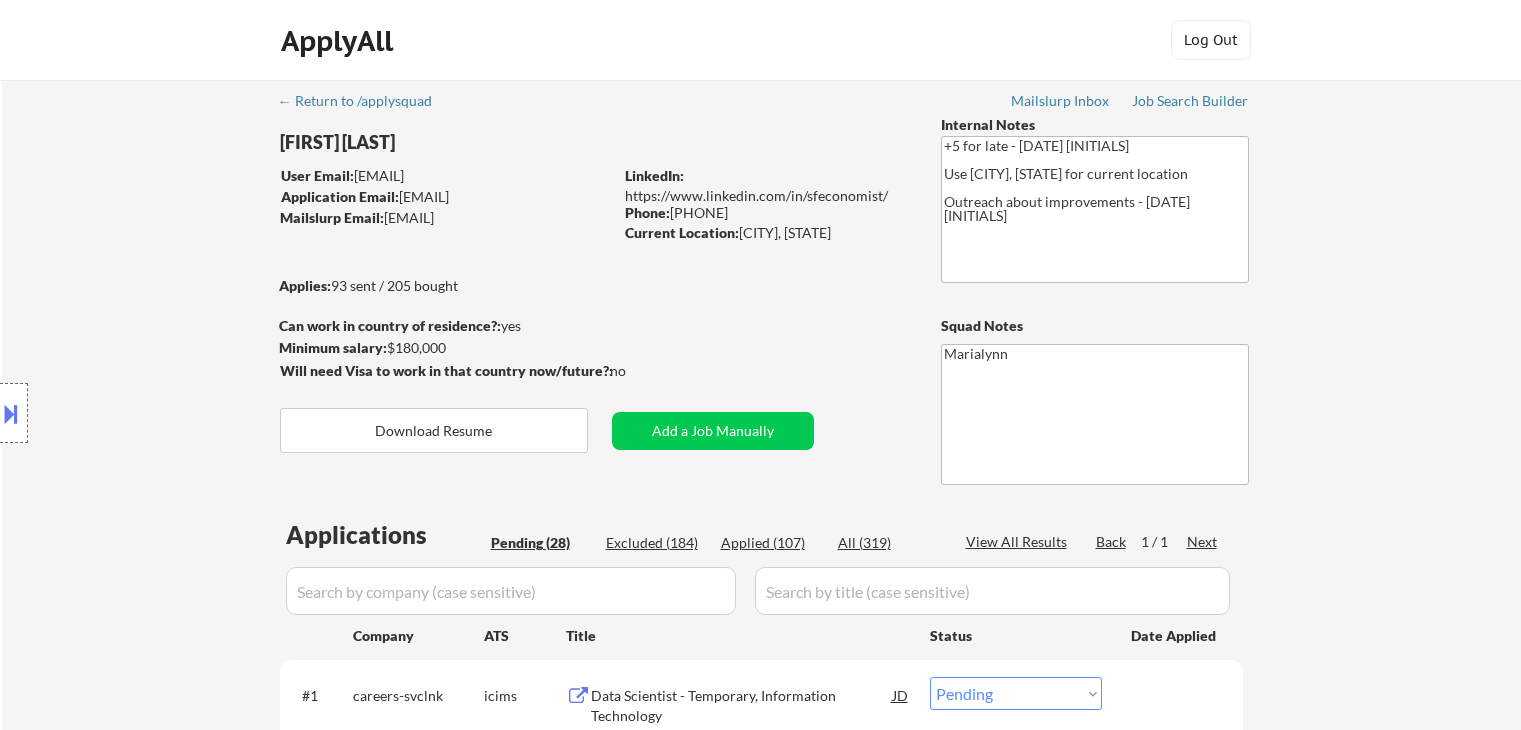 select on ""pending"" 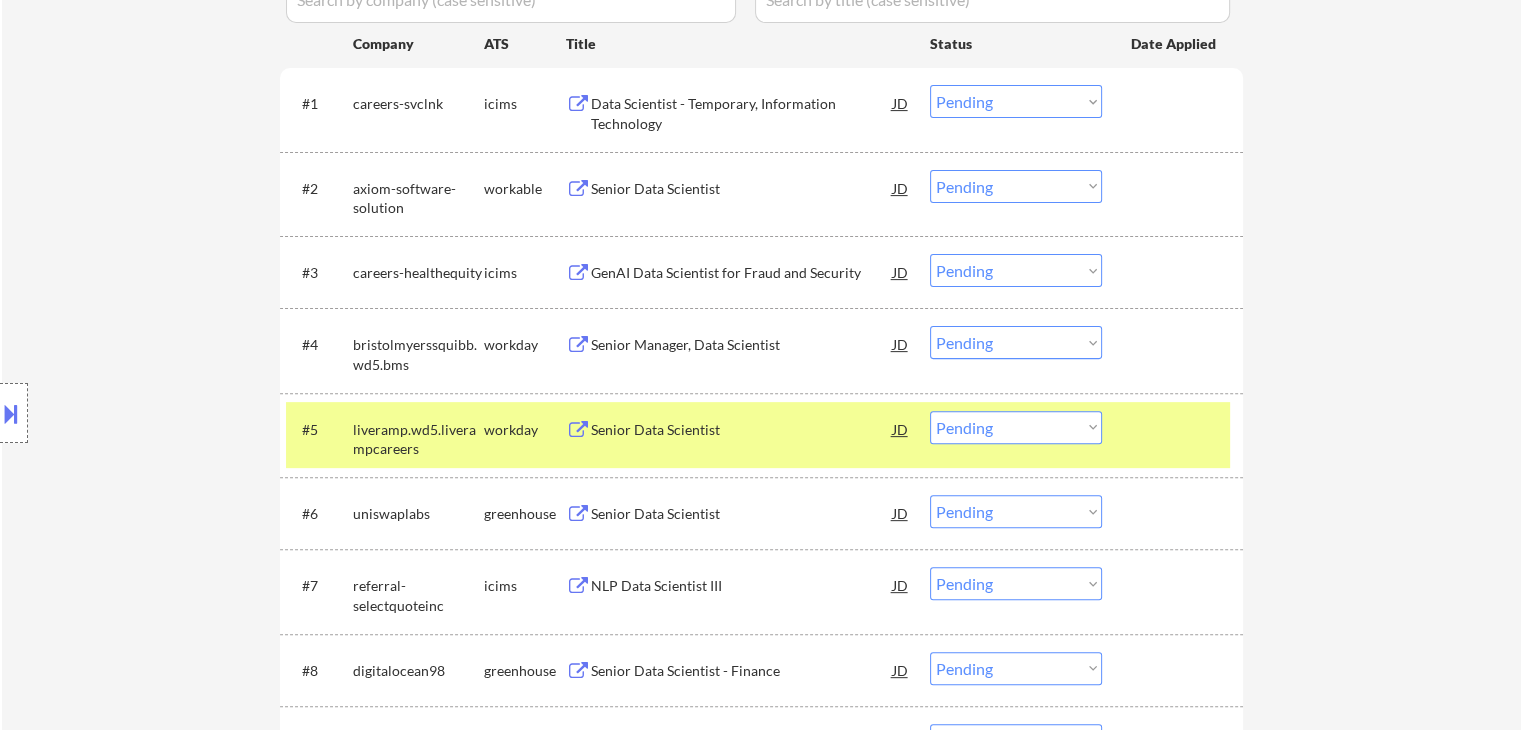 click on "← Return to /applysquad Mailslurp Inbox Job Search Builder [FIRST] [LAST] User Email: [EMAIL] Application Email: [EMAIL] Mailslurp Email: [EMAIL] LinkedIn: https://www.linkedin.com/in/sfeconomist/
Phone: [PHONE] Current Location: [CITY], [STATE] Applies: 93 sent / 205 bought Internal Notes +5 for late - [DATE] [INITIALS]
Use [CITY], [STATE] for current location
Outreach about improvements - [DATE] [INITIALS] Can work in country of residence?: yes Squad Notes Minimum salary: $180,000 Will need Visa to work in that country now/future?: no Download Resume Add a Job Manually Marialynn Applications Pending (28) Excluded (184) Applied (107) All (319) View All Results Back 1 / 1
Next Company ATS Title Status Date Applied #1 careers-svclnk icims Data Scientist - Temporary, Information Technology JD Choose an option... Pending Applied Excluded (Questions) Excluded (Expired) Excluded (Location) Excluded (Bad Match) Excluded (Blocklist) Excluded (Salary) Excluded (Other) #2" at bounding box center [761, 965] 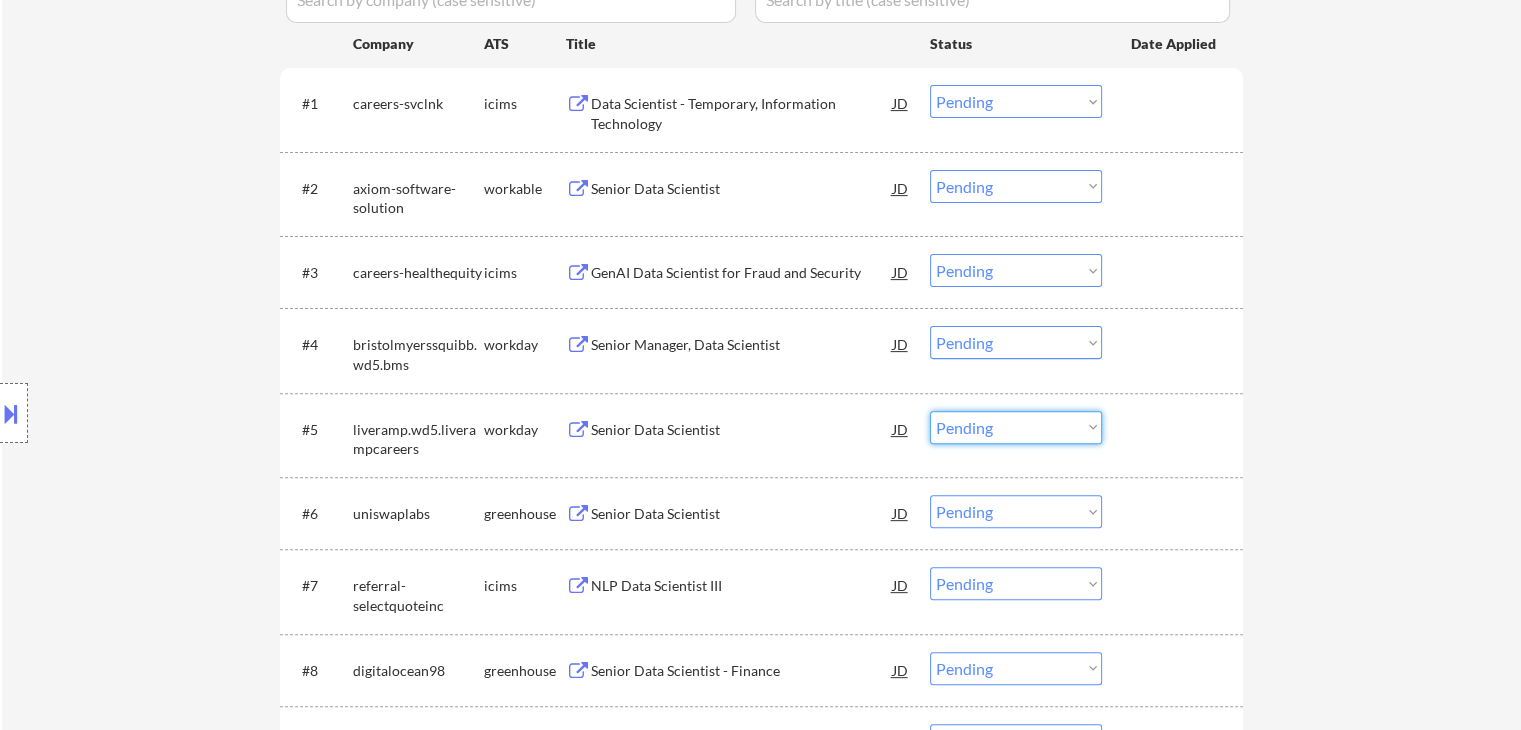 drag, startPoint x: 973, startPoint y: 421, endPoint x: 978, endPoint y: 438, distance: 17.720045 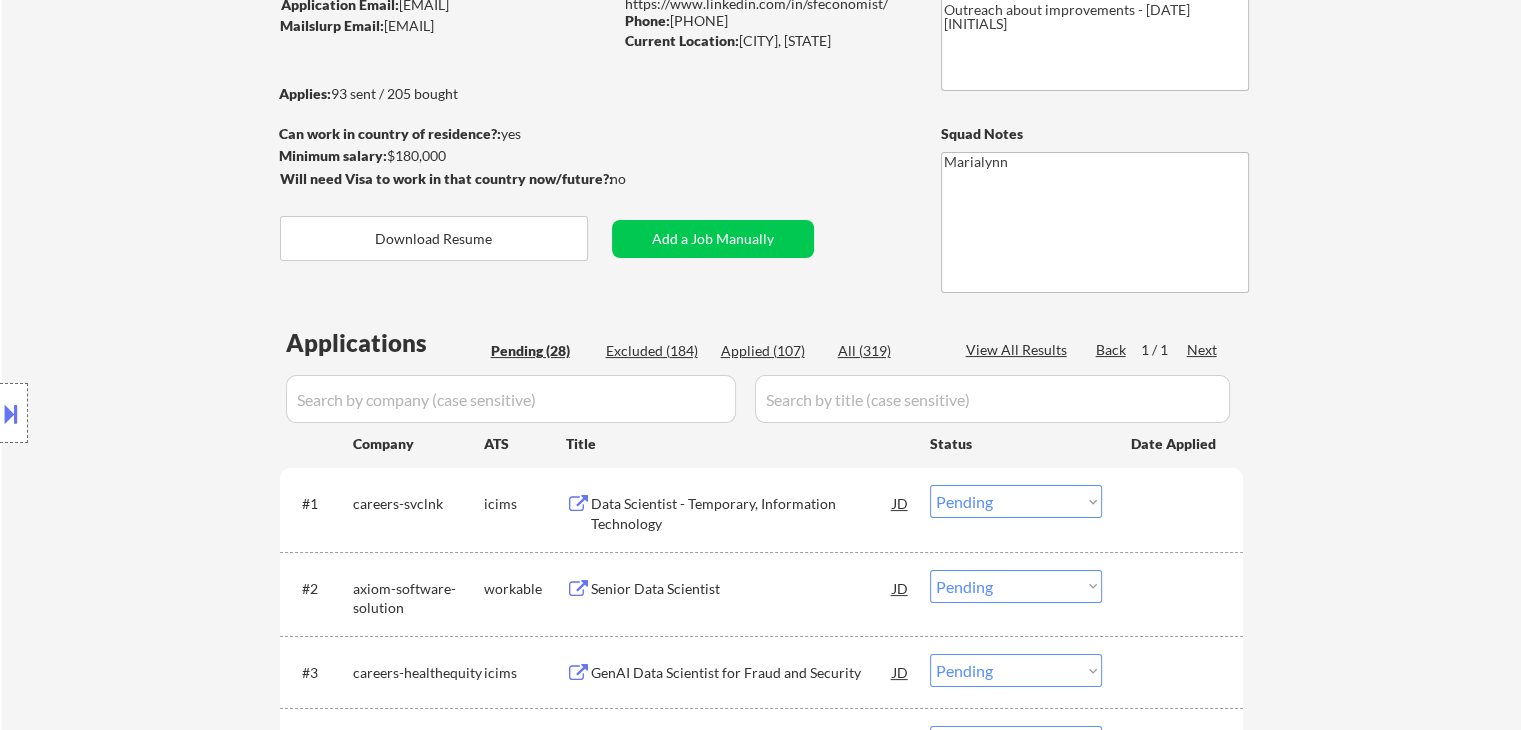 scroll, scrollTop: 492, scrollLeft: 0, axis: vertical 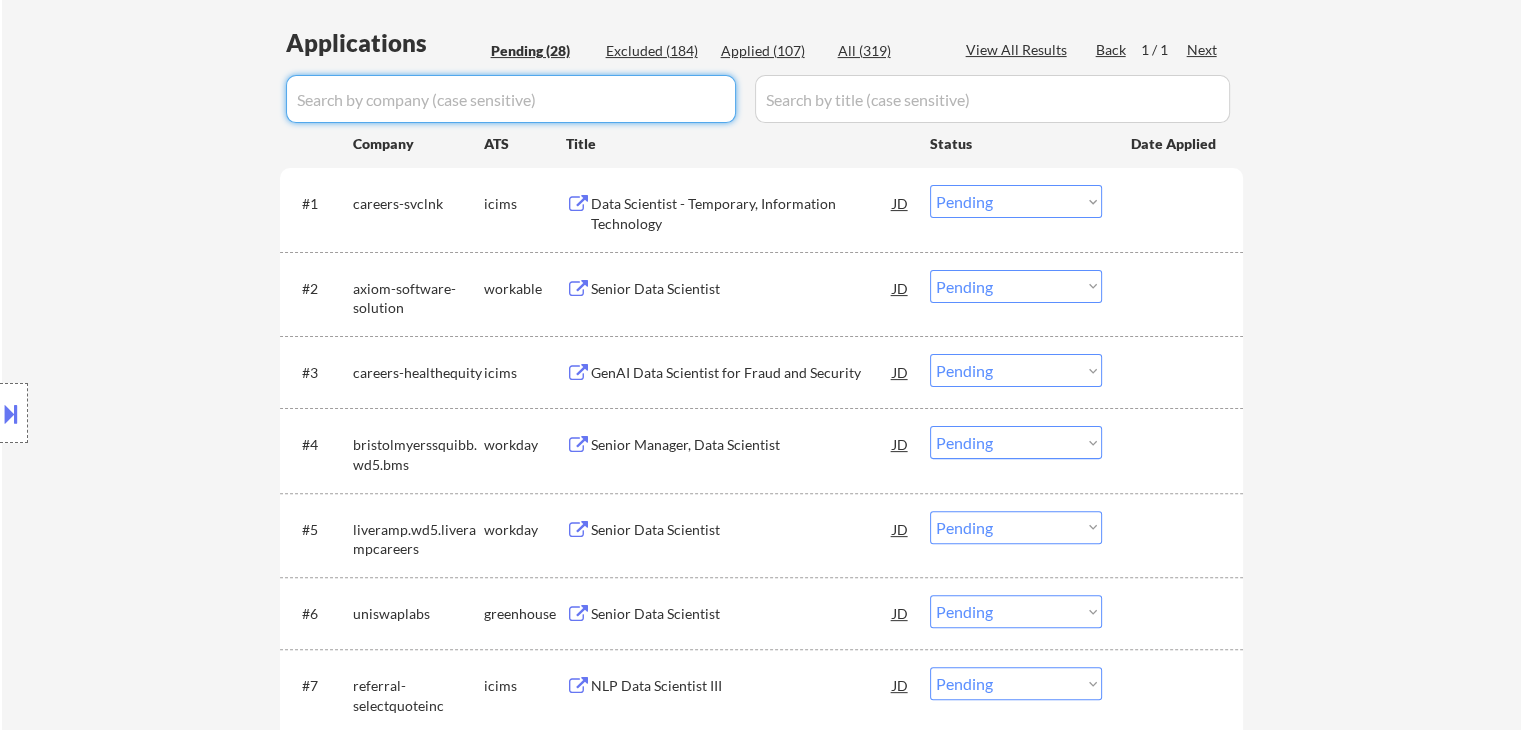 click at bounding box center (511, 99) 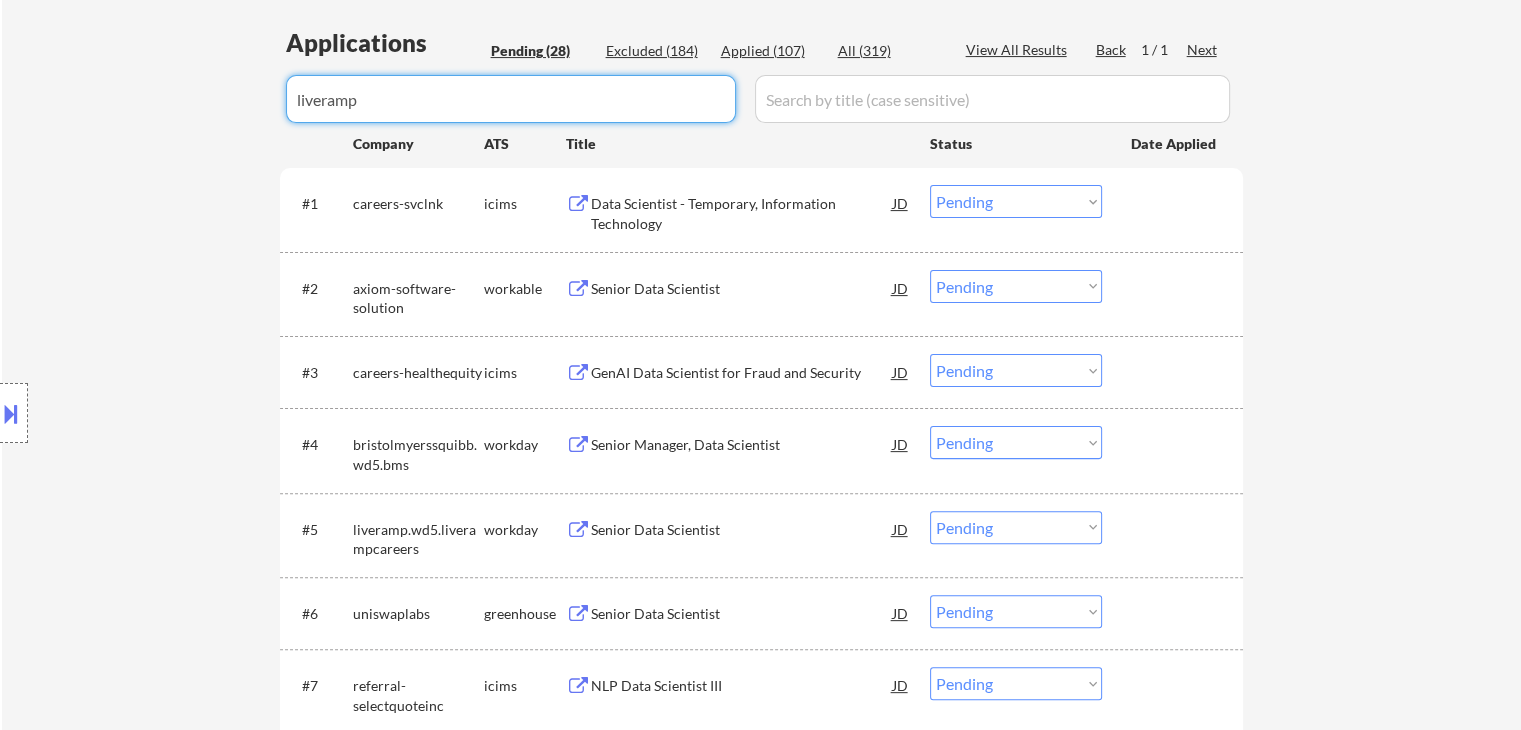 type on "liveramp" 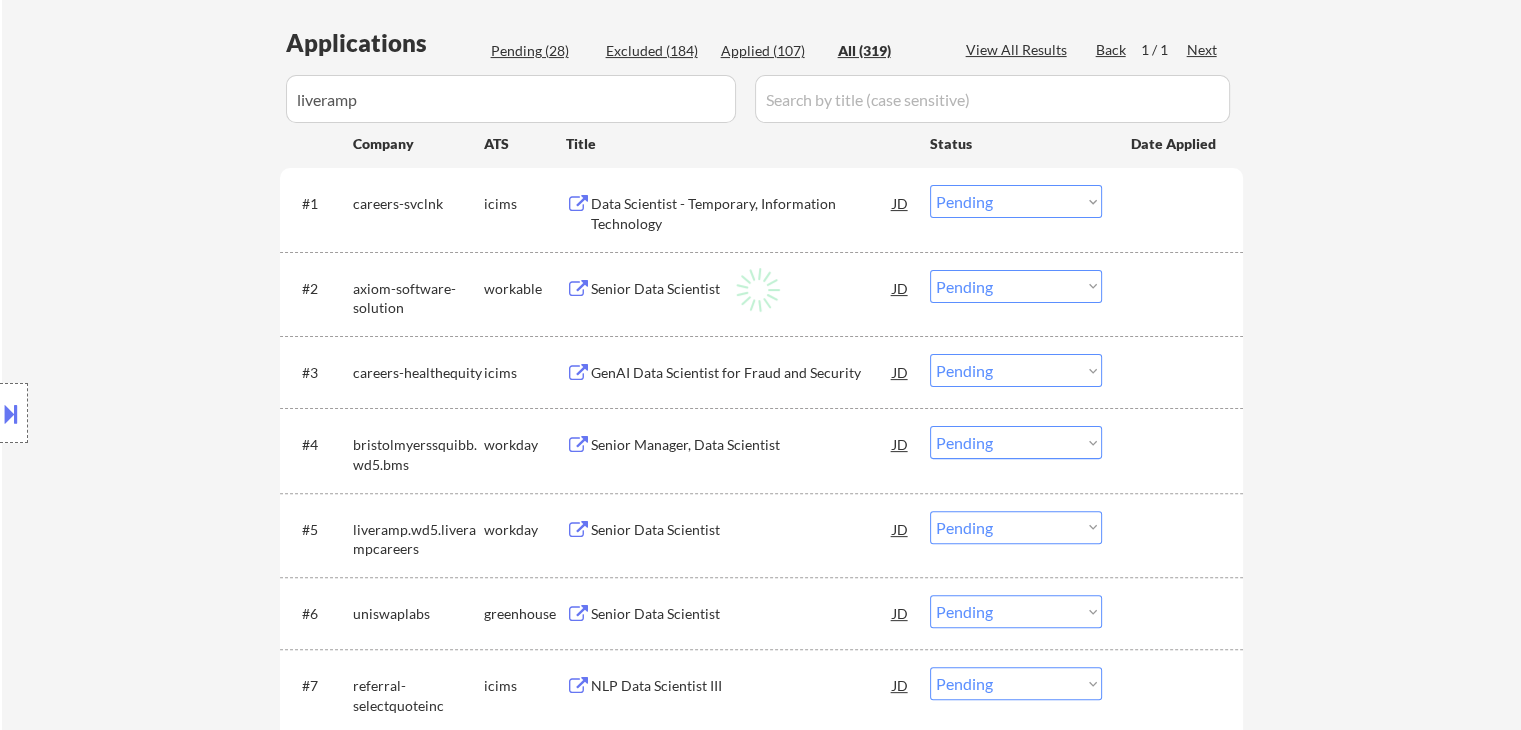 select on ""excluded__salary_"" 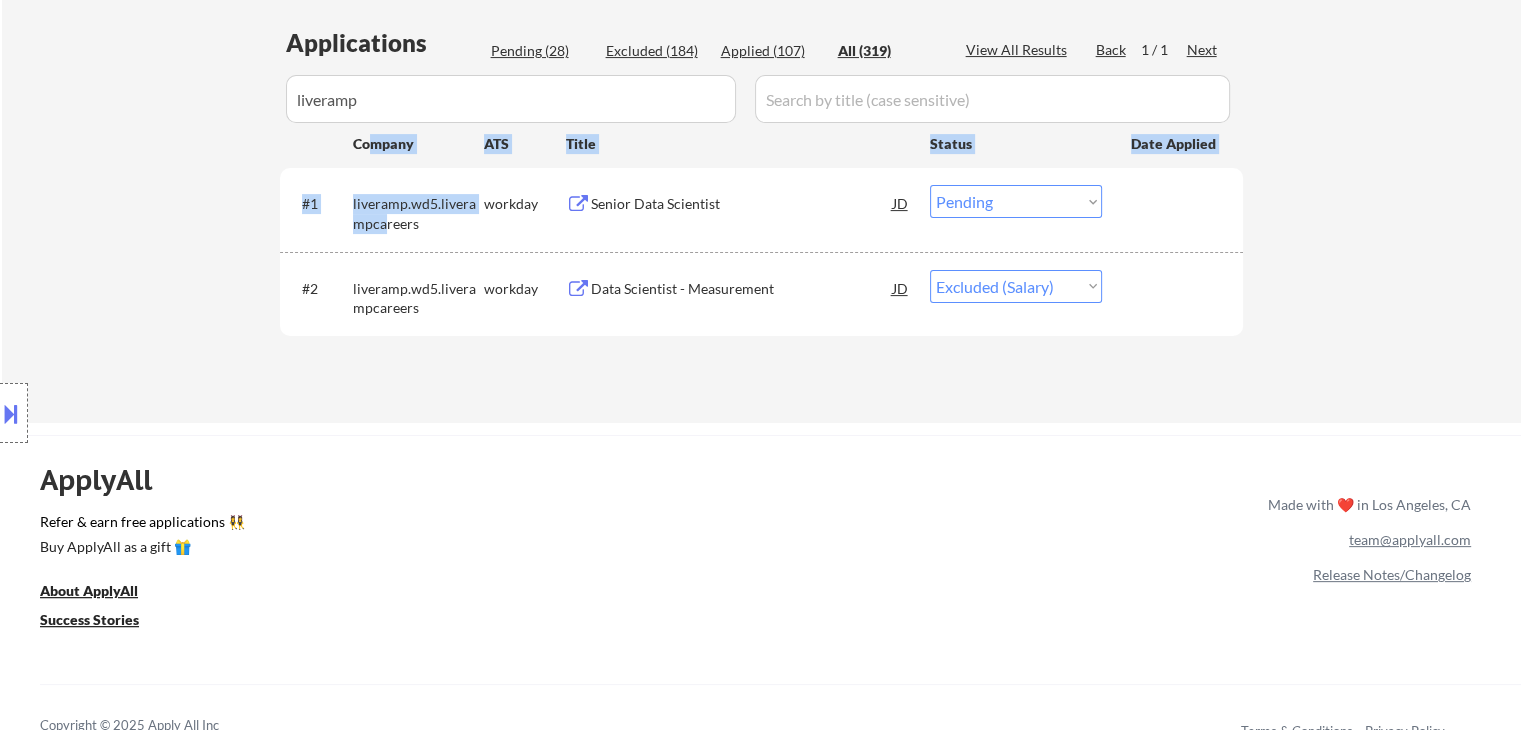 drag, startPoint x: 421, startPoint y: 200, endPoint x: 376, endPoint y: 295, distance: 105.11898 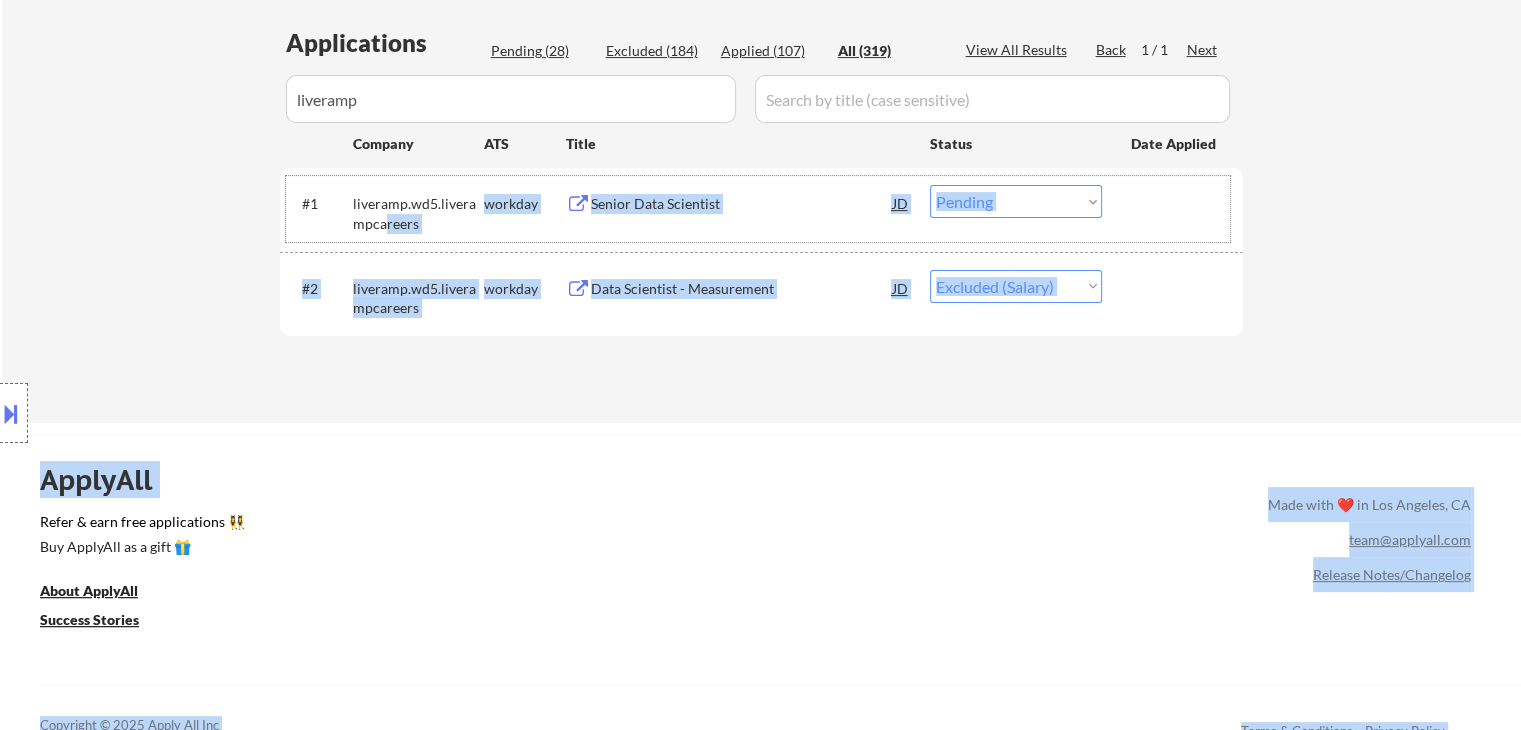 click on "ApplyAll Refer & earn free applications 👯‍♀️ Buy ApplyAll as a gift 🎁 About ApplyAll Success Stories Made with ❤️ in Los Angeles, CA team@applyall.com Release Notes/Changelog Copyright © 2025 Apply All Inc Terms & Conditions      Privacy Policy" at bounding box center (760, 607) 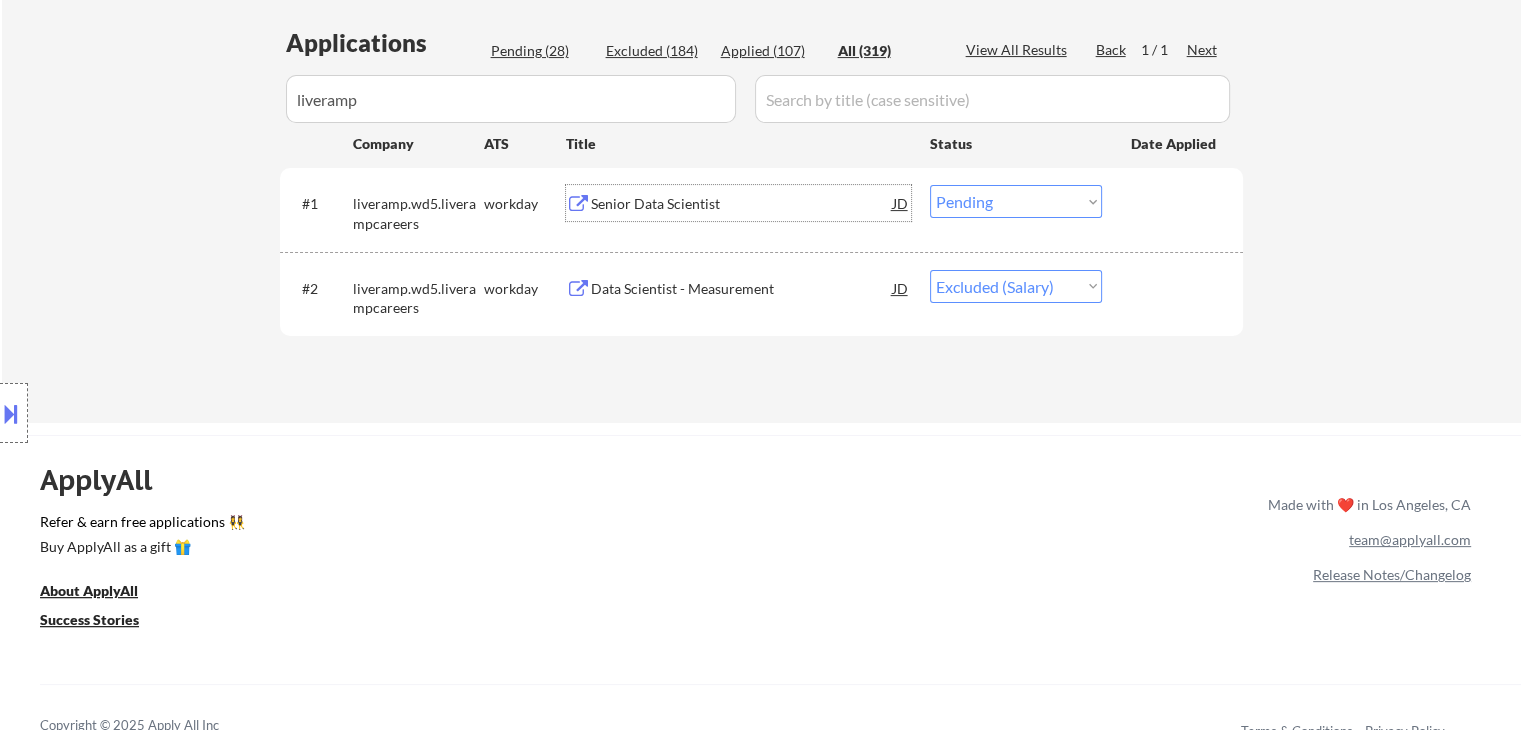click on "Senior Data Scientist" at bounding box center [742, 204] 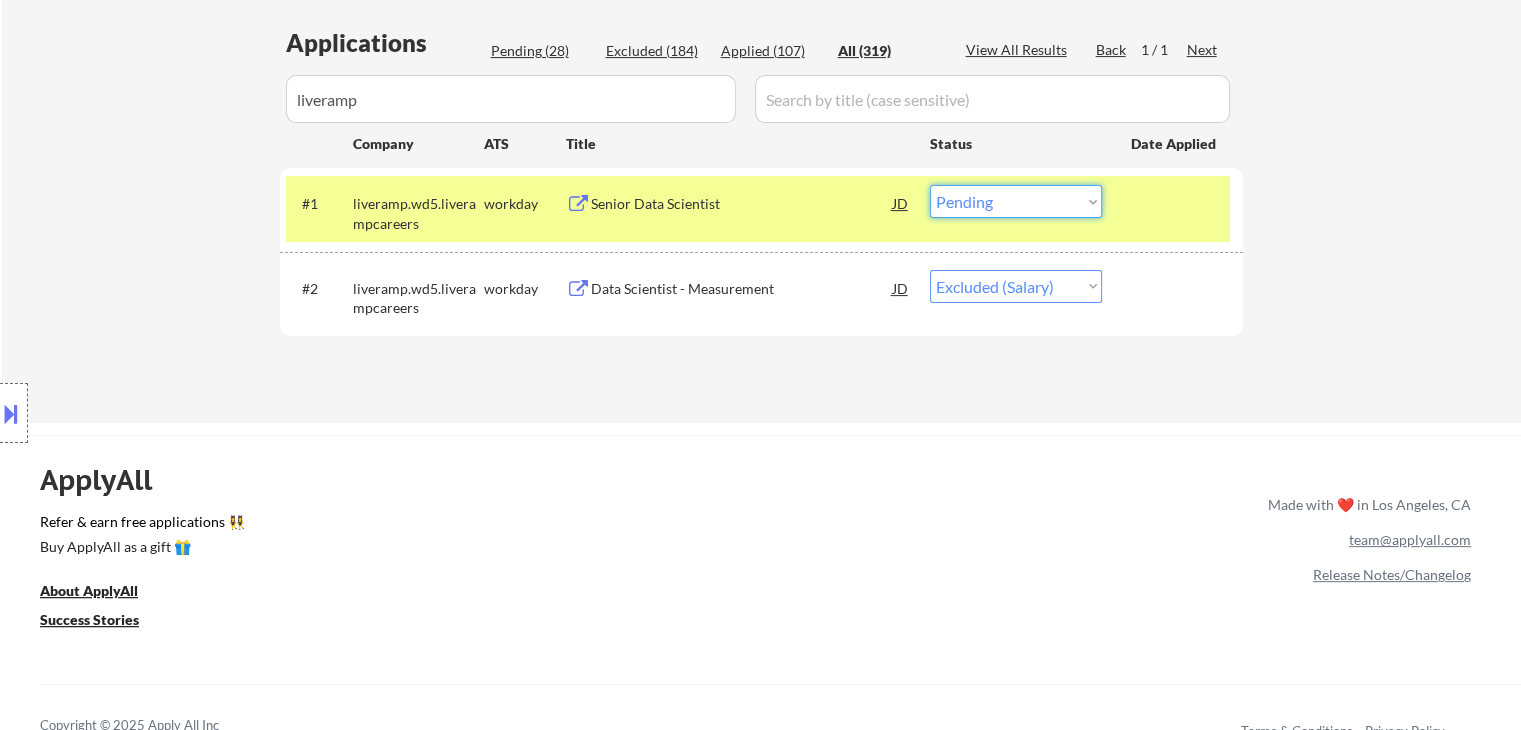 click on "Choose an option... Pending Applied Excluded (Questions) Excluded (Expired) Excluded (Location) Excluded (Bad Match) Excluded (Blocklist) Excluded (Salary) Excluded (Other)" at bounding box center [1016, 201] 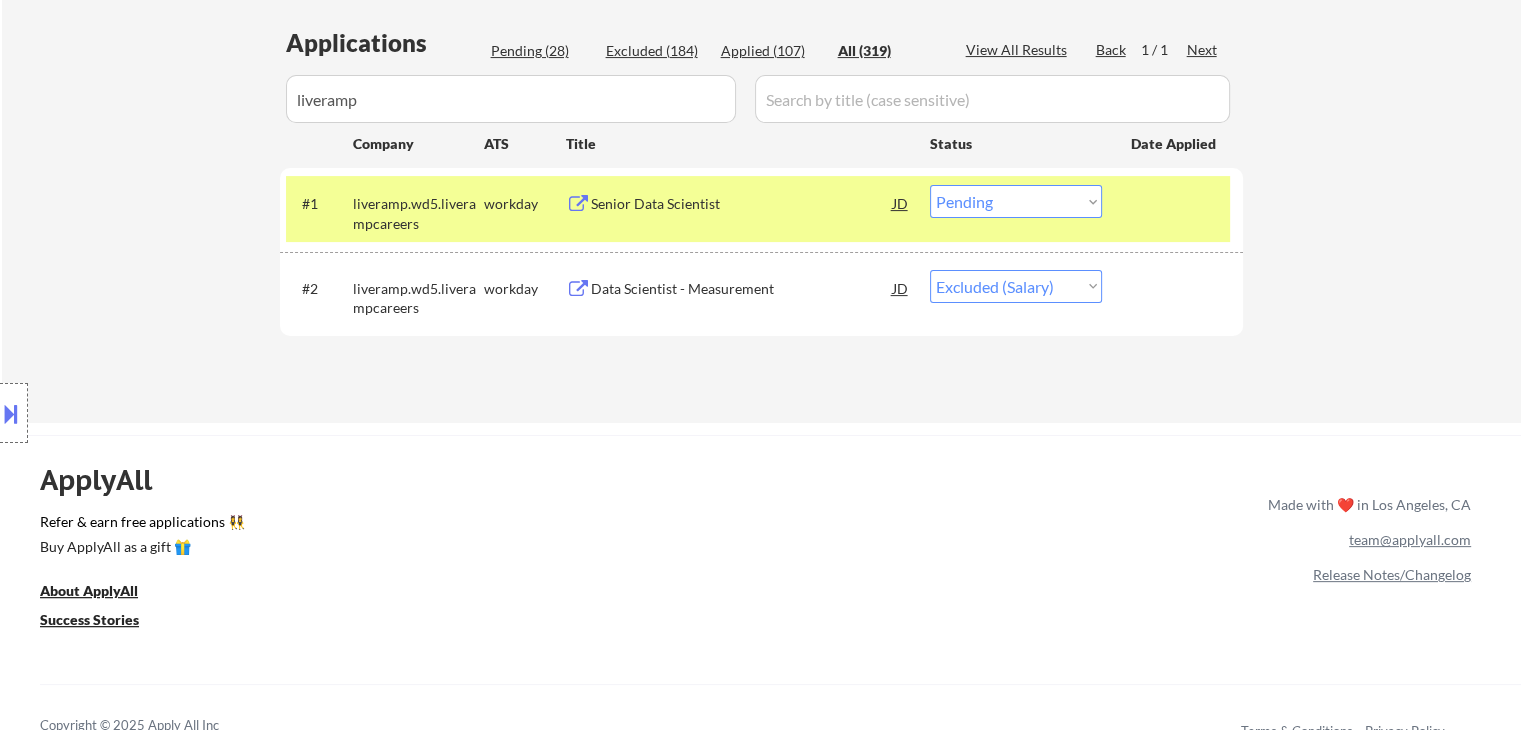 click on "Choose an option... Pending Applied Excluded (Questions) Excluded (Expired) Excluded (Location) Excluded (Bad Match) Excluded (Blocklist) Excluded (Salary) Excluded (Other)" at bounding box center (1016, 201) 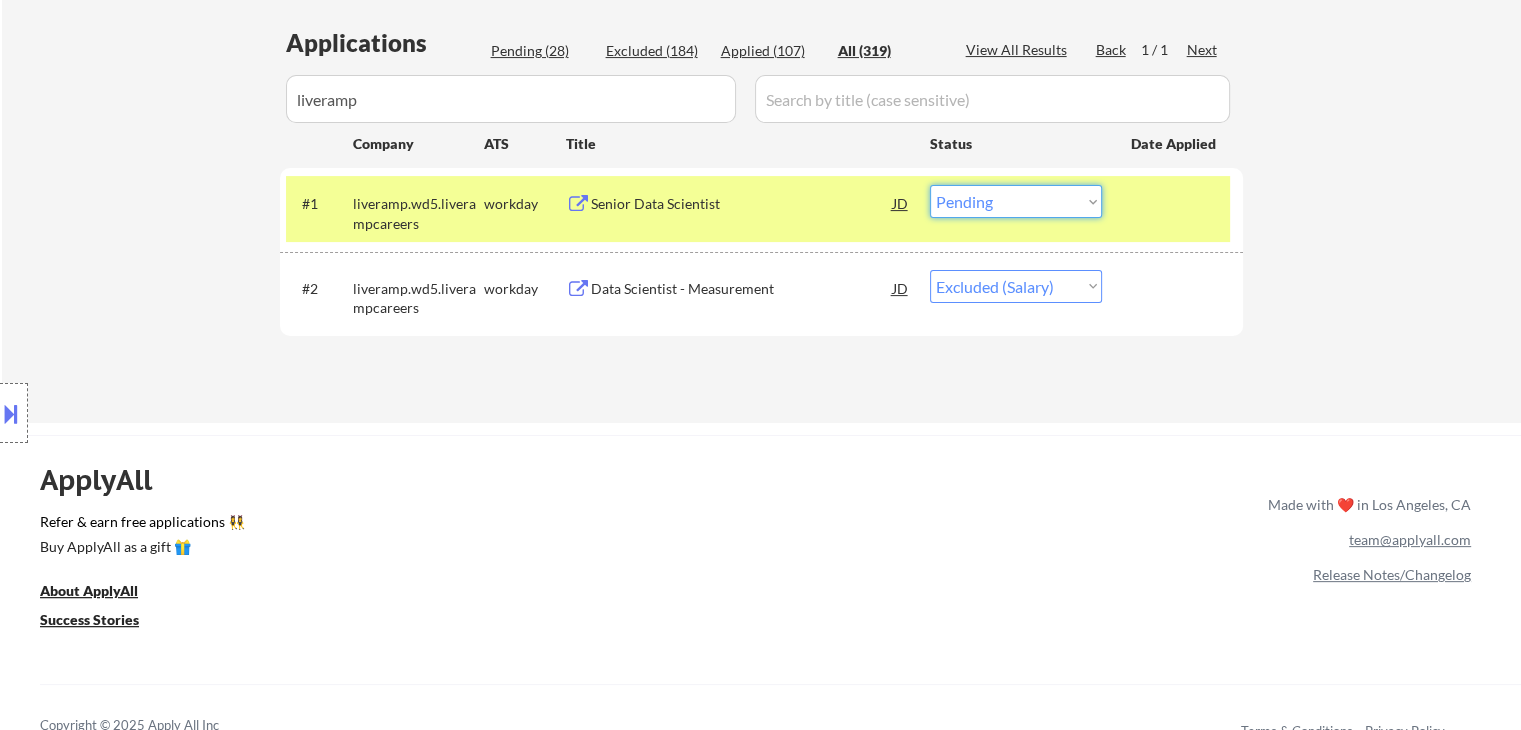 drag, startPoint x: 980, startPoint y: 196, endPoint x: 986, endPoint y: 208, distance: 13.416408 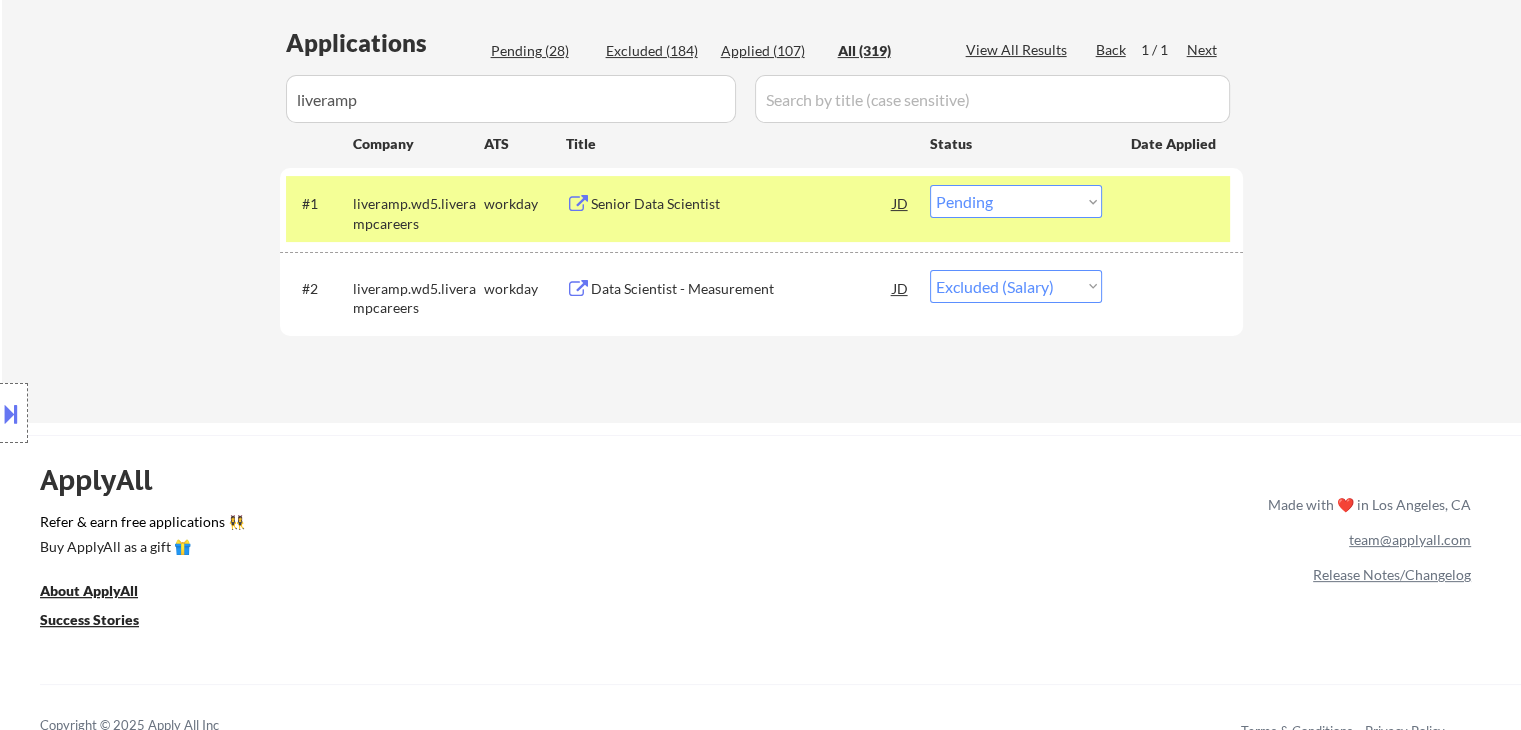 click on "ApplyAll Refer & earn free applications 👯‍♀️ Buy ApplyAll as a gift 🎁 About ApplyAll Success Stories Made with ❤️ in Los Angeles, CA team@applyall.com Release Notes/Changelog Copyright © 2025 Apply All Inc Terms & Conditions      Privacy Policy" at bounding box center [760, 590] 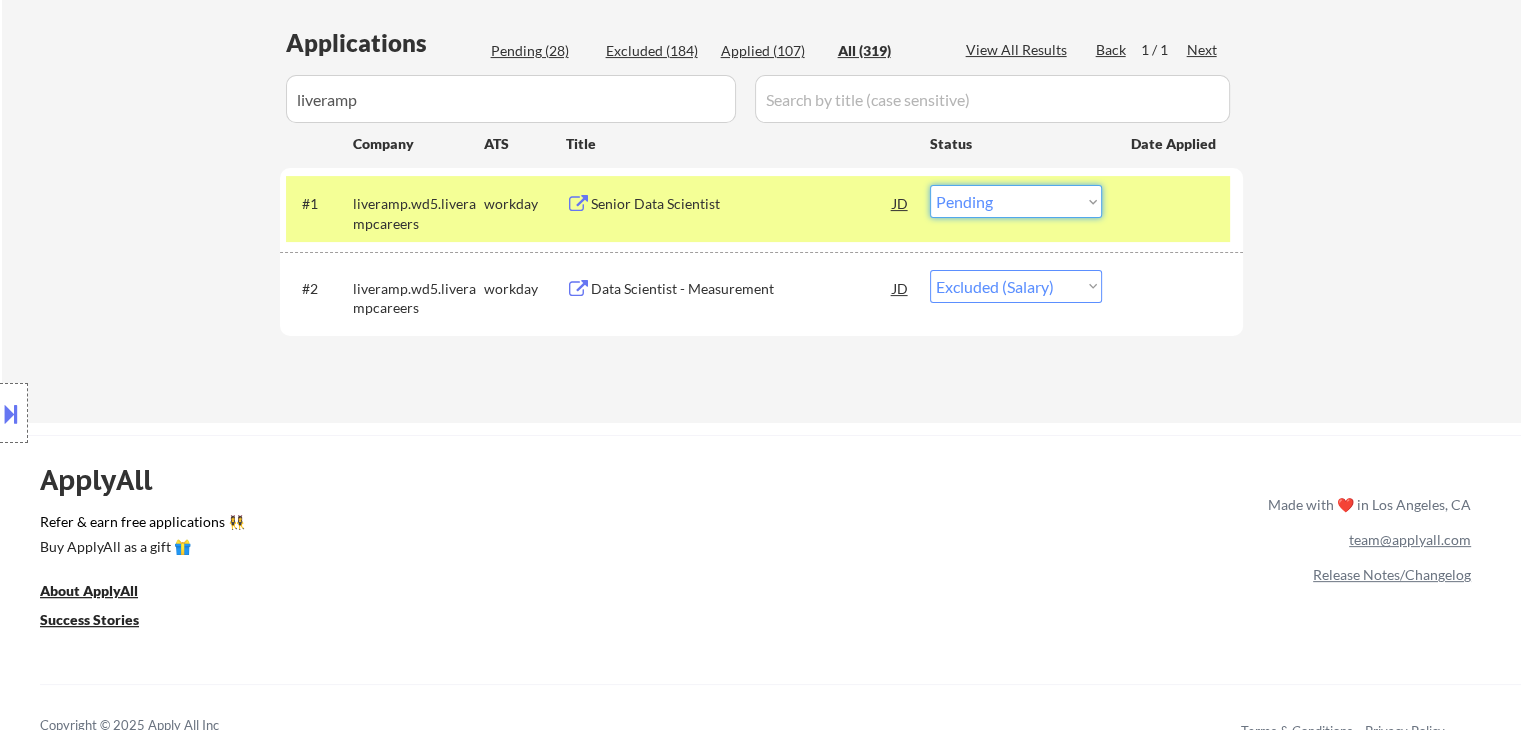 select on ""excluded__expired_"" 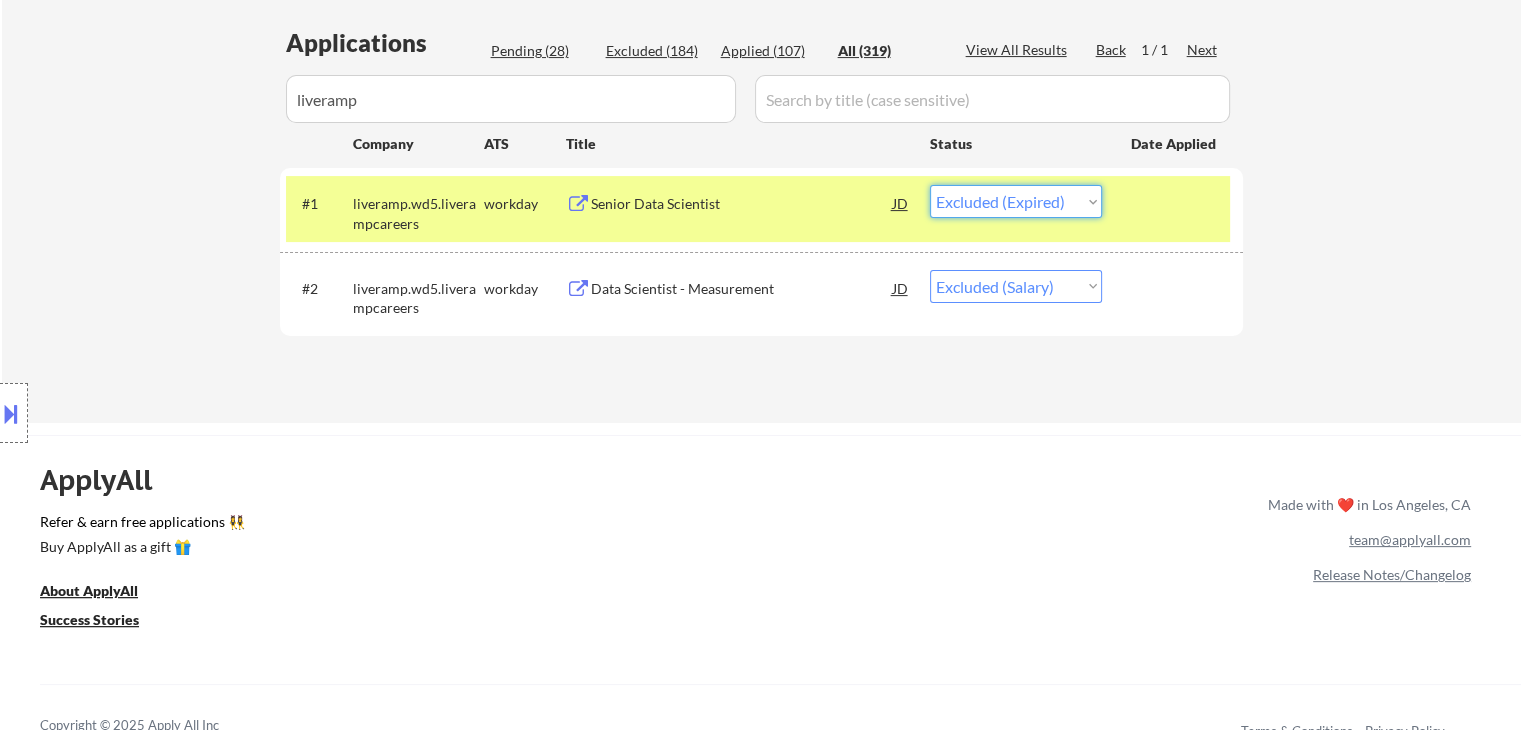 click on "Choose an option... Pending Applied Excluded (Questions) Excluded (Expired) Excluded (Location) Excluded (Bad Match) Excluded (Blocklist) Excluded (Salary) Excluded (Other)" at bounding box center [1016, 201] 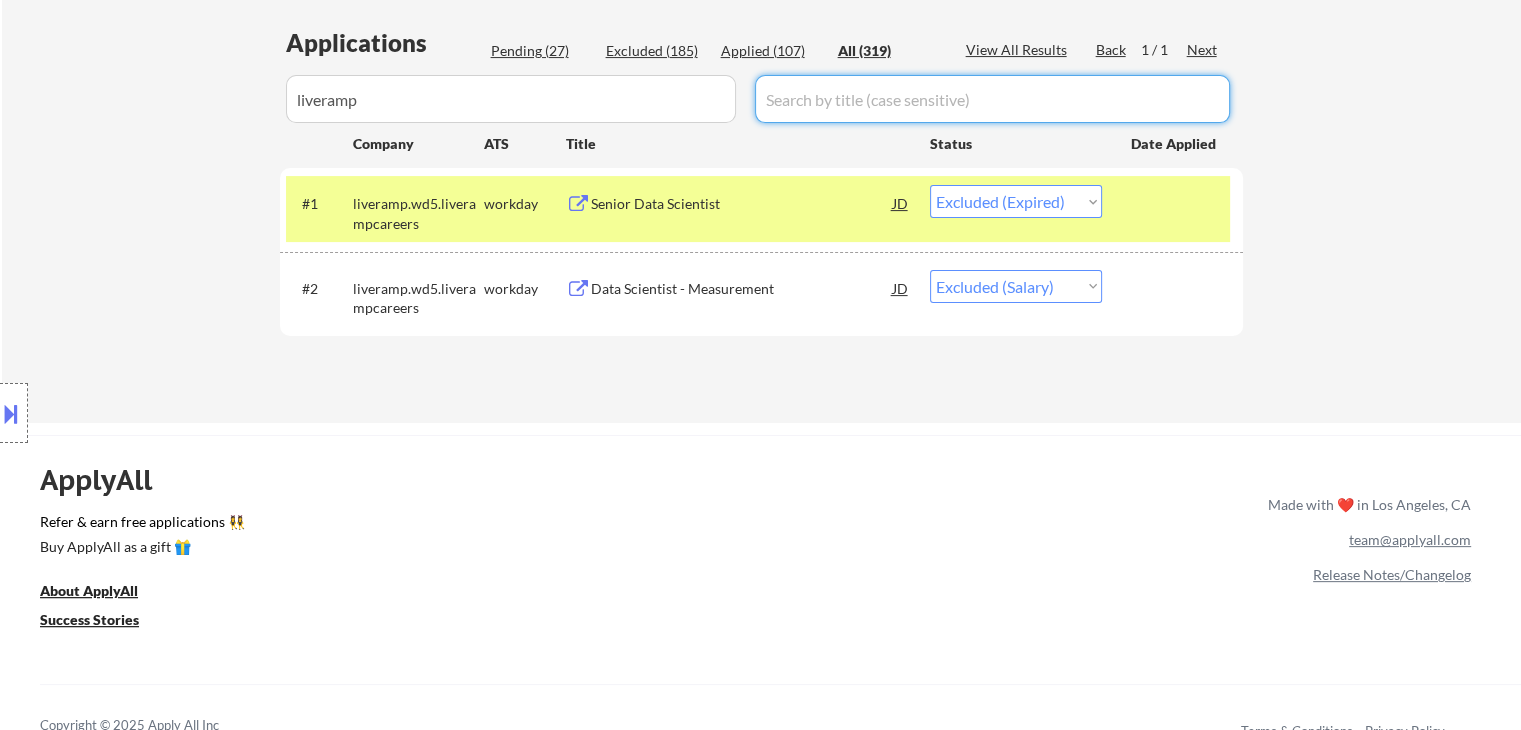 drag, startPoint x: 207, startPoint y: 85, endPoint x: 0, endPoint y: 92, distance: 207.11832 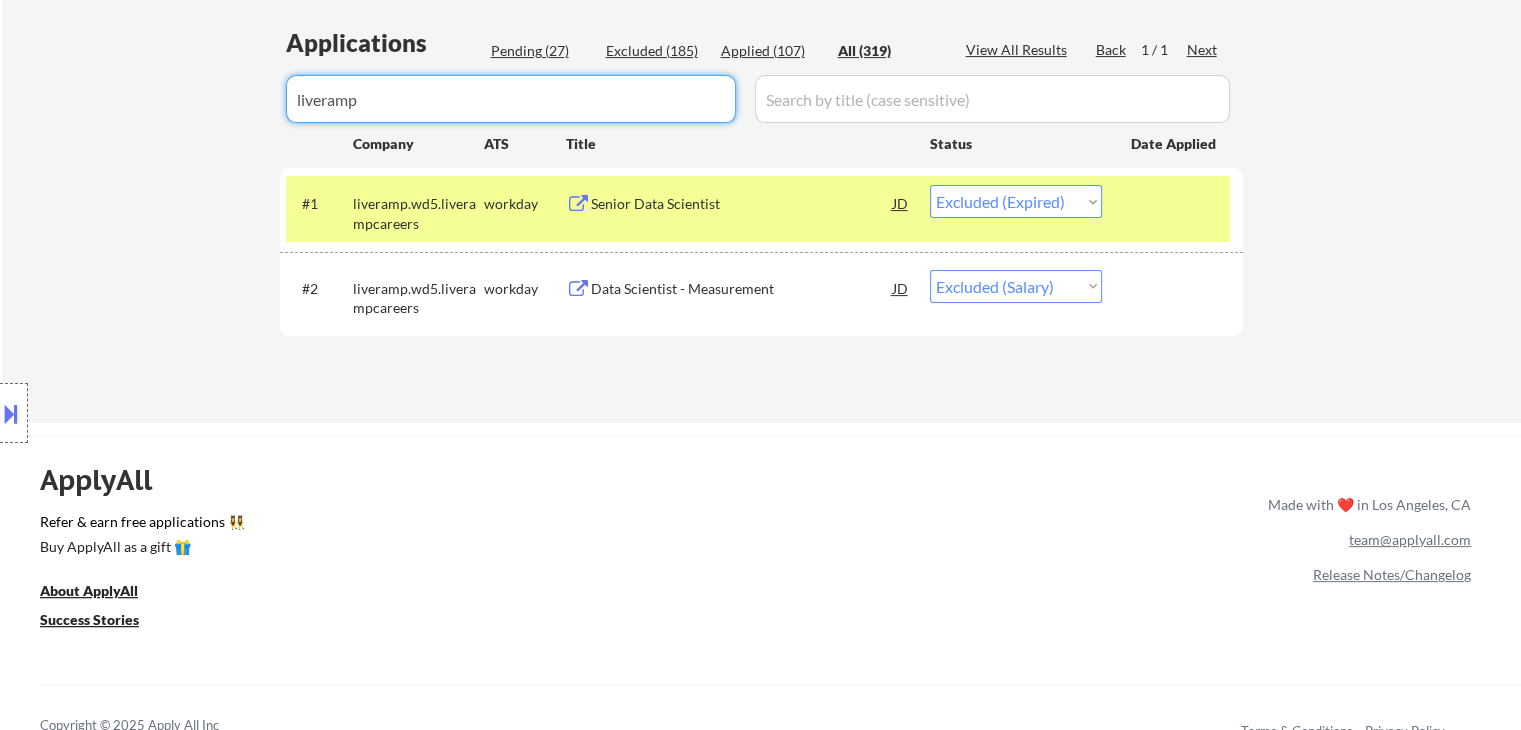 drag, startPoint x: 372, startPoint y: 104, endPoint x: 48, endPoint y: 109, distance: 324.03857 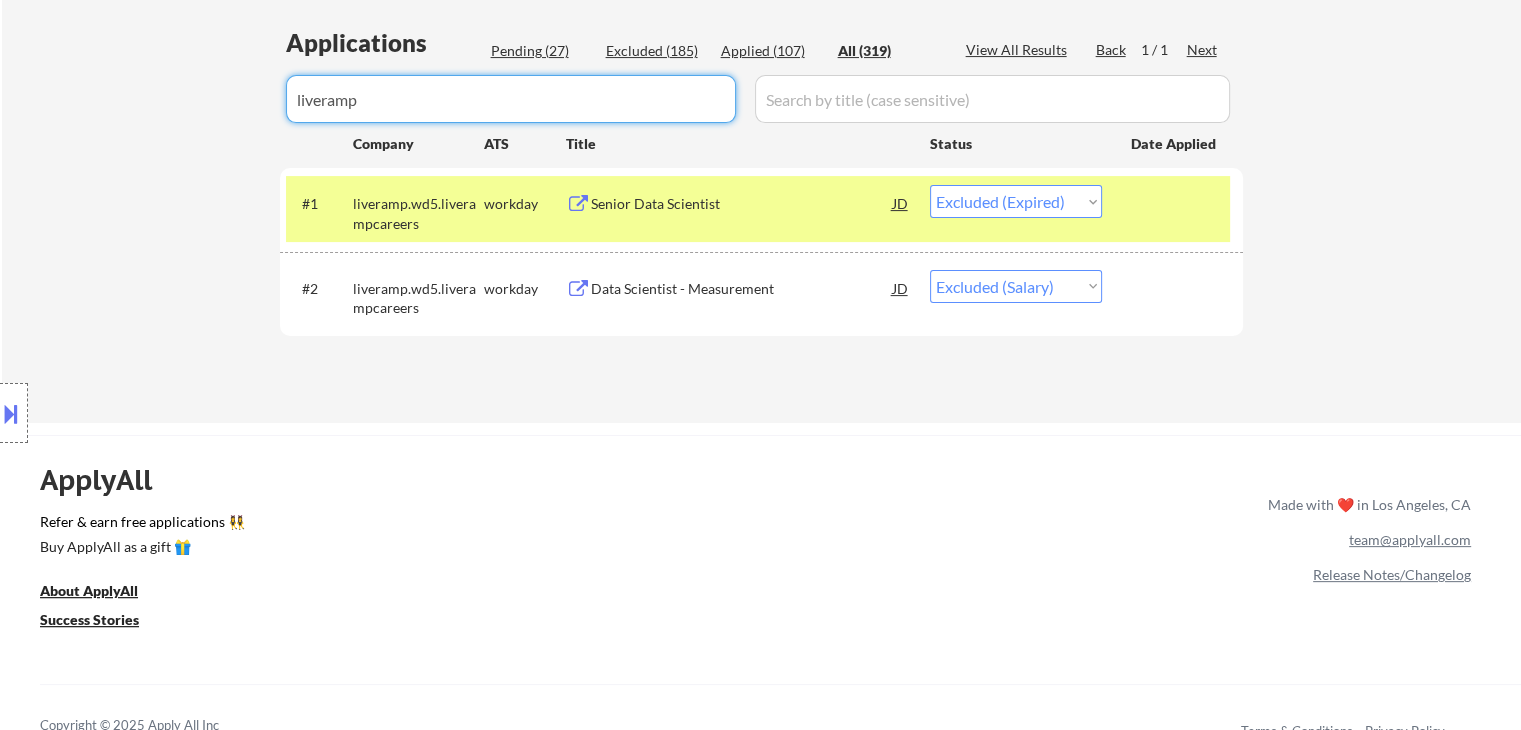 click on "← Return to /applysquad Mailslurp Inbox Job Search Builder Shane Francis User Email:  dtaspire@gmail.com Application Email:  dtaspire@gmail.com Mailslurp Email:  shane.francis@mailflux.com LinkedIn:   https://www.linkedin.com/in/sfeconomist/
Phone:  760.889.3091 Current Location:  Oceanside, California Applies:  93 sent / 205 bought Internal Notes +5 for late - 8/1 AB
Use Oceanside, CA for current location
Outreach about improvements - 8/4 AB Can work in country of residence?:  yes Squad Notes Minimum salary:  $180,000 Will need Visa to work in that country now/future?:   no Download Resume Add a Job Manually Marialynn Applications Pending (27) Excluded (185) Applied (107) All (319) View All Results Back 1 / 1
Next Company ATS Title Status Date Applied #1 liveramp.wd5.liverampcareers workday Senior Data Scientist JD Choose an option... Pending Applied Excluded (Questions) Excluded (Expired) Excluded (Location) Excluded (Bad Match) Excluded (Blocklist) Excluded (Salary) Excluded (Other) success #2 JD #3" at bounding box center (761, 5) 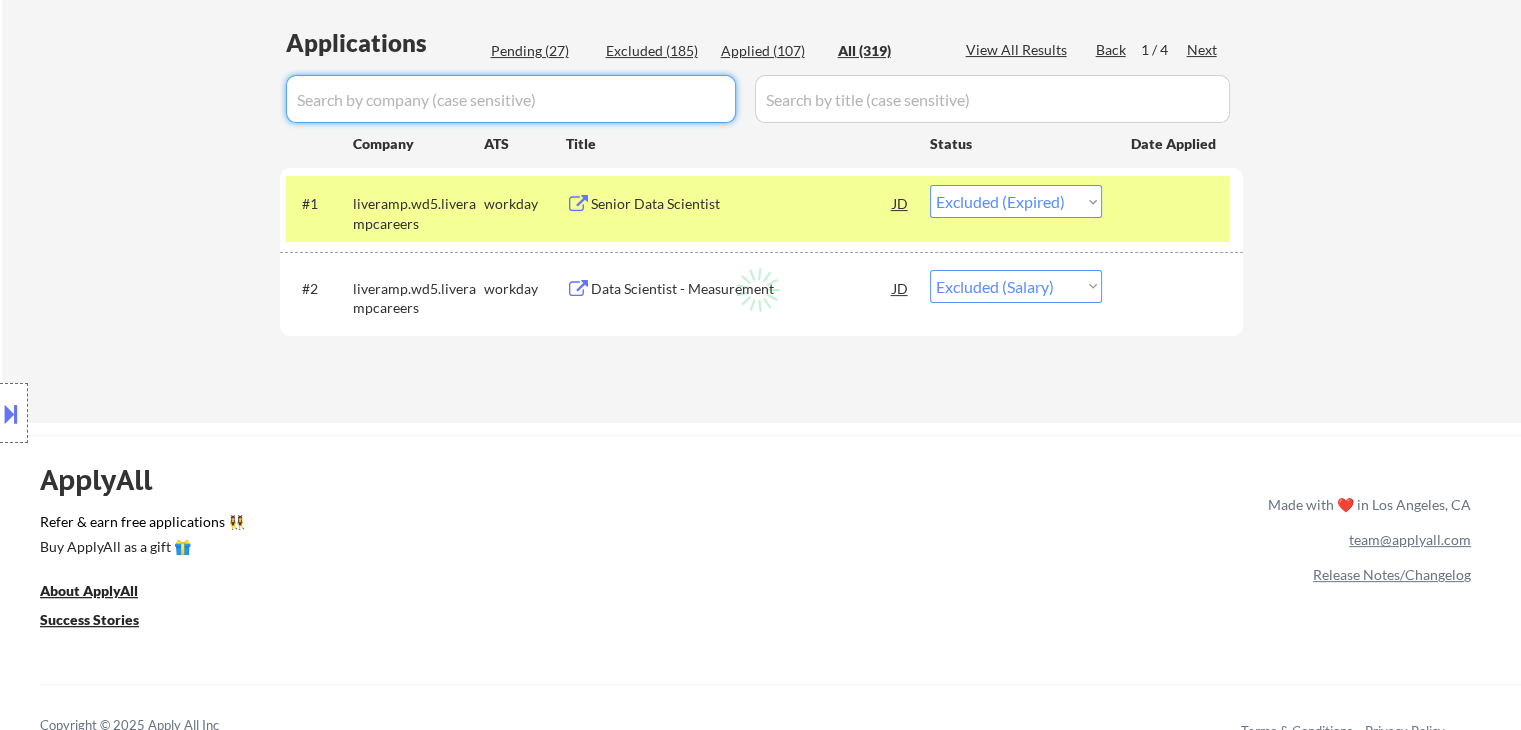 select on ""applied"" 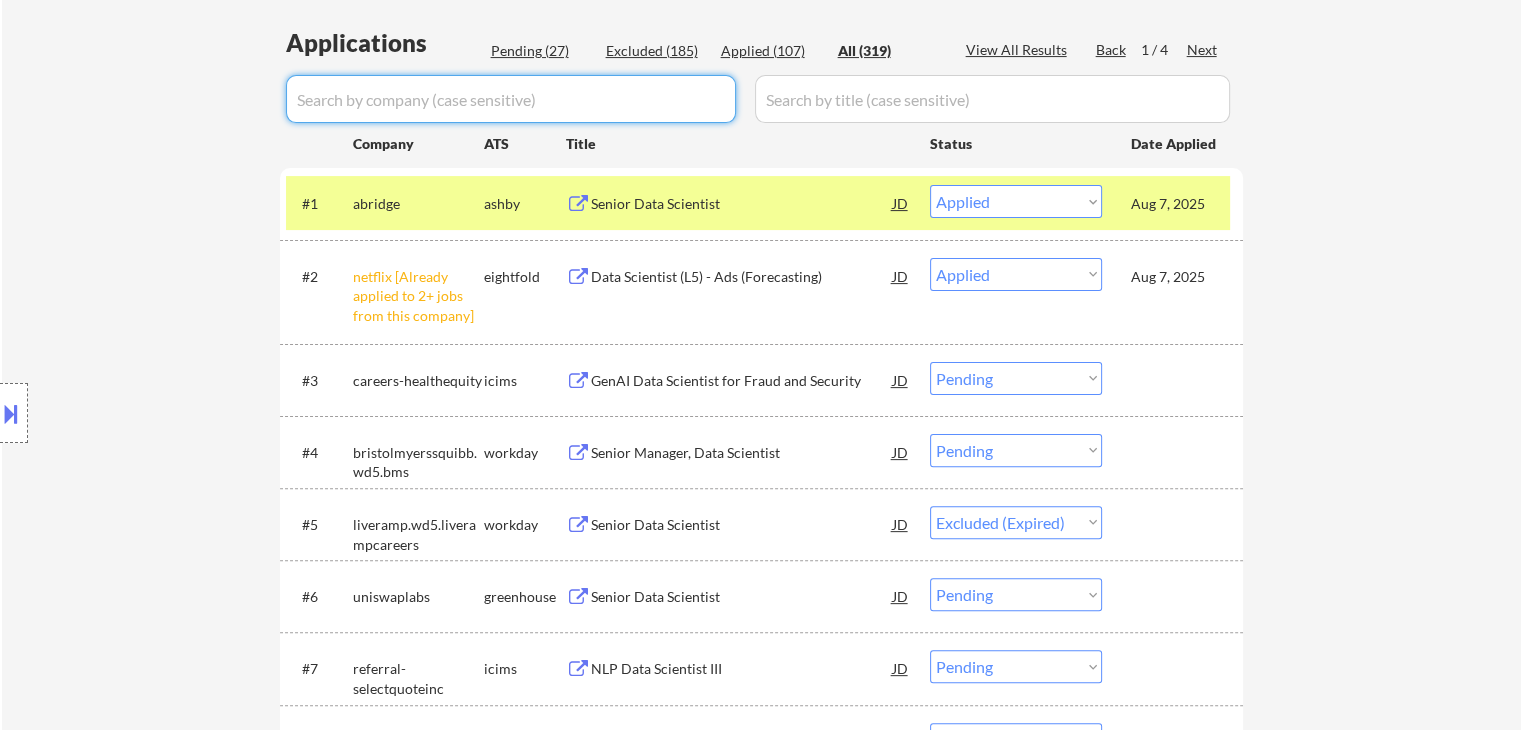 select on ""applied"" 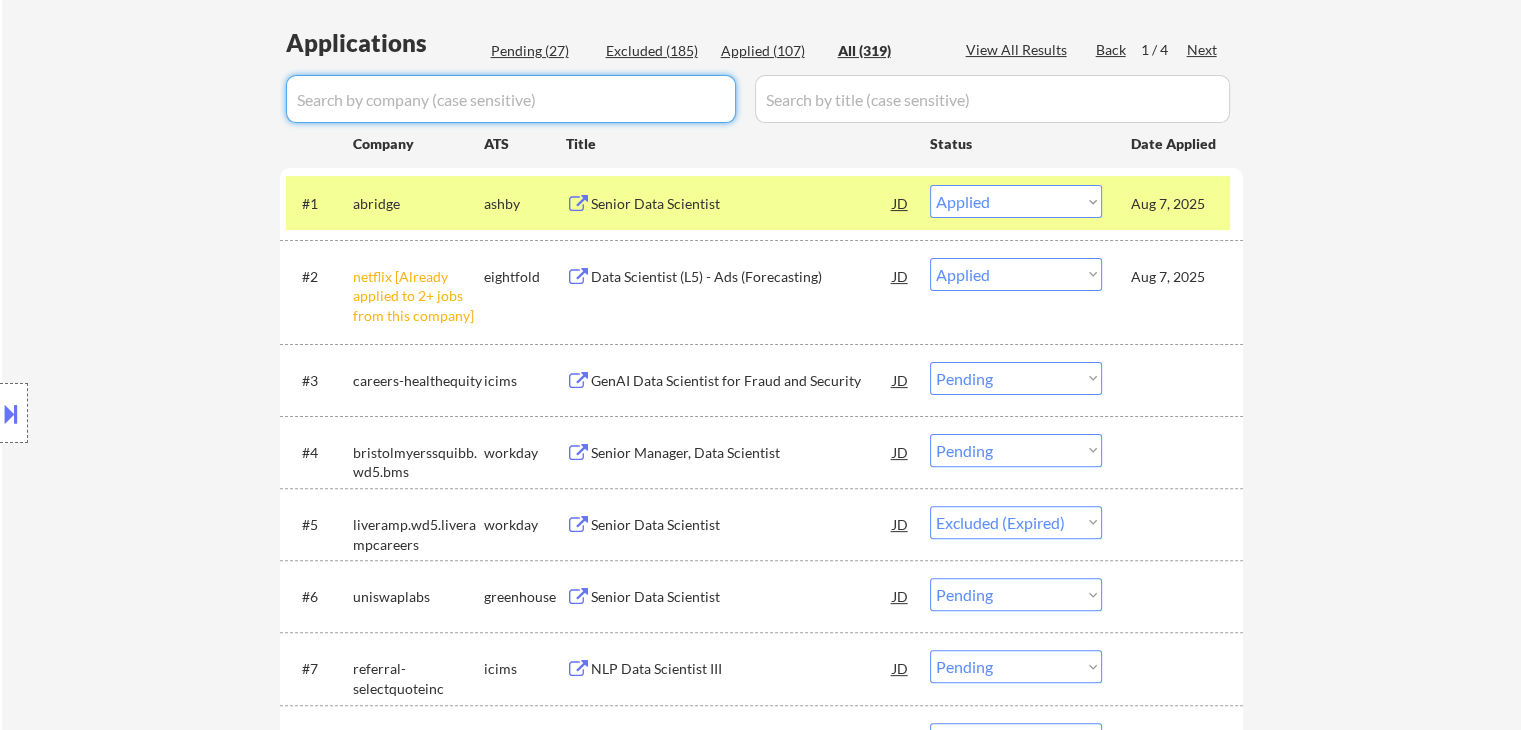 select on ""applied"" 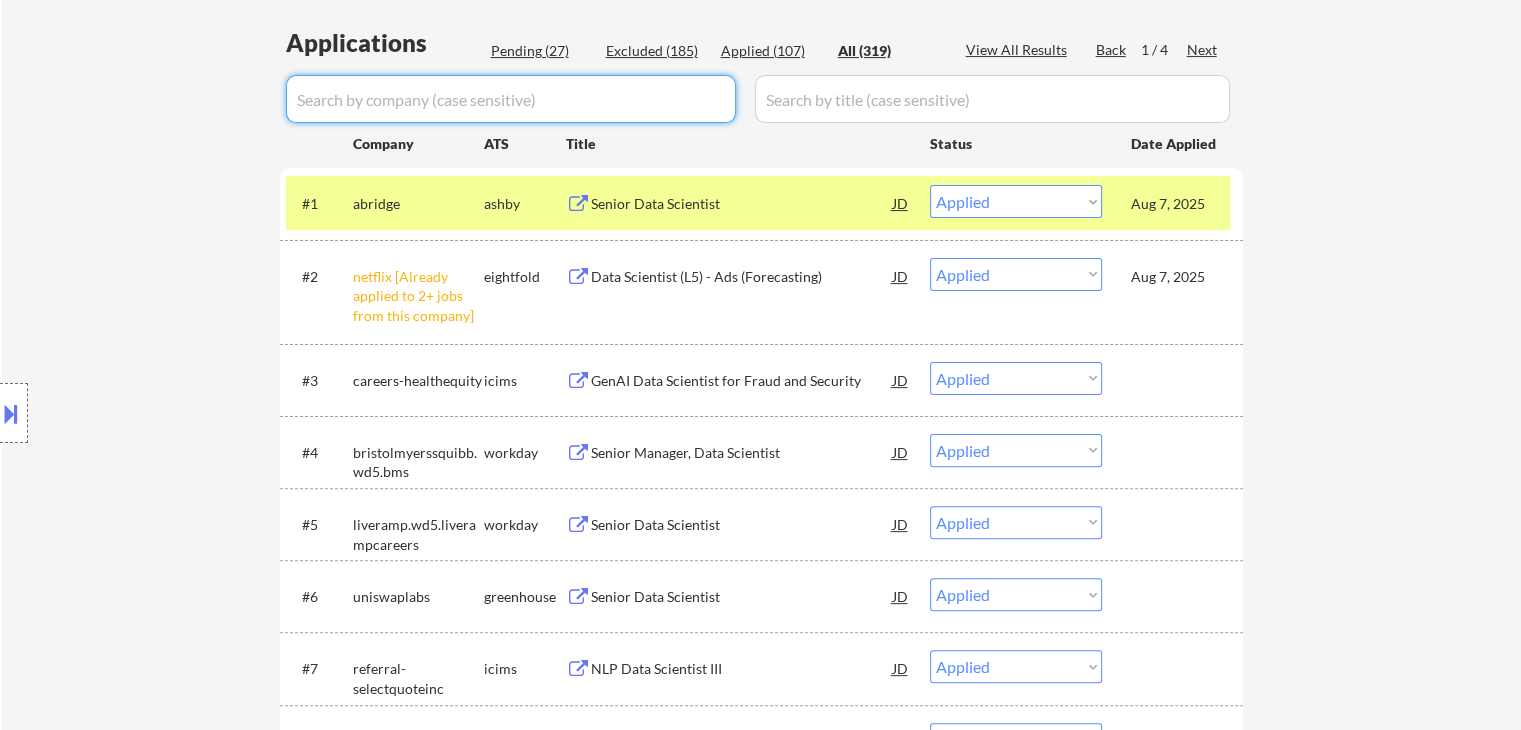 select on ""applied"" 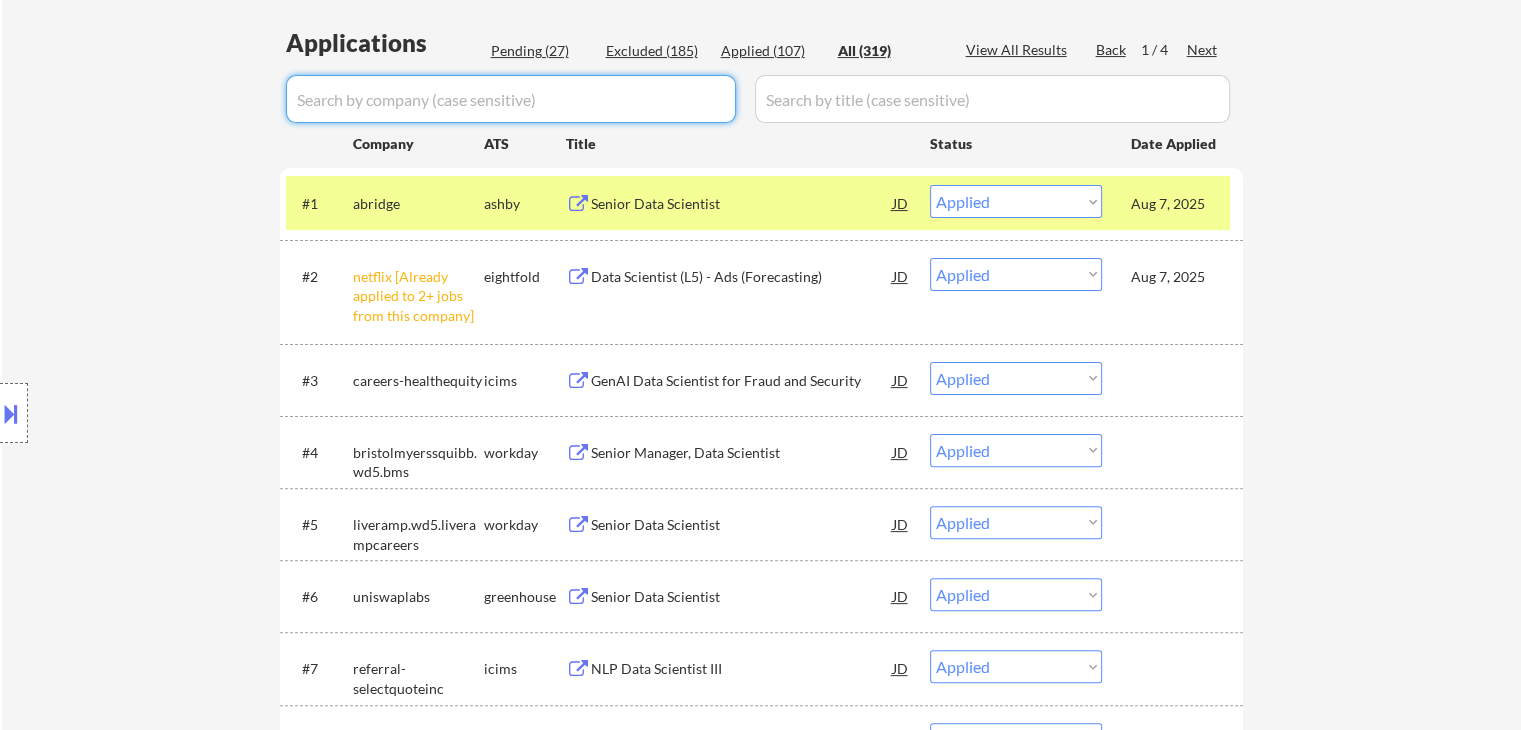 select on ""applied"" 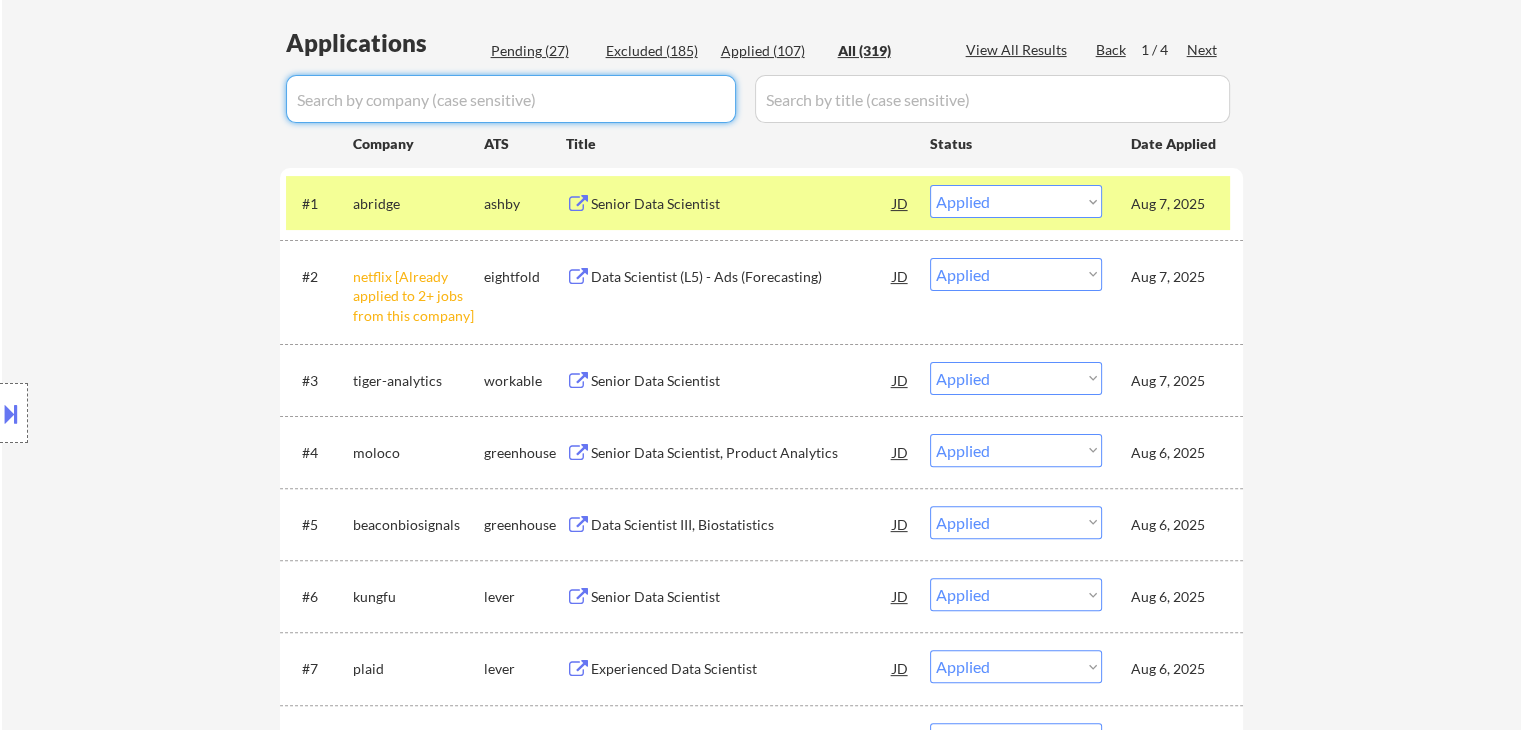 type 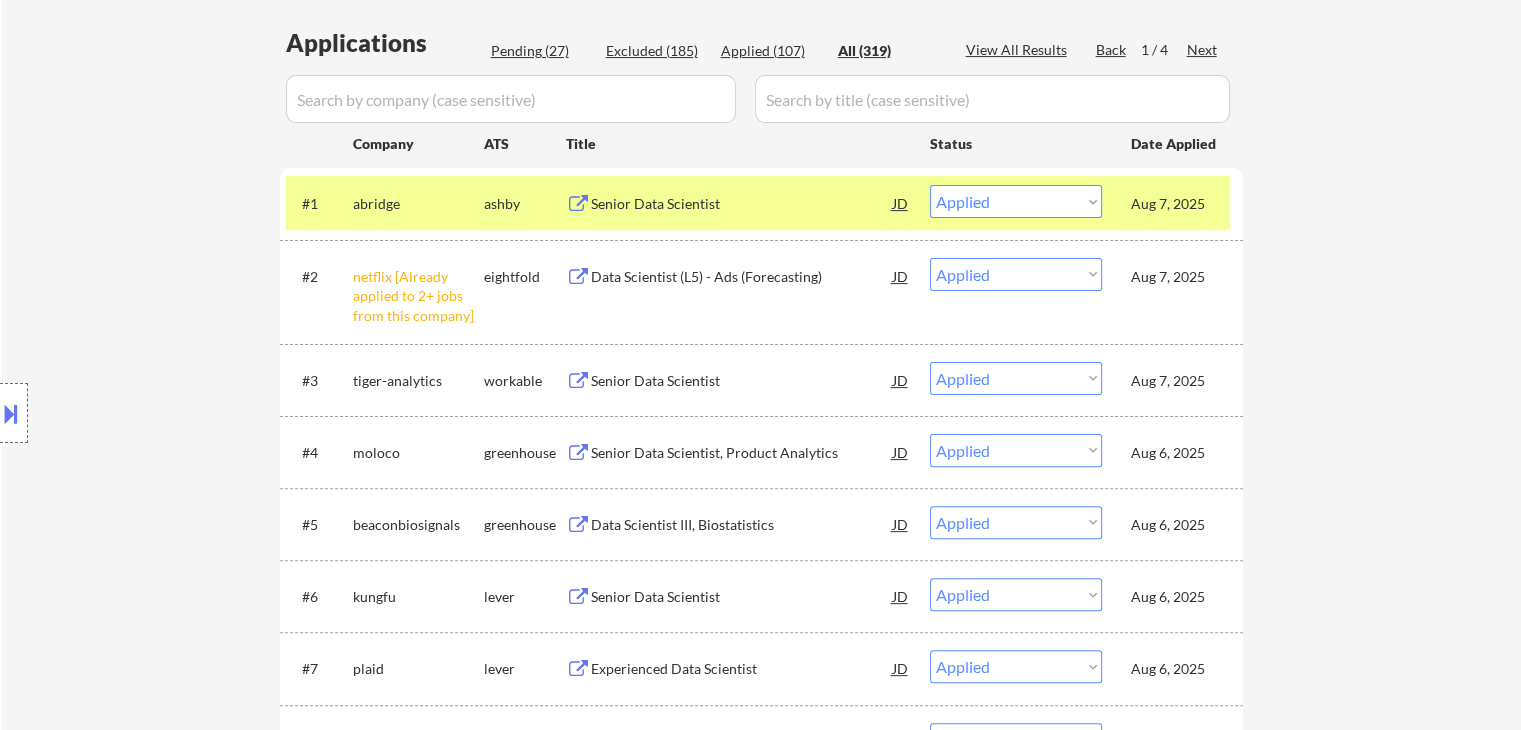 select on ""pending"" 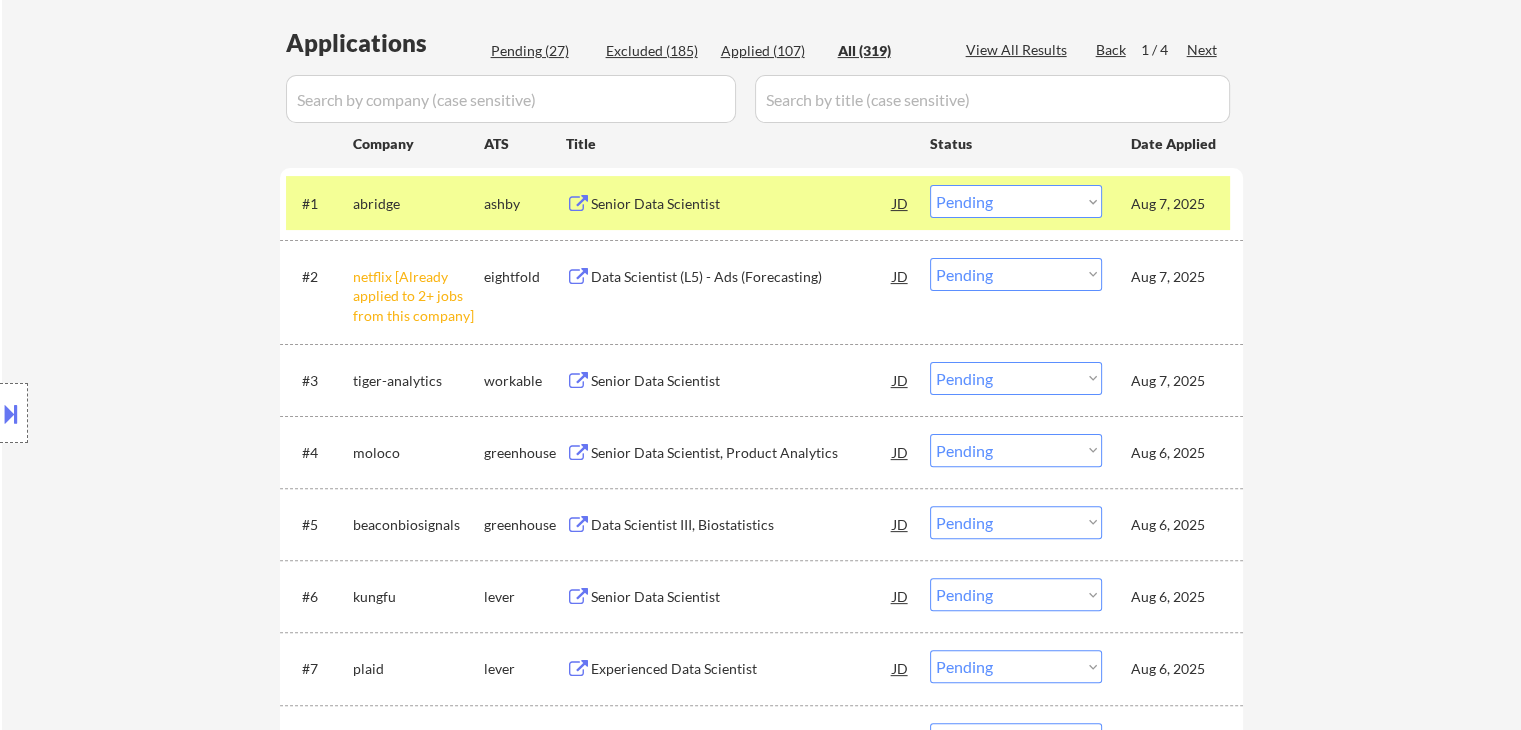 select on ""pending"" 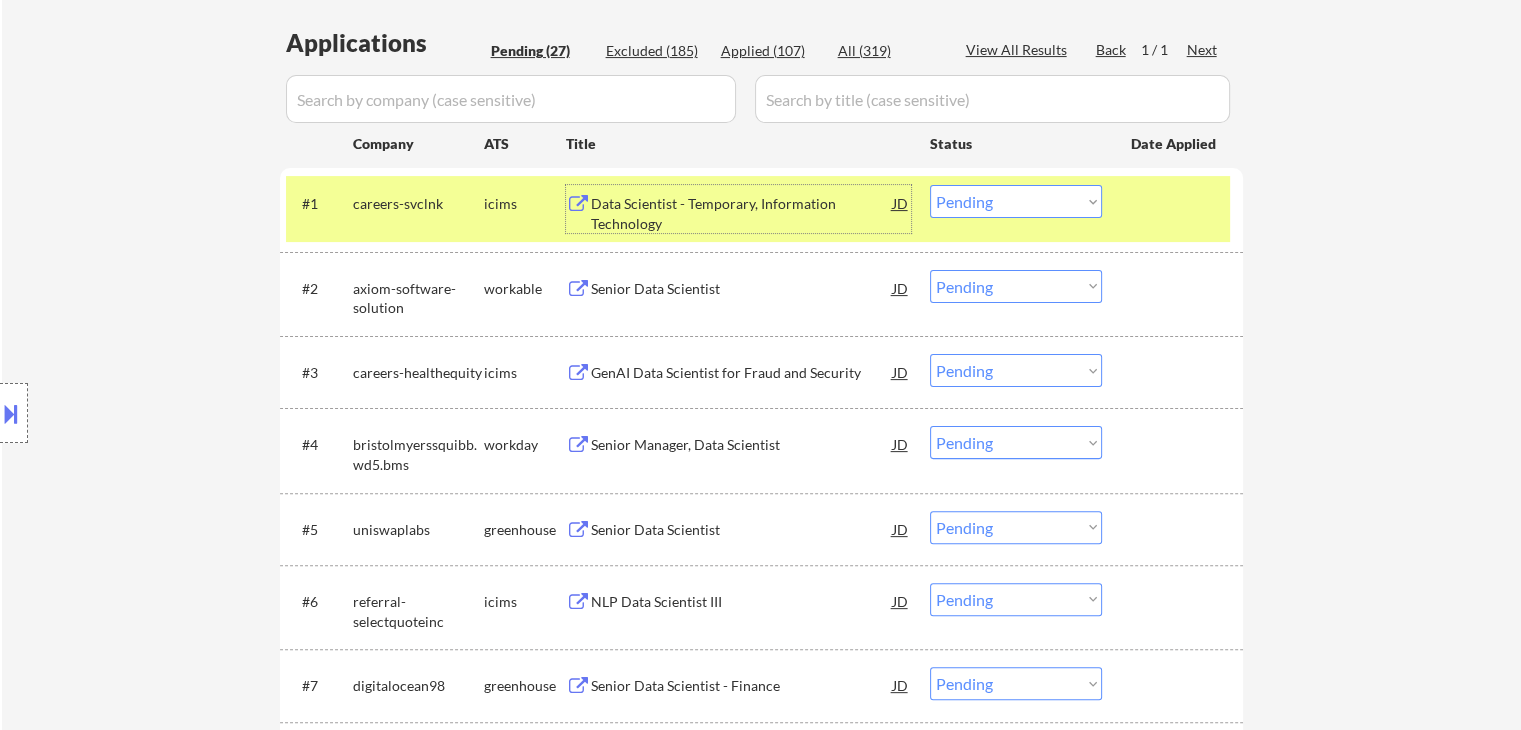 click on "Data Scientist - Temporary, Information Technology" at bounding box center (742, 209) 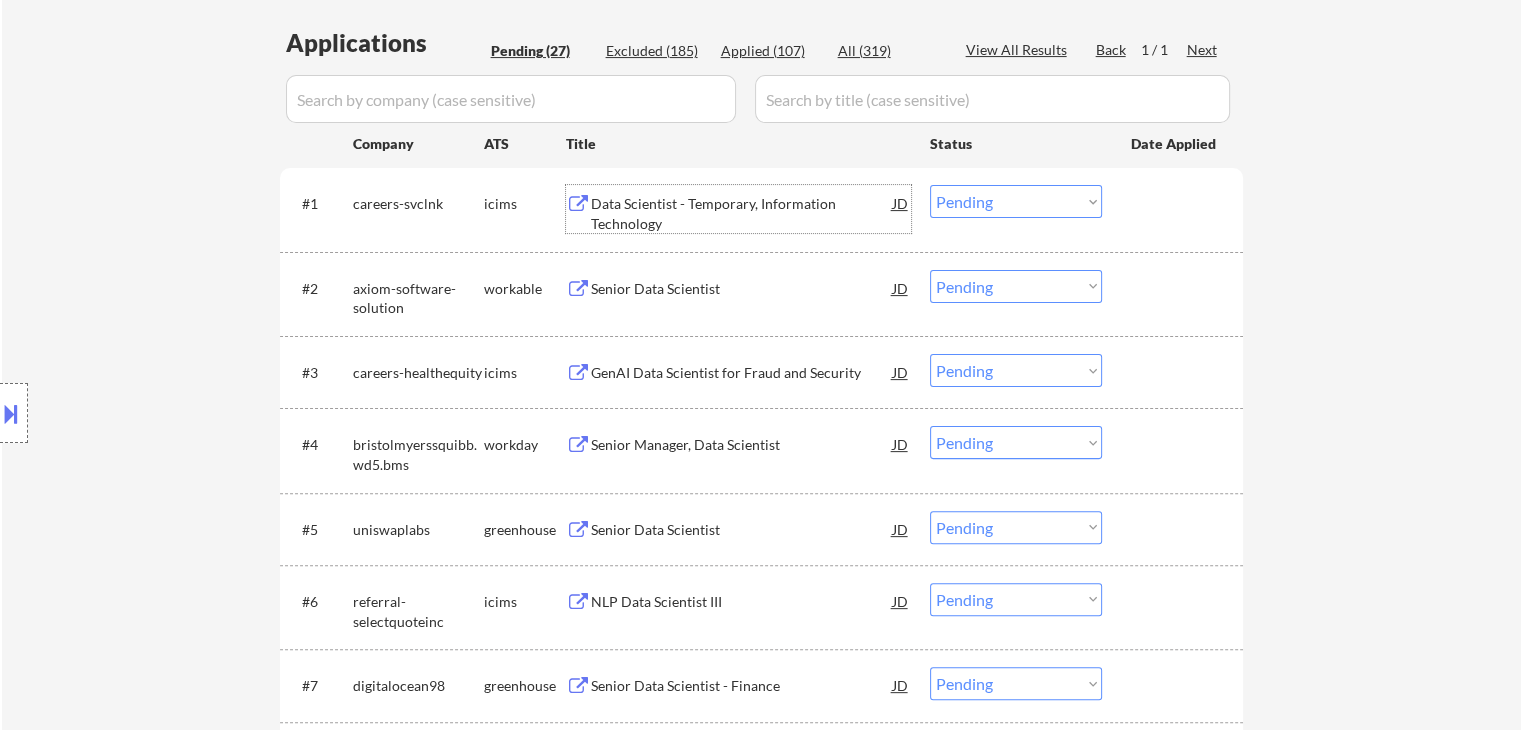 click on "Senior Data Scientist" at bounding box center [742, 289] 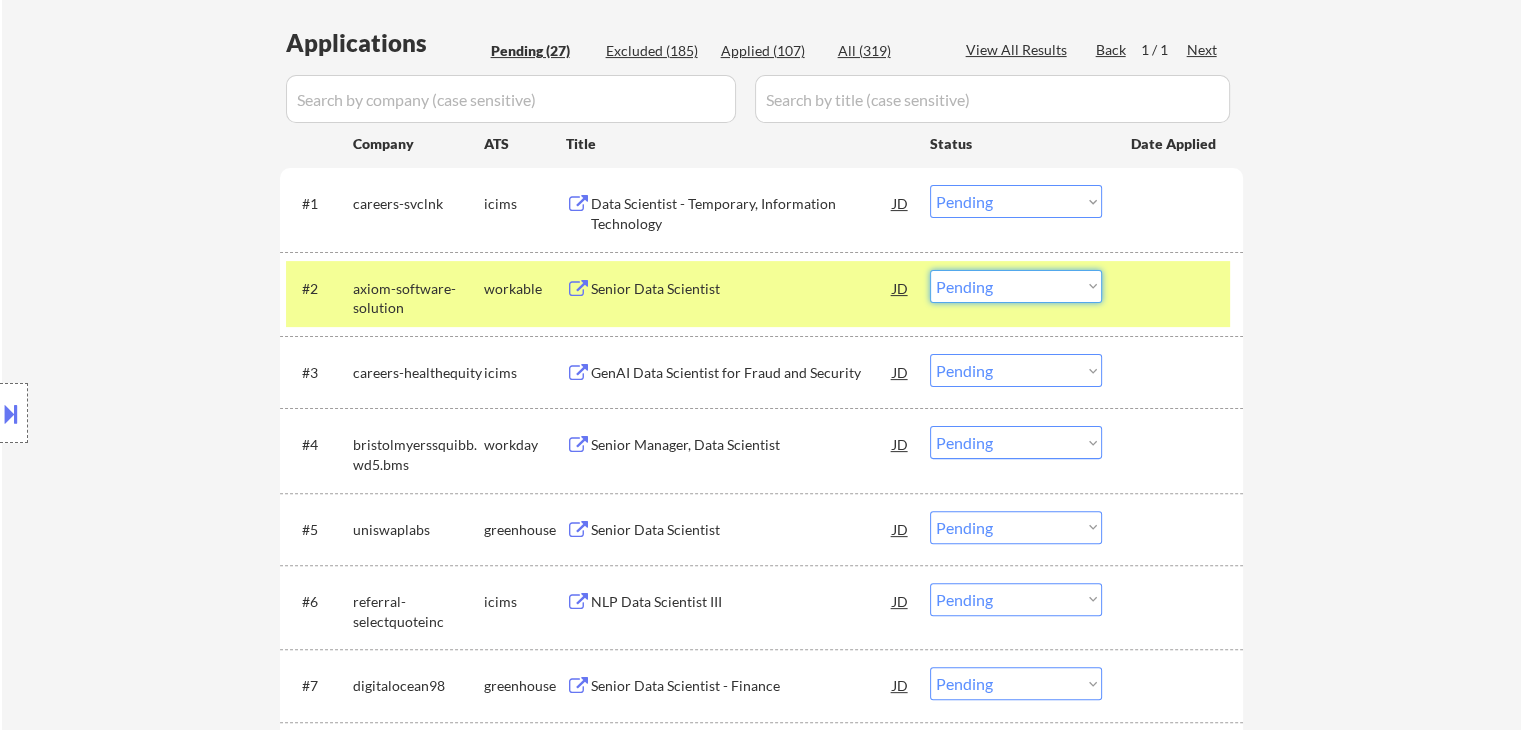 drag, startPoint x: 995, startPoint y: 289, endPoint x: 994, endPoint y: 300, distance: 11.045361 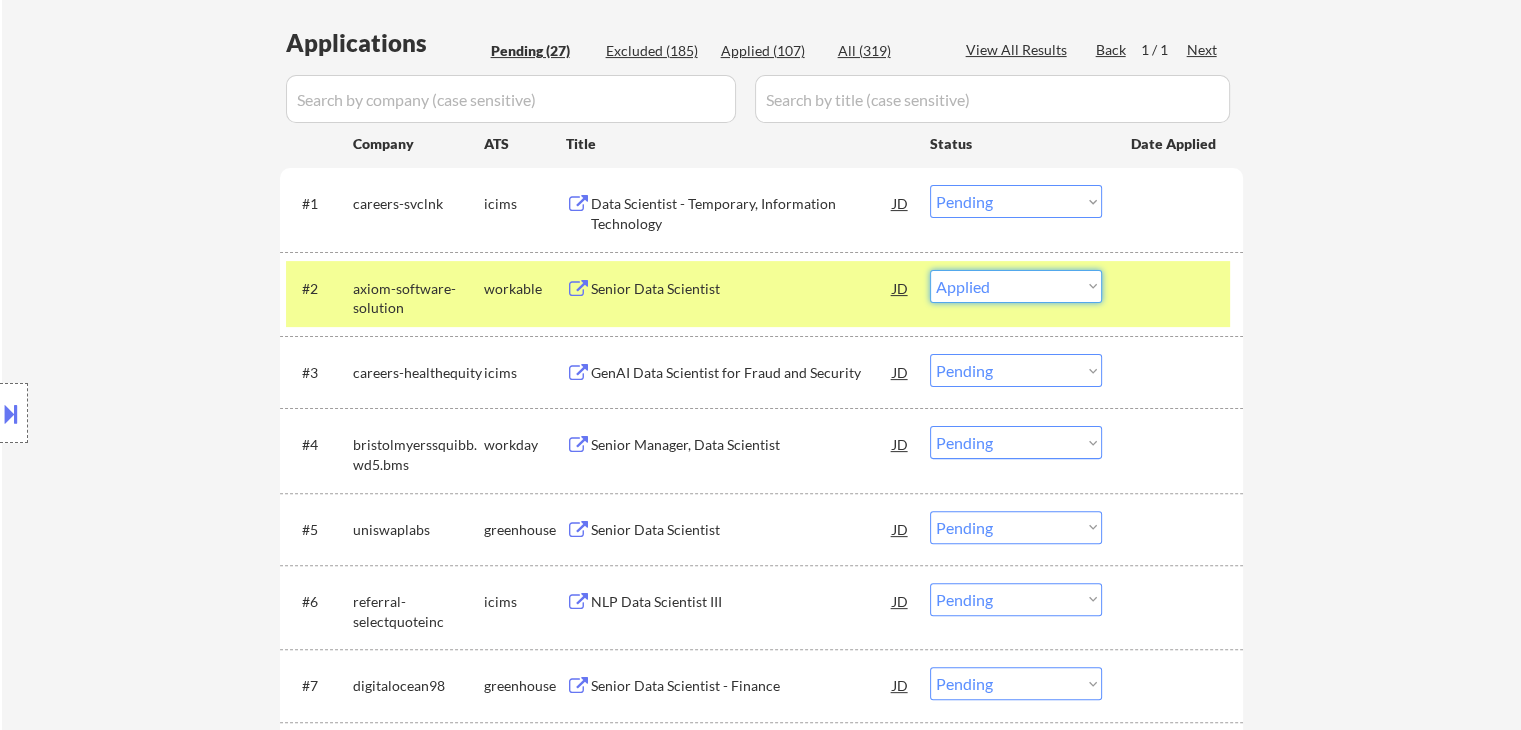 click on "Choose an option... Pending Applied Excluded (Questions) Excluded (Expired) Excluded (Location) Excluded (Bad Match) Excluded (Blocklist) Excluded (Salary) Excluded (Other)" at bounding box center (1016, 286) 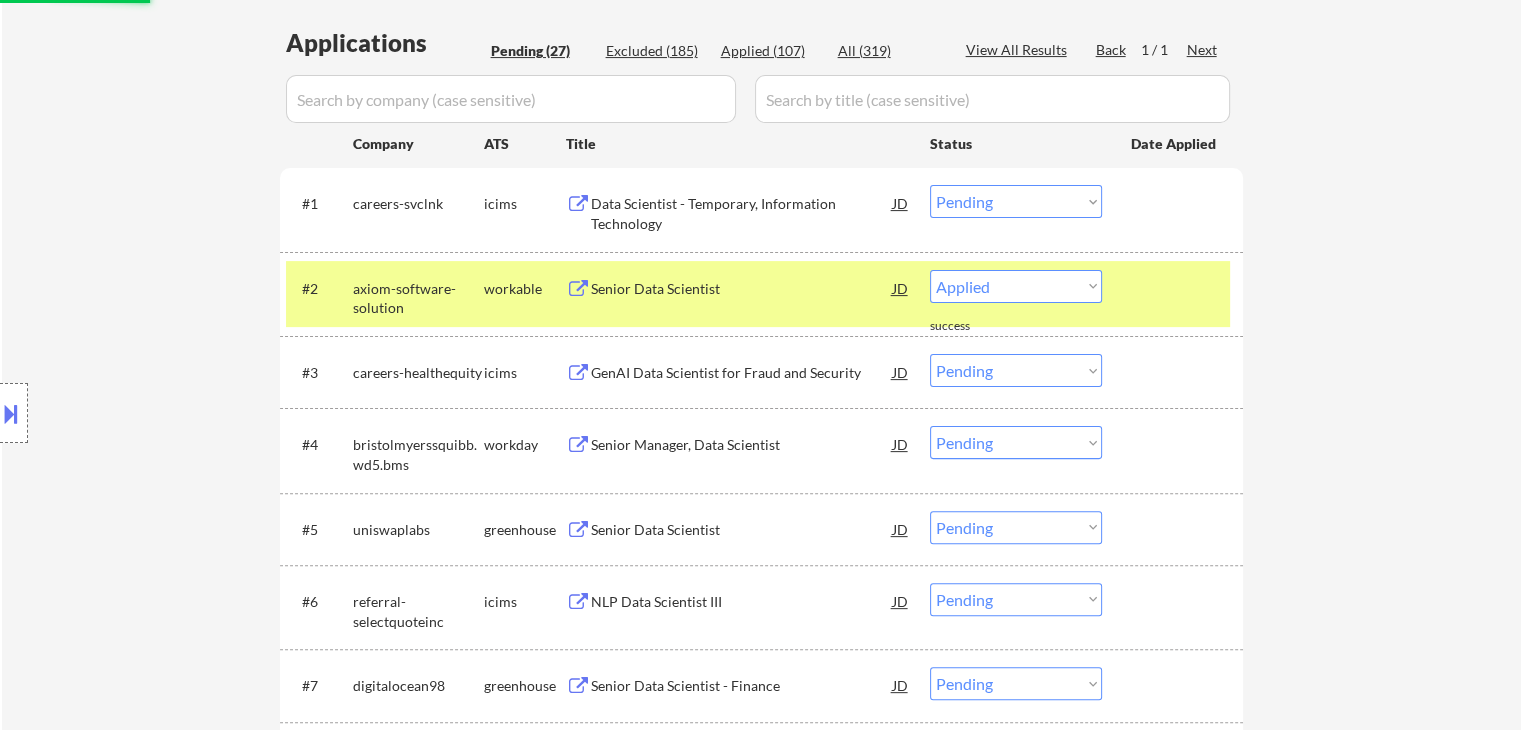 select on ""pending"" 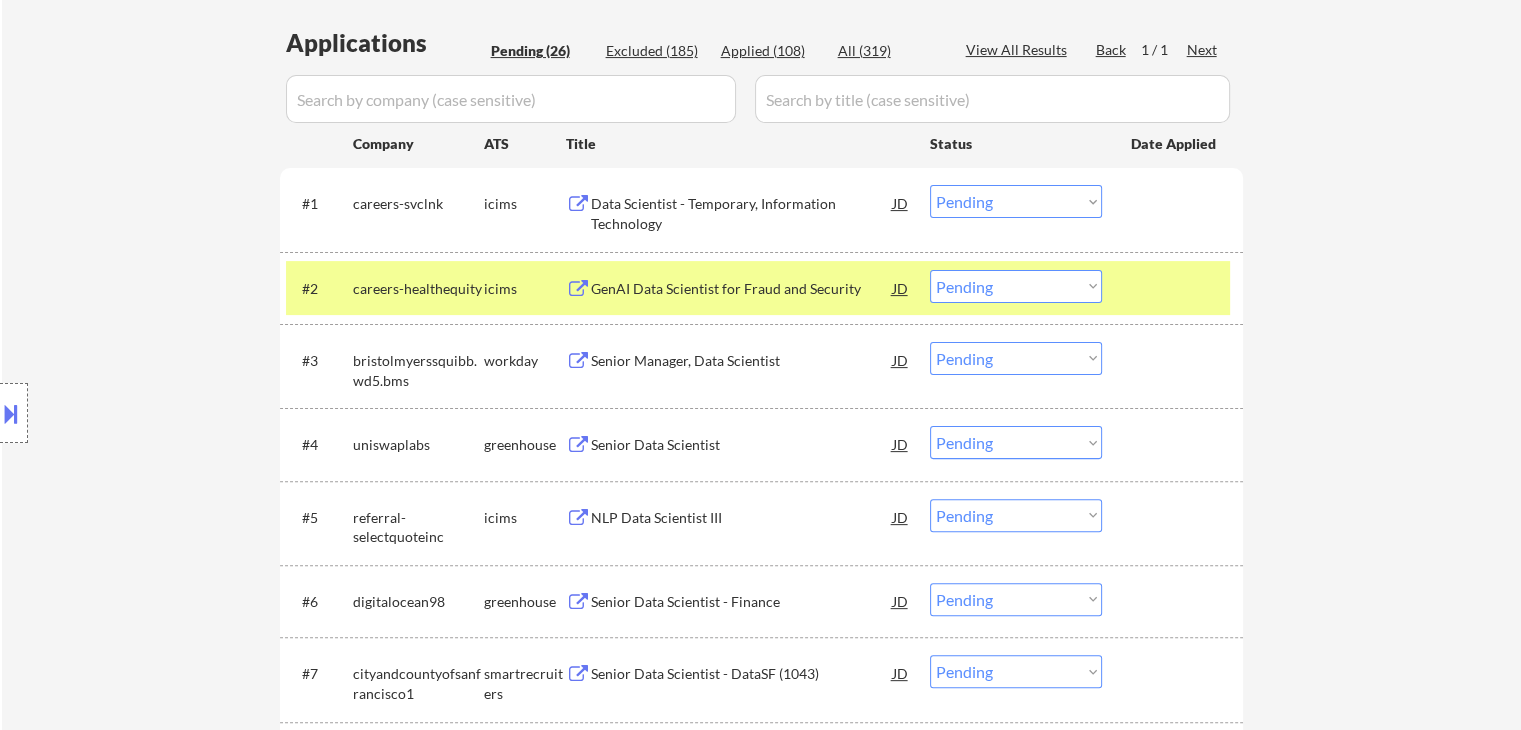 drag, startPoint x: 968, startPoint y: 198, endPoint x: 991, endPoint y: 214, distance: 28.01785 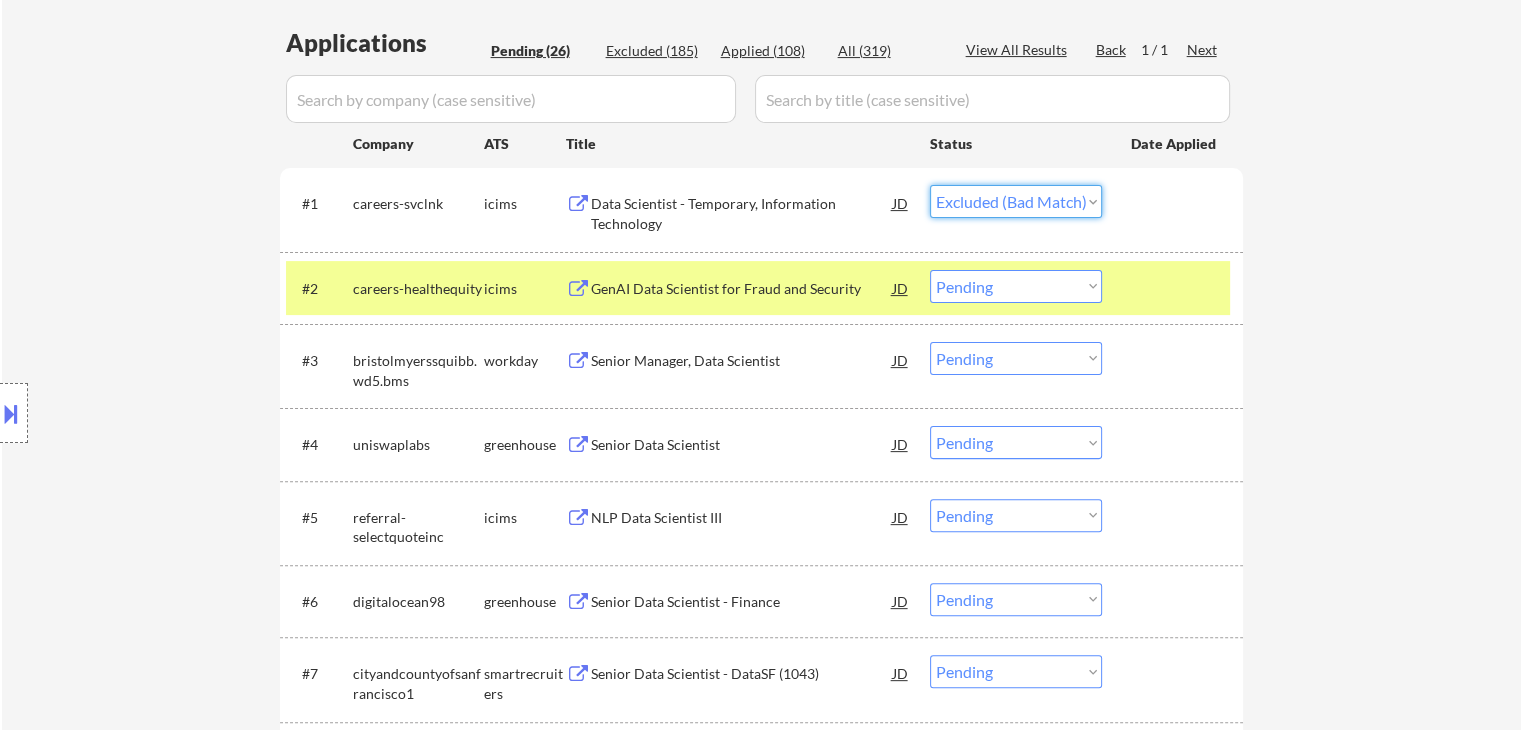 click on "Choose an option... Pending Applied Excluded (Questions) Excluded (Expired) Excluded (Location) Excluded (Bad Match) Excluded (Blocklist) Excluded (Salary) Excluded (Other)" at bounding box center (1016, 201) 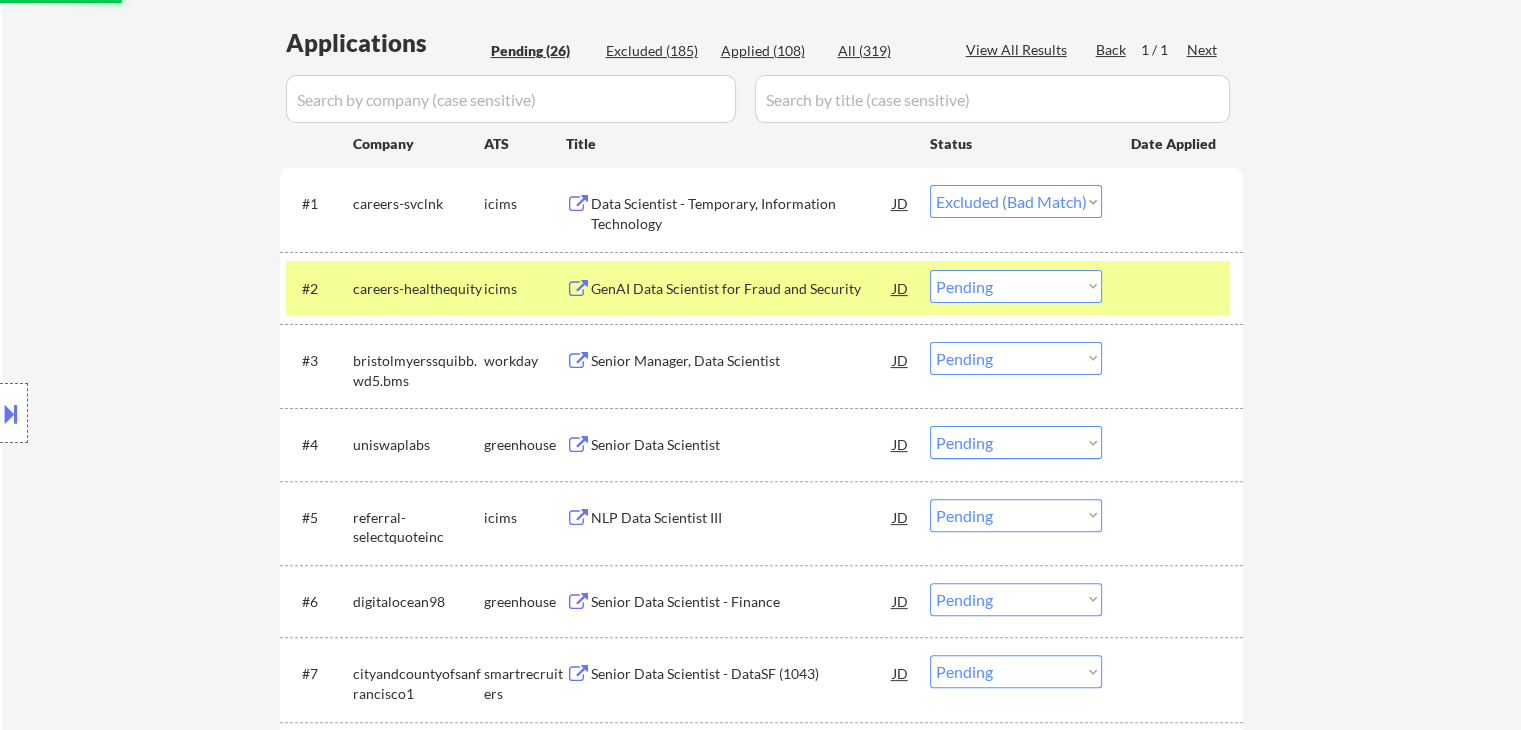 click on "careers-healthequity" at bounding box center (418, 289) 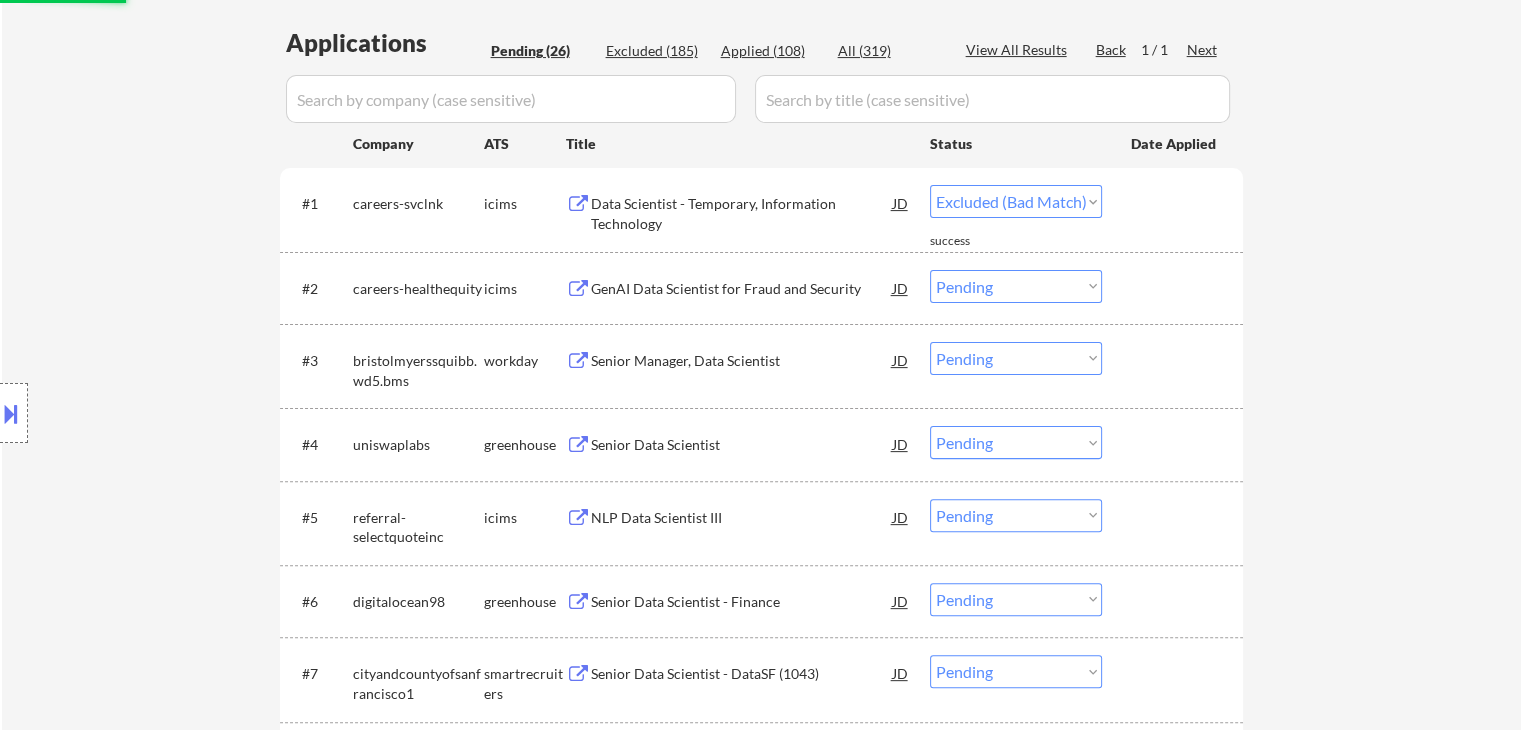 select on ""pending"" 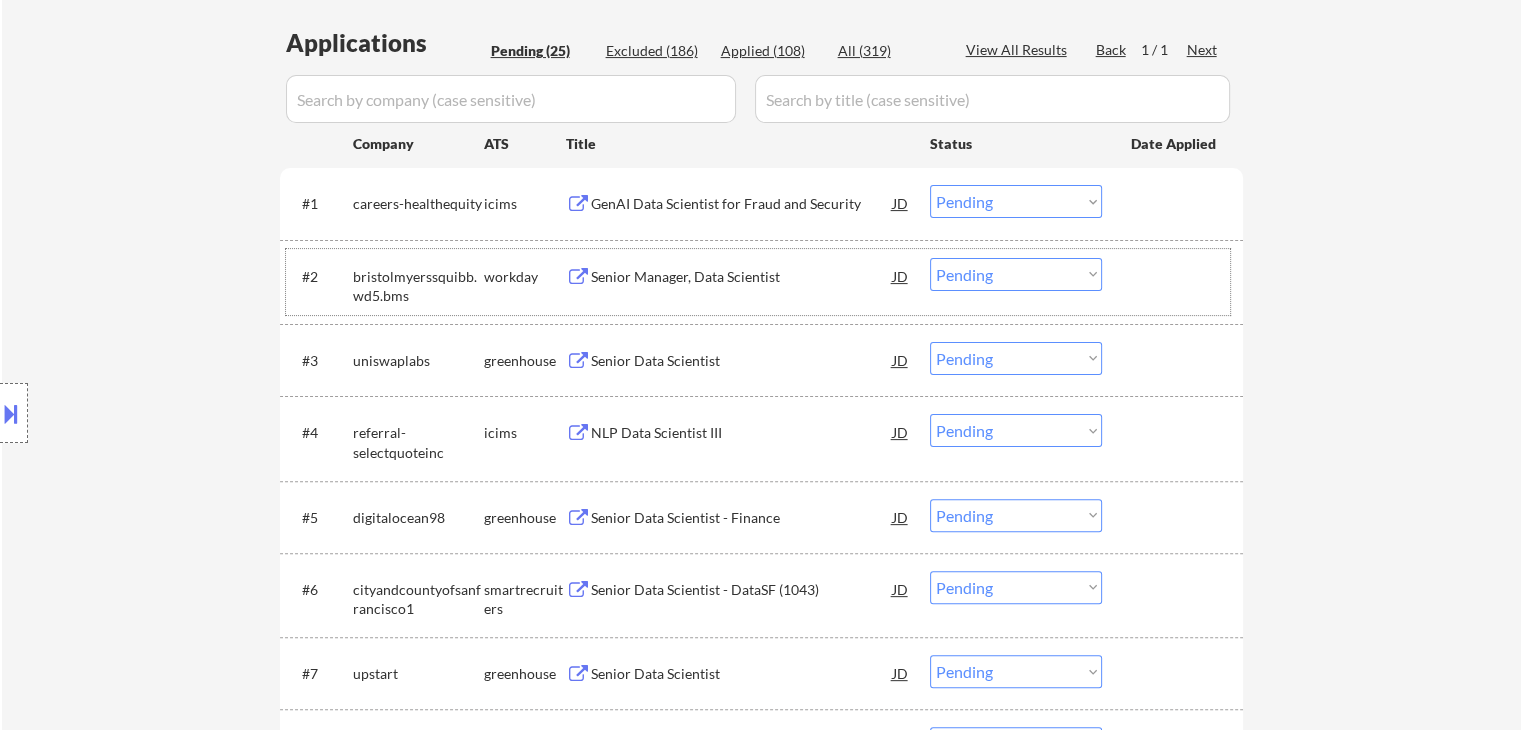 click on "Applications Pending (25) Excluded (186) Applied (108) All (319) View All Results Back 1 / 1
Next Company ATS Title Status Date Applied #1 careers-healthequity icims GenAI Data Scientist for Fraud and Security JD Choose an option... Pending Applied Excluded (Questions) Excluded (Expired) Excluded (Location) Excluded (Bad Match) Excluded (Blocklist) Excluded (Salary) Excluded (Other) success #2 bristolmyerssquibb.wd5.bms workday Senior Manager, Data Scientist JD warning_amber Choose an option... Pending Applied Excluded (Questions) Excluded (Expired) Excluded (Location) Excluded (Bad Match) Excluded (Blocklist) Excluded (Salary) Excluded (Other) success #3 uniswaplabs greenhouse Senior Data Scientist JD warning_amber Choose an option... Pending Applied Excluded (Questions) Excluded (Expired) Excluded (Location) Excluded (Bad Match) Excluded (Blocklist) Excluded (Salary) Excluded (Other) success #4 referral-selectquoteinc icims NLP Data Scientist III JD warning_amber Choose an option... Pending Applied success" at bounding box center (761, 1138) 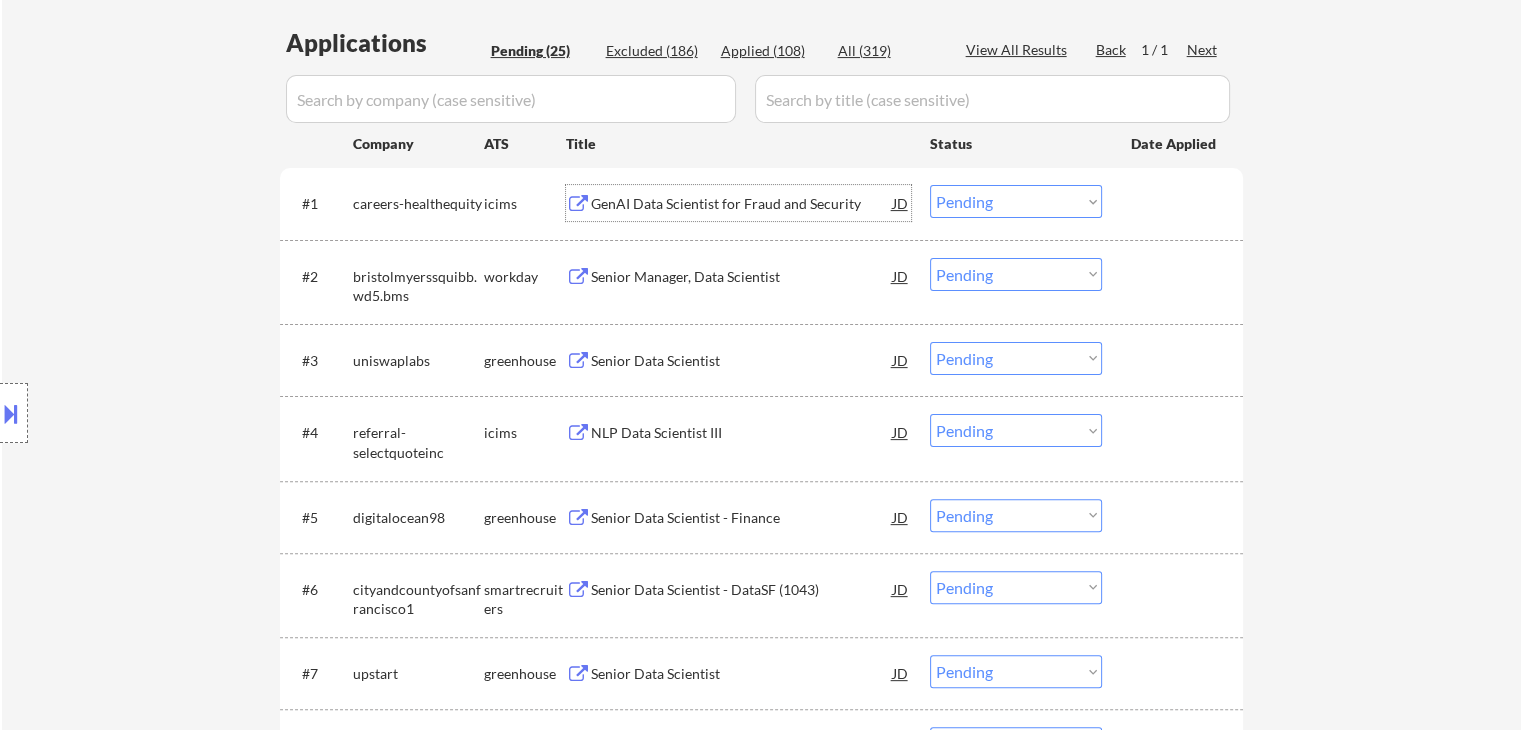 click on "GenAI Data Scientist for Fraud and Security" at bounding box center [742, 203] 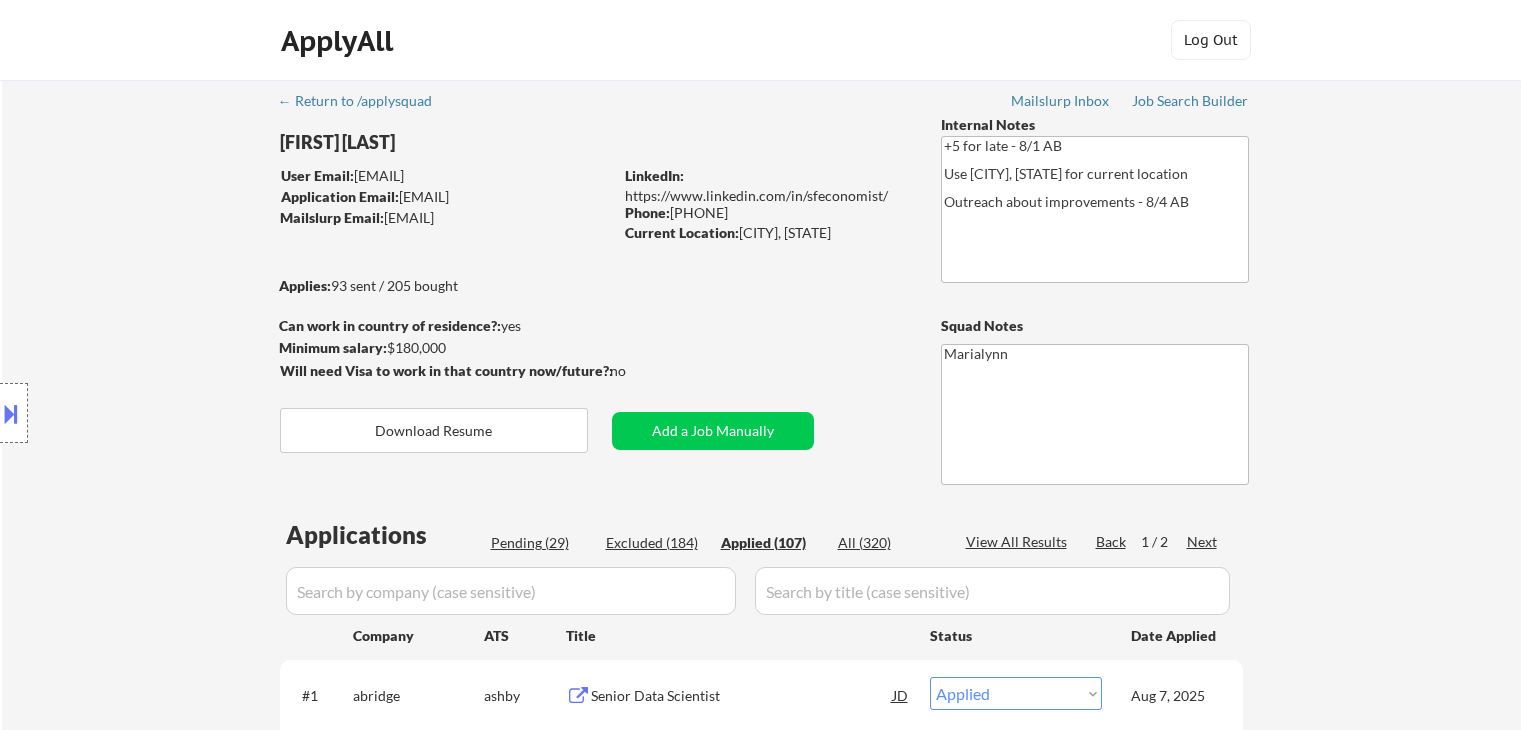 select on ""applied"" 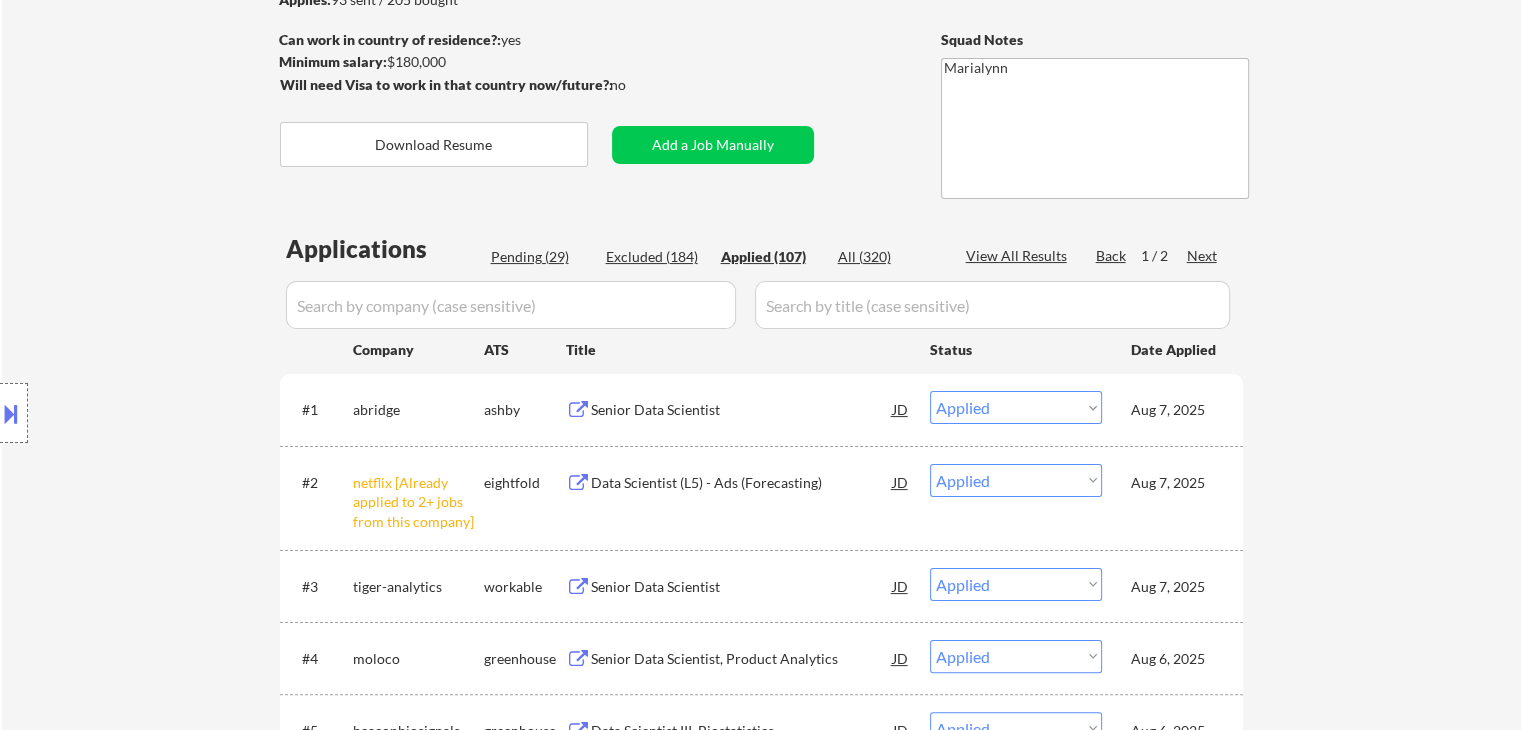 scroll, scrollTop: 400, scrollLeft: 0, axis: vertical 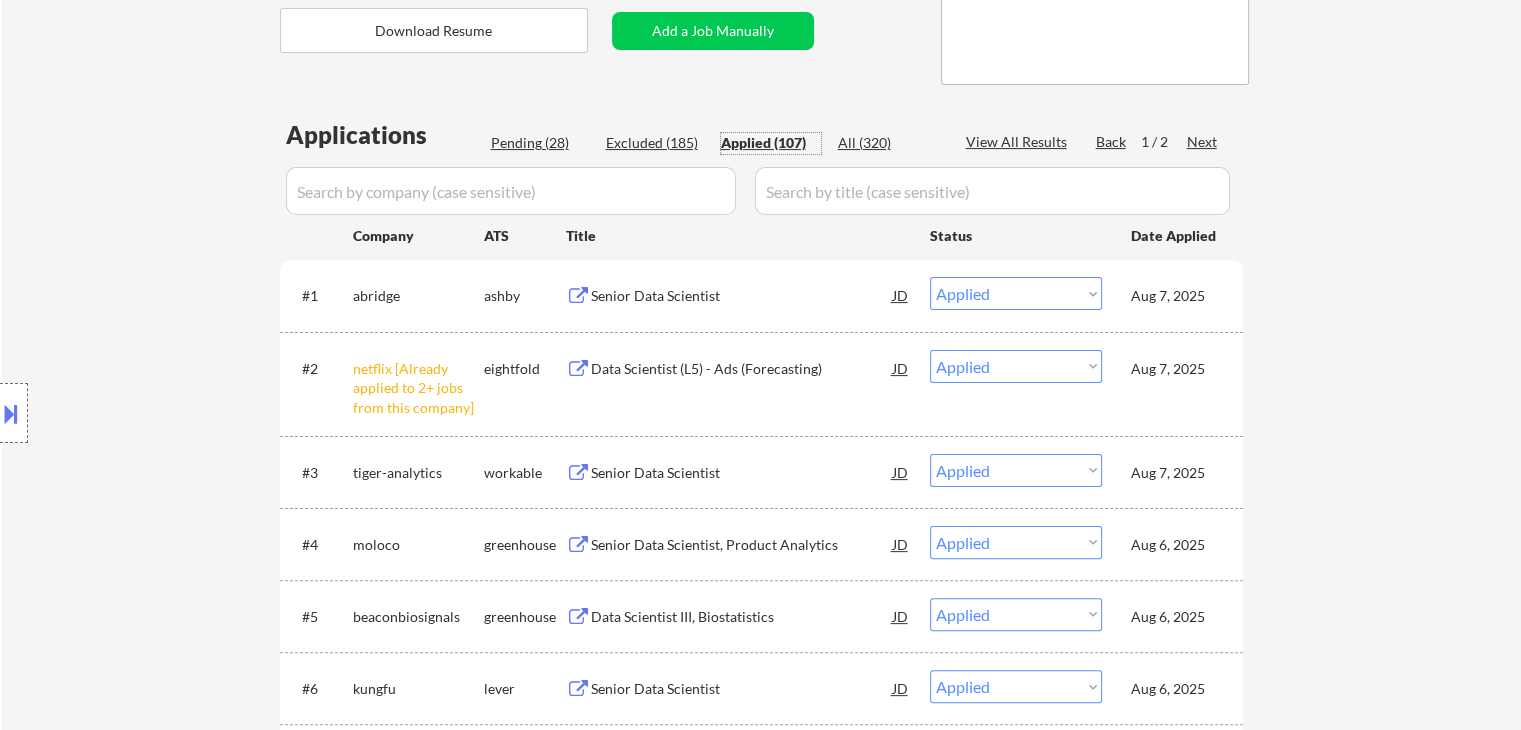 click on "Applied (107)" at bounding box center [771, 143] 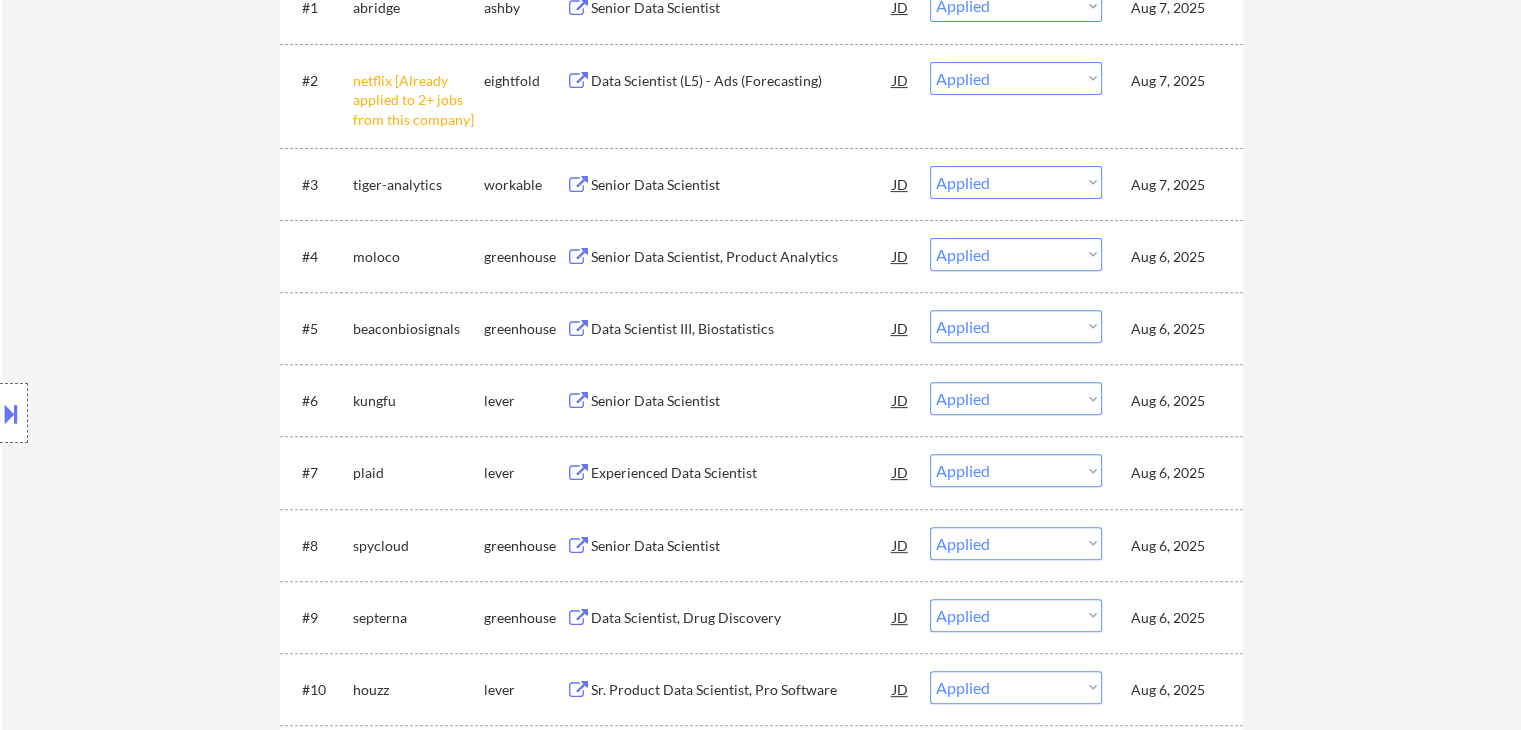 scroll, scrollTop: 700, scrollLeft: 0, axis: vertical 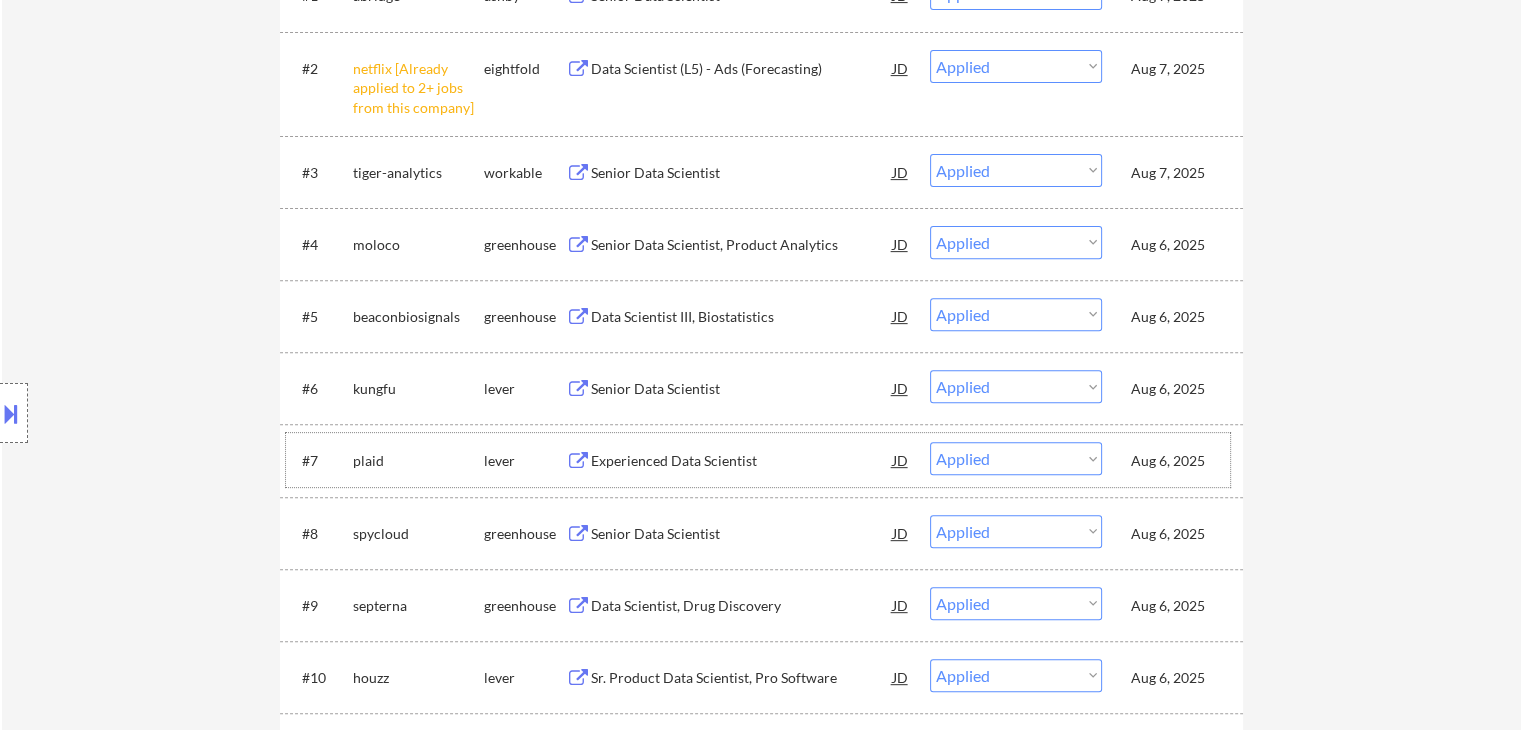 click on "Aug 6, 2025" at bounding box center [1175, 461] 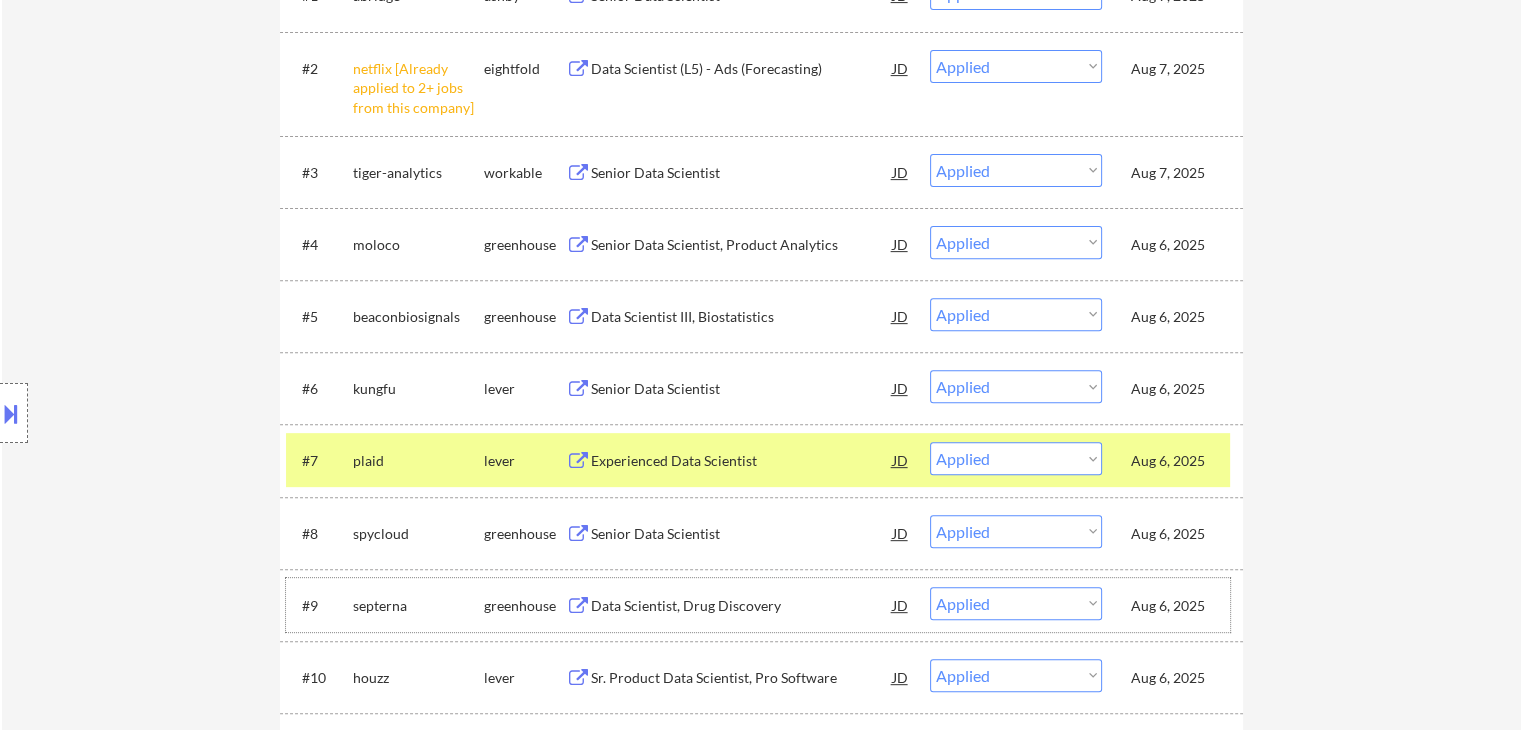 drag, startPoint x: 1158, startPoint y: 599, endPoint x: 1160, endPoint y: 589, distance: 10.198039 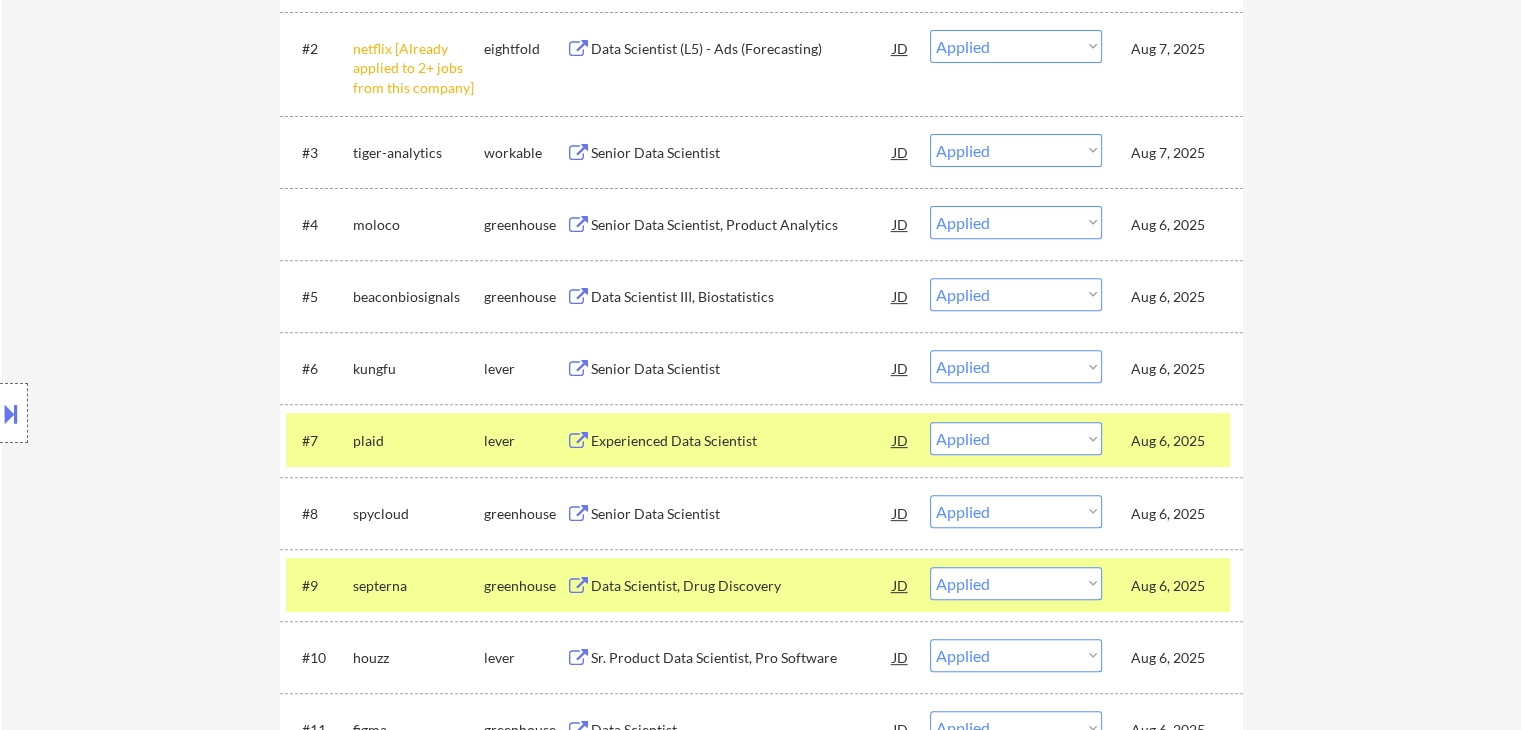 scroll, scrollTop: 700, scrollLeft: 0, axis: vertical 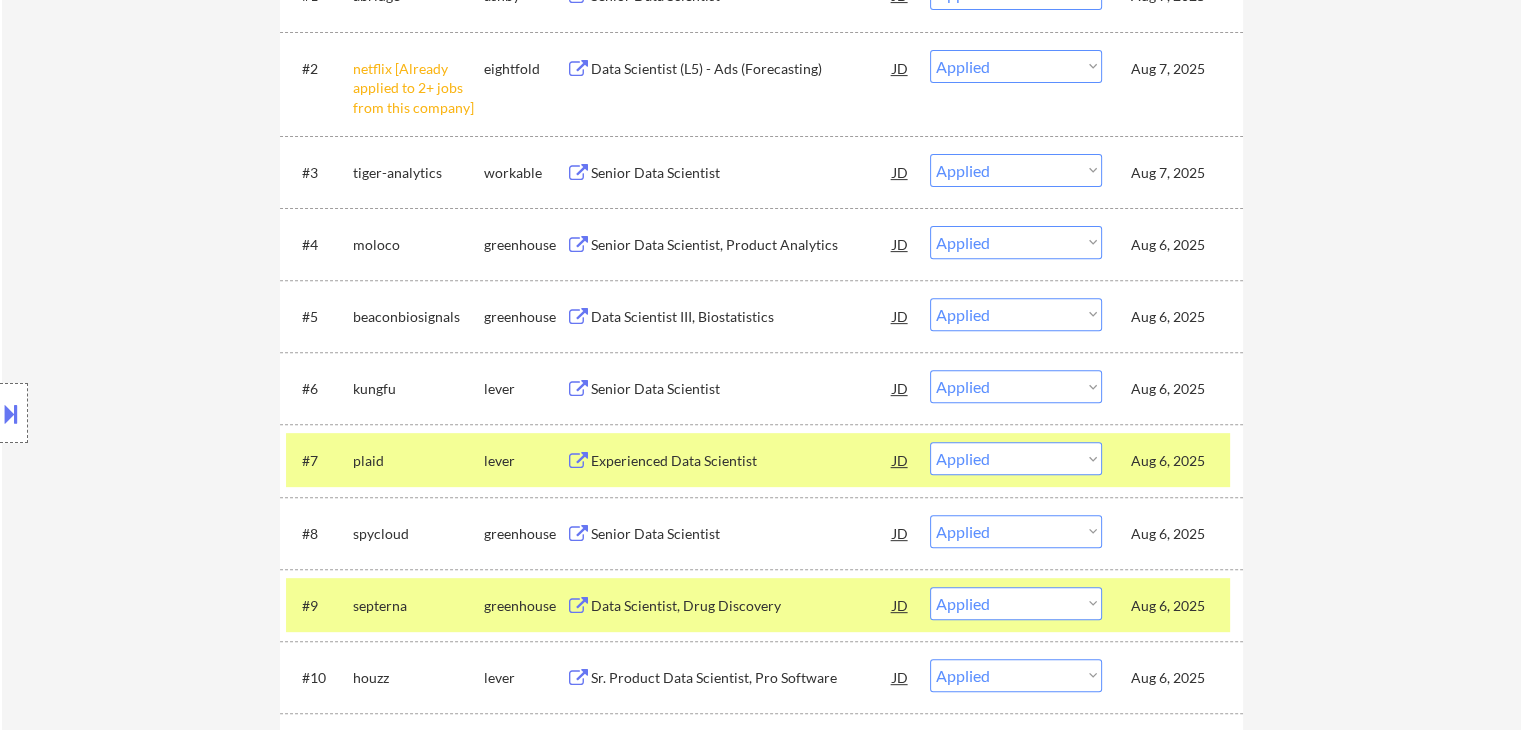 drag, startPoint x: 1155, startPoint y: 239, endPoint x: 1143, endPoint y: 286, distance: 48.507732 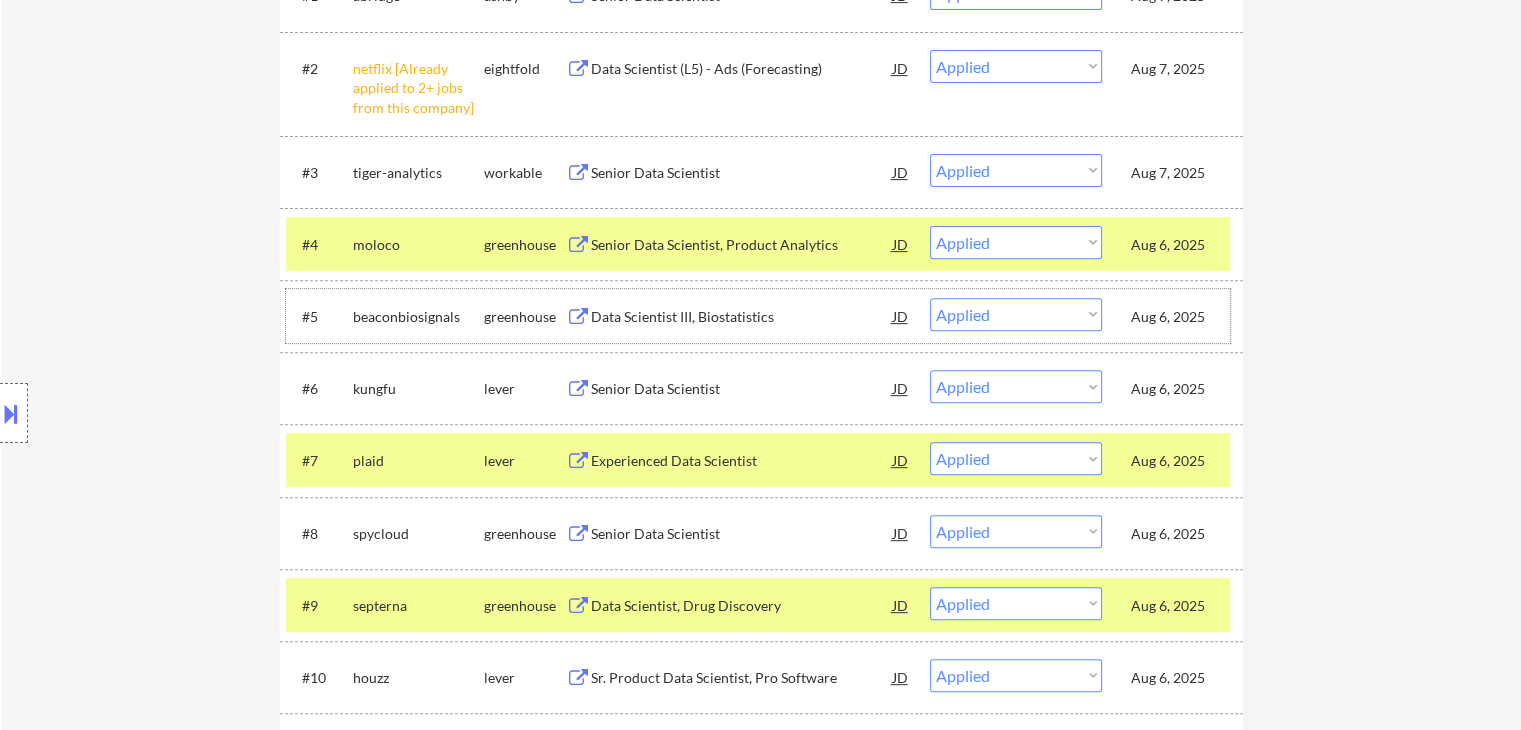 click on "Aug 6, 2025" at bounding box center (1175, 317) 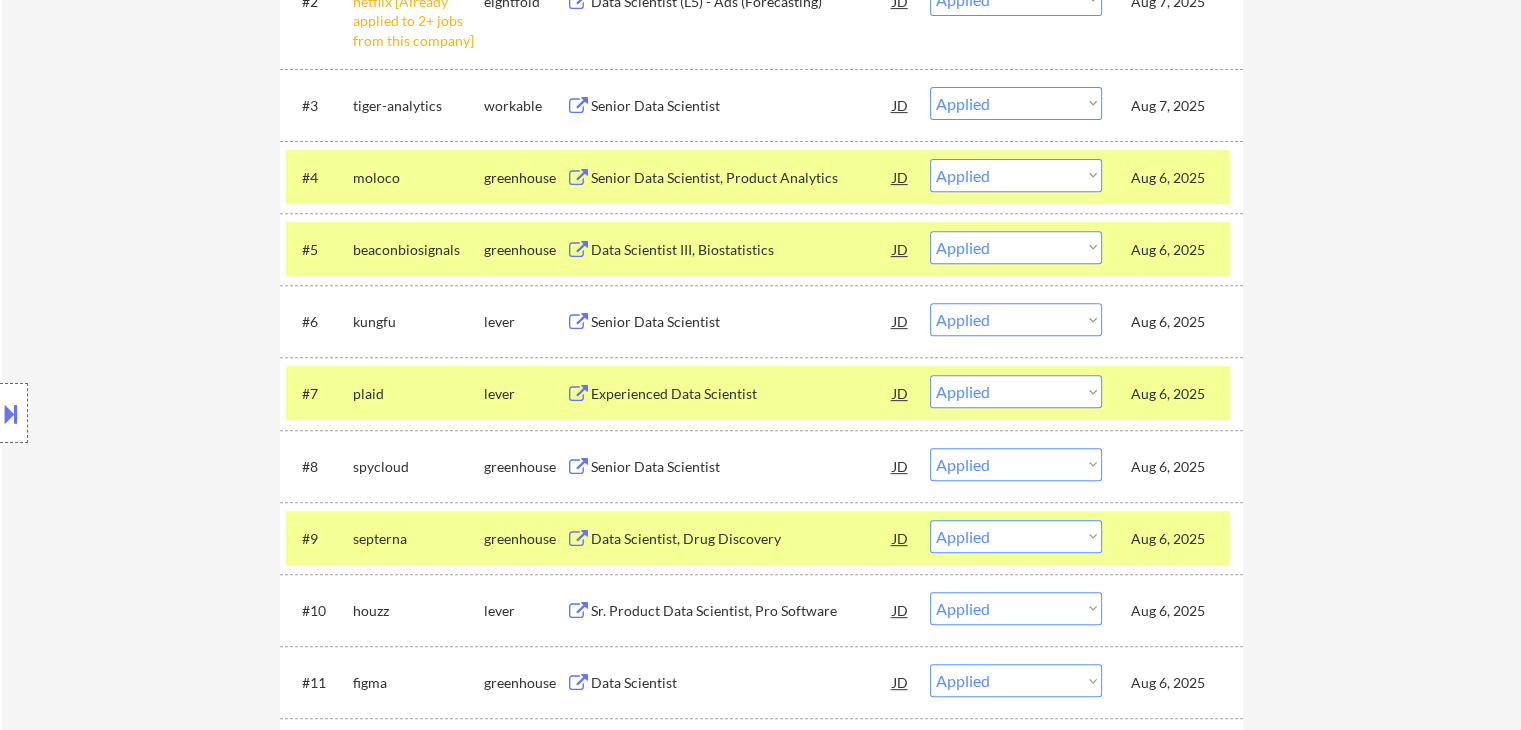 scroll, scrollTop: 800, scrollLeft: 0, axis: vertical 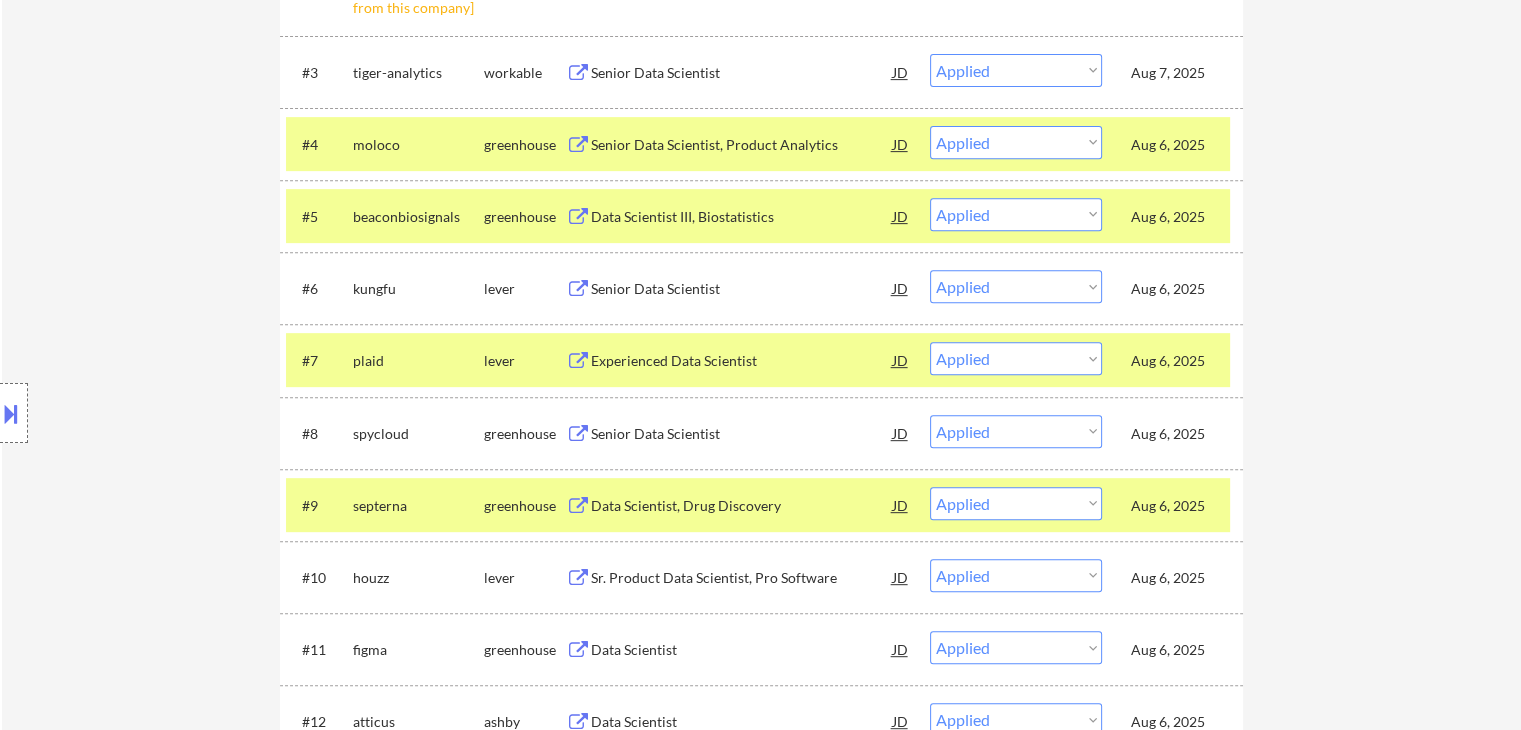 click on "Aug 6, 2025" at bounding box center [1175, 650] 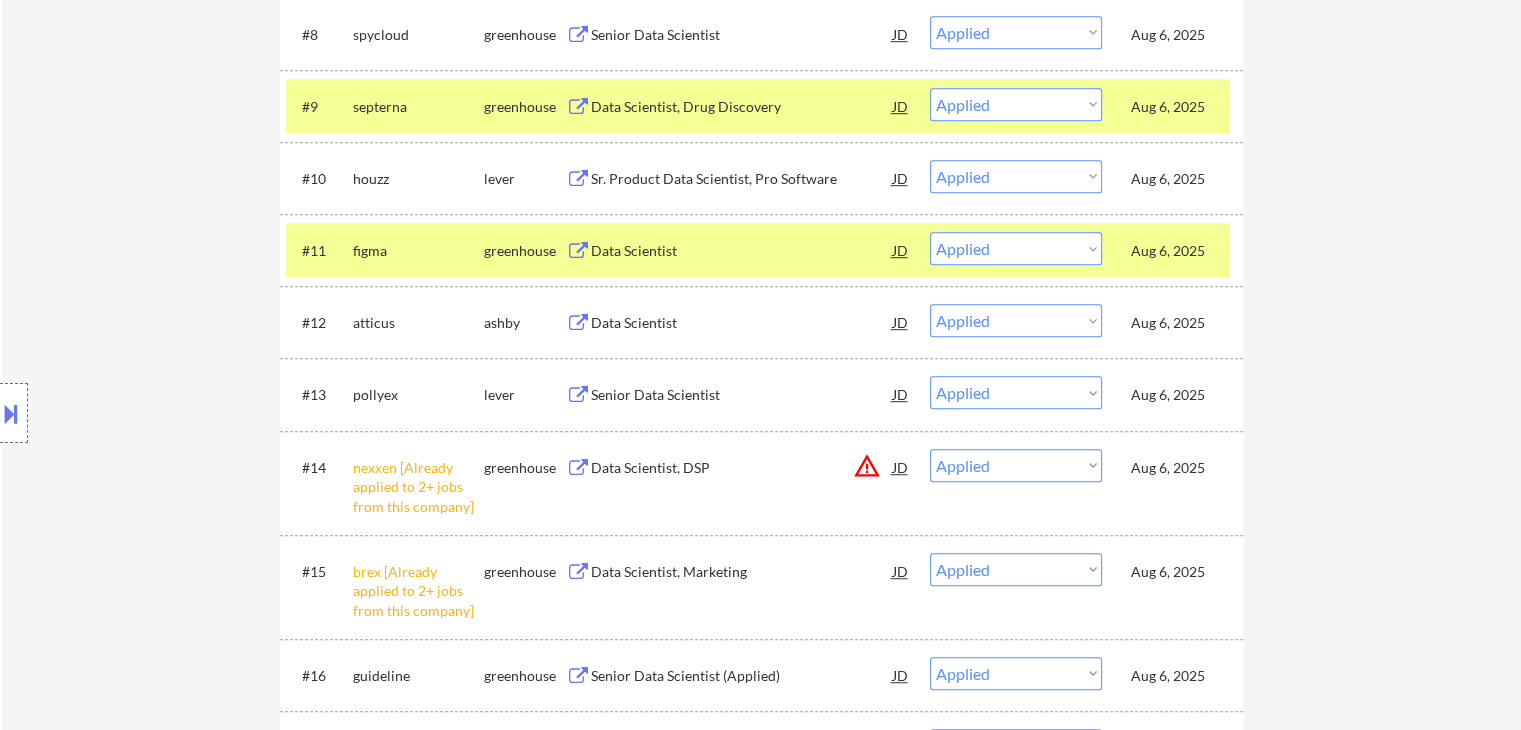 scroll, scrollTop: 1200, scrollLeft: 0, axis: vertical 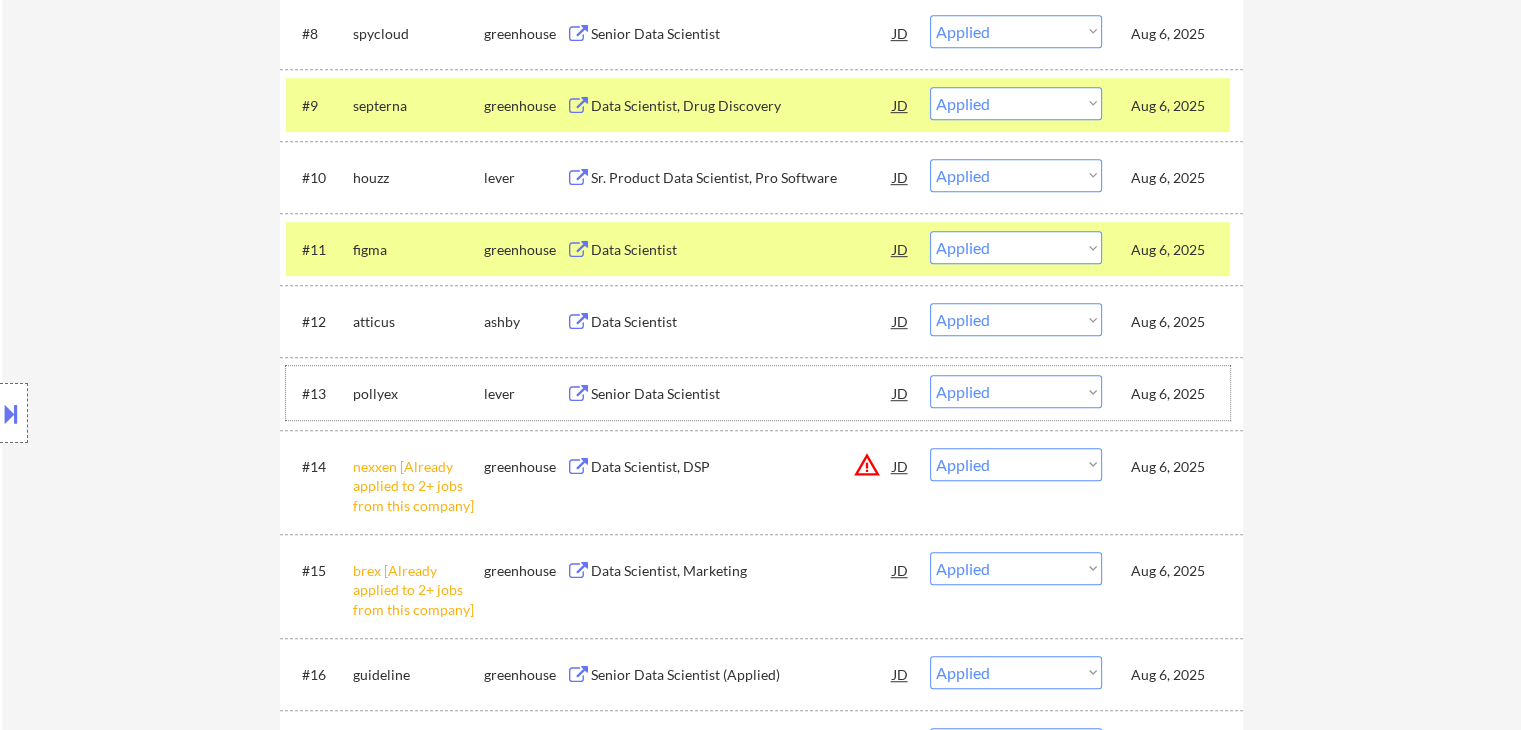 click on "Aug 6, 2025" at bounding box center [1175, 394] 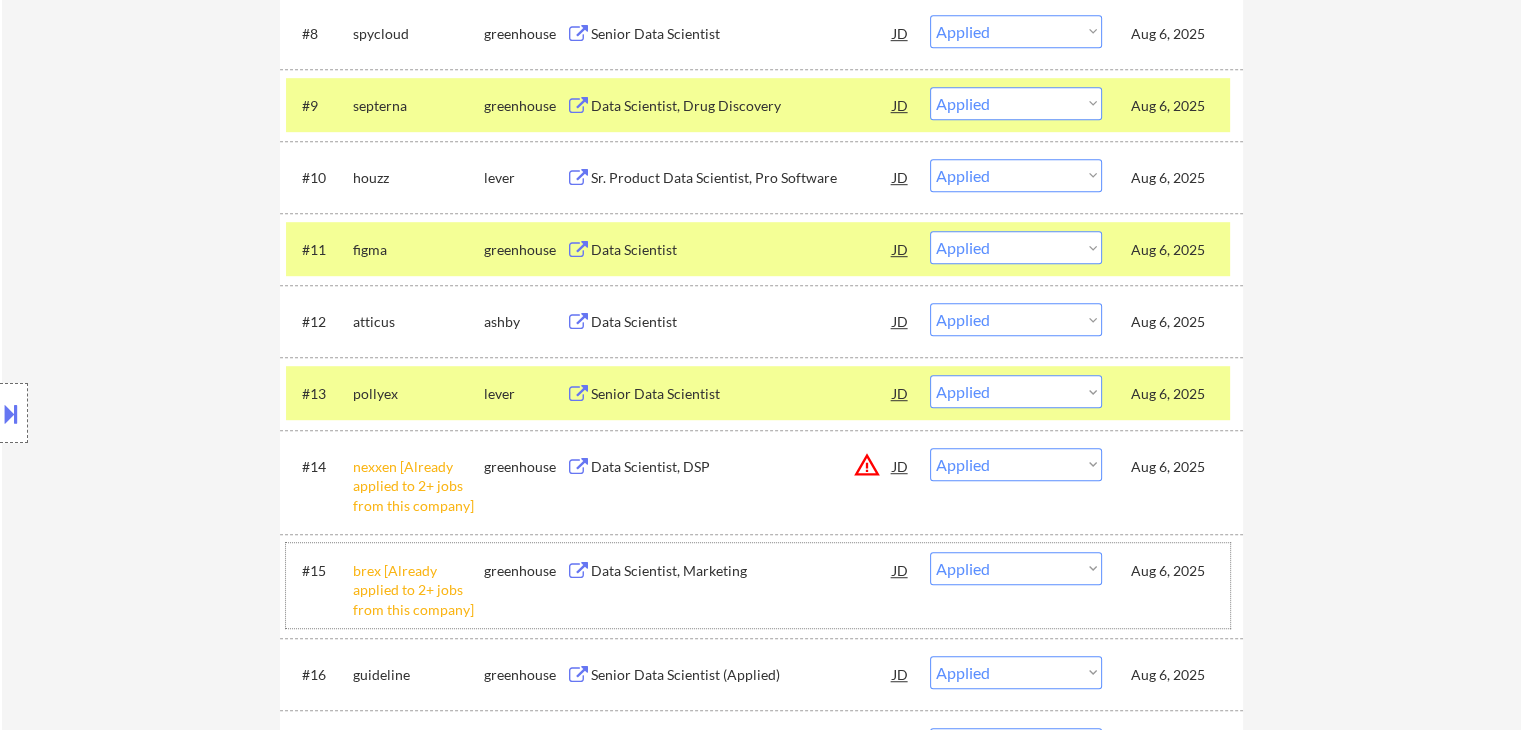 click on "Aug 6, 2025" at bounding box center [1175, 571] 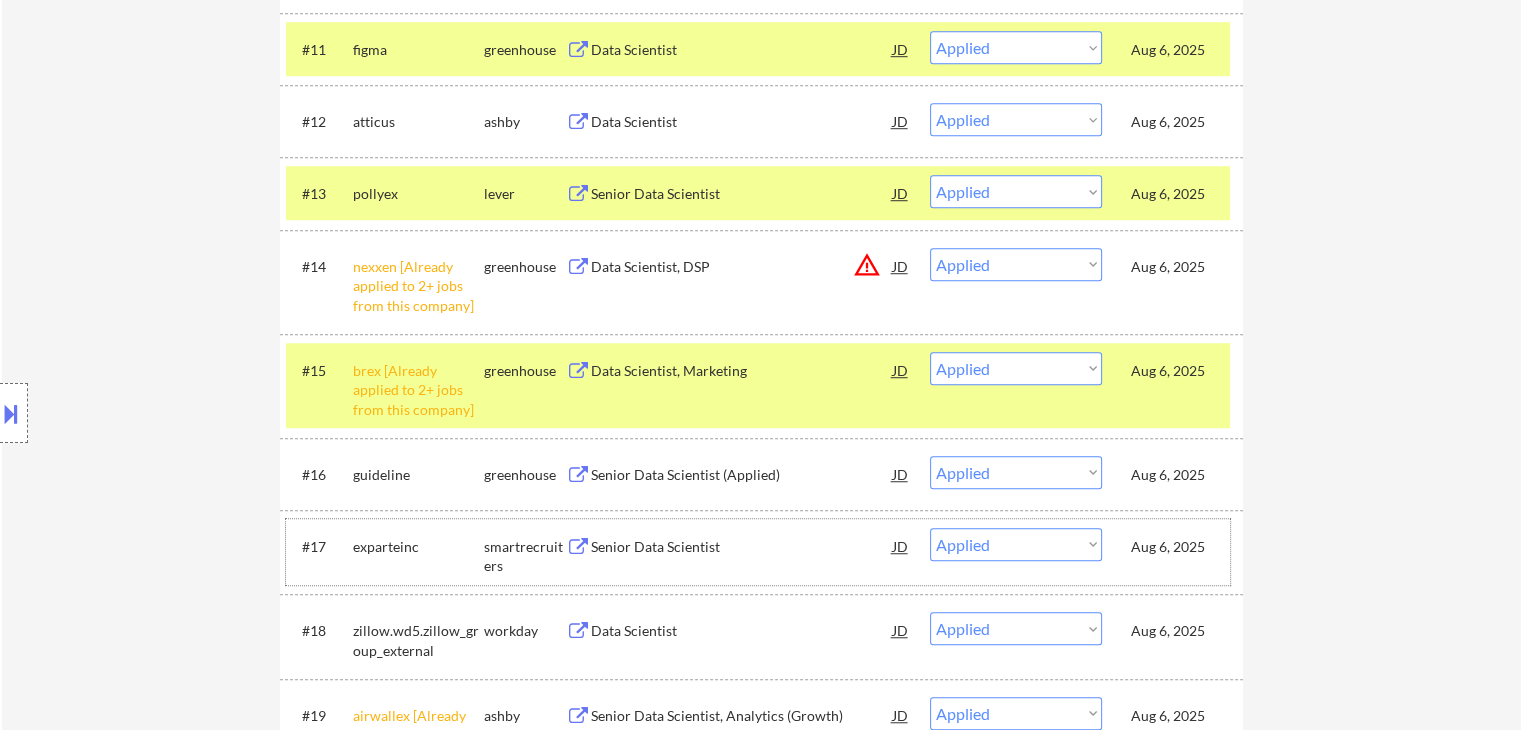 click on "Aug 6, 2025" at bounding box center (1175, 547) 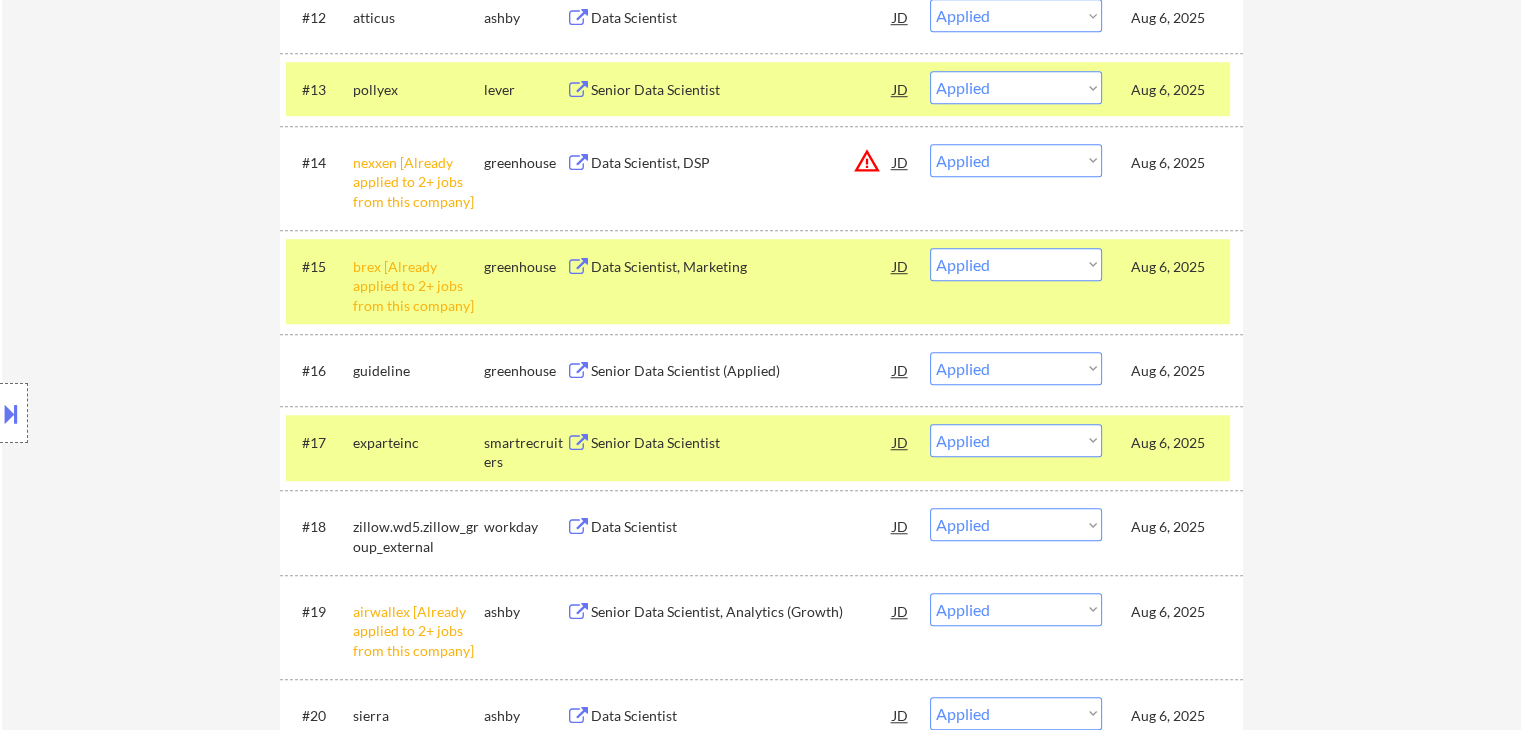 scroll, scrollTop: 1600, scrollLeft: 0, axis: vertical 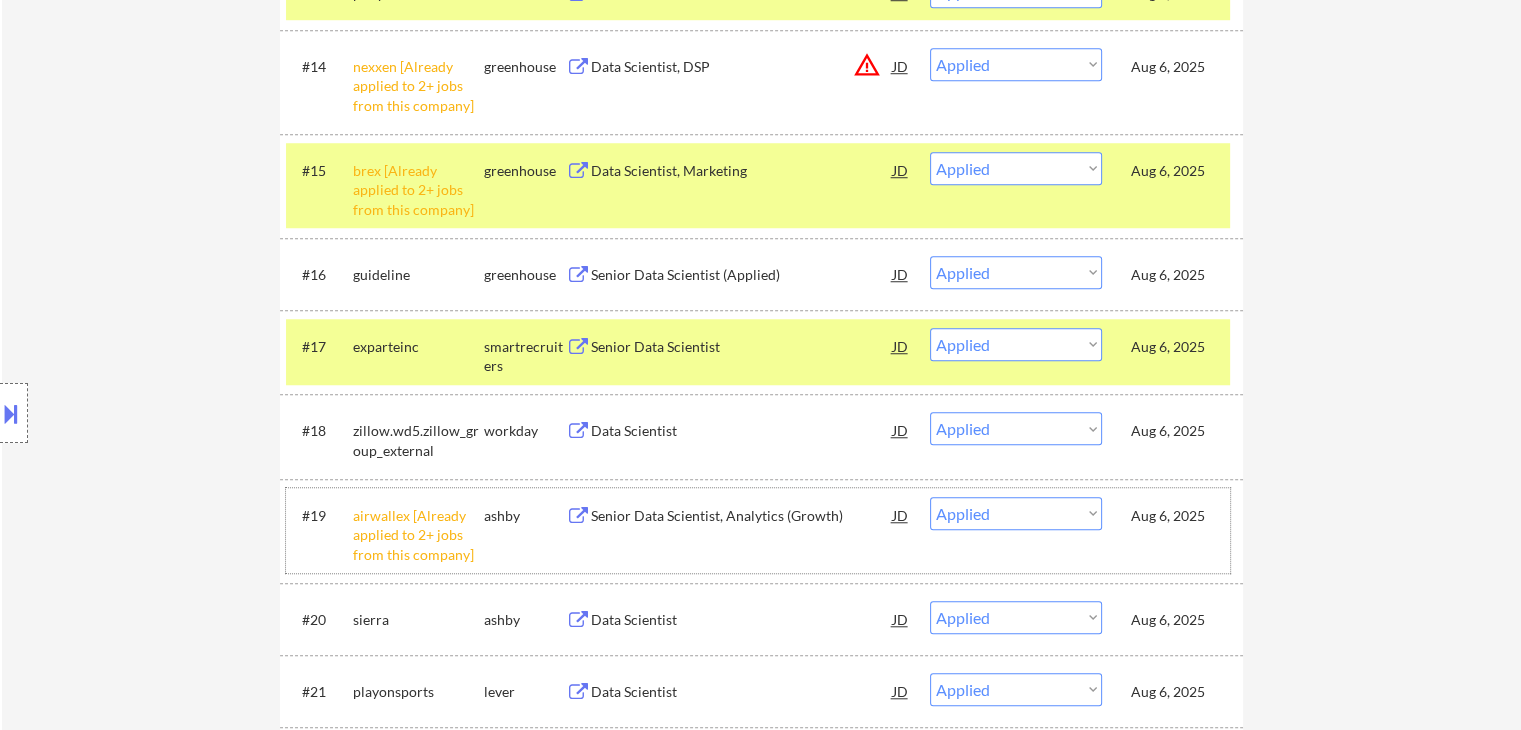 click on "Aug 6, 2025" at bounding box center [1175, 515] 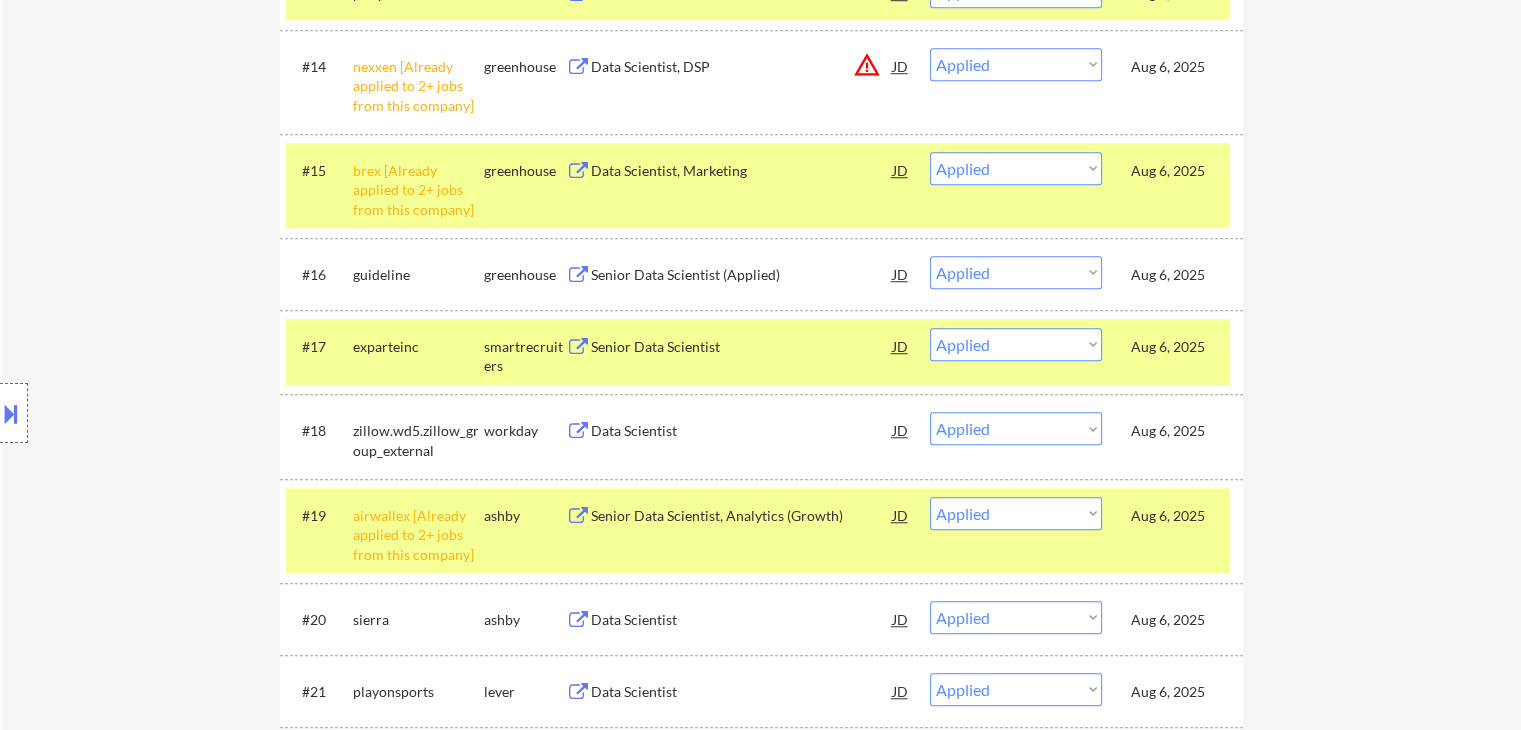 drag, startPoint x: 1168, startPoint y: 700, endPoint x: 1167, endPoint y: 670, distance: 30.016663 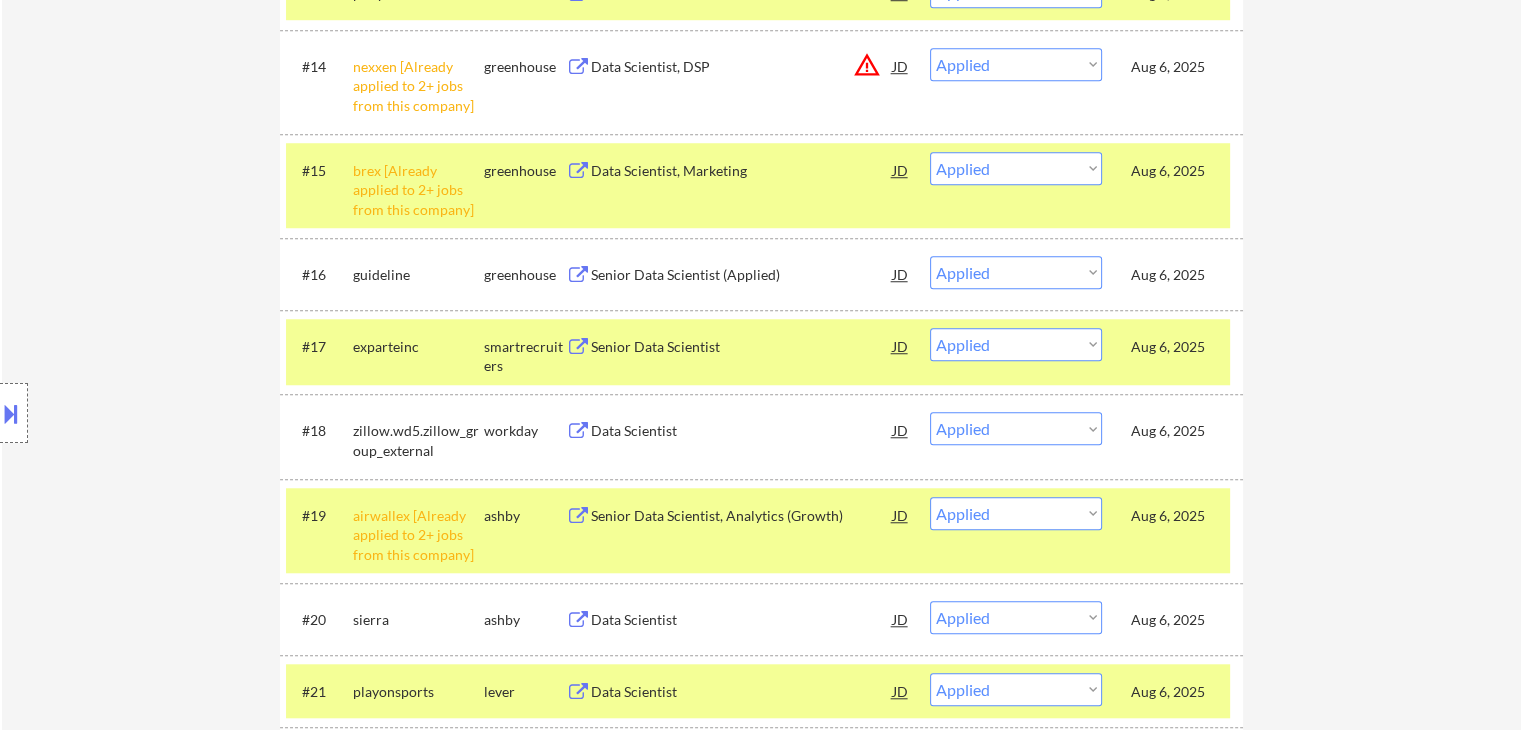 scroll, scrollTop: 1900, scrollLeft: 0, axis: vertical 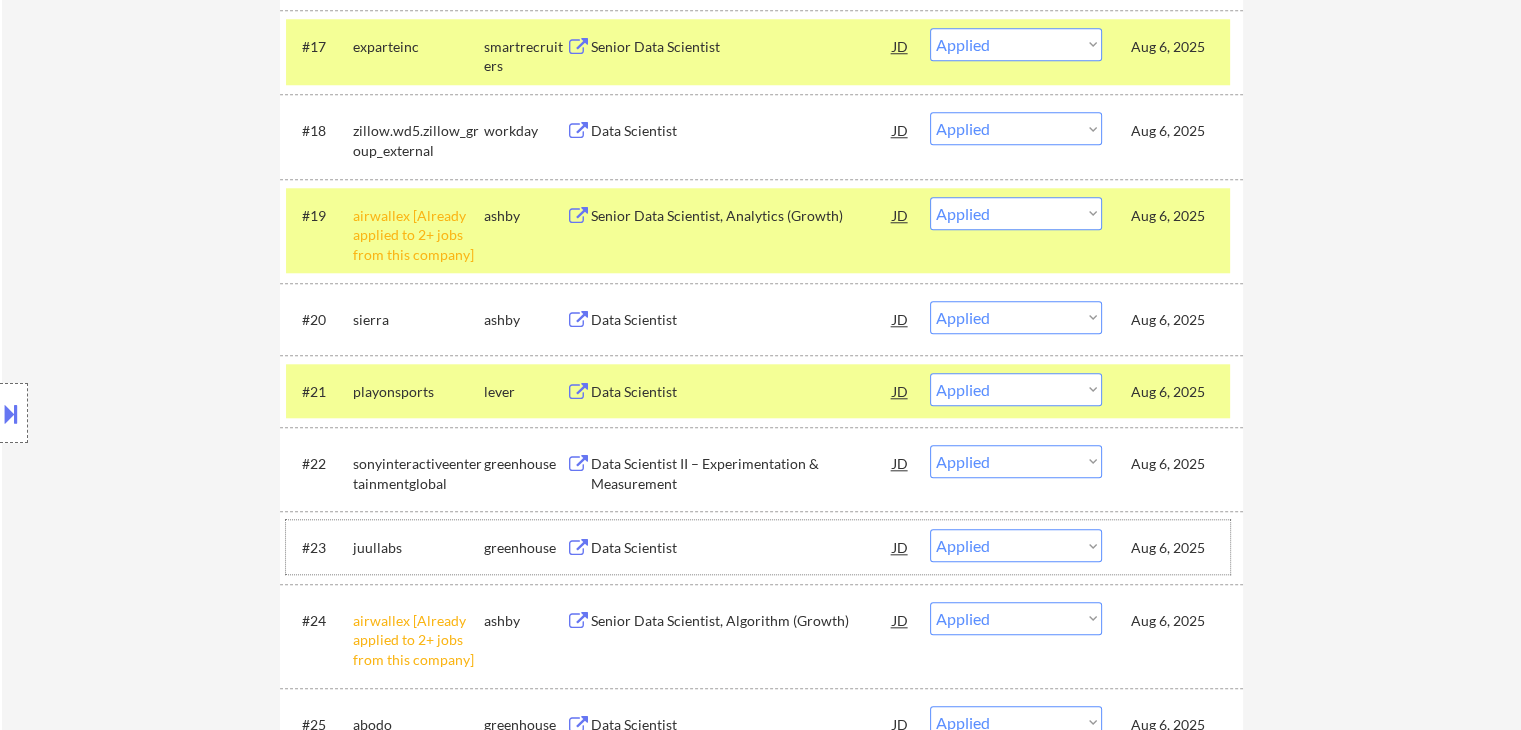 click on "Aug 6, 2025" at bounding box center [1175, 547] 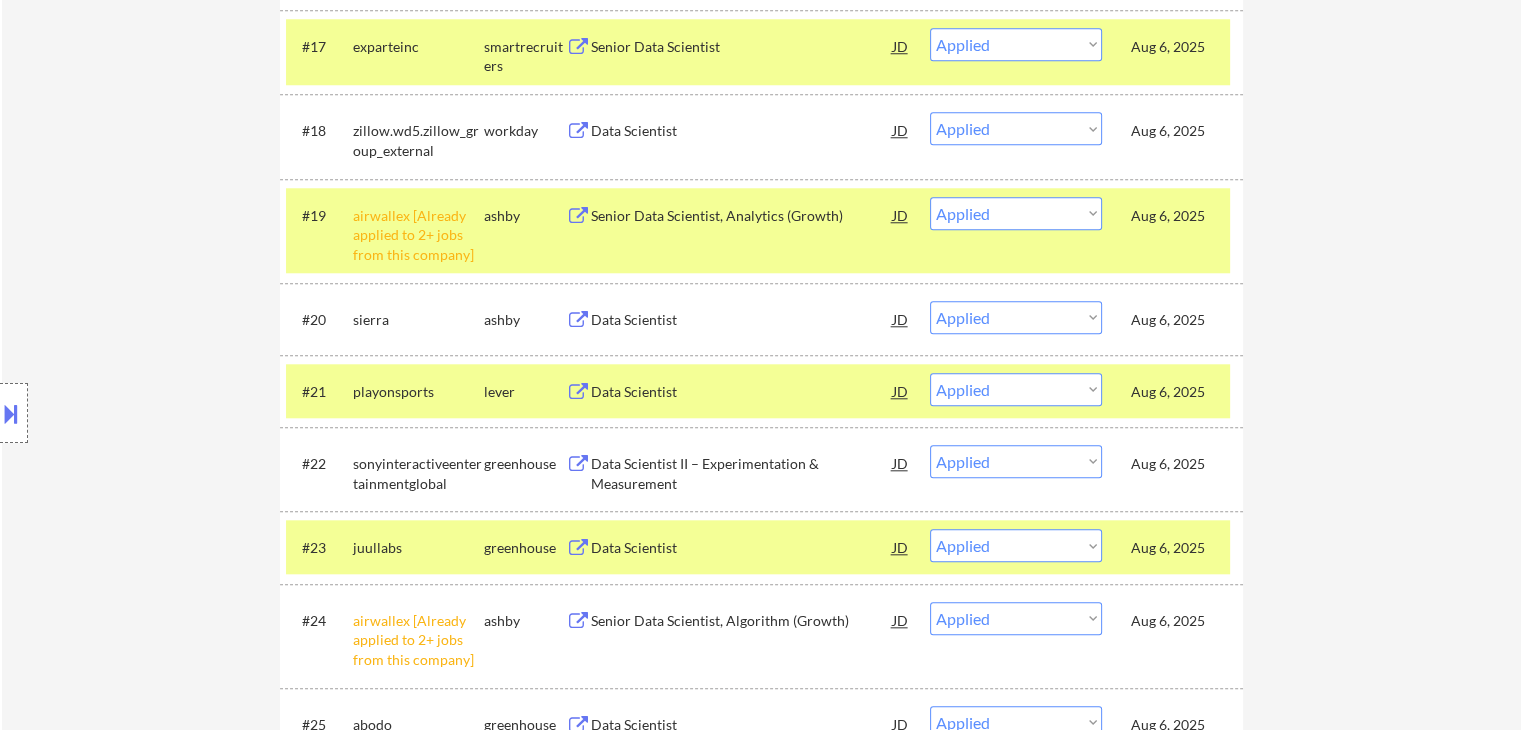 scroll, scrollTop: 2100, scrollLeft: 0, axis: vertical 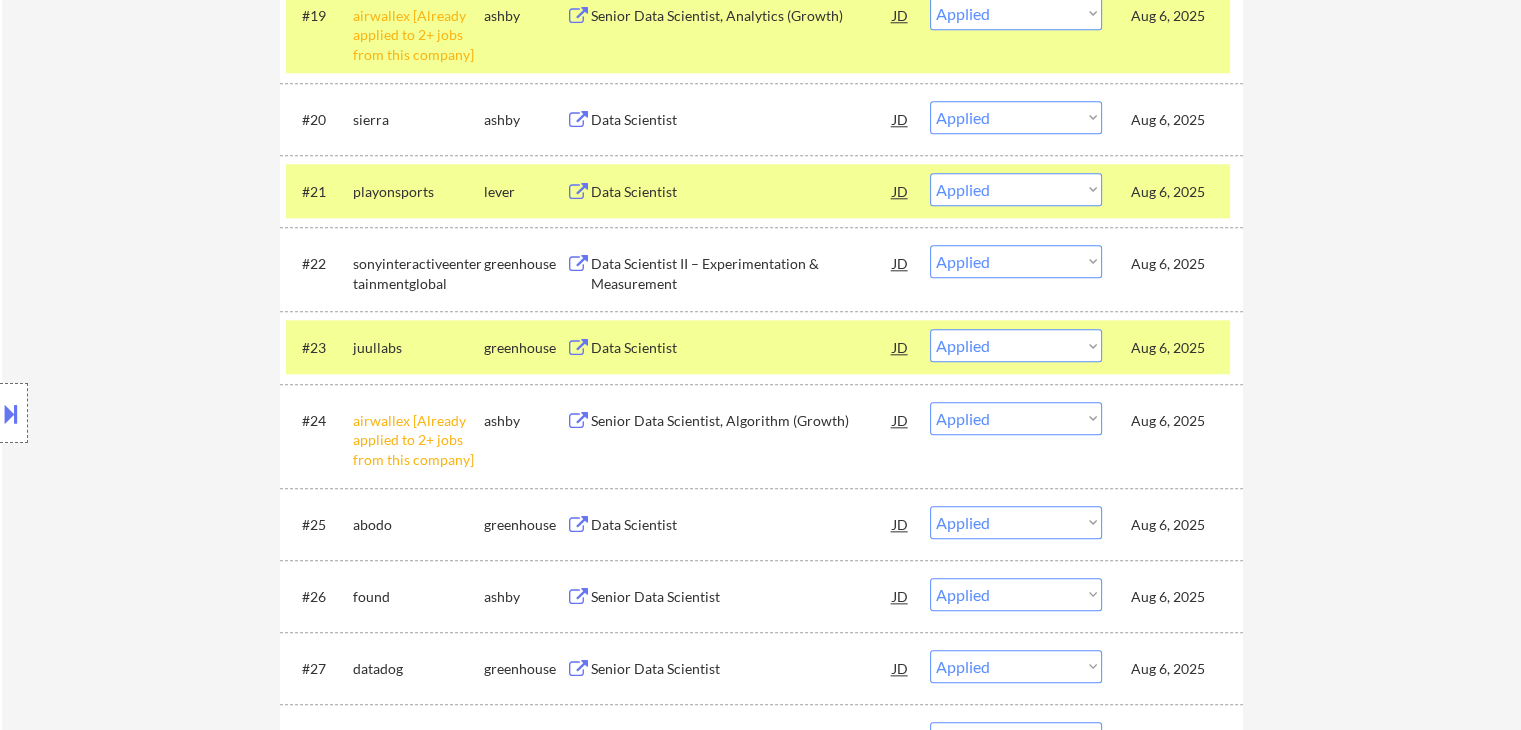 click on "Aug 6, 2025" at bounding box center [1175, 525] 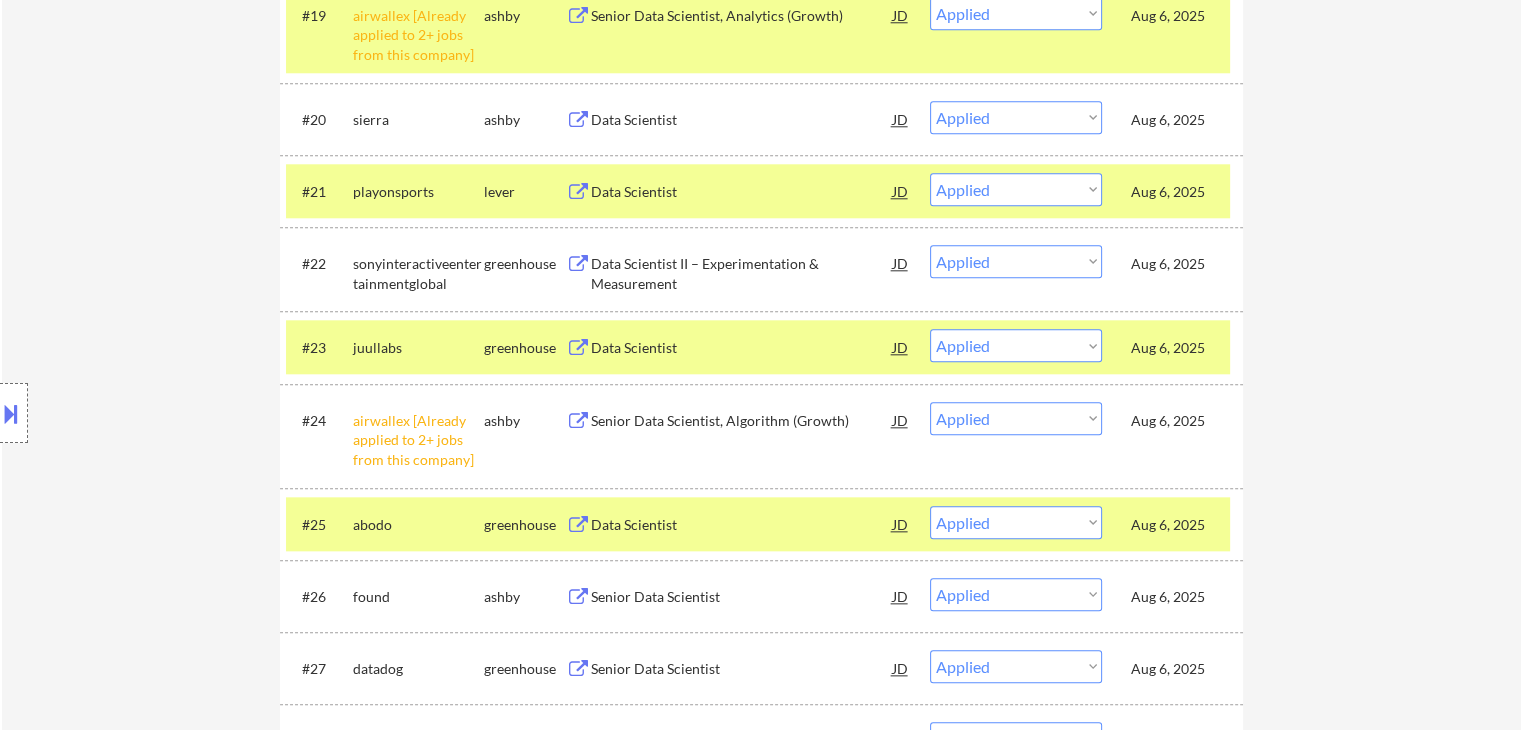 click on "Aug 6, 2025" at bounding box center (1175, 668) 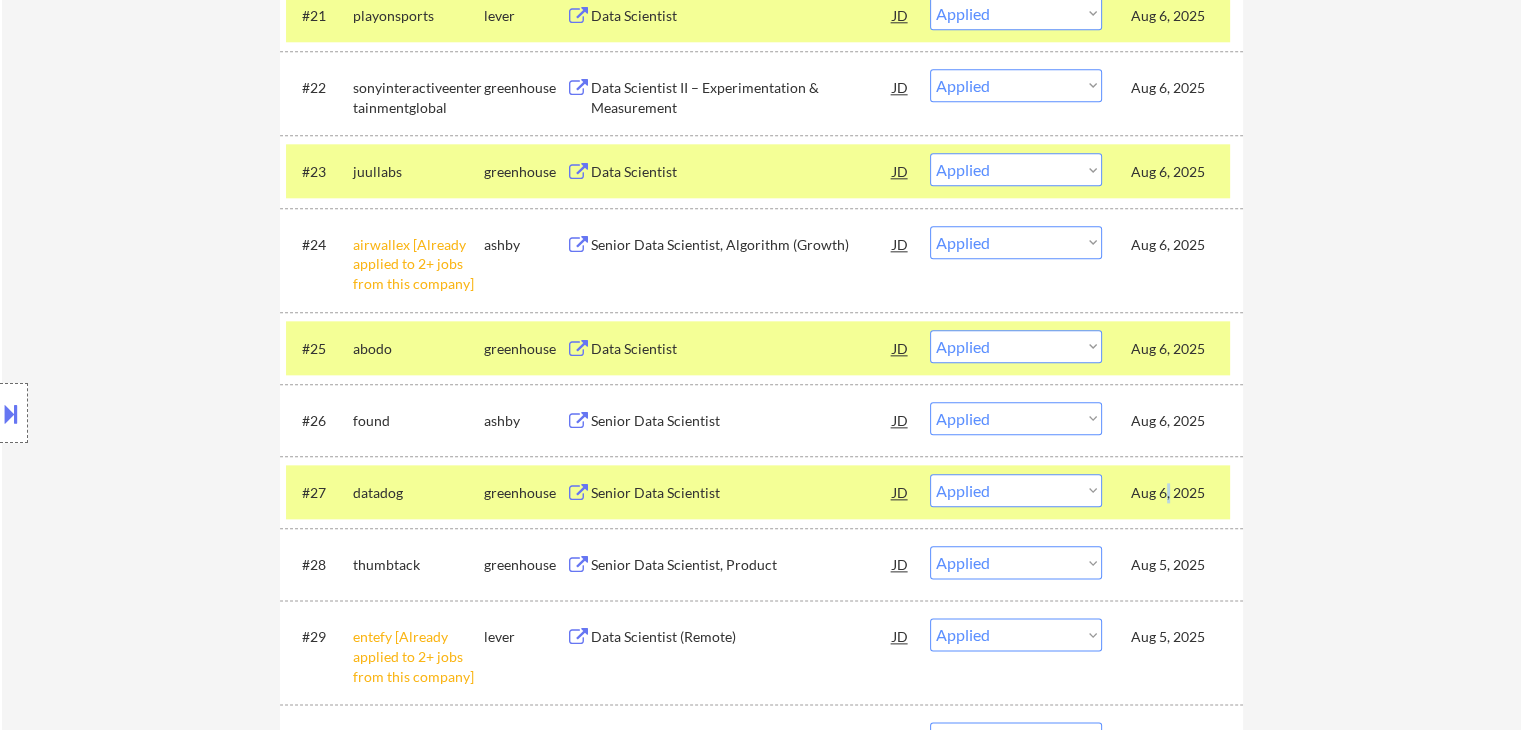 scroll, scrollTop: 2300, scrollLeft: 0, axis: vertical 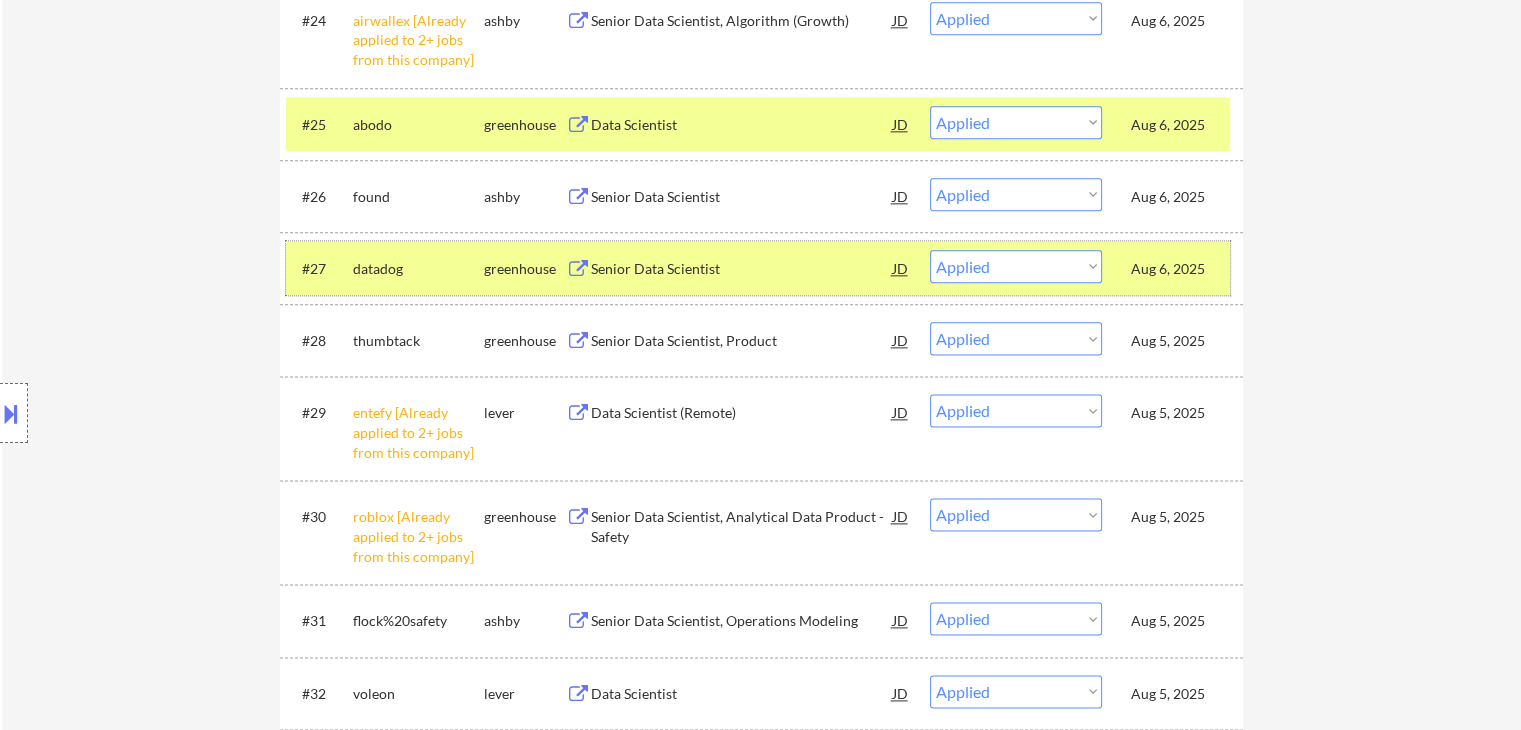 click on "Aug 5, 2025" at bounding box center (1175, 413) 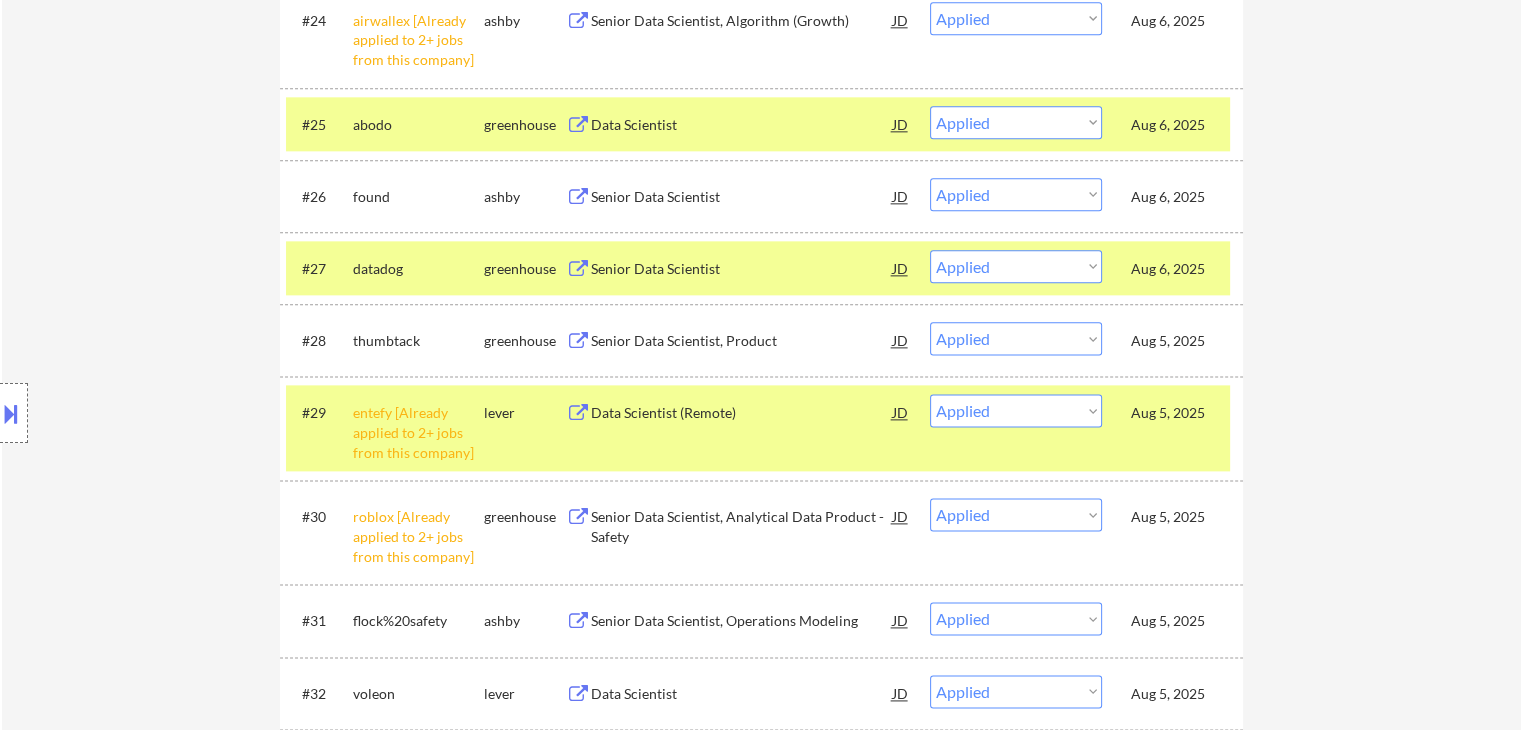 drag, startPoint x: 1172, startPoint y: 599, endPoint x: 1176, endPoint y: 569, distance: 30.265491 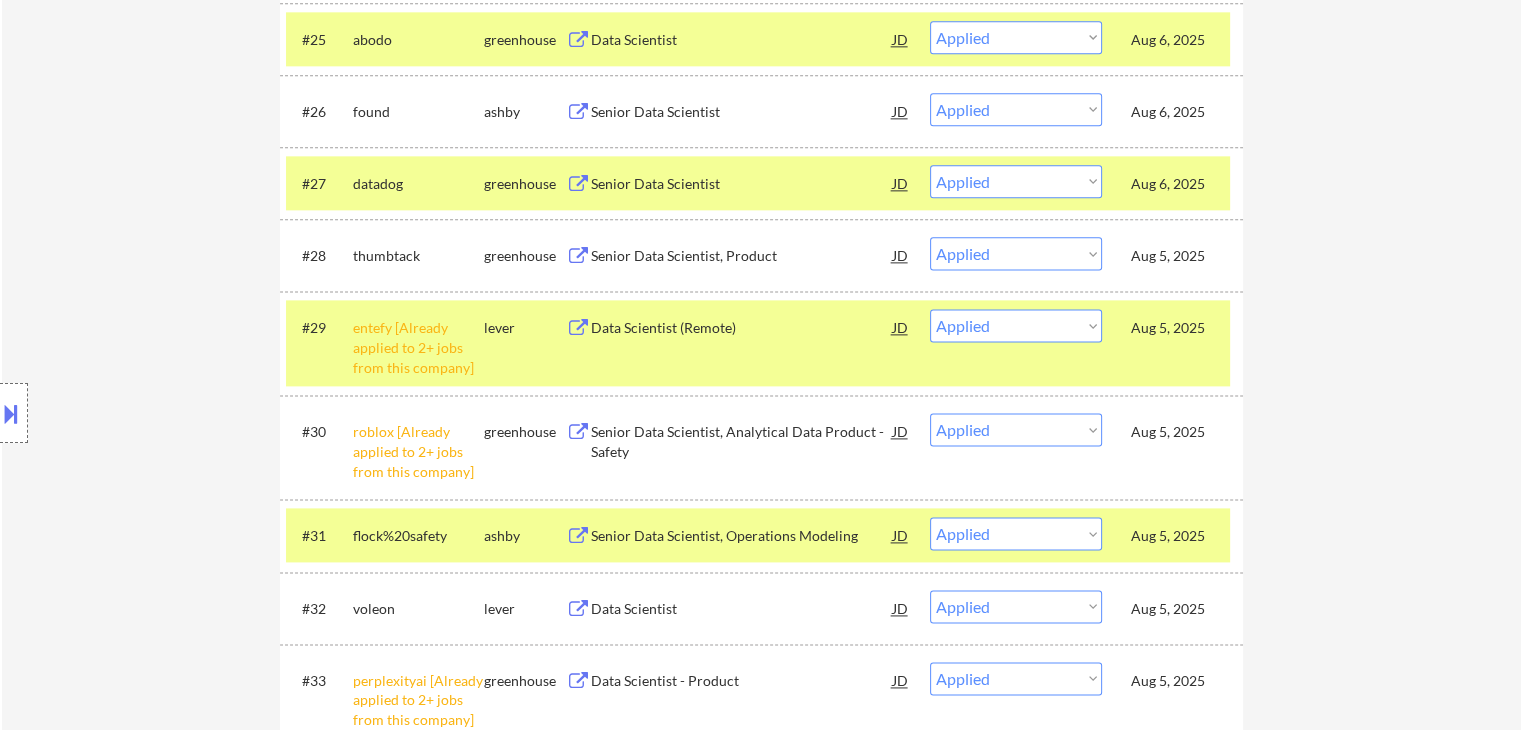 scroll, scrollTop: 2700, scrollLeft: 0, axis: vertical 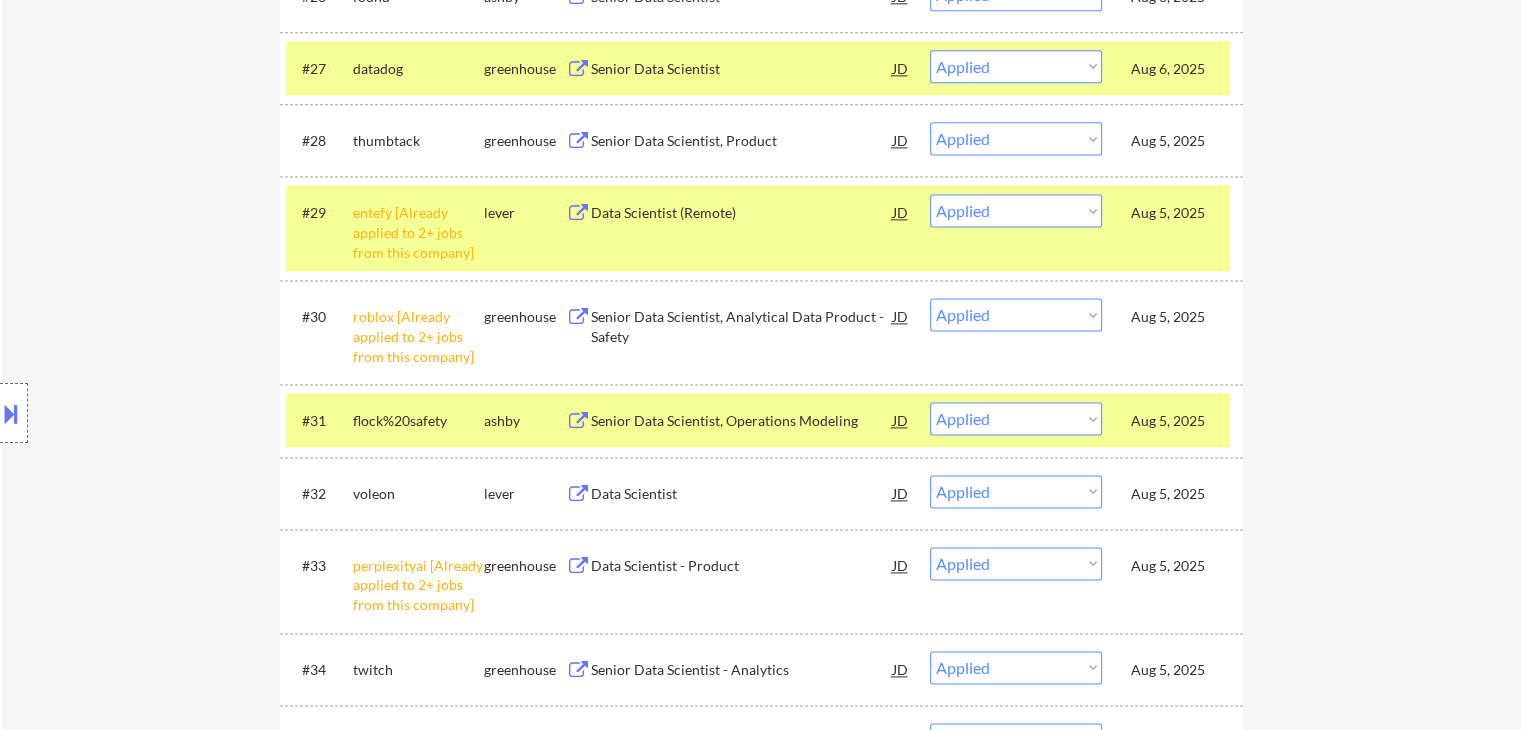 click on "Aug 5, 2025" at bounding box center [1175, 566] 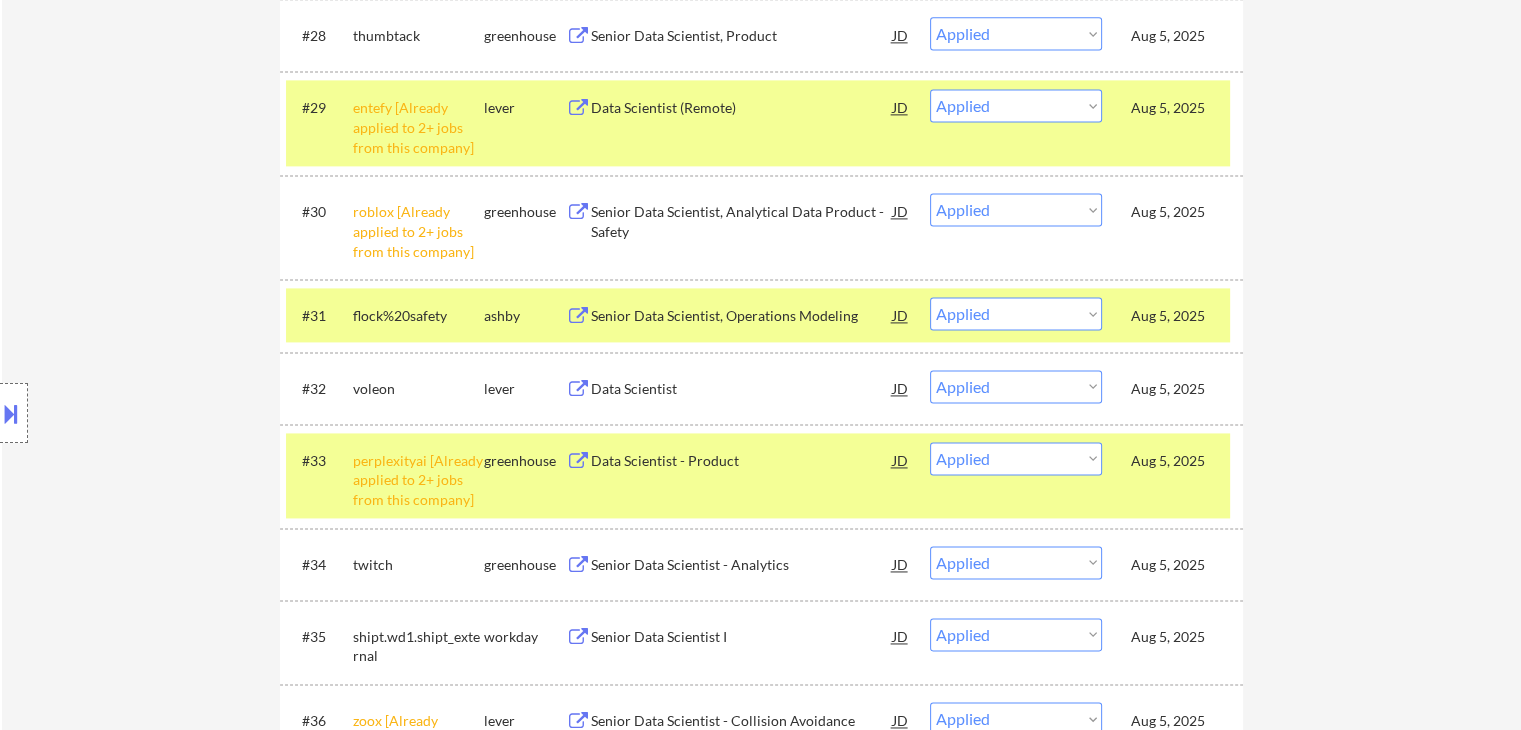 scroll, scrollTop: 2900, scrollLeft: 0, axis: vertical 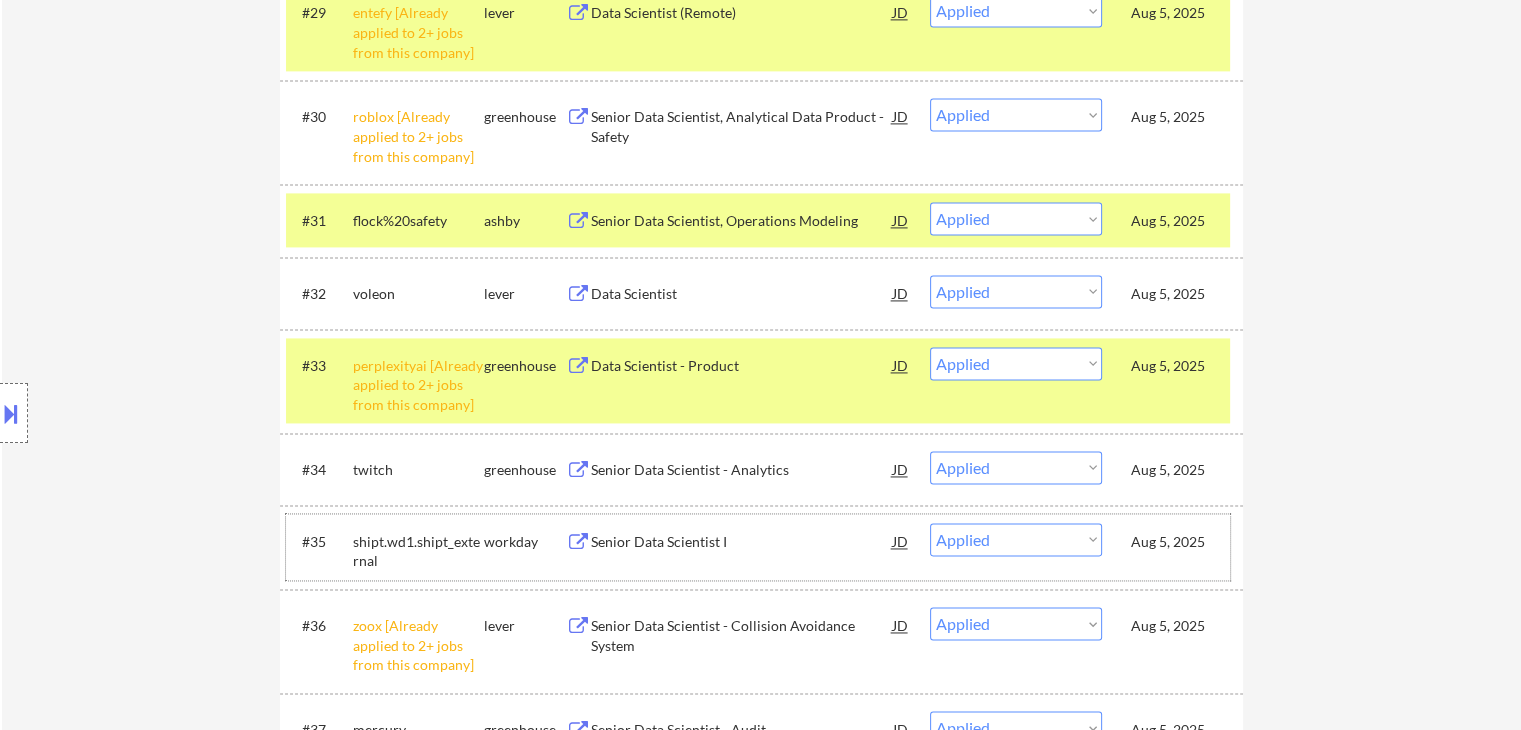 drag, startPoint x: 1167, startPoint y: 542, endPoint x: 1161, endPoint y: 641, distance: 99.18165 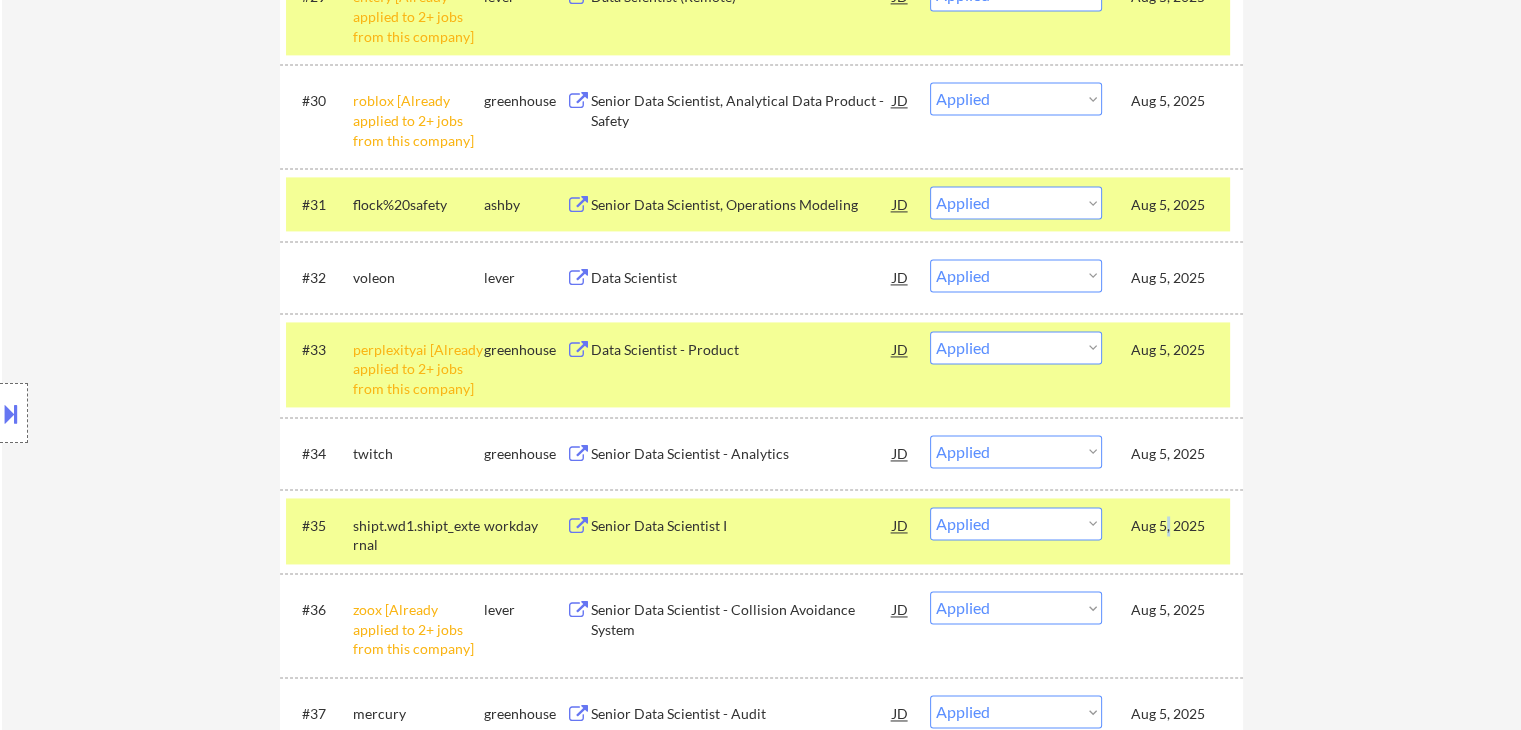 scroll, scrollTop: 3000, scrollLeft: 0, axis: vertical 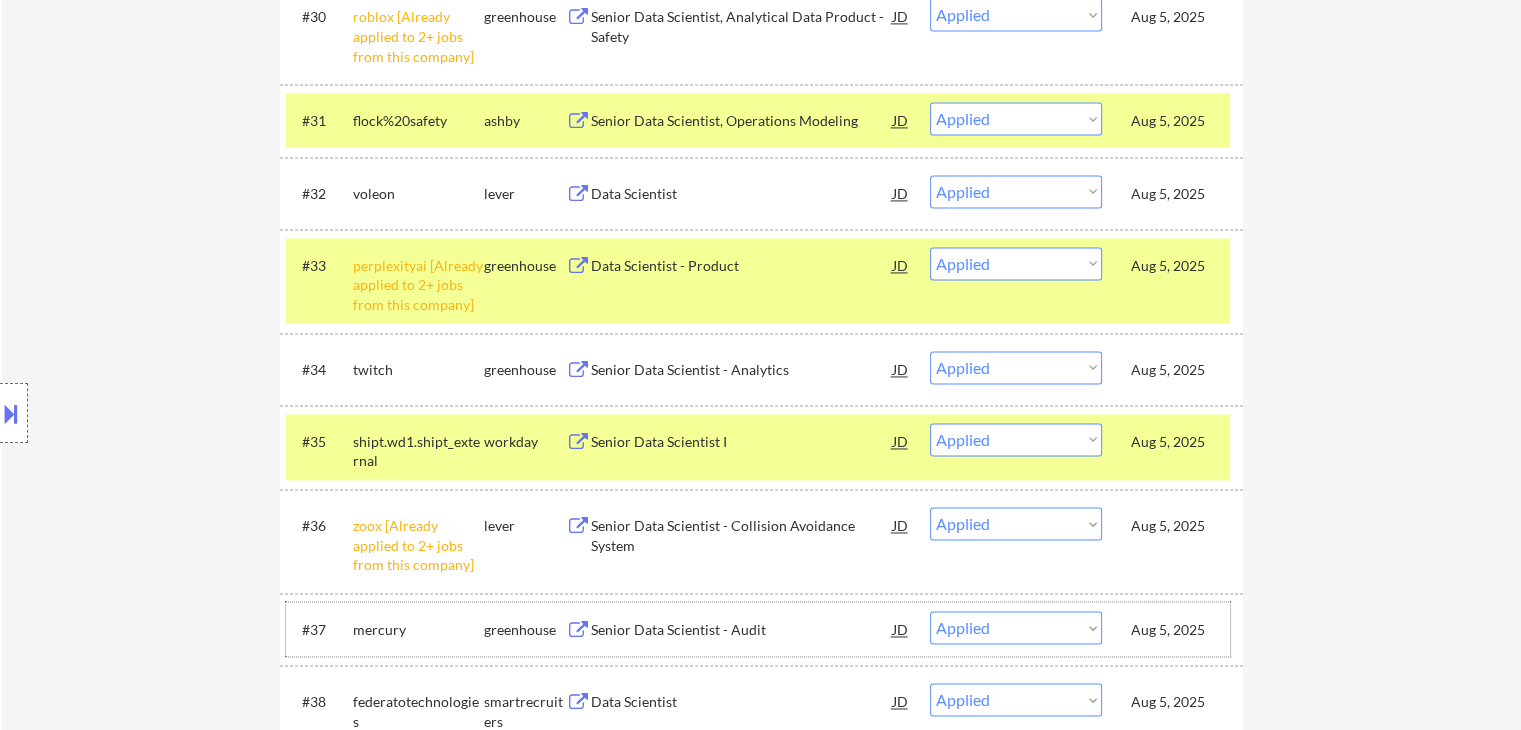drag, startPoint x: 1175, startPoint y: 629, endPoint x: 1175, endPoint y: 618, distance: 11 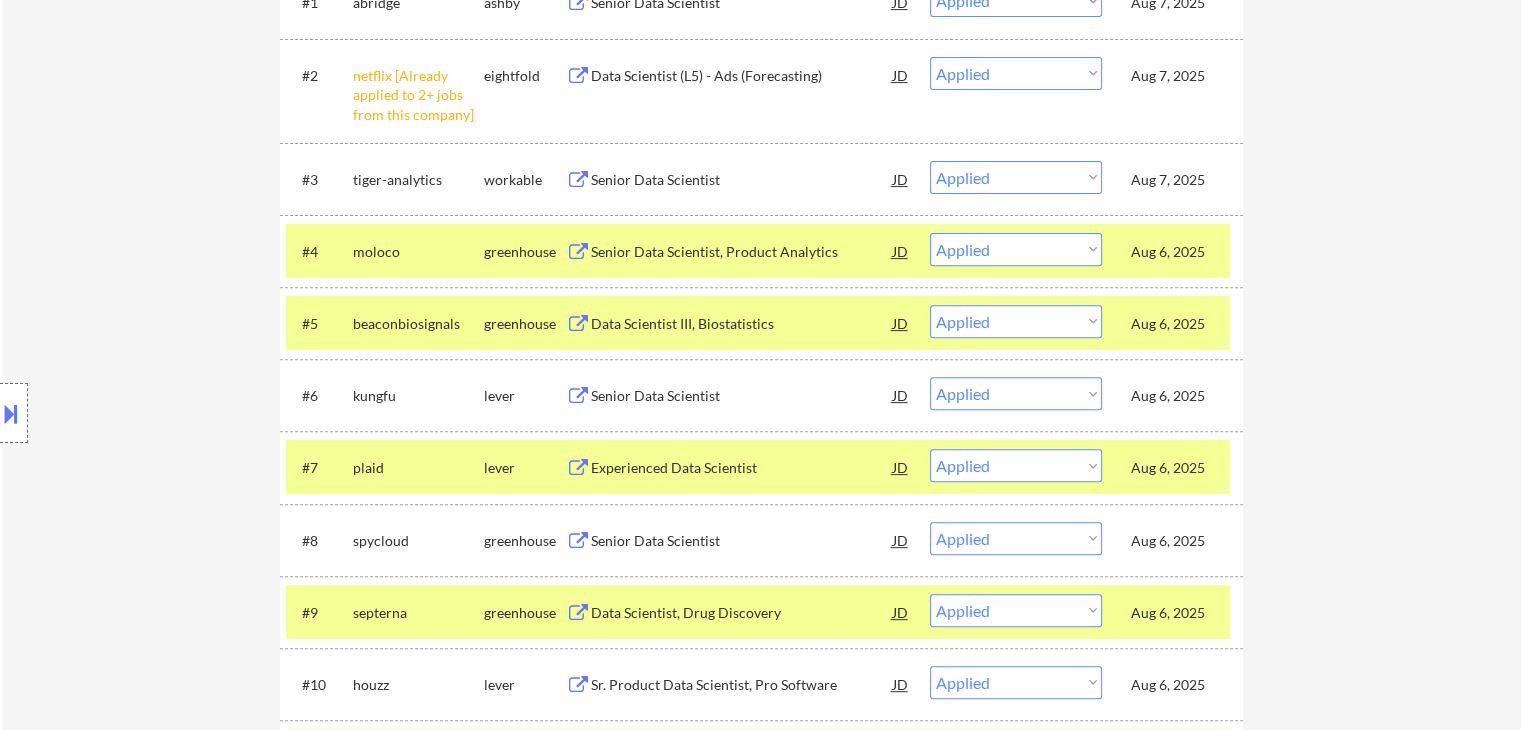 scroll, scrollTop: 500, scrollLeft: 0, axis: vertical 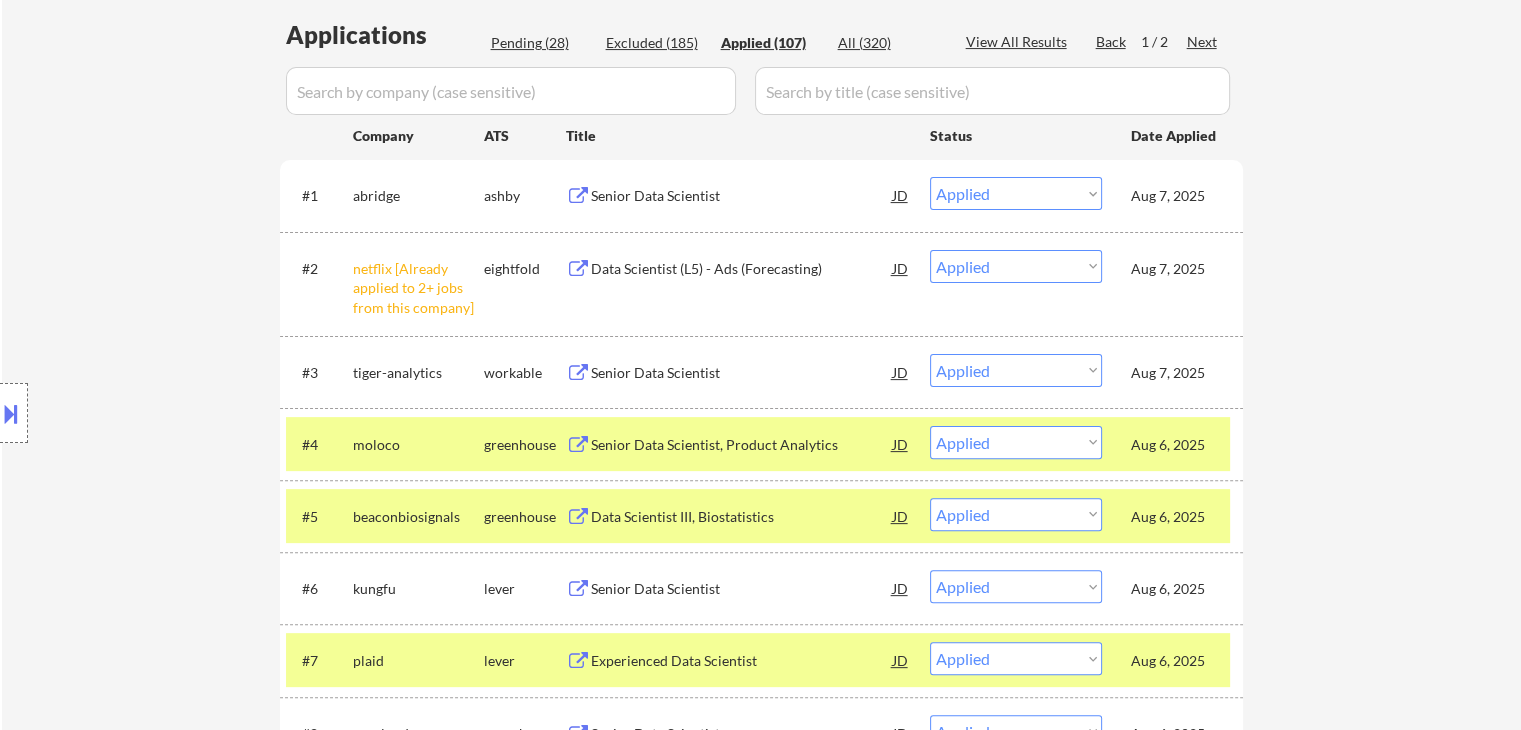 click on "Senior Data Scientist" at bounding box center (742, 373) 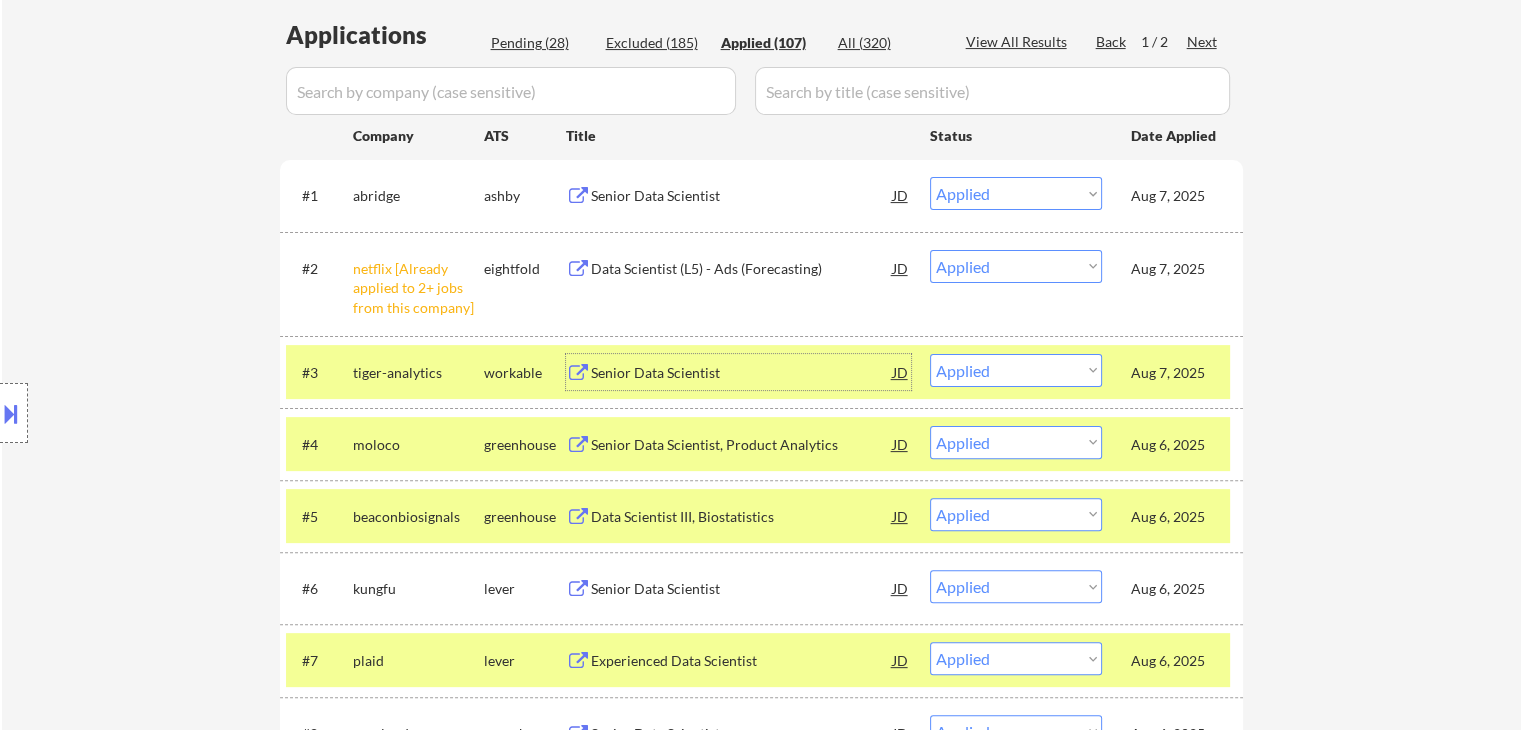click on "Aug 7, 2025" at bounding box center (1175, 269) 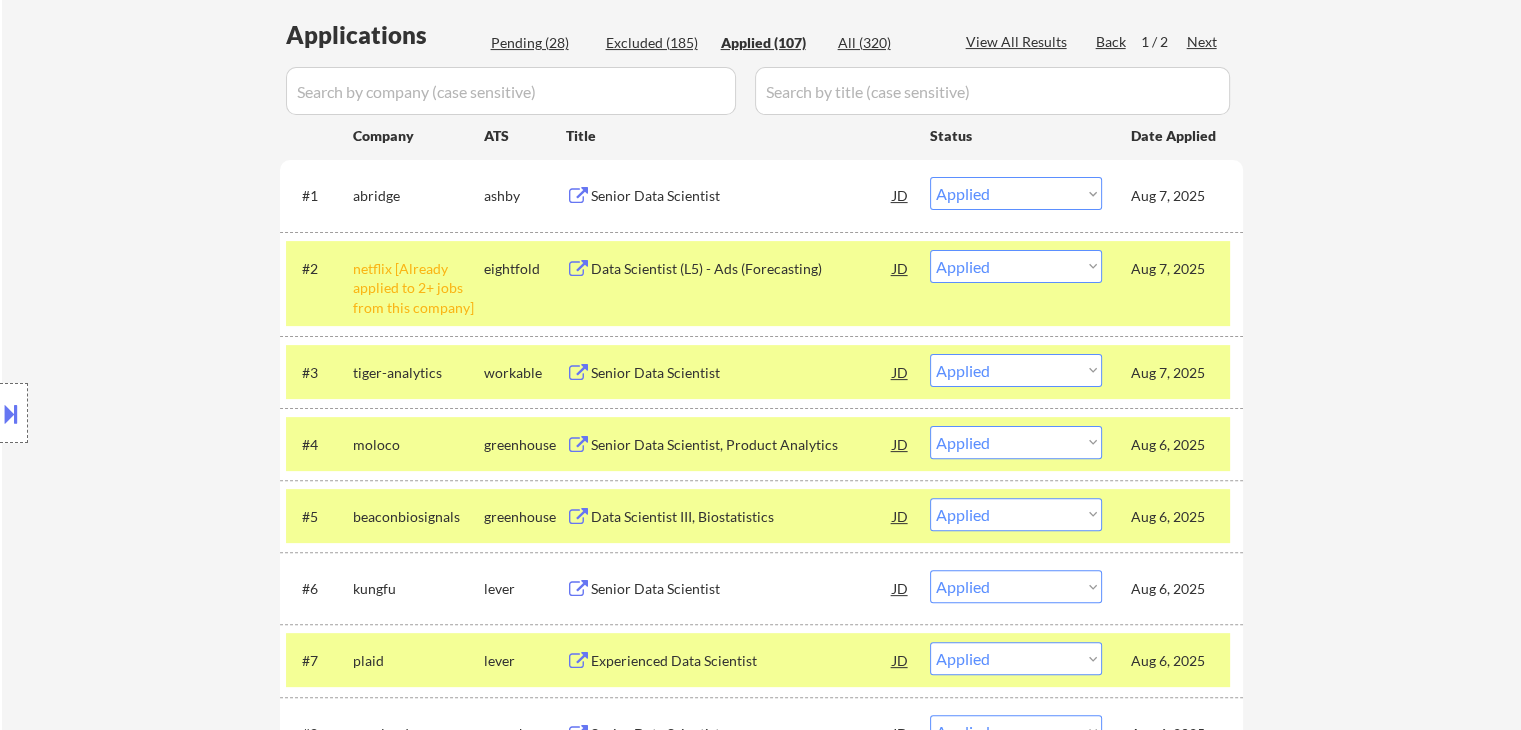 click on "Aug 7, 2025" at bounding box center (1175, 196) 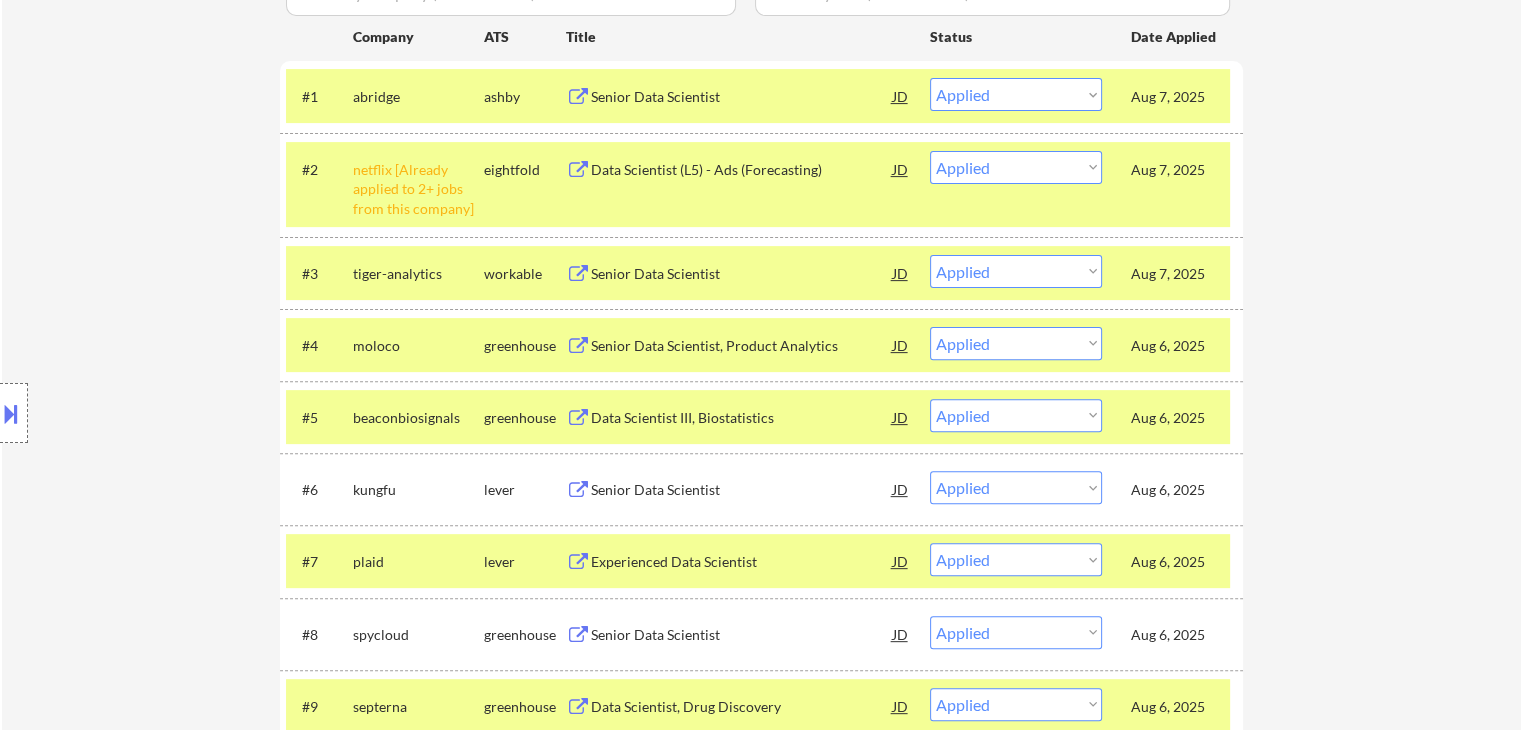 scroll, scrollTop: 600, scrollLeft: 0, axis: vertical 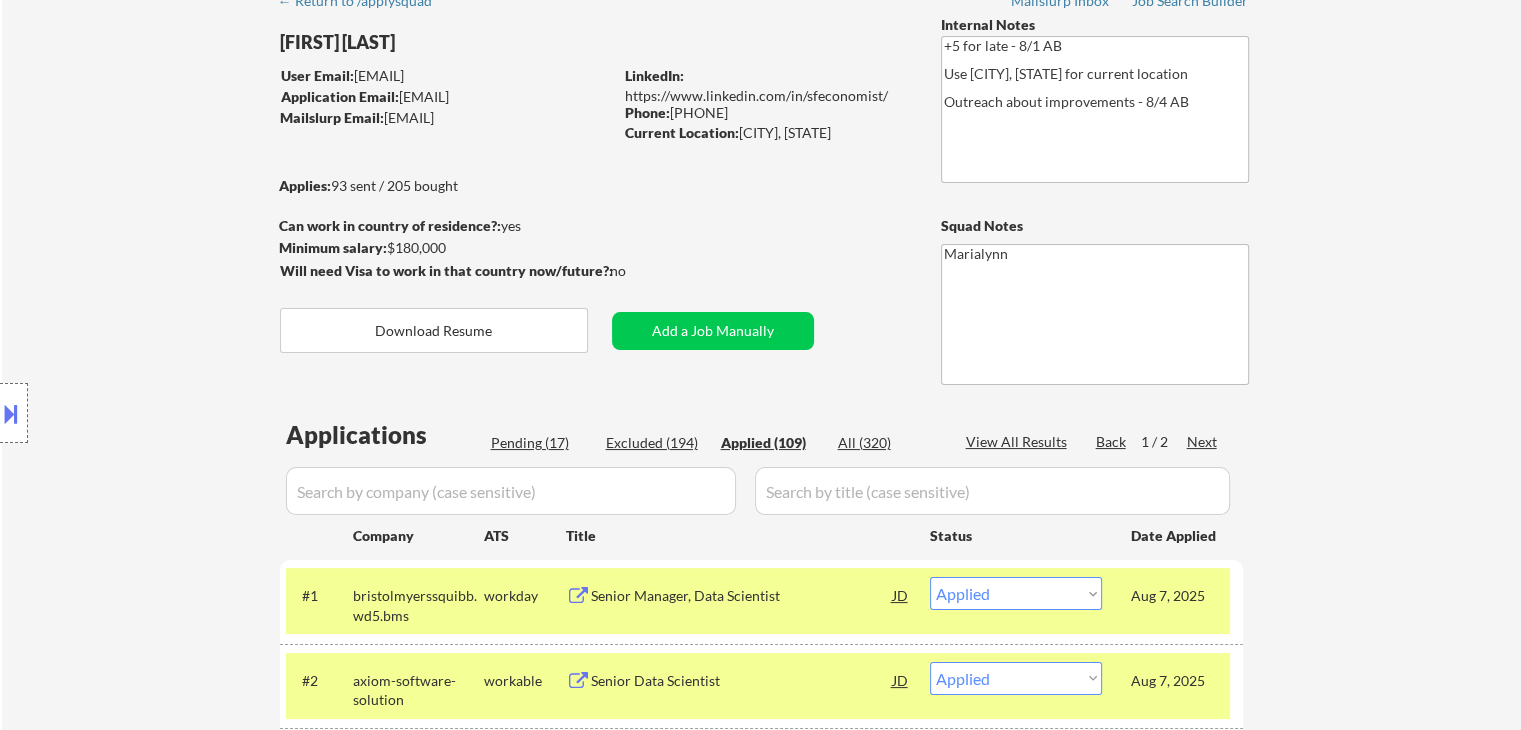 drag, startPoint x: 740, startPoint y: 129, endPoint x: 883, endPoint y: 137, distance: 143.2236 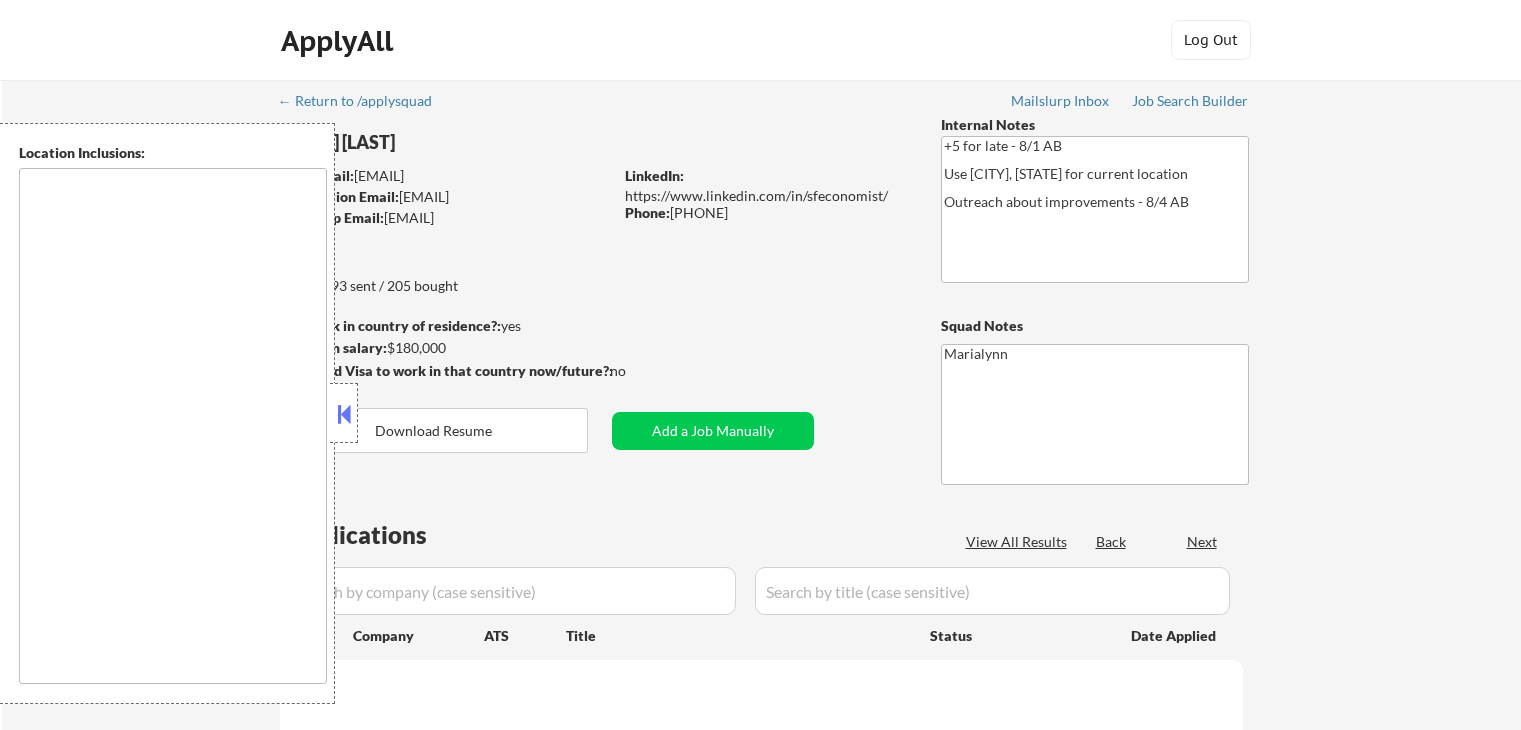 scroll, scrollTop: 0, scrollLeft: 0, axis: both 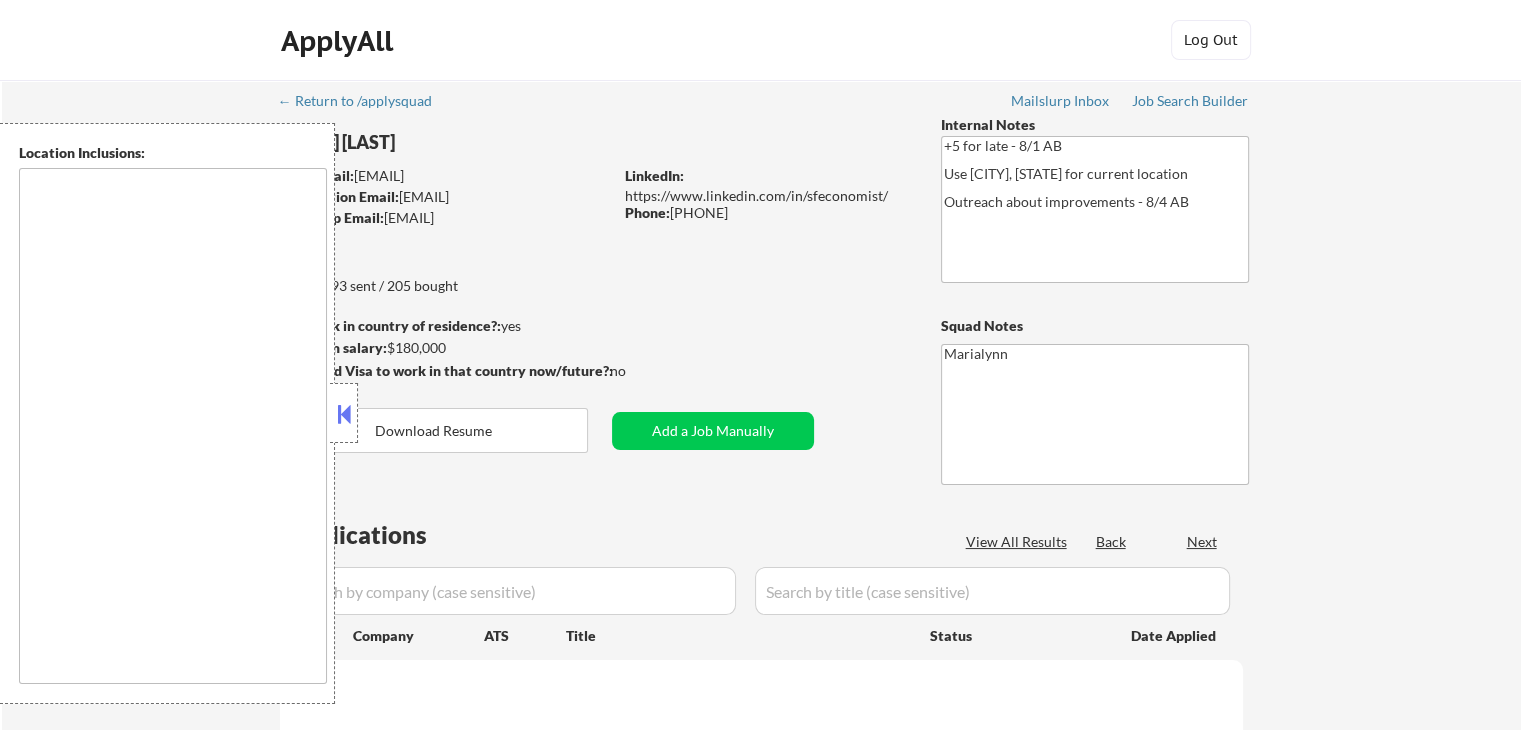 type on "San Francisco, CA   Daly City, CA   South San Francisco, CA   Brisbane, CA   Colma, CA   Pacifica, CA   San Bruno, CA   Millbrae, CA   Burlingame, CA   San Mateo, CA   Foster City, CA   Belmont, CA   Redwood City, CA   San Carlos, CA   Half Moon Bay, CA   Alameda, CA   Oakland, CA   Berkeley, CA   Emeryville, CA   Albany, CA   El Cerrito, CA   Richmond, CA   Piedmont, CA   Tiburon, CA   Sausalito, CA   Mill Valley, CA   Larkspur, CA   Corte Madera, CA   San Rafael, CA   Novato, CA   Moraga, CA   Orinda, CA   Lafayette, CA   Walnut Creek, CA   Pleasant Hill, CA   Concord, CA   Martinez, CA   Benicia, CA   Vallejo, CA   Fairfax, CA   San Anselmo, CA   Ross, CA   Kentfield, CA   Greenbrae, CA   El Sobrante, CA   Pinole, CA   Hercules, CA   Crockett, CA   Rodeo, CA   Kensington, CA   San Pablo, CA   Rodeo, CA Seattle, WA   Mercer Island, WA   Bellevue, WA   Kirkland, WA   Redmond, WA   Shoreline, WA   Renton, WA   Tukwila, WA   Burien, WA   SeaTac, WA   Kenmore, WA   Bothell, WA   Lynnwood, WA   Edmonds, WA   ..." 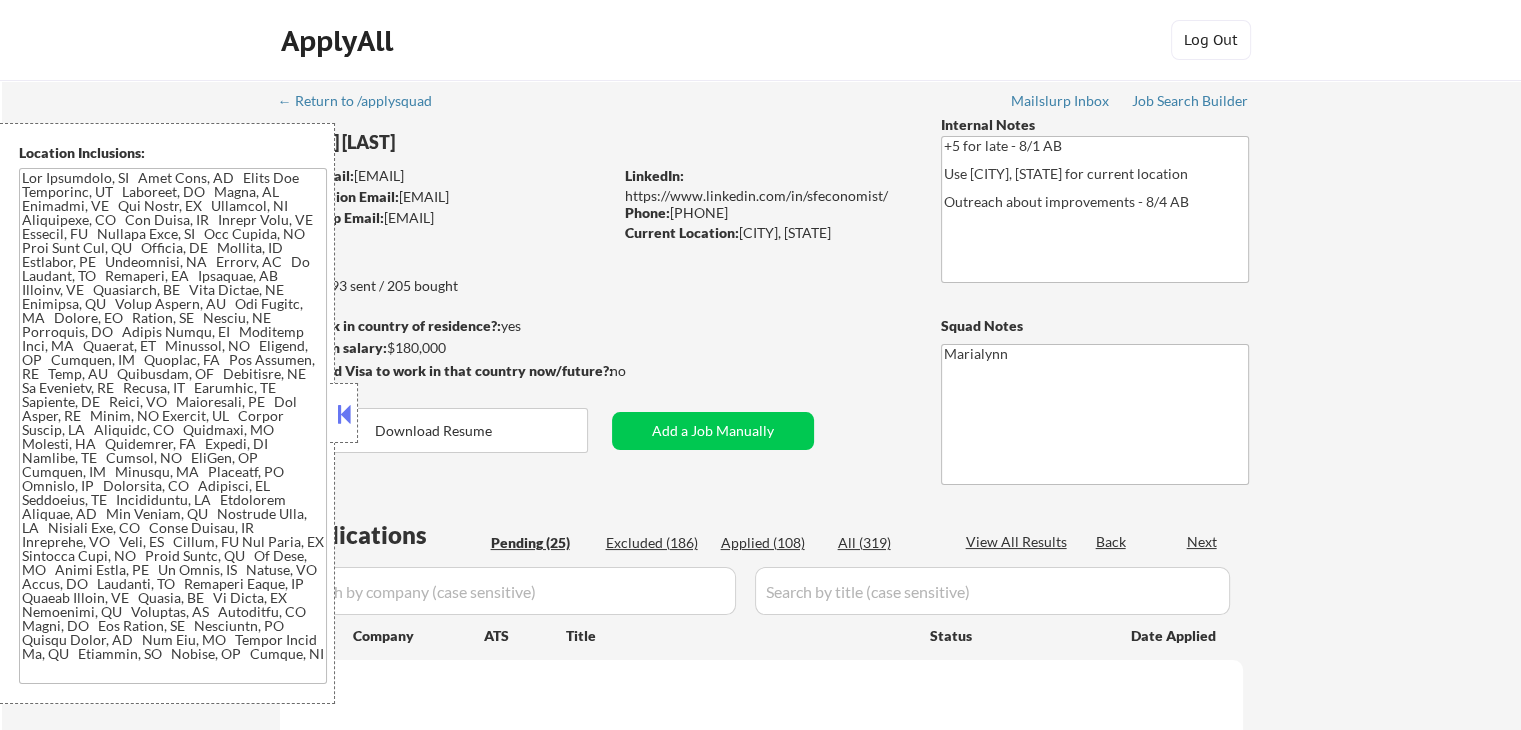 select on ""pending"" 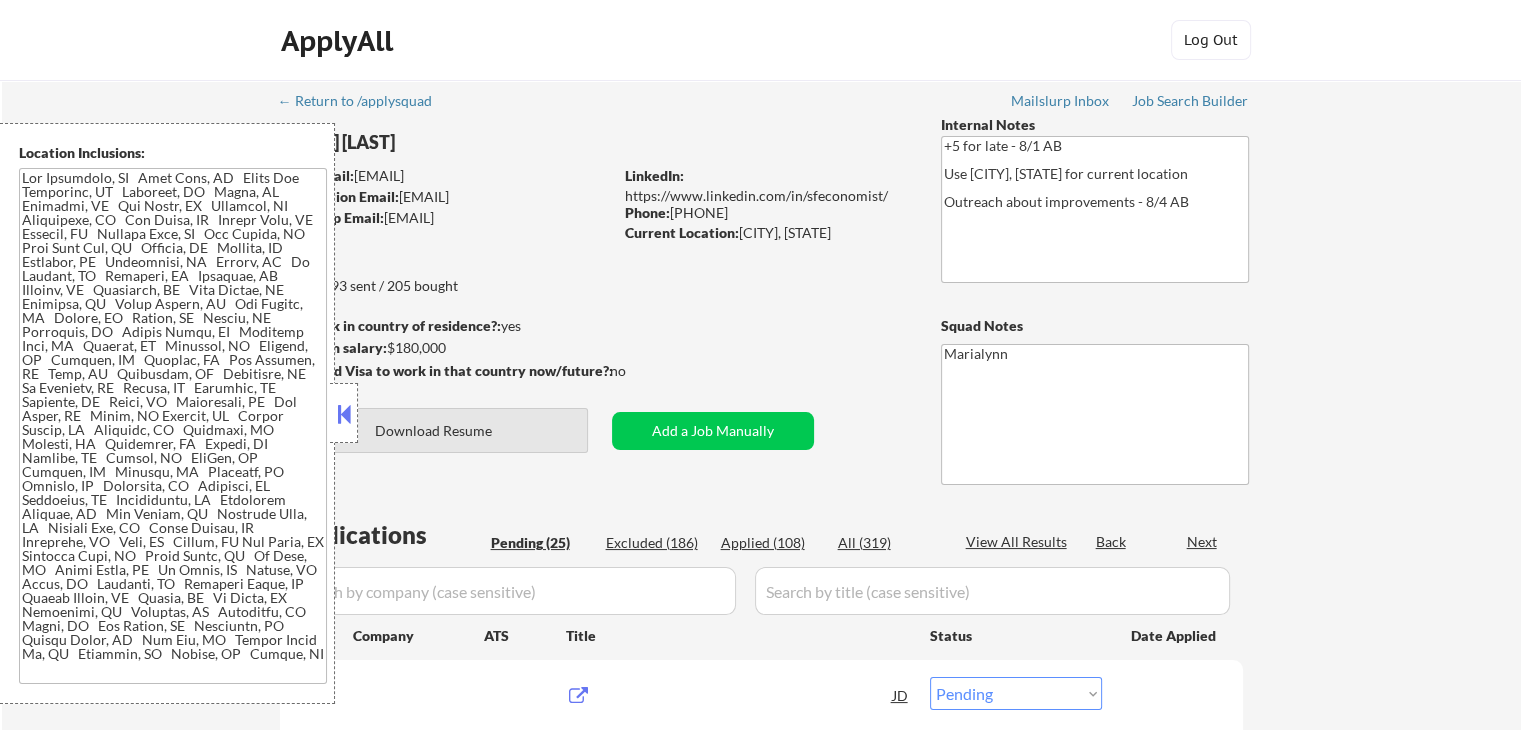 click at bounding box center [344, 414] 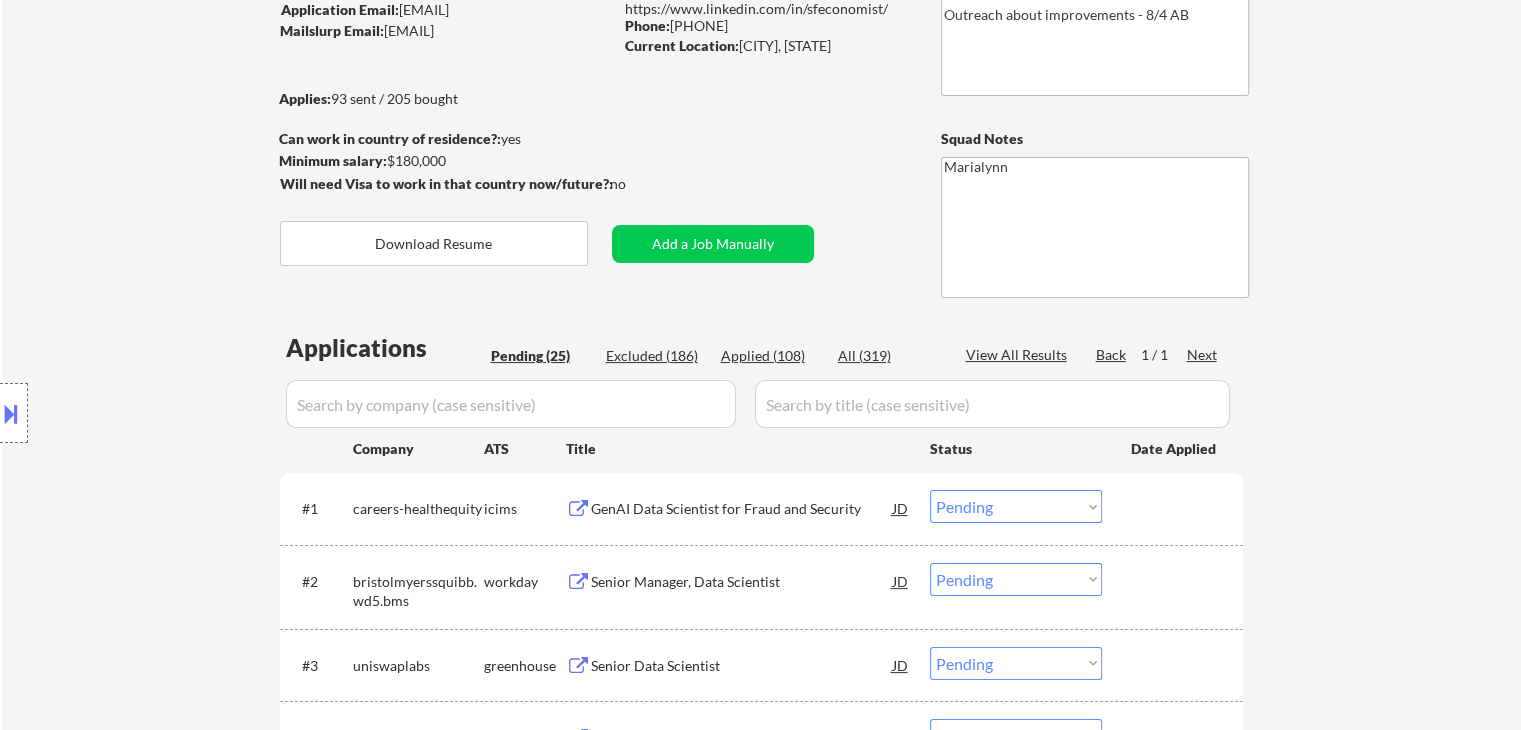scroll, scrollTop: 200, scrollLeft: 0, axis: vertical 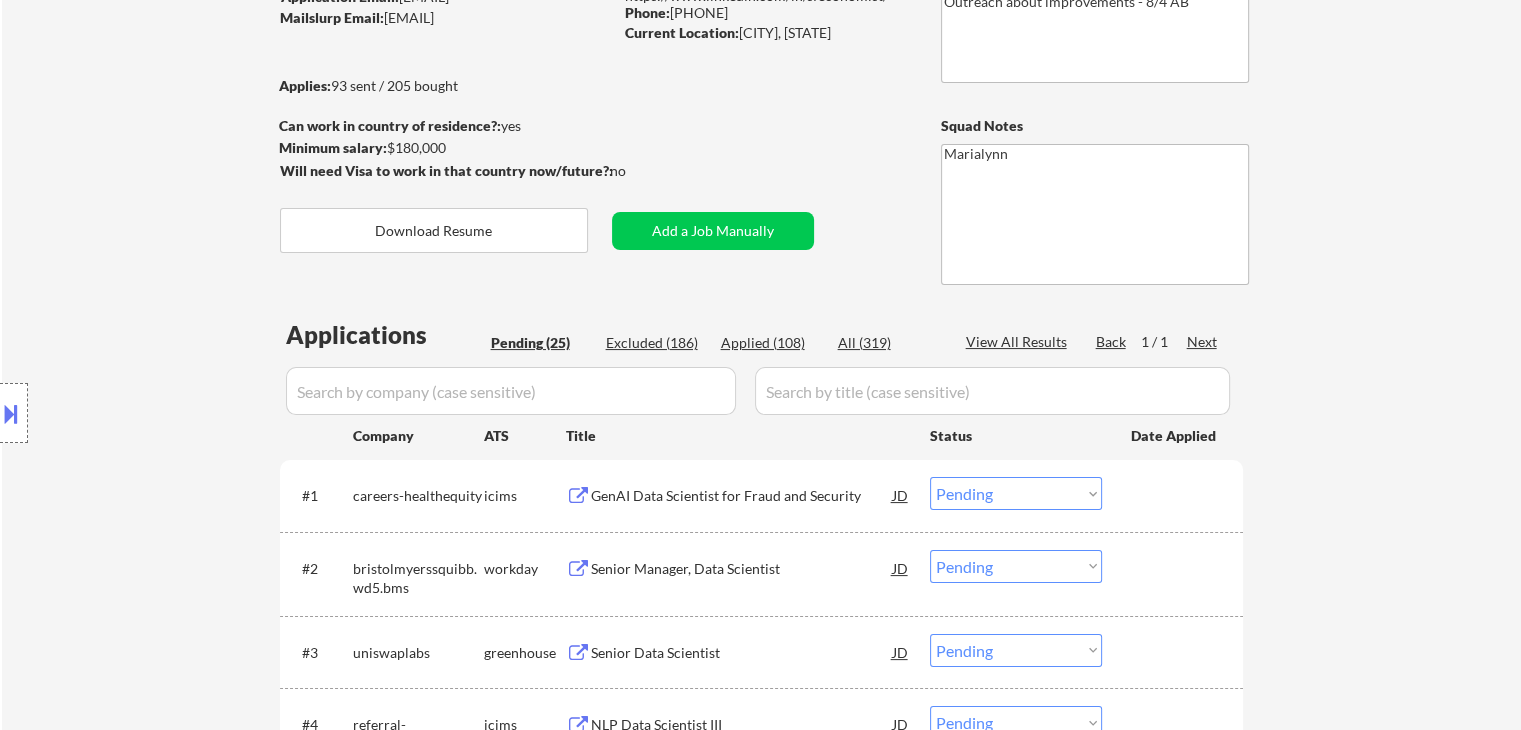 click on "Choose an option... Pending Applied Excluded (Questions) Excluded (Expired) Excluded (Location) Excluded (Bad Match) Excluded (Blocklist) Excluded (Salary) Excluded (Other)" at bounding box center [1016, 493] 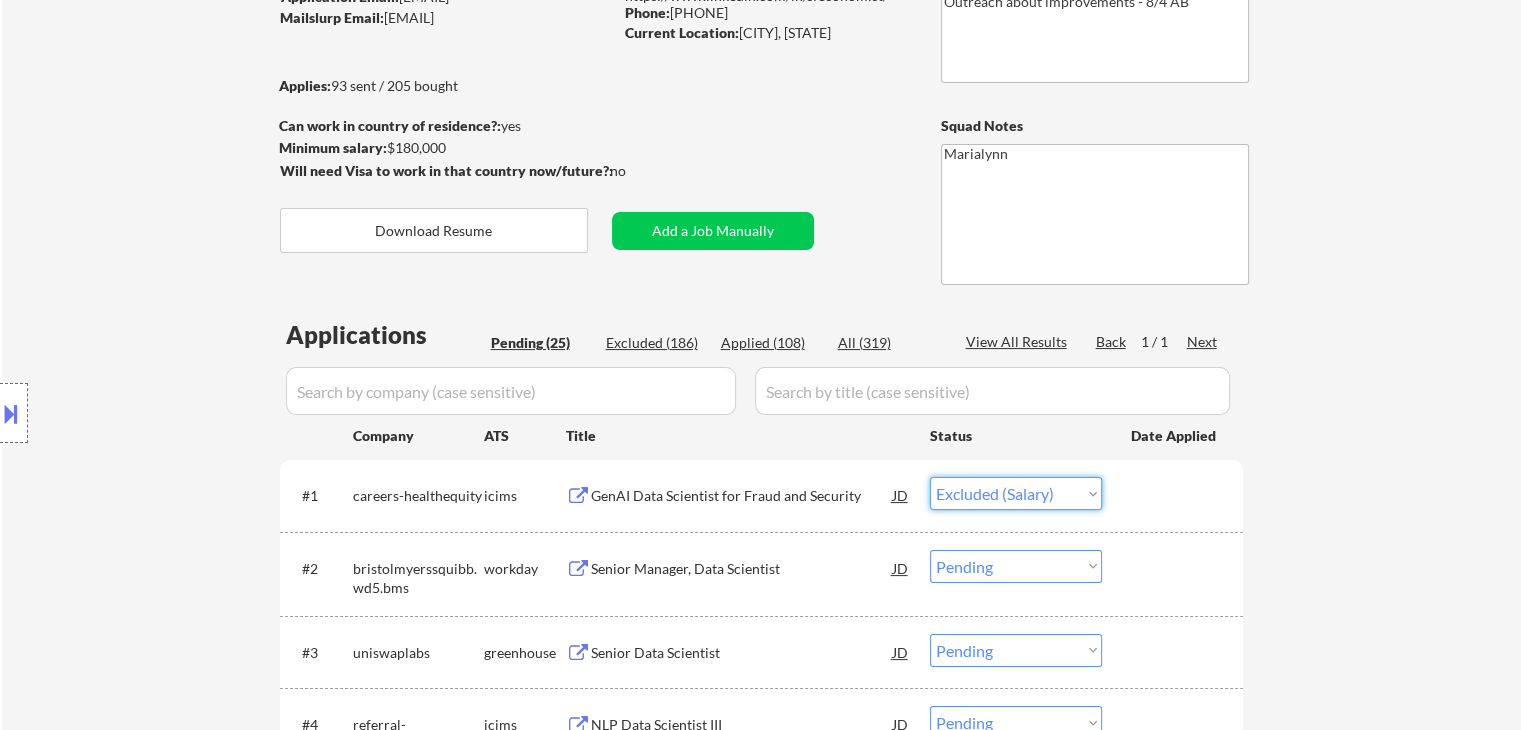 click on "Choose an option... Pending Applied Excluded (Questions) Excluded (Expired) Excluded (Location) Excluded (Bad Match) Excluded (Blocklist) Excluded (Salary) Excluded (Other)" at bounding box center [1016, 493] 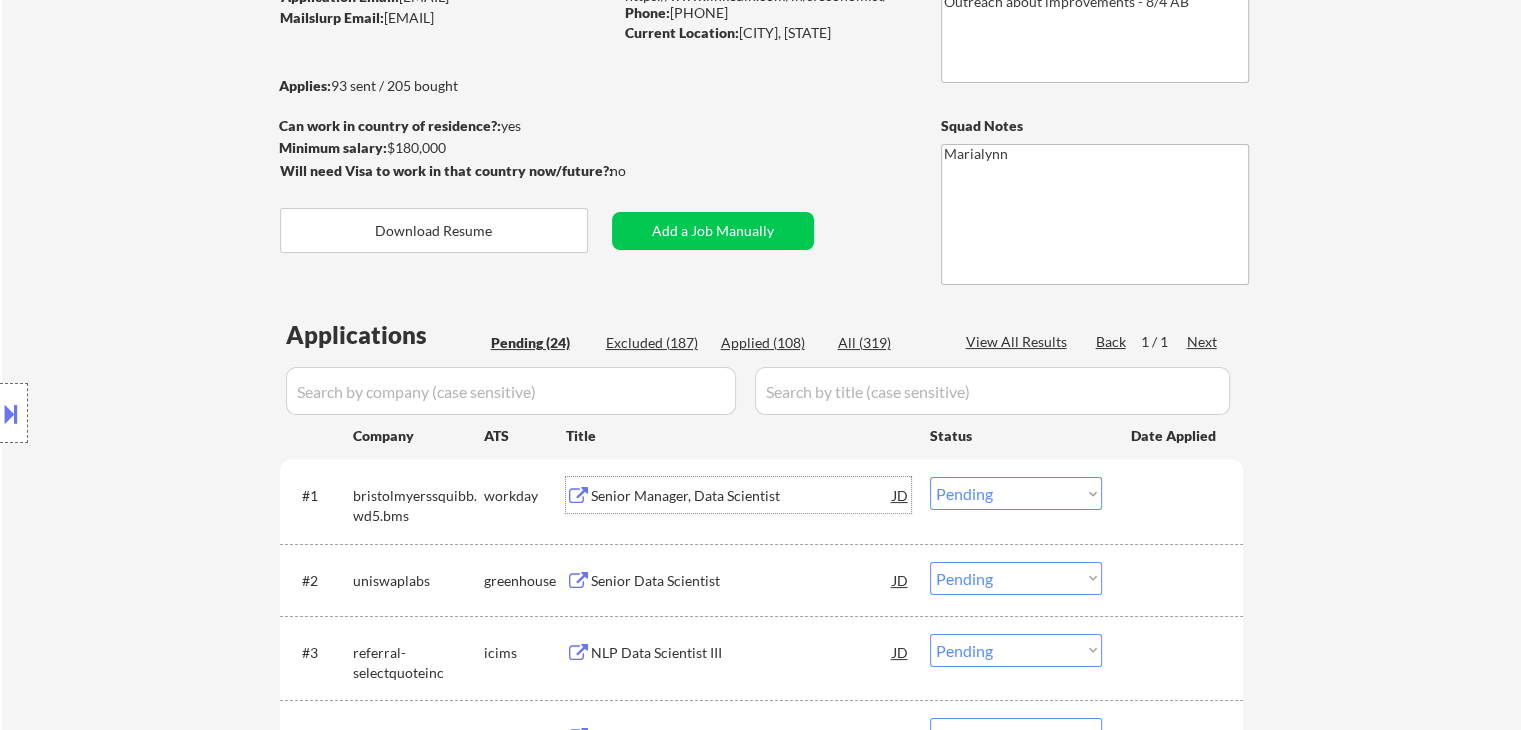 click on "Senior Manager, Data Scientist" at bounding box center (742, 496) 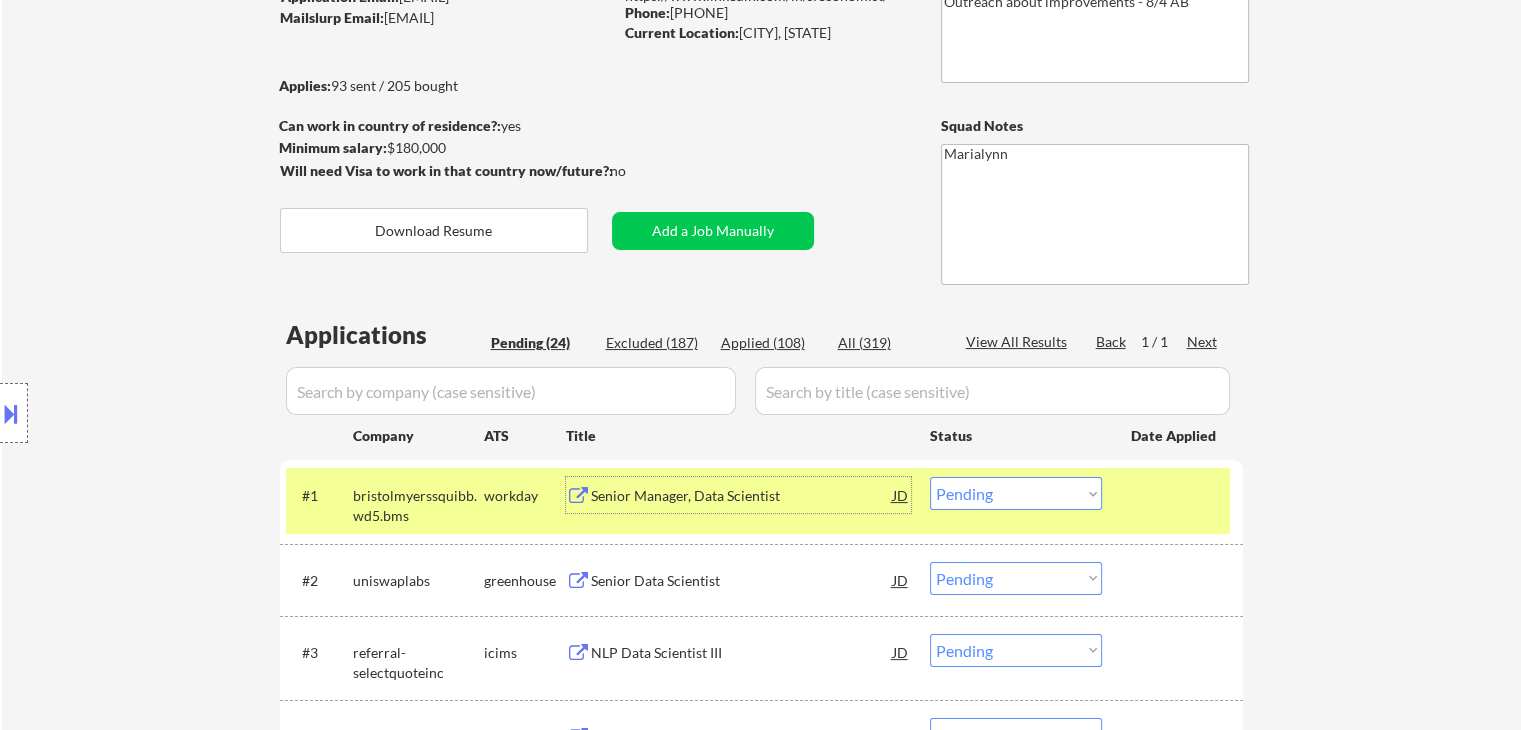 click on "Choose an option... Pending Applied Excluded (Questions) Excluded (Expired) Excluded (Location) Excluded (Bad Match) Excluded (Blocklist) Excluded (Salary) Excluded (Other)" at bounding box center (1016, 493) 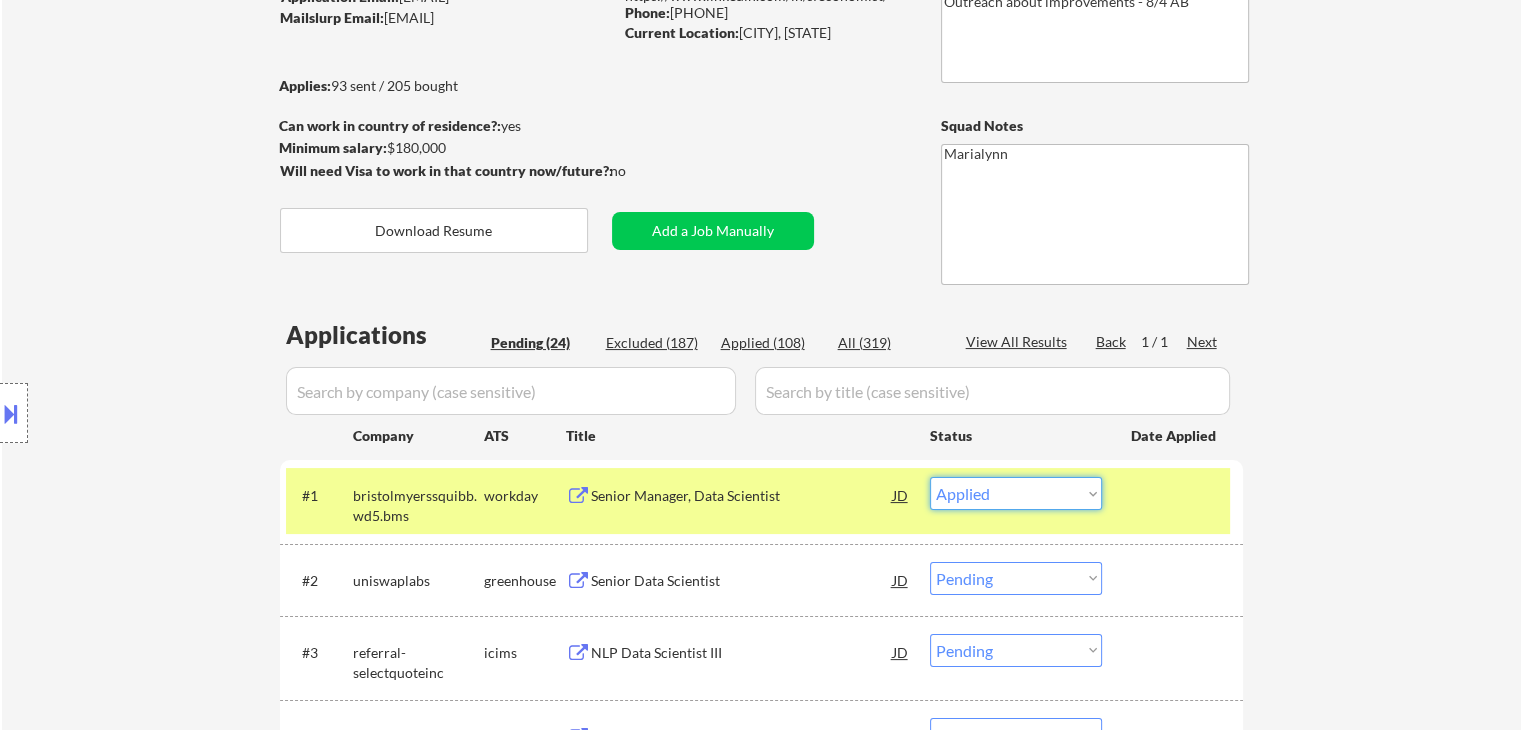 click on "Choose an option... Pending Applied Excluded (Questions) Excluded (Expired) Excluded (Location) Excluded (Bad Match) Excluded (Blocklist) Excluded (Salary) Excluded (Other)" at bounding box center (1016, 493) 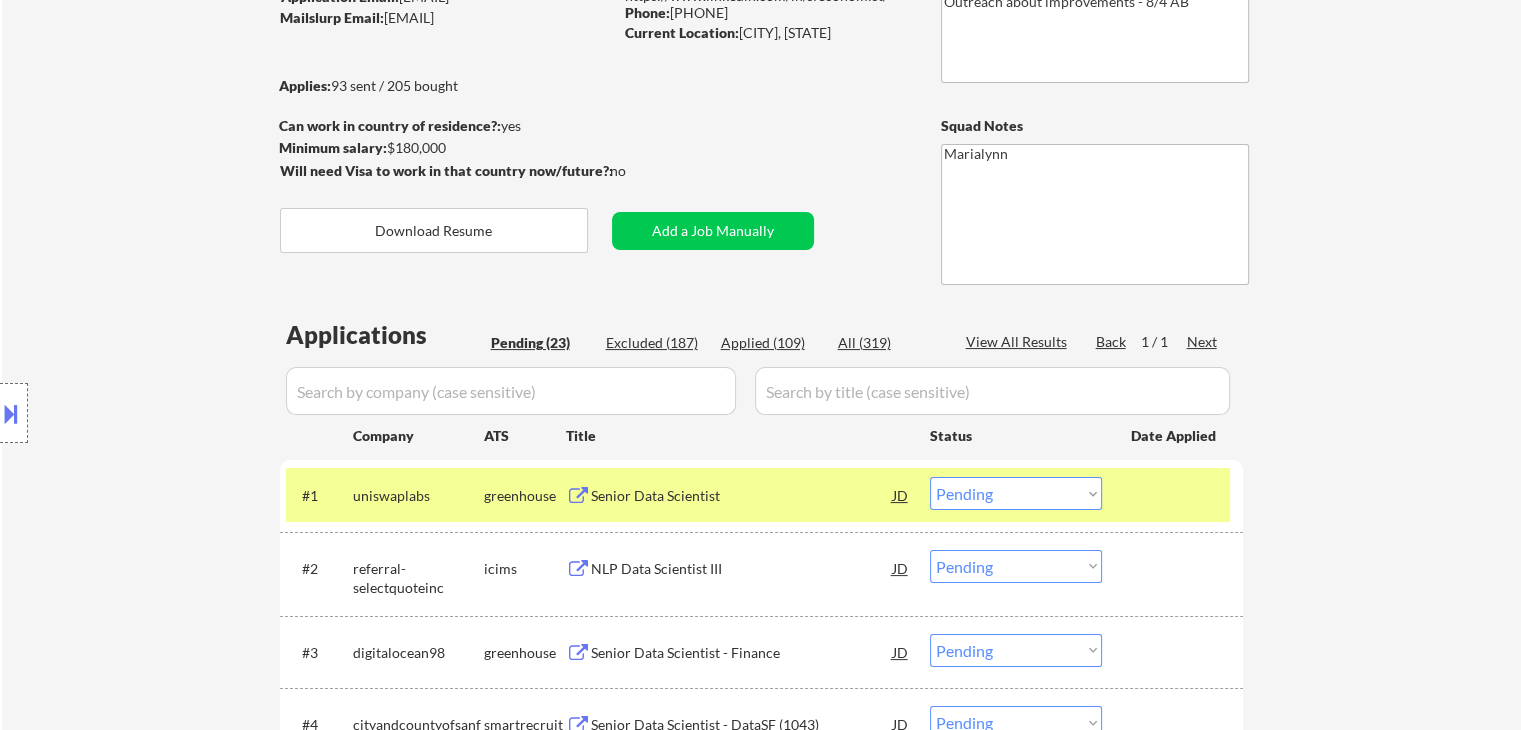 click on "Senior Data Scientist" at bounding box center [742, 496] 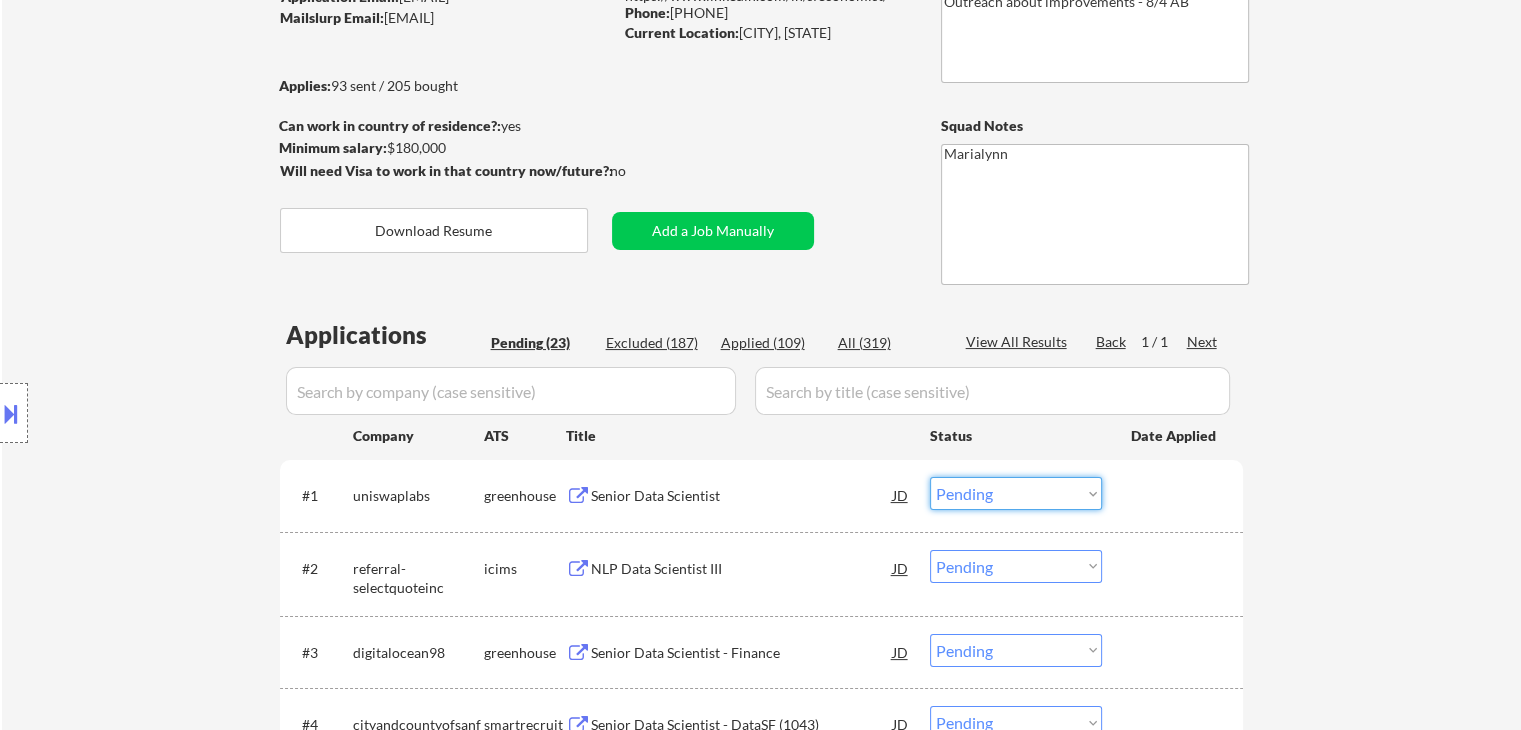 click on "Choose an option... Pending Applied Excluded (Questions) Excluded (Expired) Excluded (Location) Excluded (Bad Match) Excluded (Blocklist) Excluded (Salary) Excluded (Other)" at bounding box center (1016, 493) 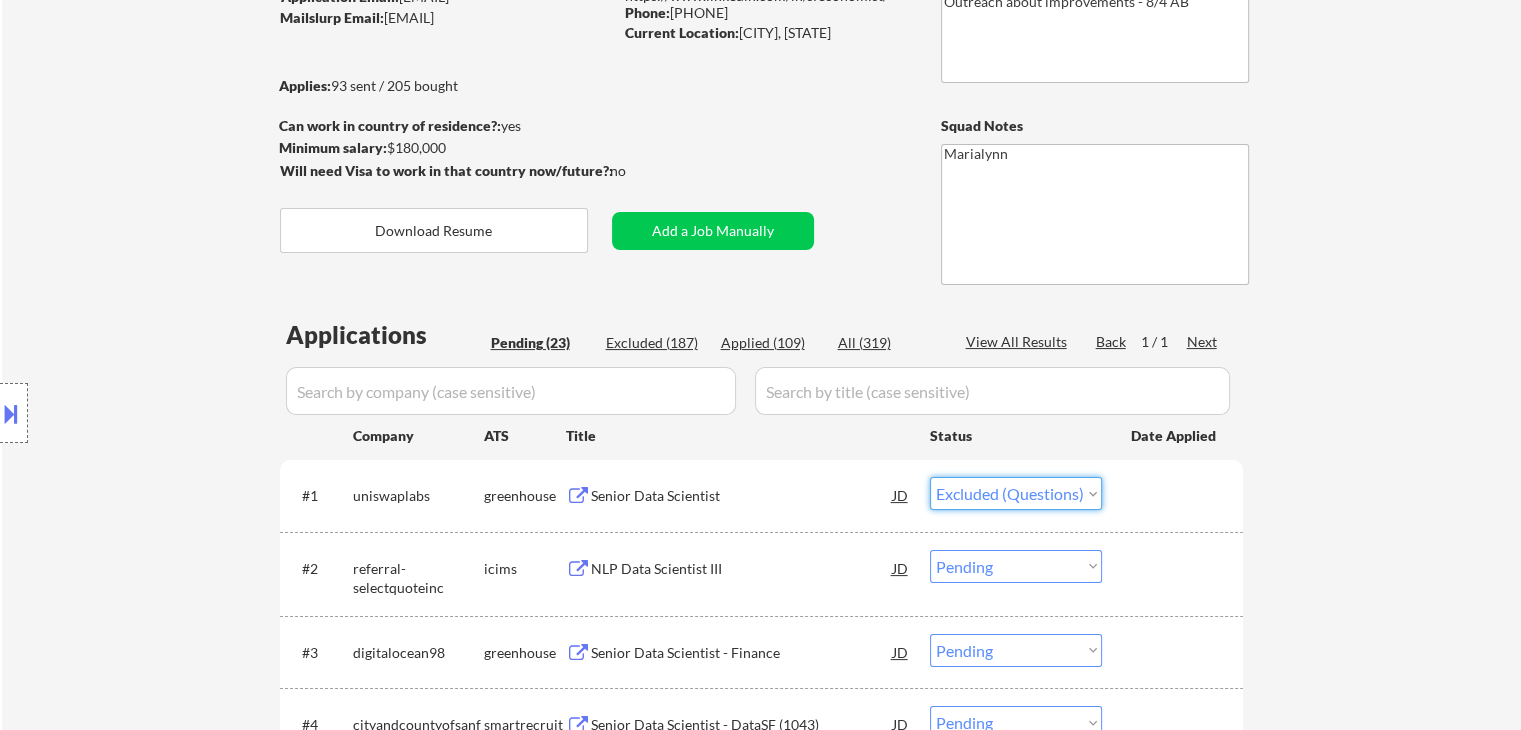 click on "Choose an option... Pending Applied Excluded (Questions) Excluded (Expired) Excluded (Location) Excluded (Bad Match) Excluded (Blocklist) Excluded (Salary) Excluded (Other)" at bounding box center [1016, 493] 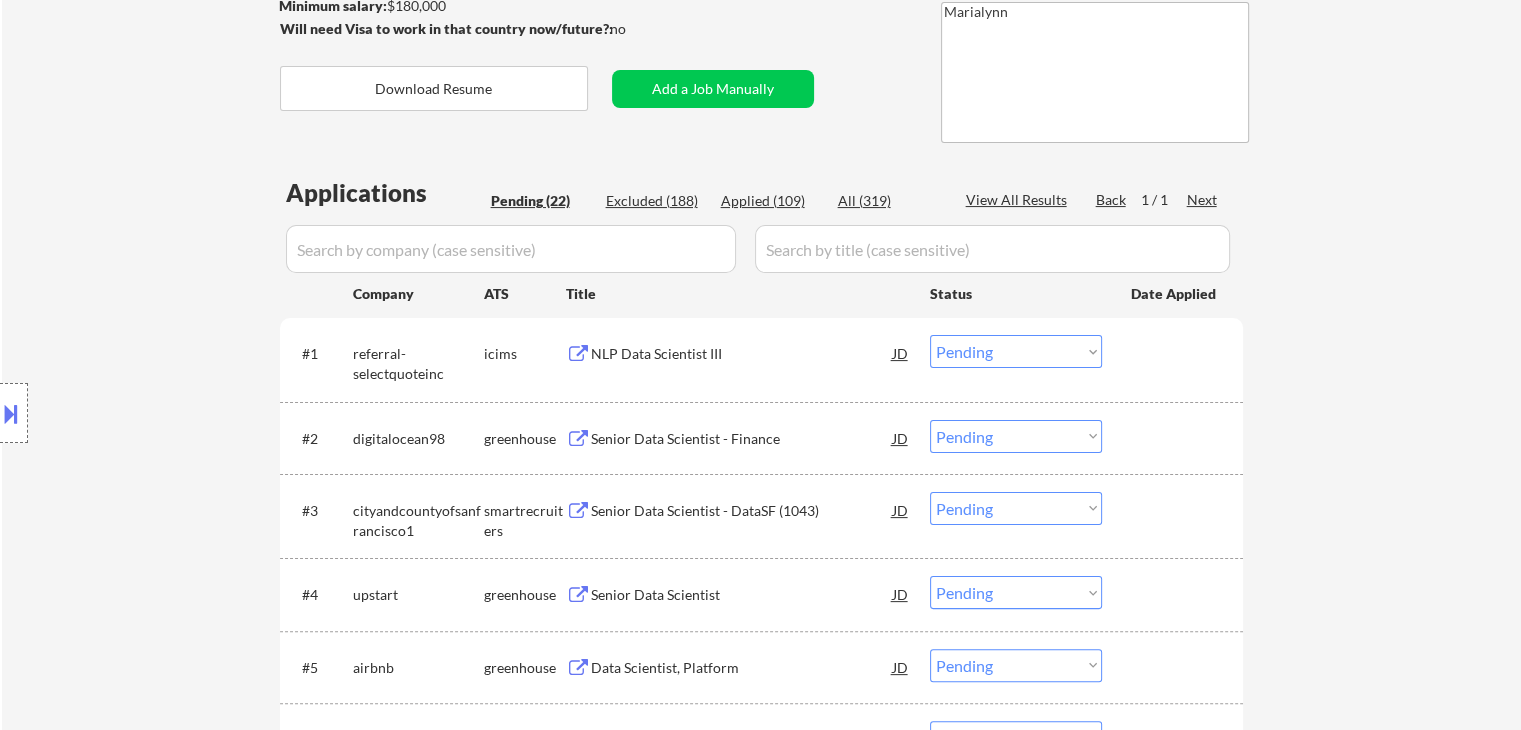 scroll, scrollTop: 400, scrollLeft: 0, axis: vertical 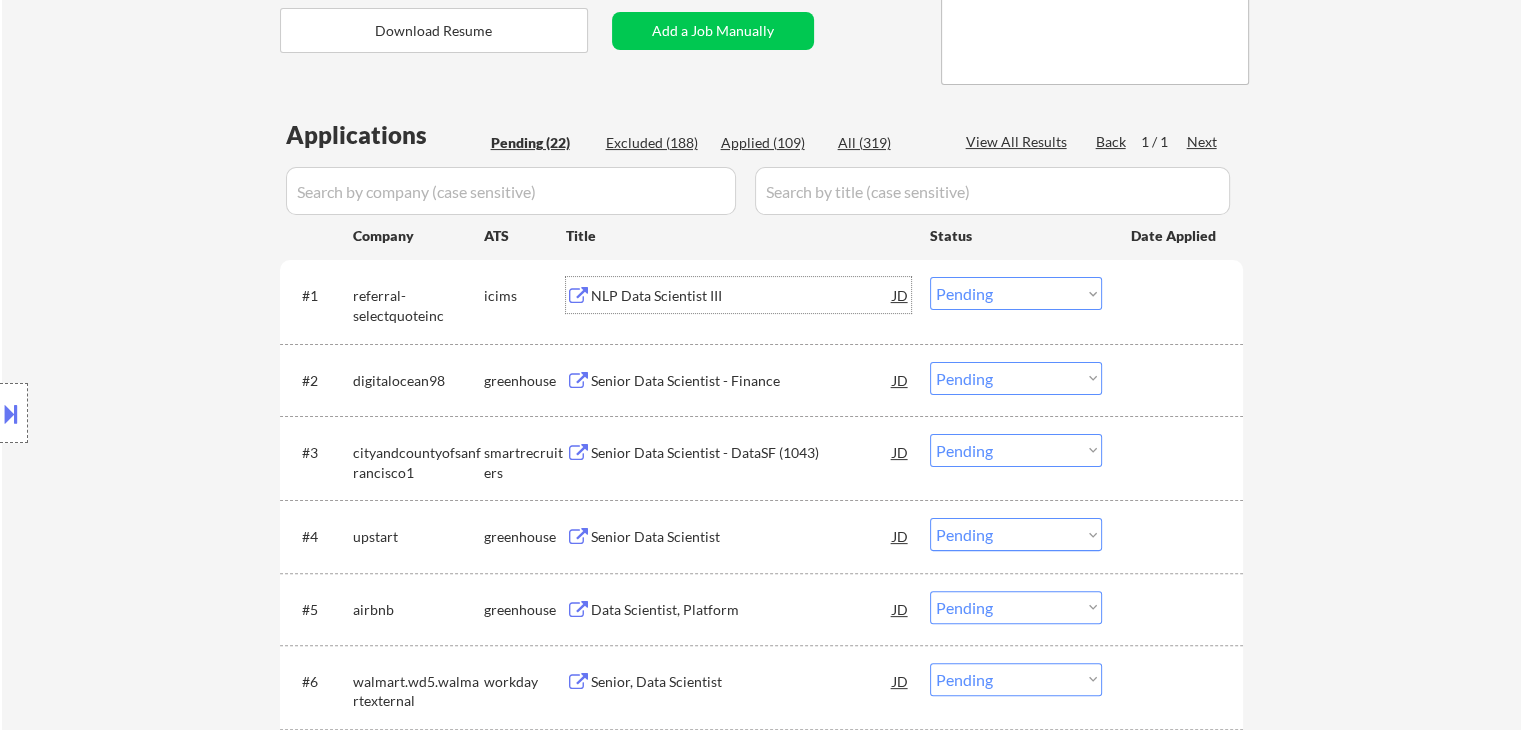click on "NLP Data Scientist III" at bounding box center (742, 296) 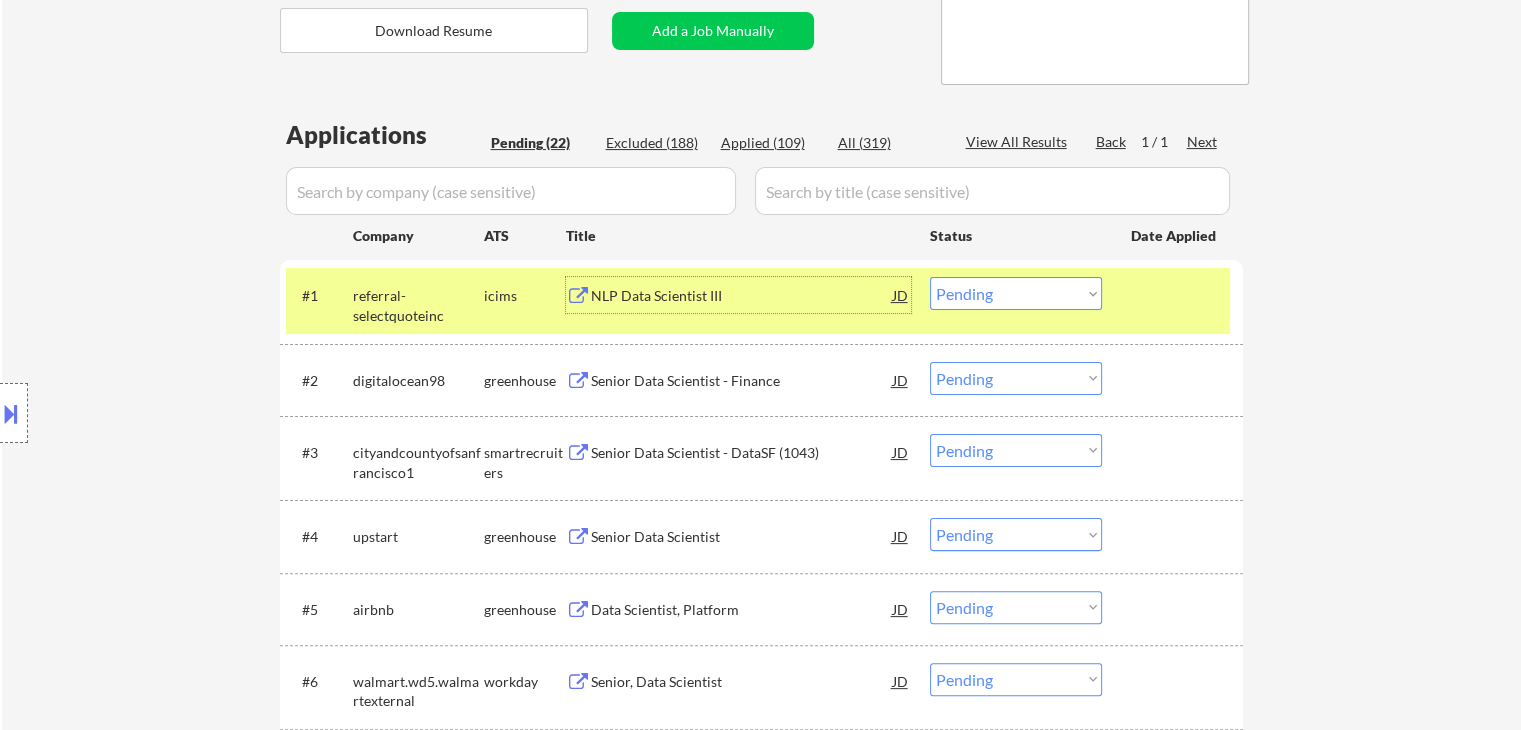 click on "Choose an option... Pending Applied Excluded (Questions) Excluded (Expired) Excluded (Location) Excluded (Bad Match) Excluded (Blocklist) Excluded (Salary) Excluded (Other)" at bounding box center [1016, 293] 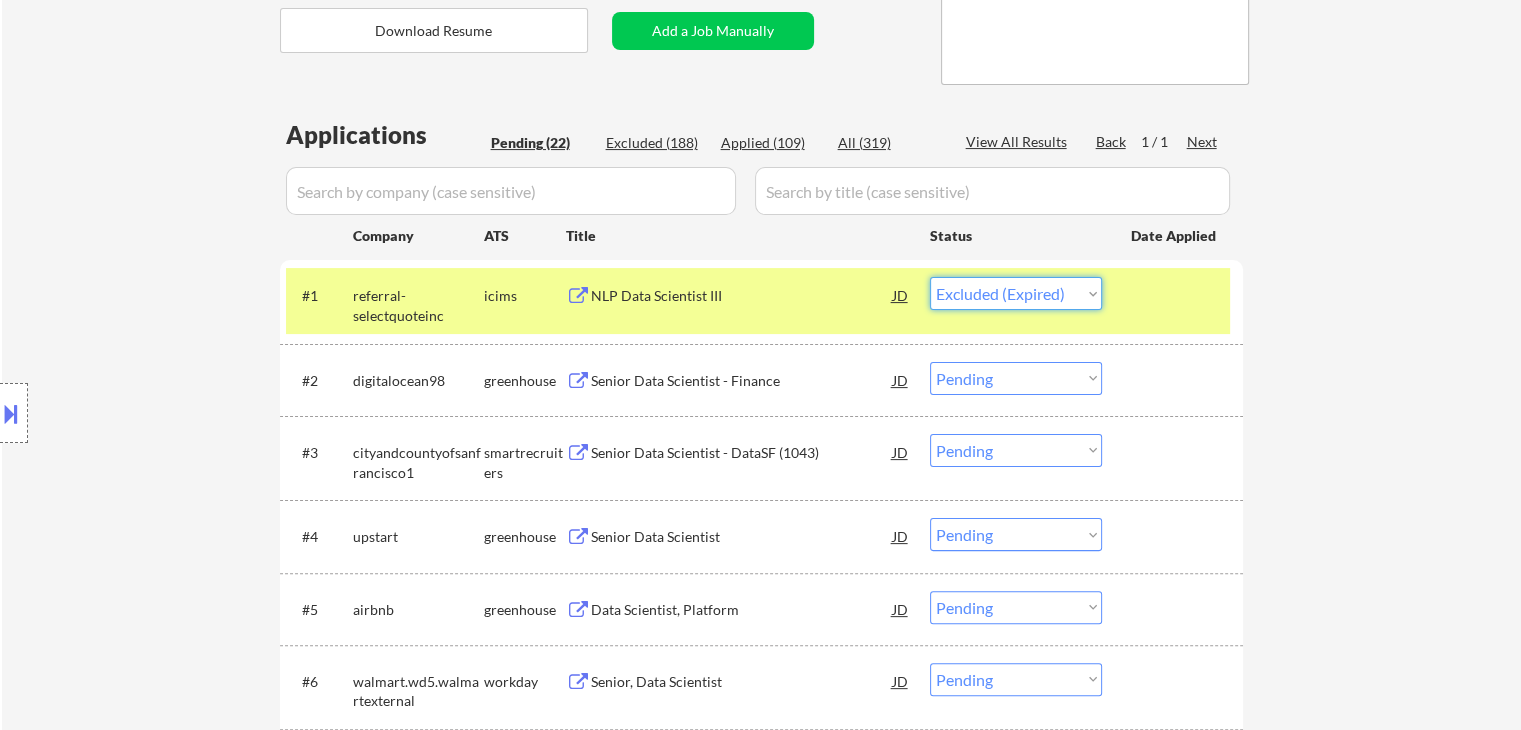 click on "Choose an option... Pending Applied Excluded (Questions) Excluded (Expired) Excluded (Location) Excluded (Bad Match) Excluded (Blocklist) Excluded (Salary) Excluded (Other)" at bounding box center (1016, 293) 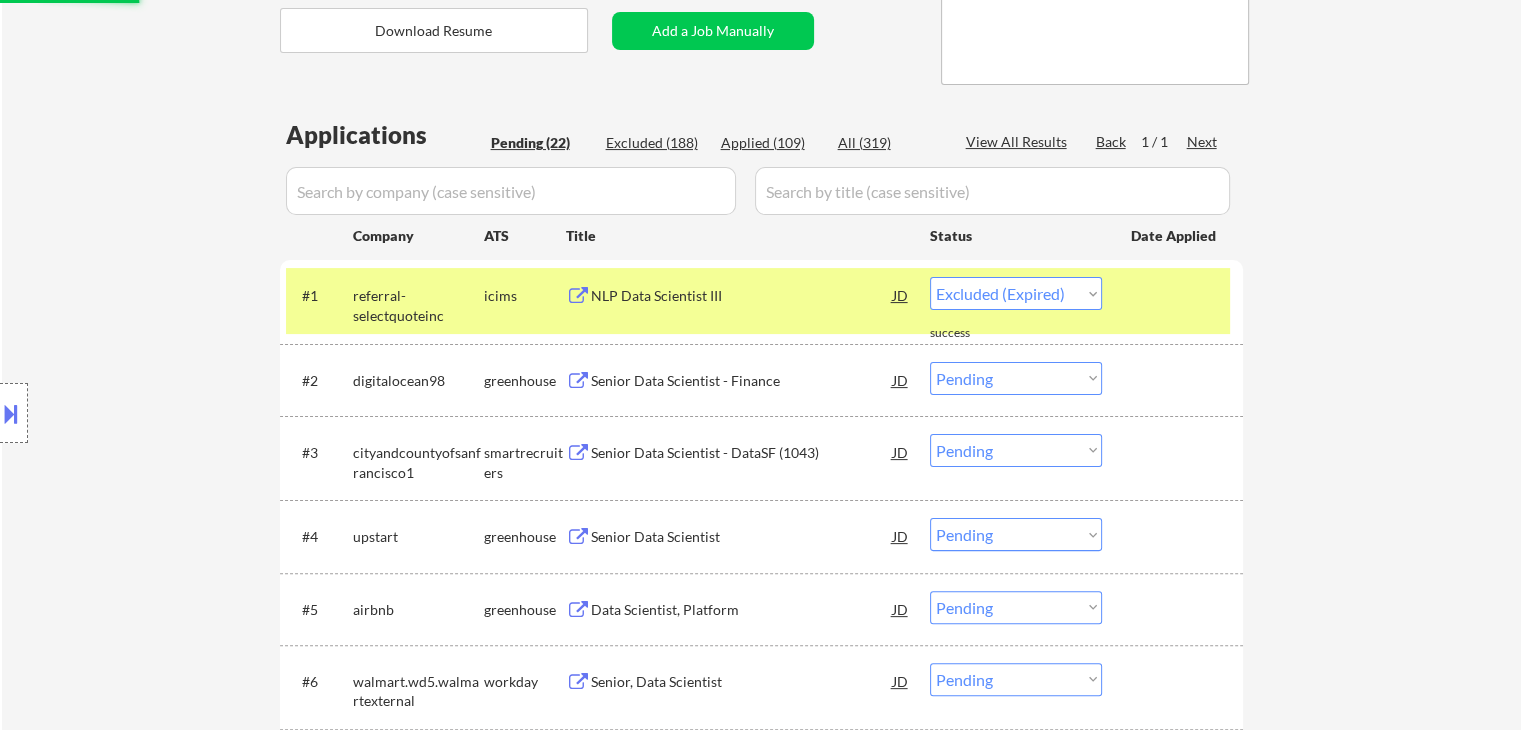 select on ""pending"" 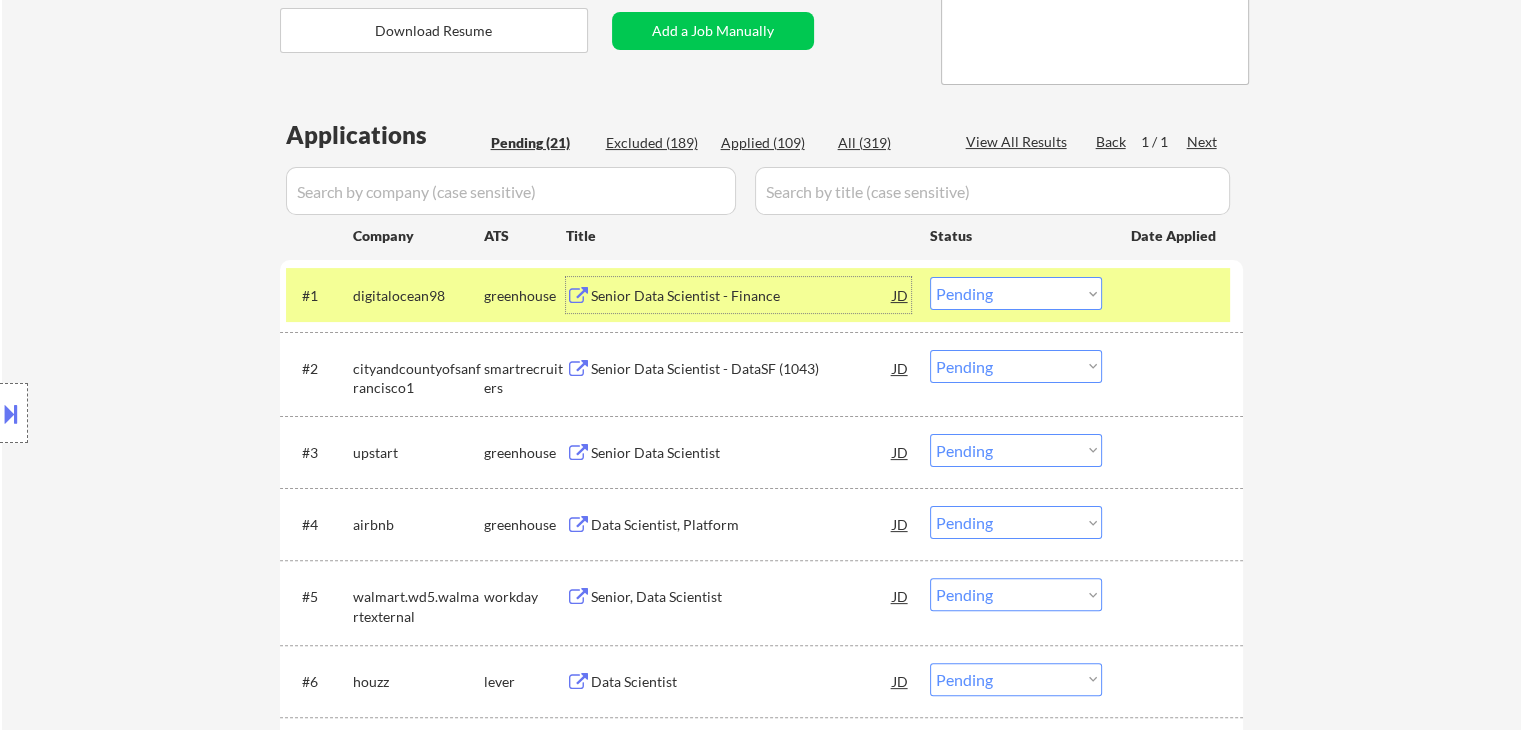 click on "Senior Data Scientist - Finance" at bounding box center (742, 296) 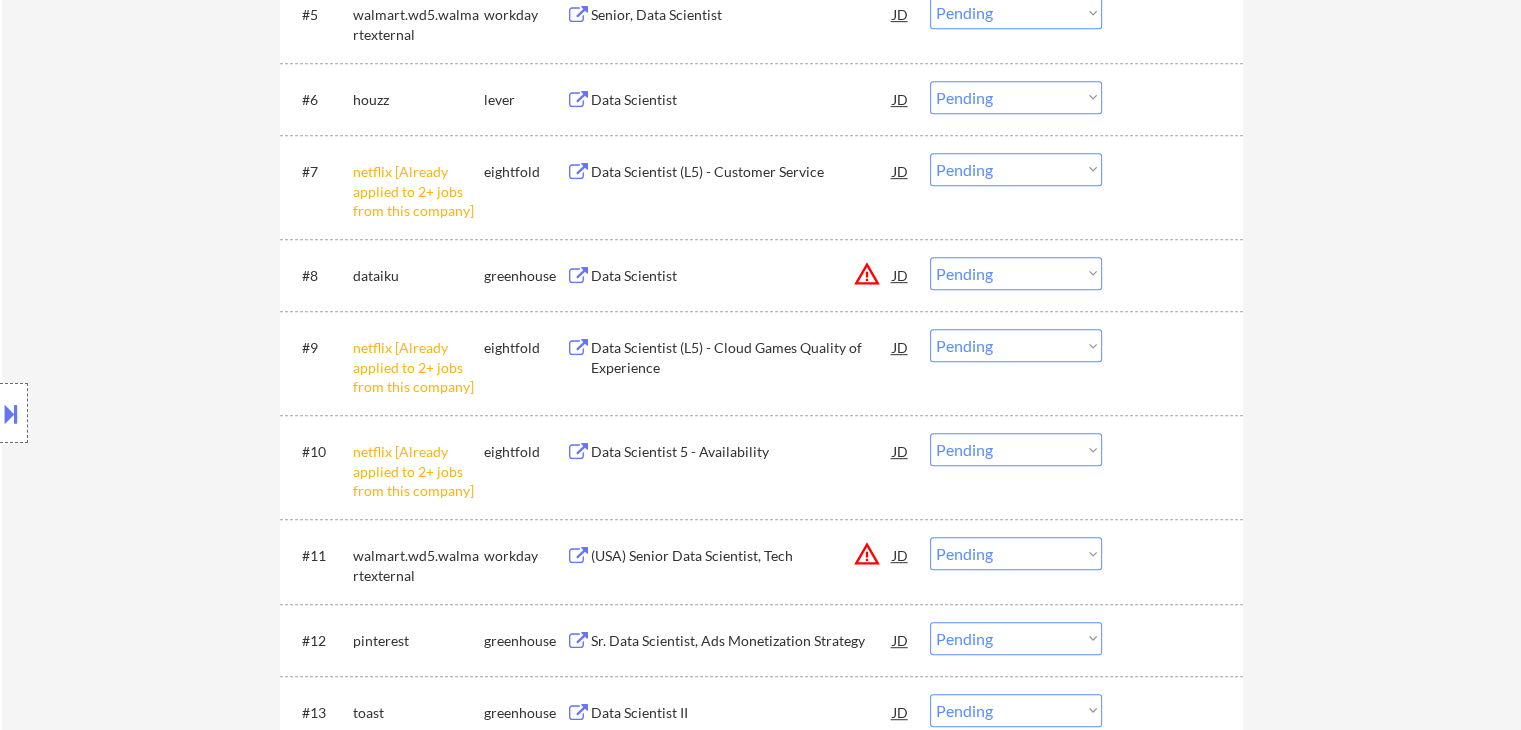 scroll, scrollTop: 1100, scrollLeft: 0, axis: vertical 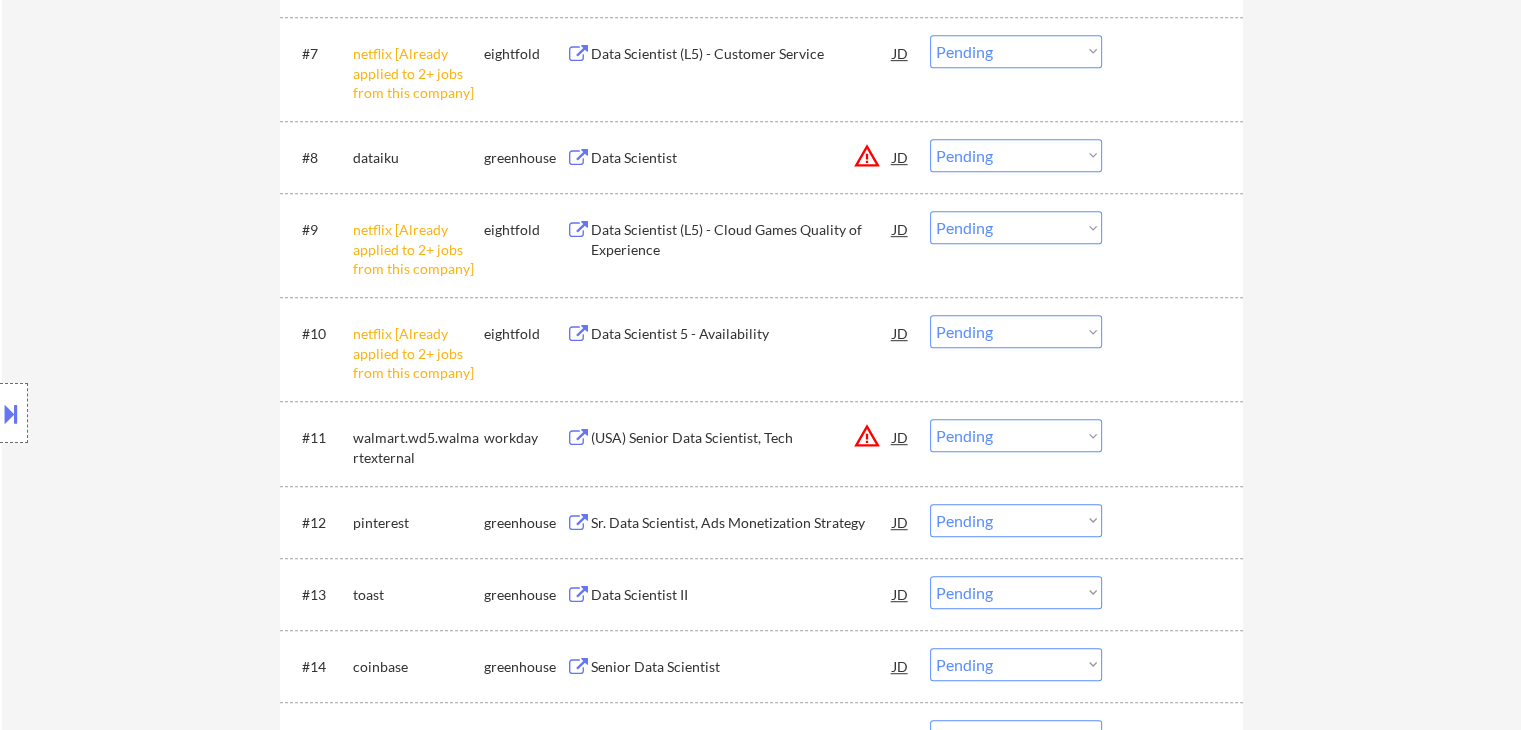 drag, startPoint x: 1026, startPoint y: 335, endPoint x: 1025, endPoint y: 346, distance: 11.045361 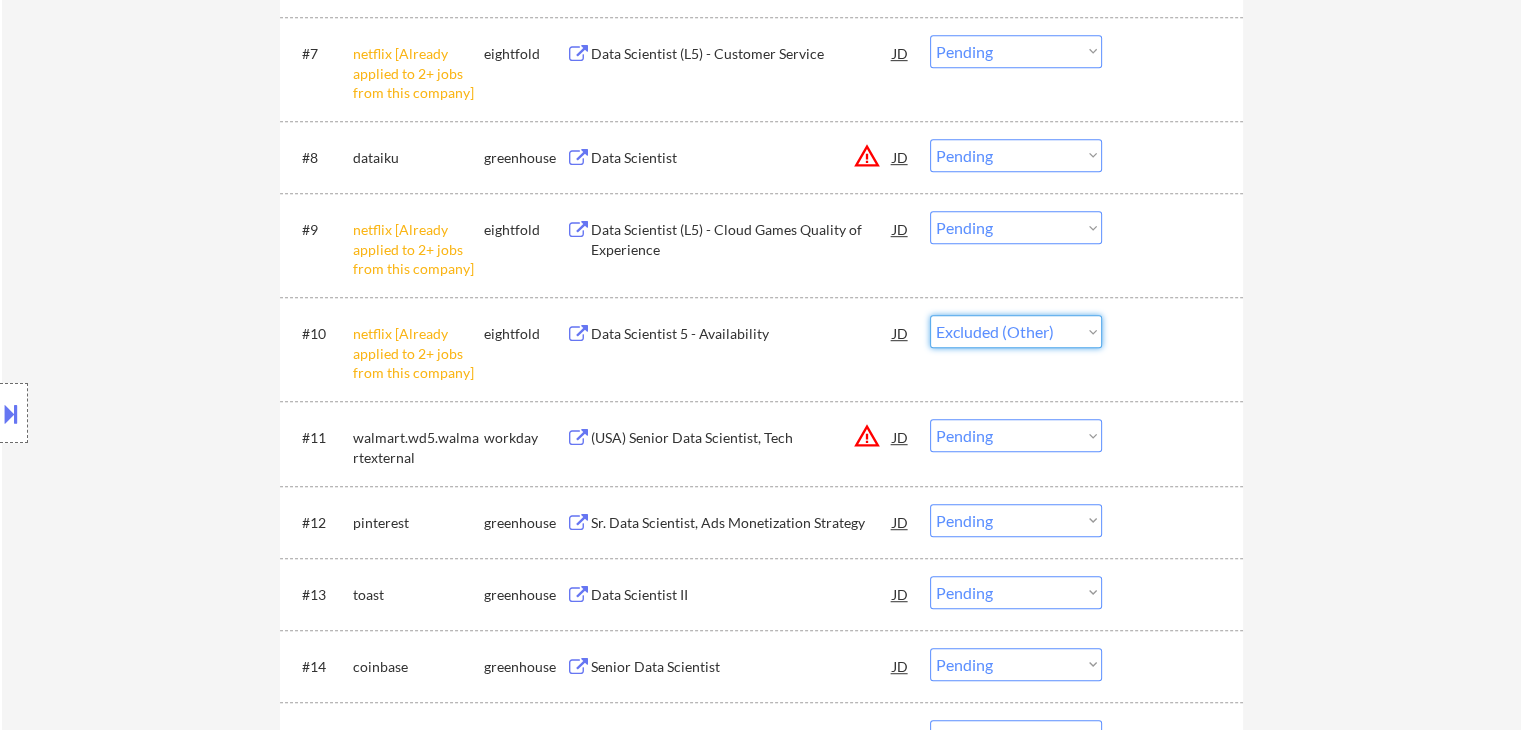 click on "Choose an option... Pending Applied Excluded (Questions) Excluded (Expired) Excluded (Location) Excluded (Bad Match) Excluded (Blocklist) Excluded (Salary) Excluded (Other)" at bounding box center [1016, 331] 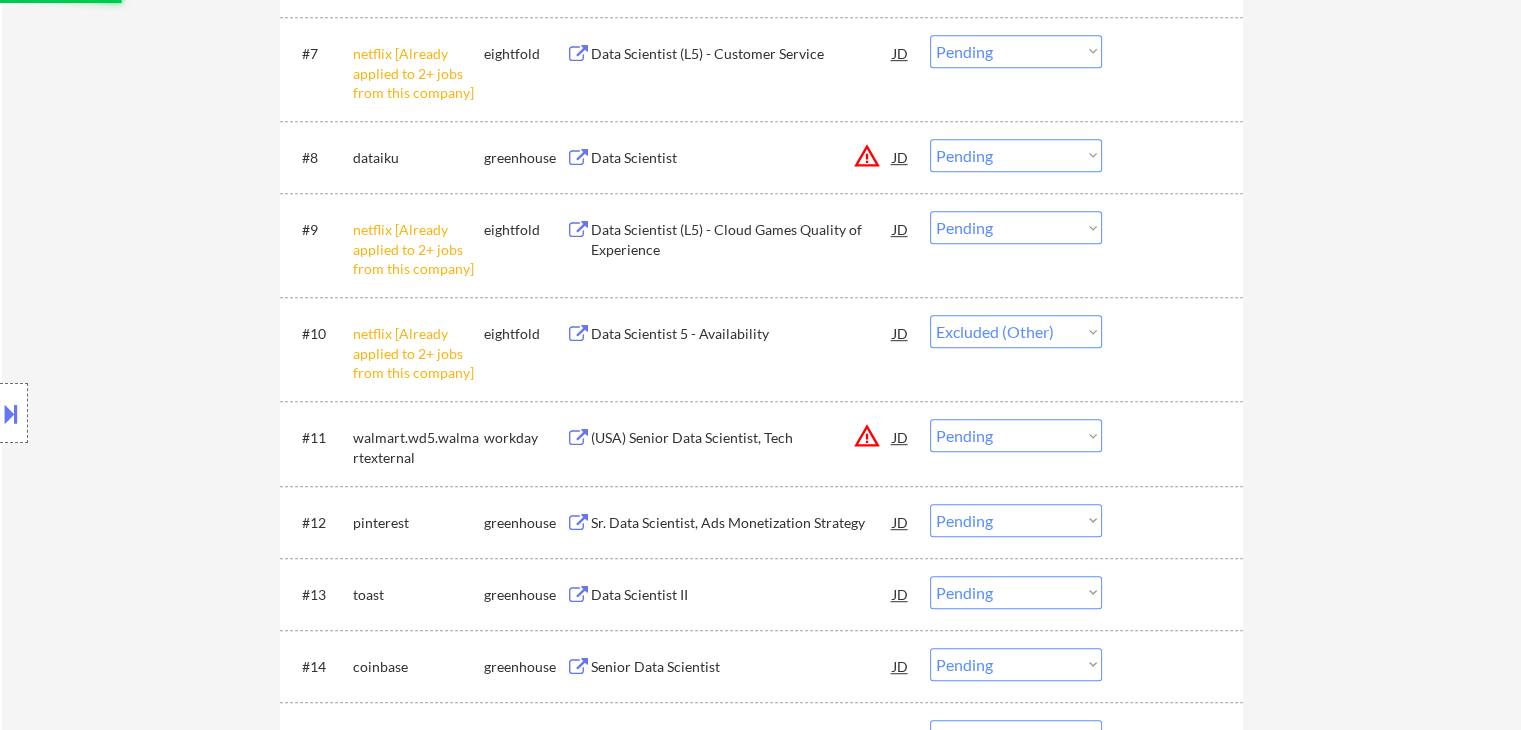 drag, startPoint x: 1008, startPoint y: 229, endPoint x: 1005, endPoint y: 241, distance: 12.369317 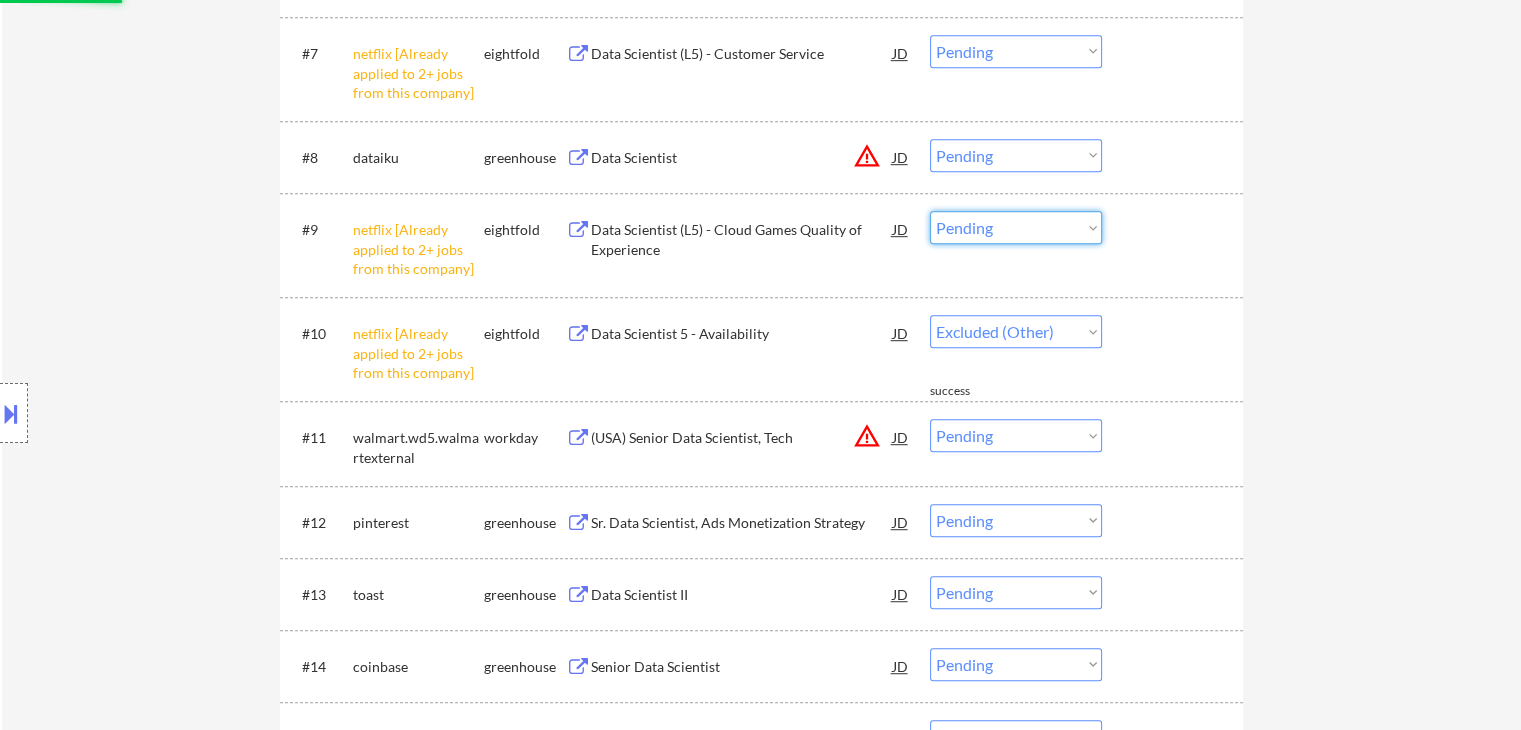 select on ""pending"" 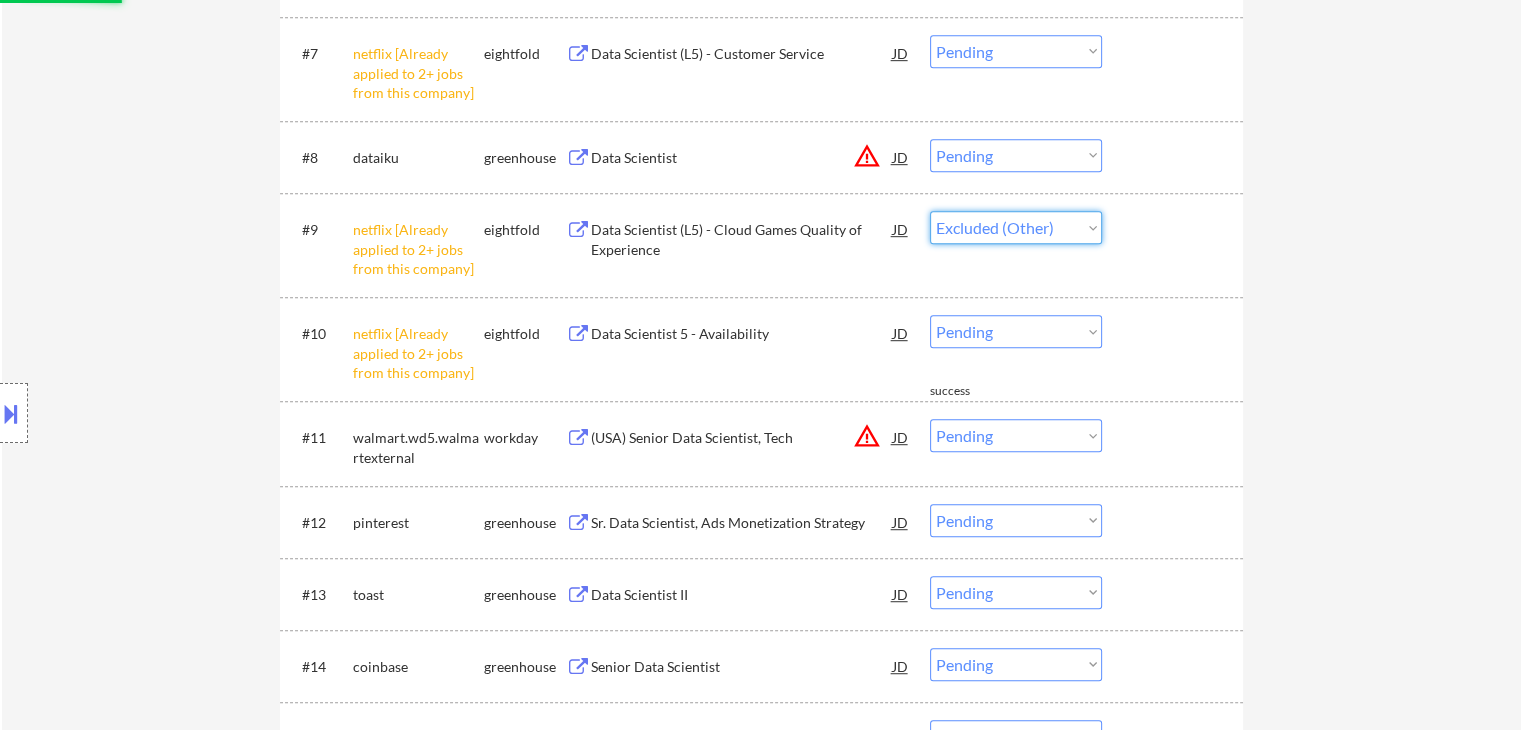 click on "Choose an option... Pending Applied Excluded (Questions) Excluded (Expired) Excluded (Location) Excluded (Bad Match) Excluded (Blocklist) Excluded (Salary) Excluded (Other)" at bounding box center (1016, 227) 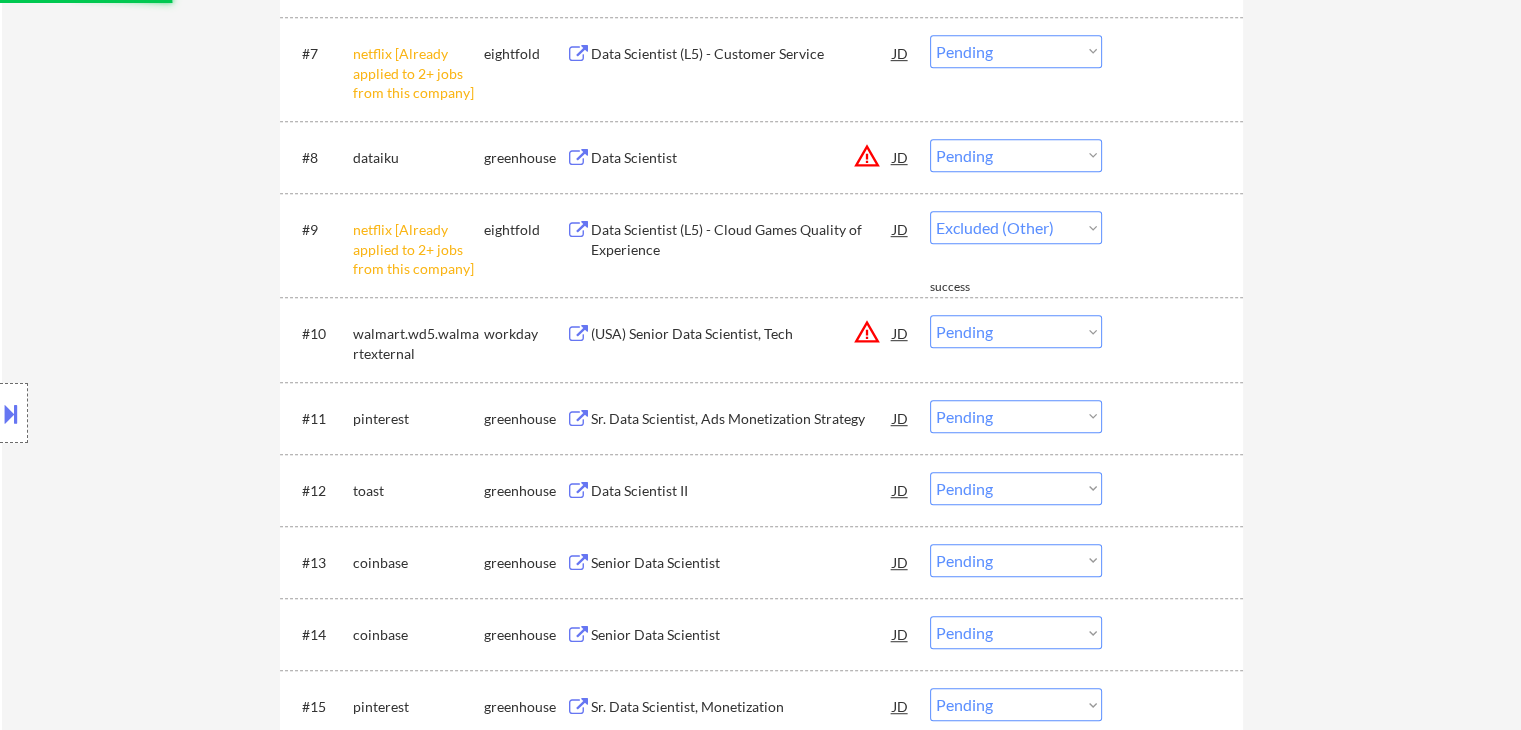 select on ""pending"" 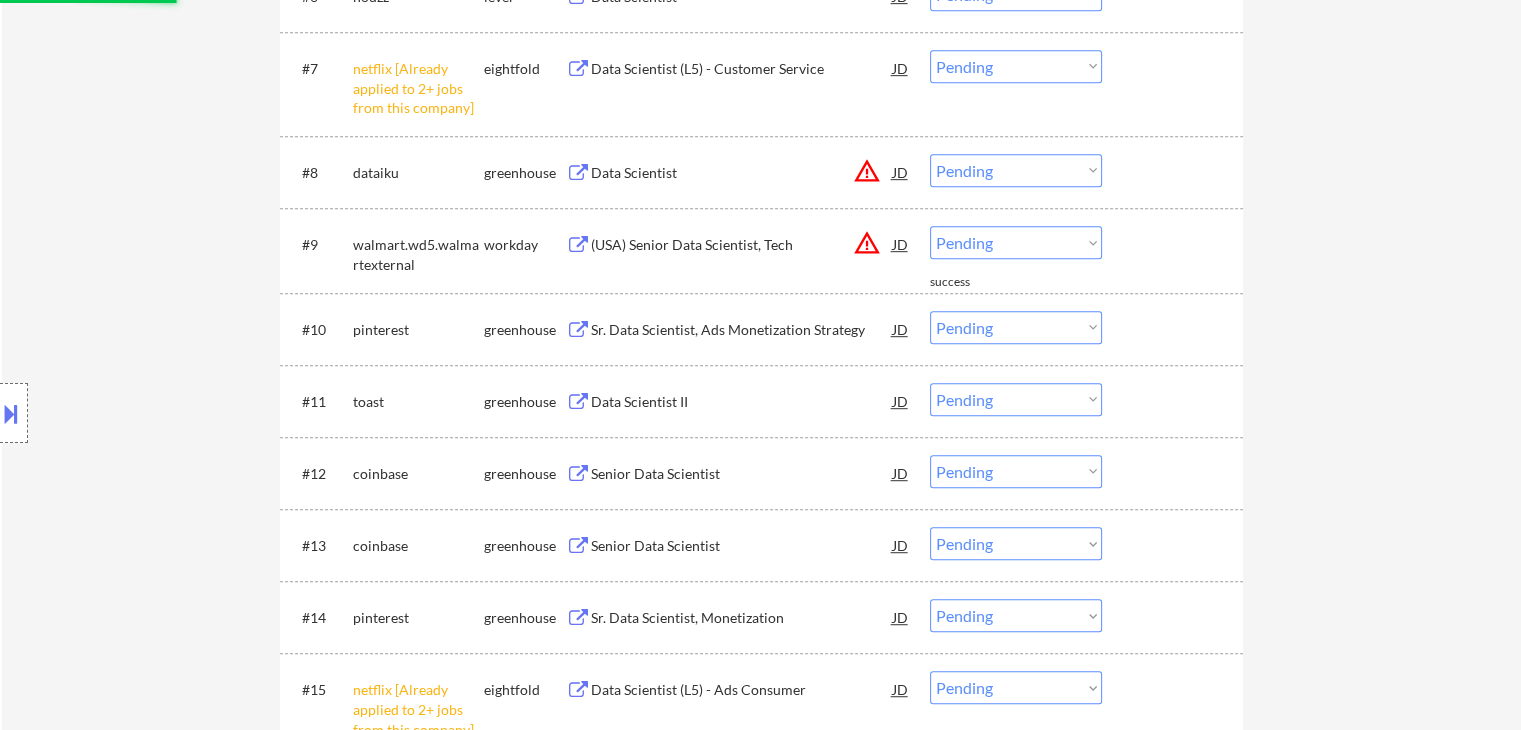 scroll, scrollTop: 900, scrollLeft: 0, axis: vertical 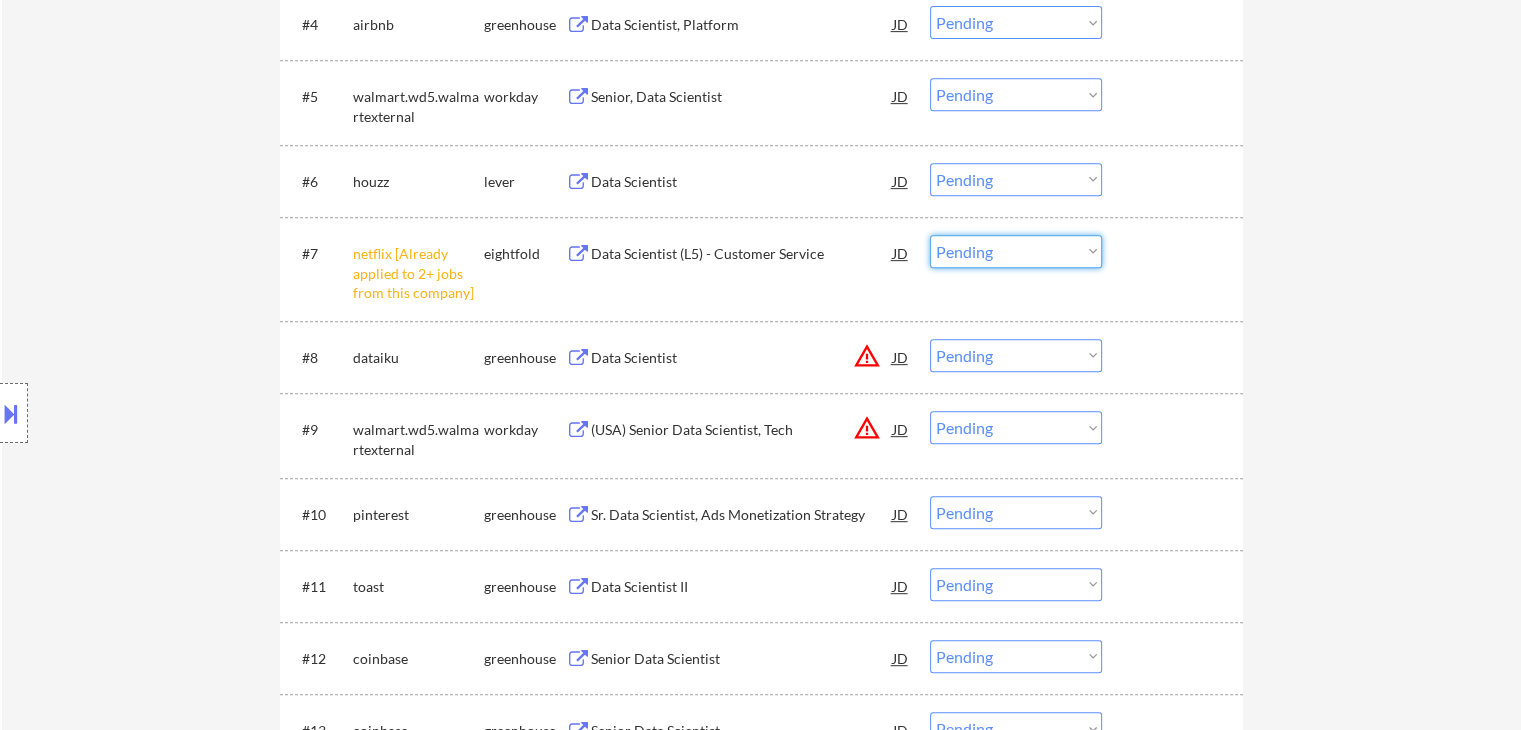 drag, startPoint x: 991, startPoint y: 245, endPoint x: 996, endPoint y: 258, distance: 13.928389 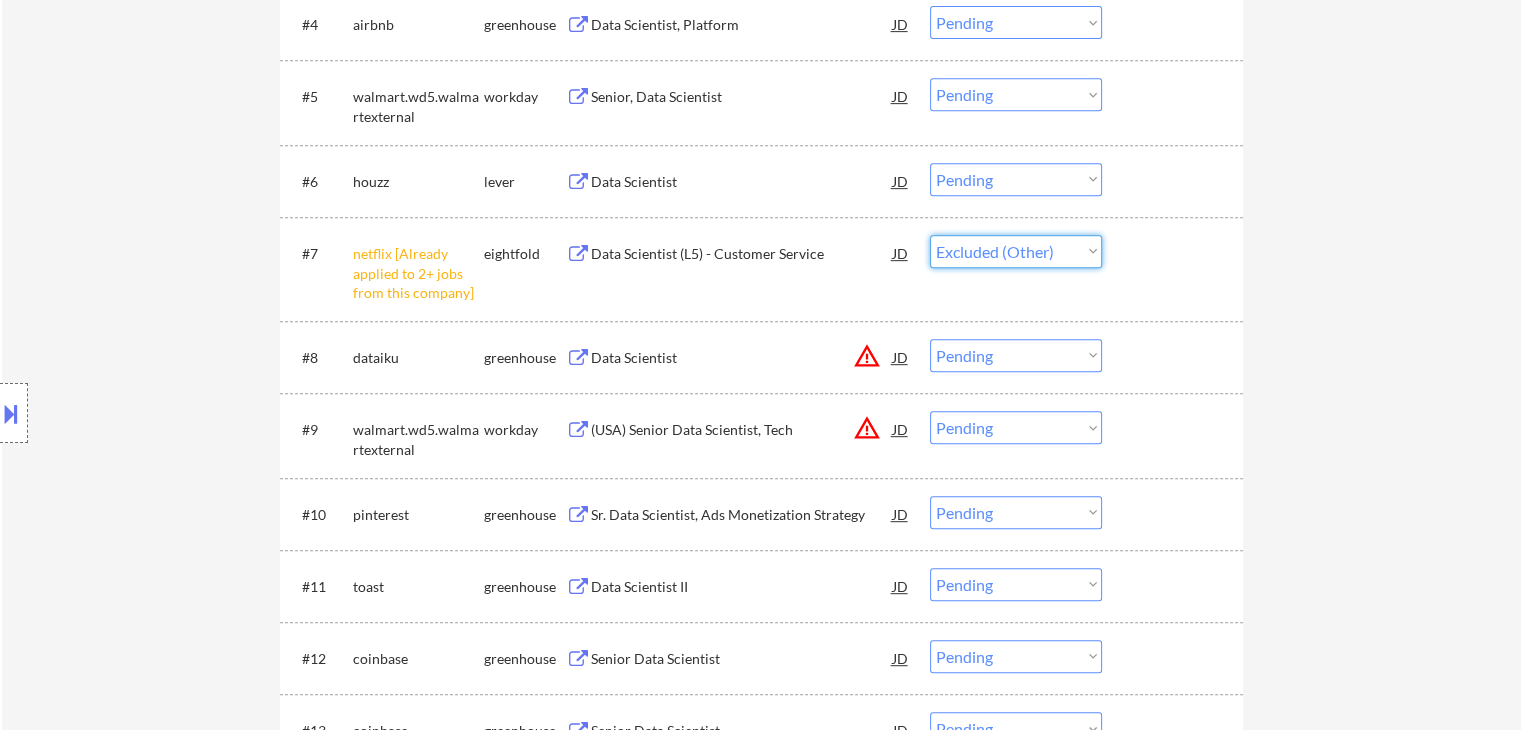 click on "Choose an option... Pending Applied Excluded (Questions) Excluded (Expired) Excluded (Location) Excluded (Bad Match) Excluded (Blocklist) Excluded (Salary) Excluded (Other)" at bounding box center (1016, 251) 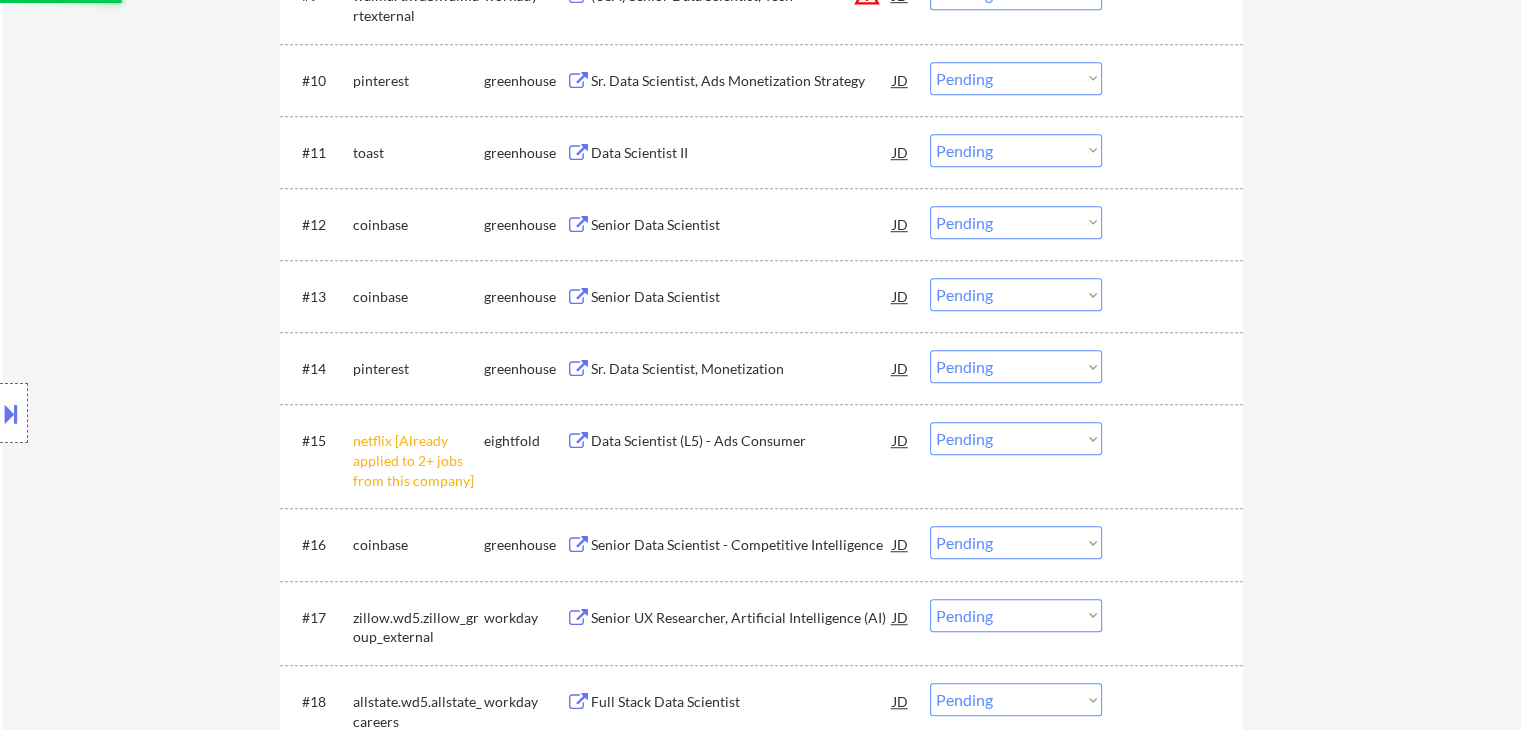 scroll, scrollTop: 1500, scrollLeft: 0, axis: vertical 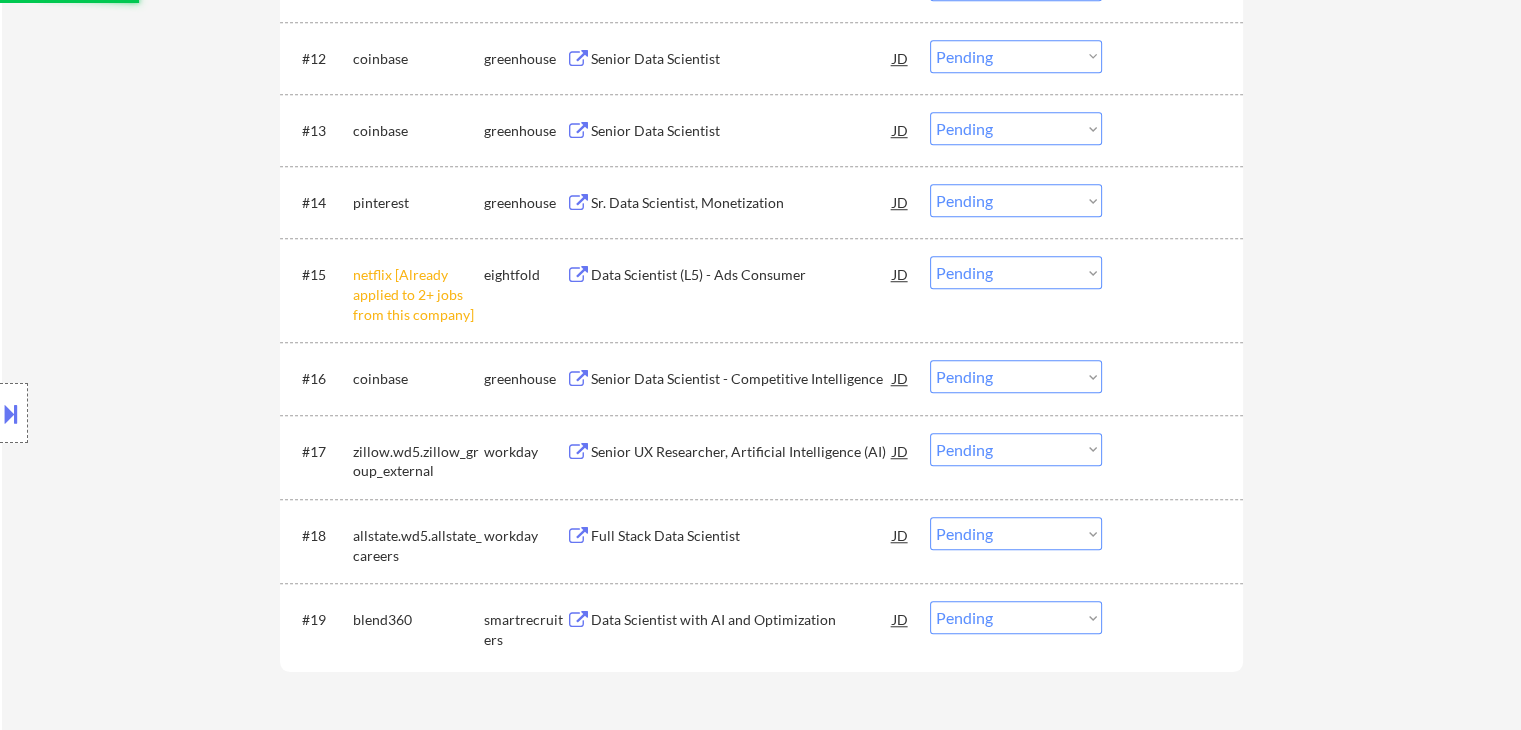 click on "Choose an option... Pending Applied Excluded (Questions) Excluded (Expired) Excluded (Location) Excluded (Bad Match) Excluded (Blocklist) Excluded (Salary) Excluded (Other)" at bounding box center (1016, 272) 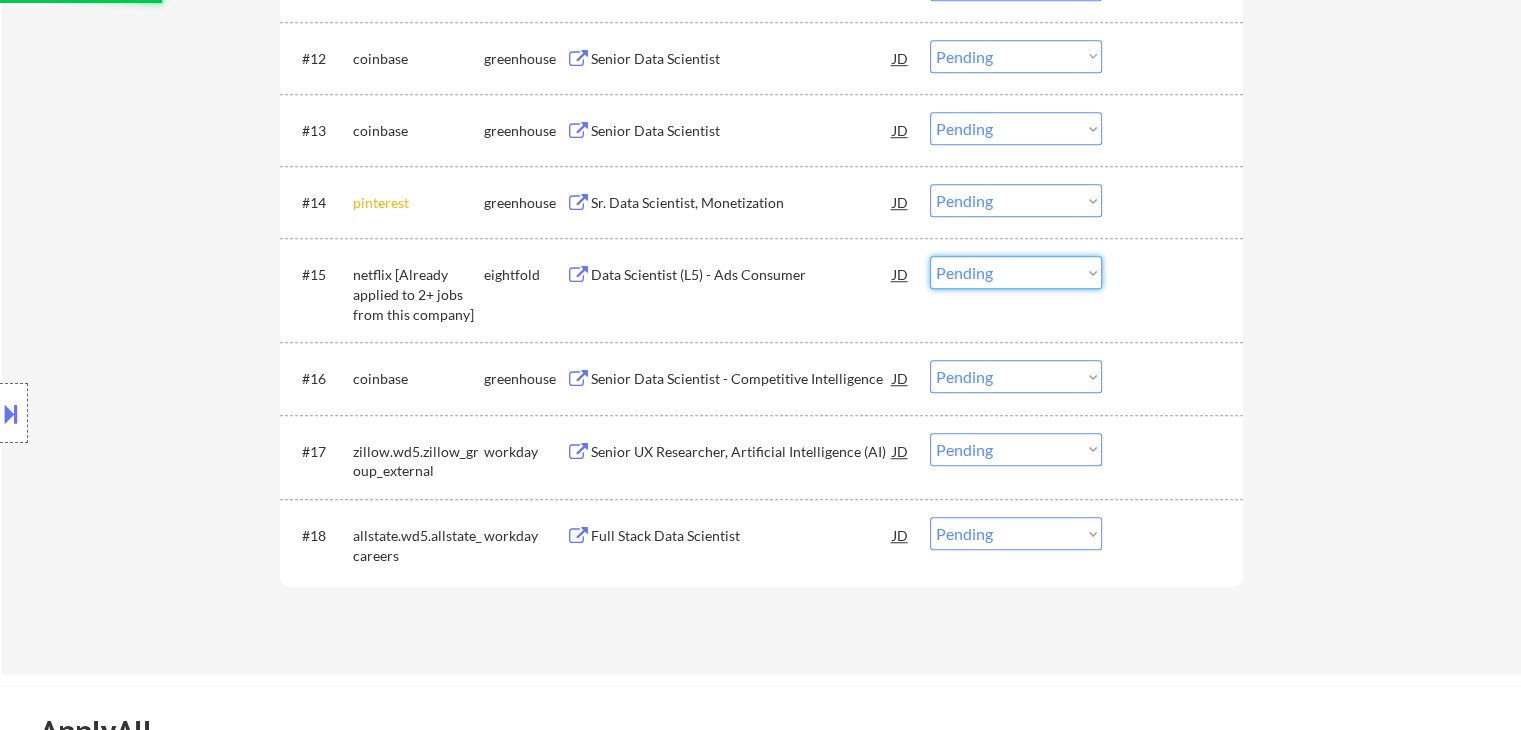 select on ""pending"" 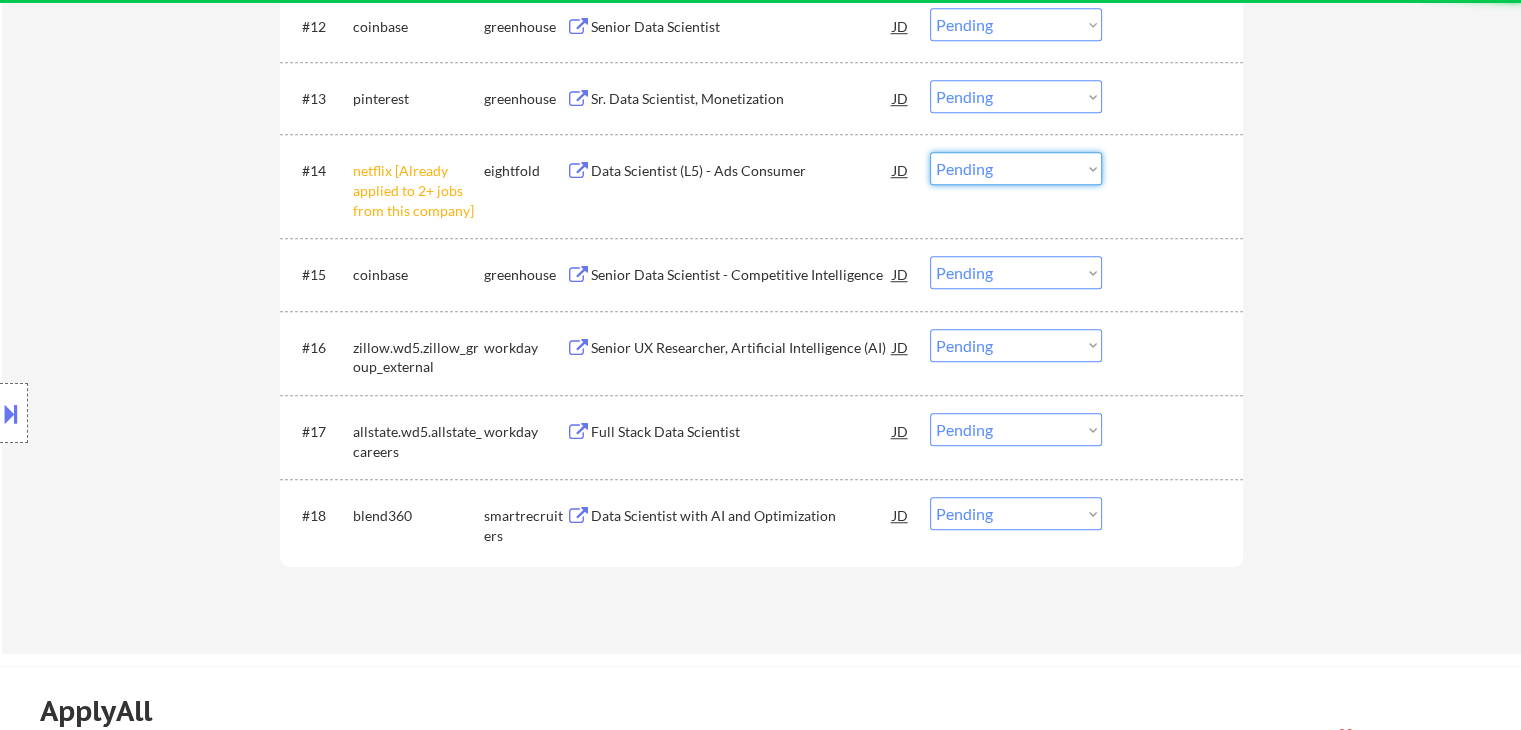 drag, startPoint x: 988, startPoint y: 158, endPoint x: 997, endPoint y: 168, distance: 13.453624 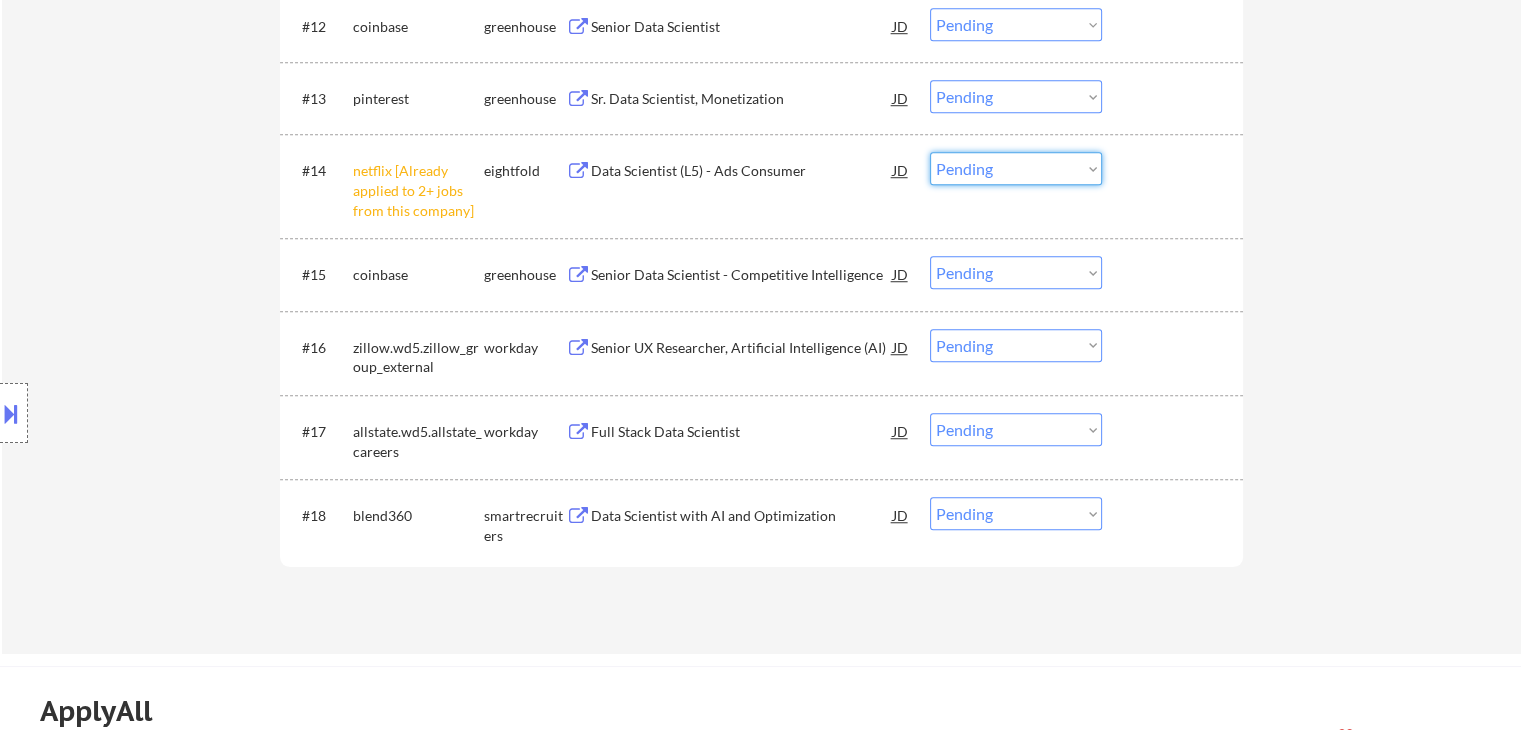 click on "Choose an option... Pending Applied Excluded (Questions) Excluded (Expired) Excluded (Location) Excluded (Bad Match) Excluded (Blocklist) Excluded (Salary) Excluded (Other)" at bounding box center [1016, 168] 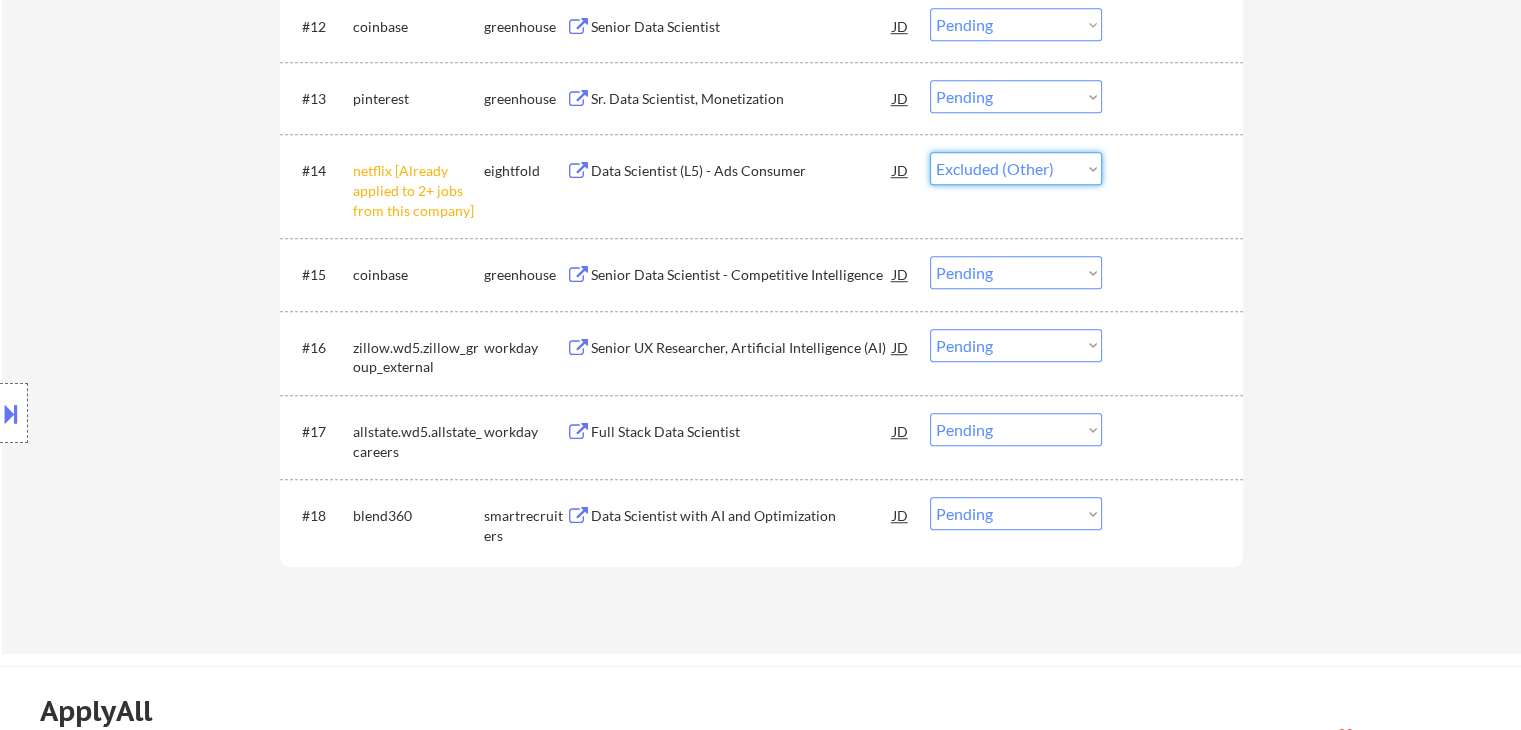 click on "Choose an option... Pending Applied Excluded (Questions) Excluded (Expired) Excluded (Location) Excluded (Bad Match) Excluded (Blocklist) Excluded (Salary) Excluded (Other)" at bounding box center (1016, 168) 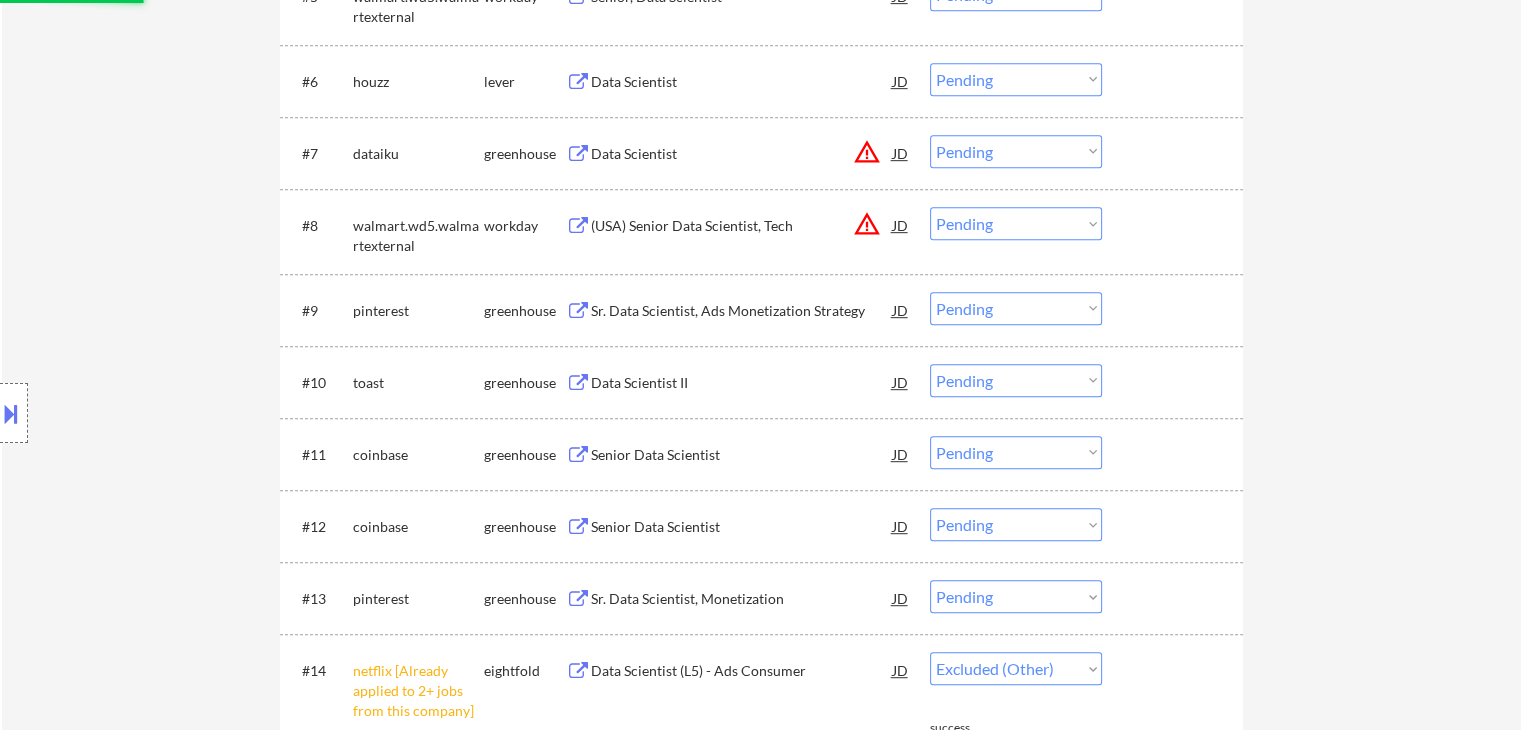 select on ""pending"" 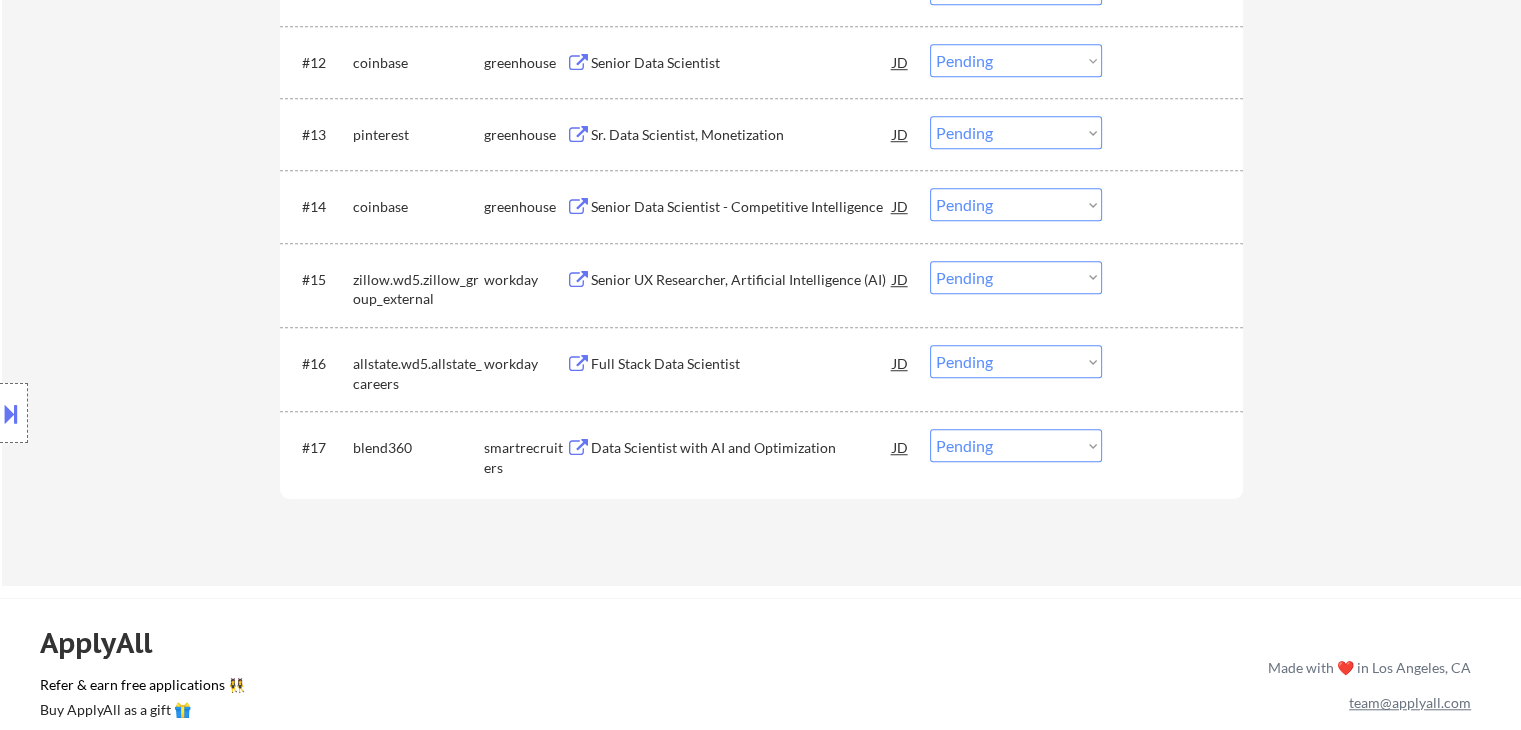 scroll, scrollTop: 1500, scrollLeft: 0, axis: vertical 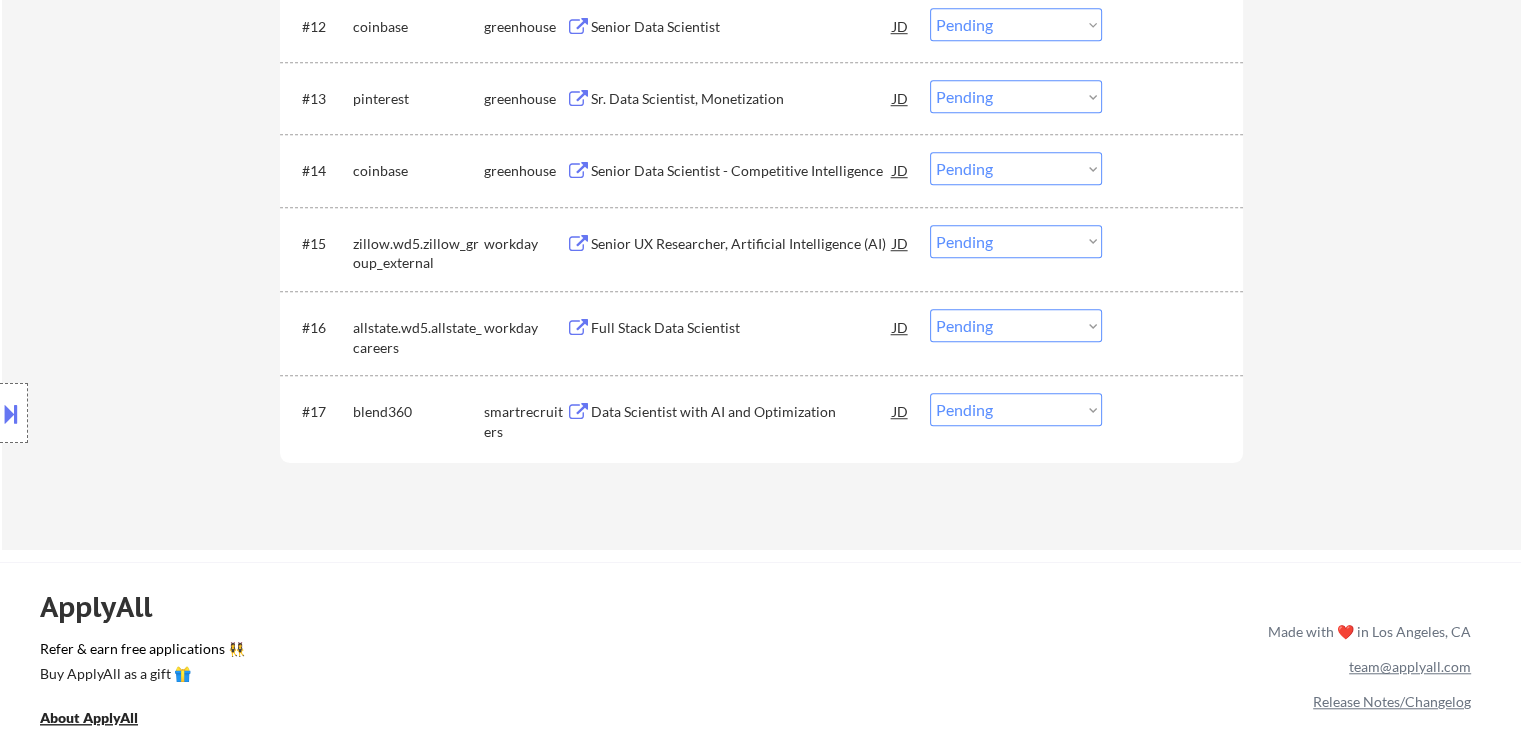 click on "Data Scientist with AI and Optimization" at bounding box center [742, 412] 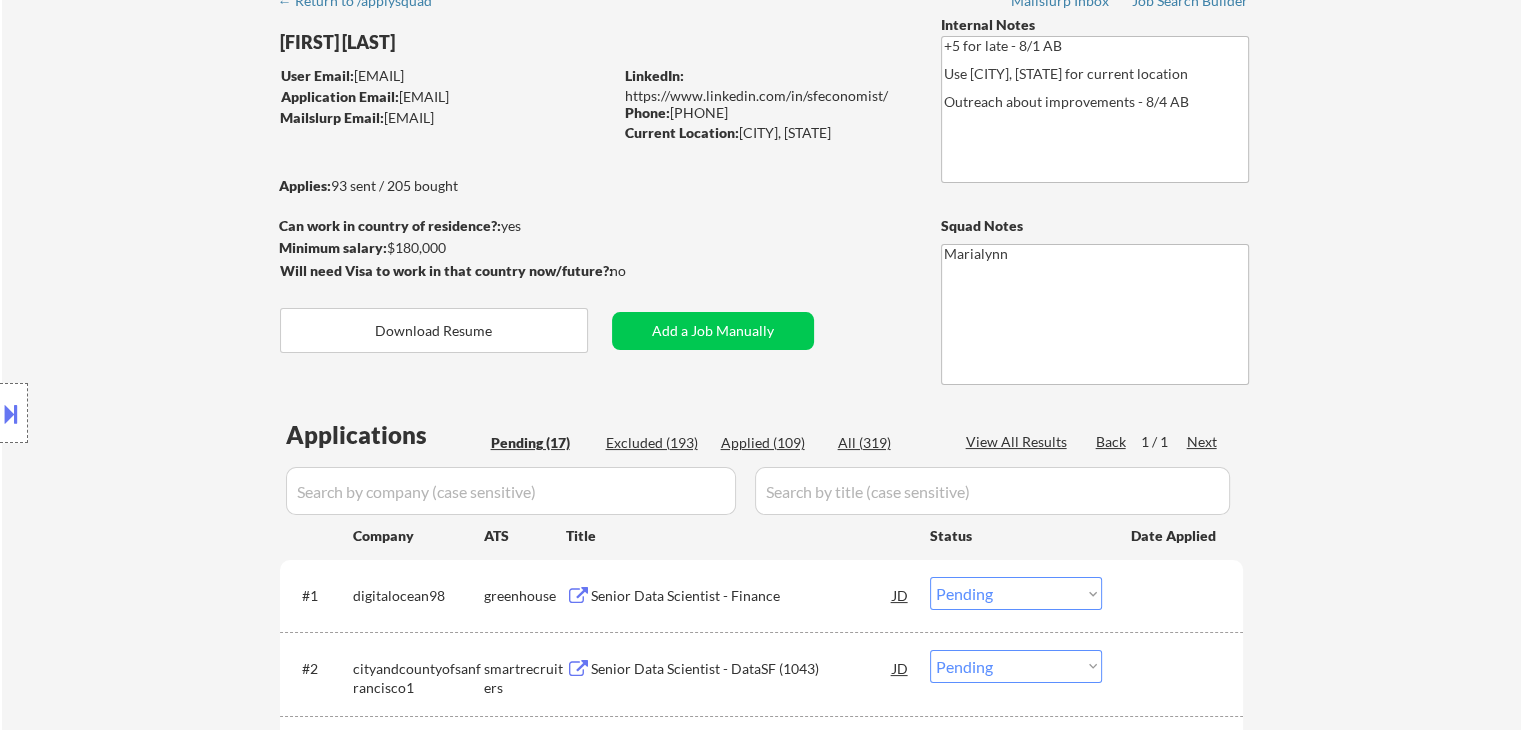 scroll, scrollTop: 500, scrollLeft: 0, axis: vertical 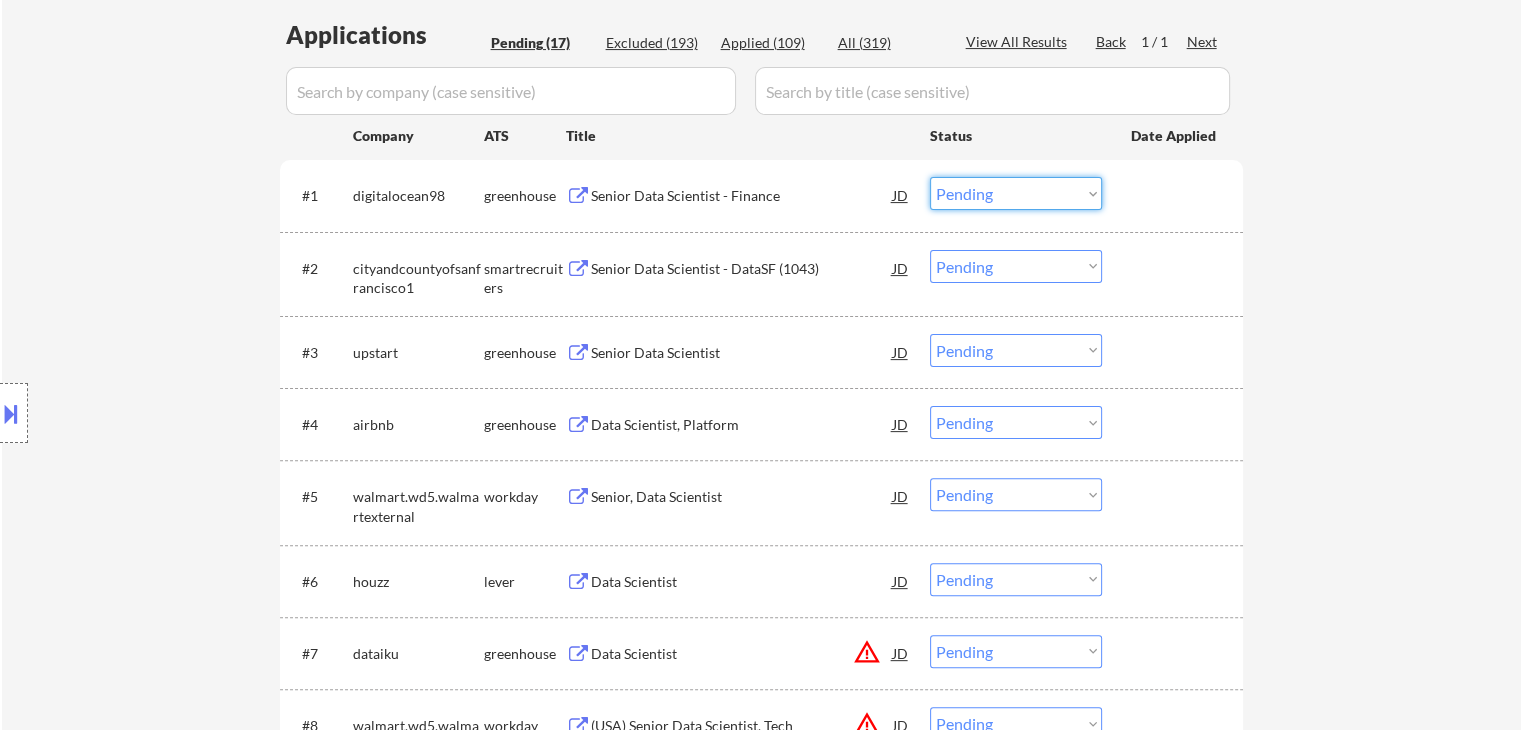 drag, startPoint x: 991, startPoint y: 194, endPoint x: 1007, endPoint y: 205, distance: 19.416489 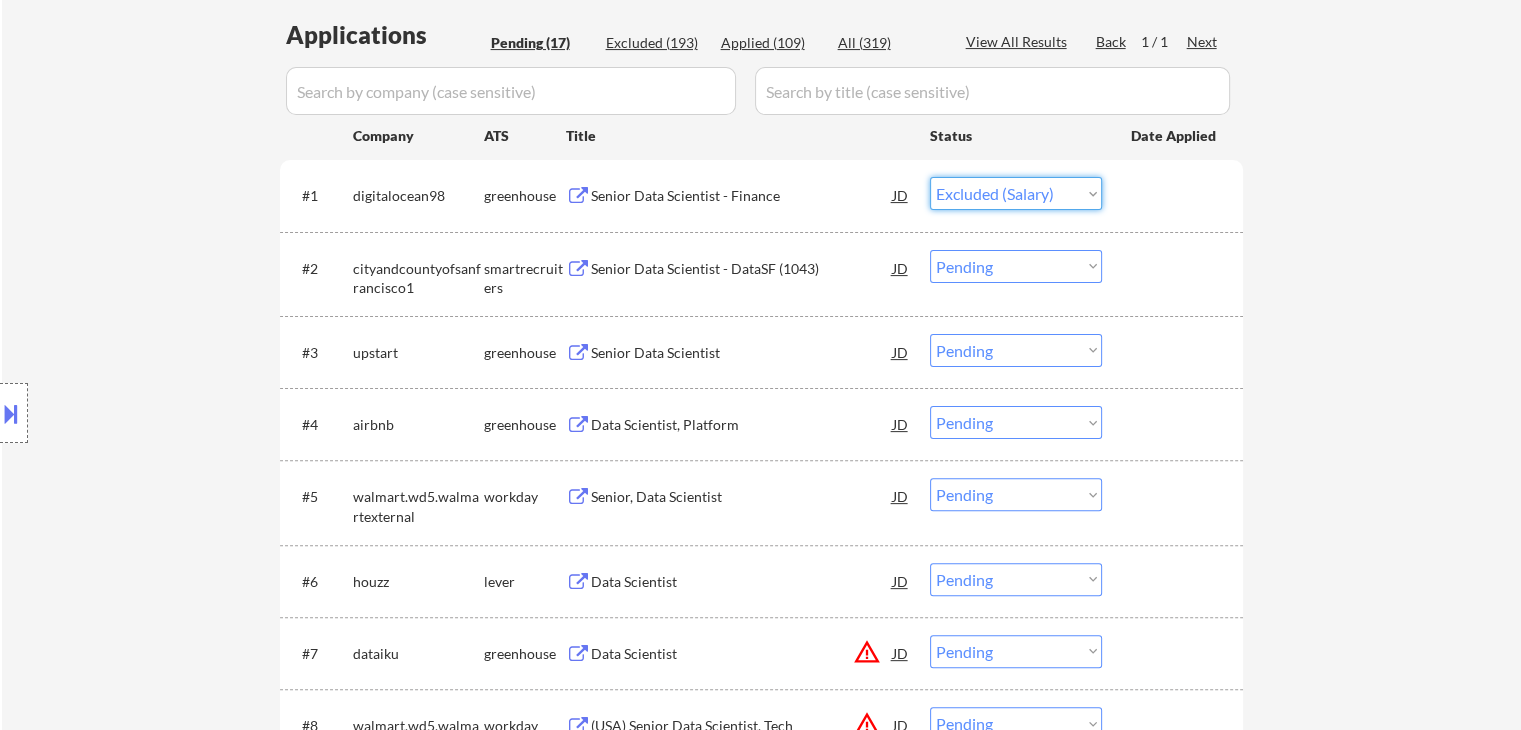click on "Choose an option... Pending Applied Excluded (Questions) Excluded (Expired) Excluded (Location) Excluded (Bad Match) Excluded (Blocklist) Excluded (Salary) Excluded (Other)" at bounding box center [1016, 193] 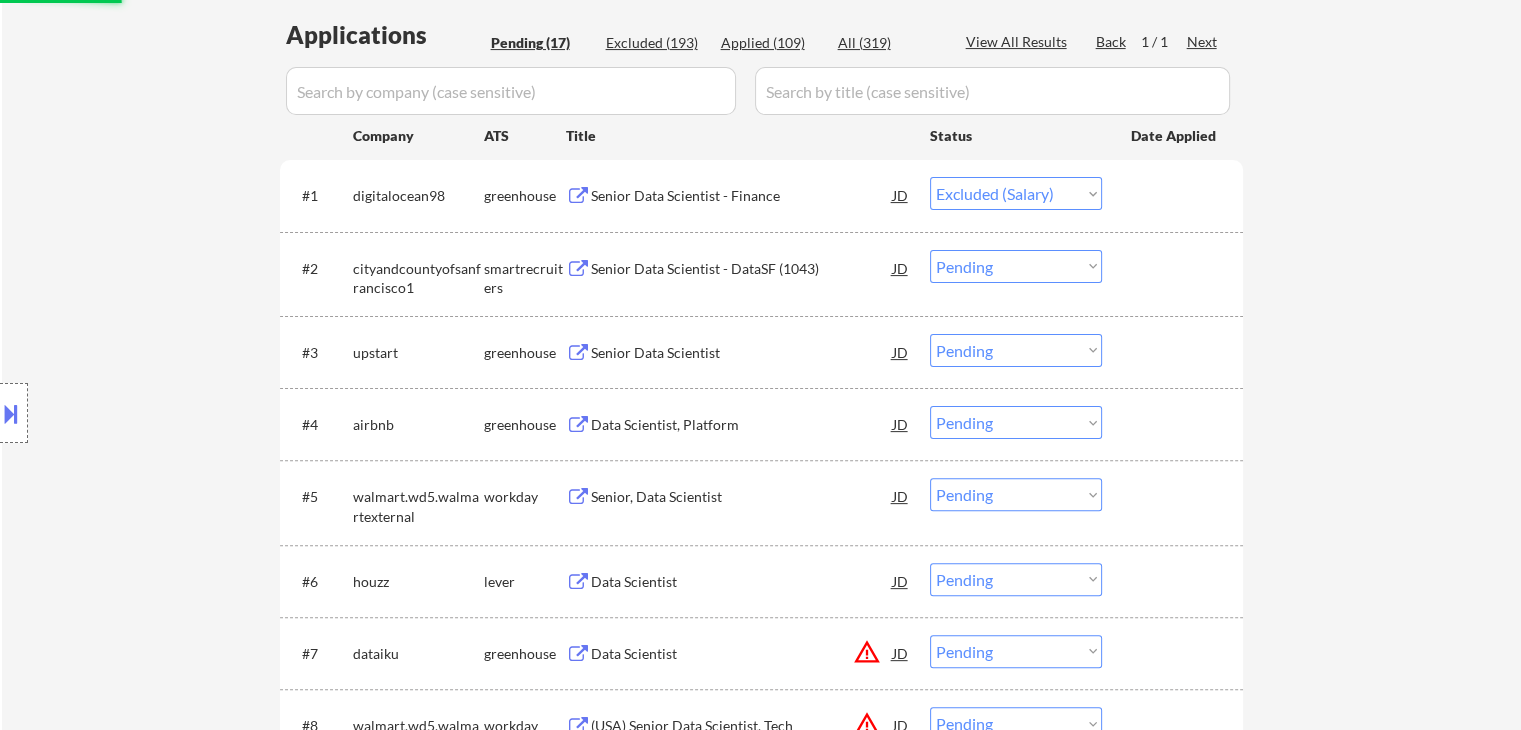 select on ""pending"" 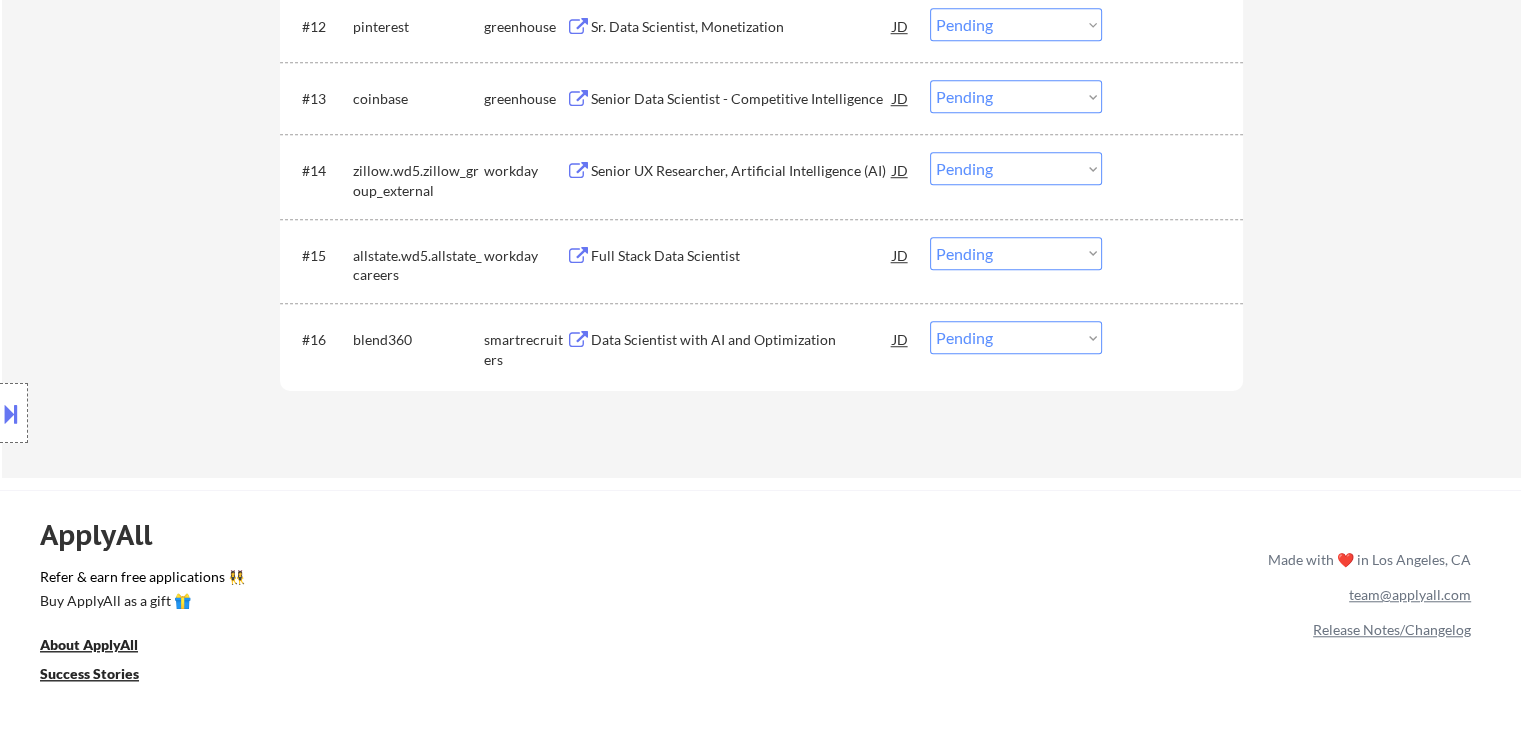 click on "ApplyAll Refer & earn free applications 👯‍♀️ Buy ApplyAll as a gift 🎁 About ApplyAll Success Stories Made with ❤️ in Los Angeles, CA team@example.com Release Notes/Changelog Copyright © 2025 Apply All Inc Terms & Conditions Privacy Policy" at bounding box center [760, 662] 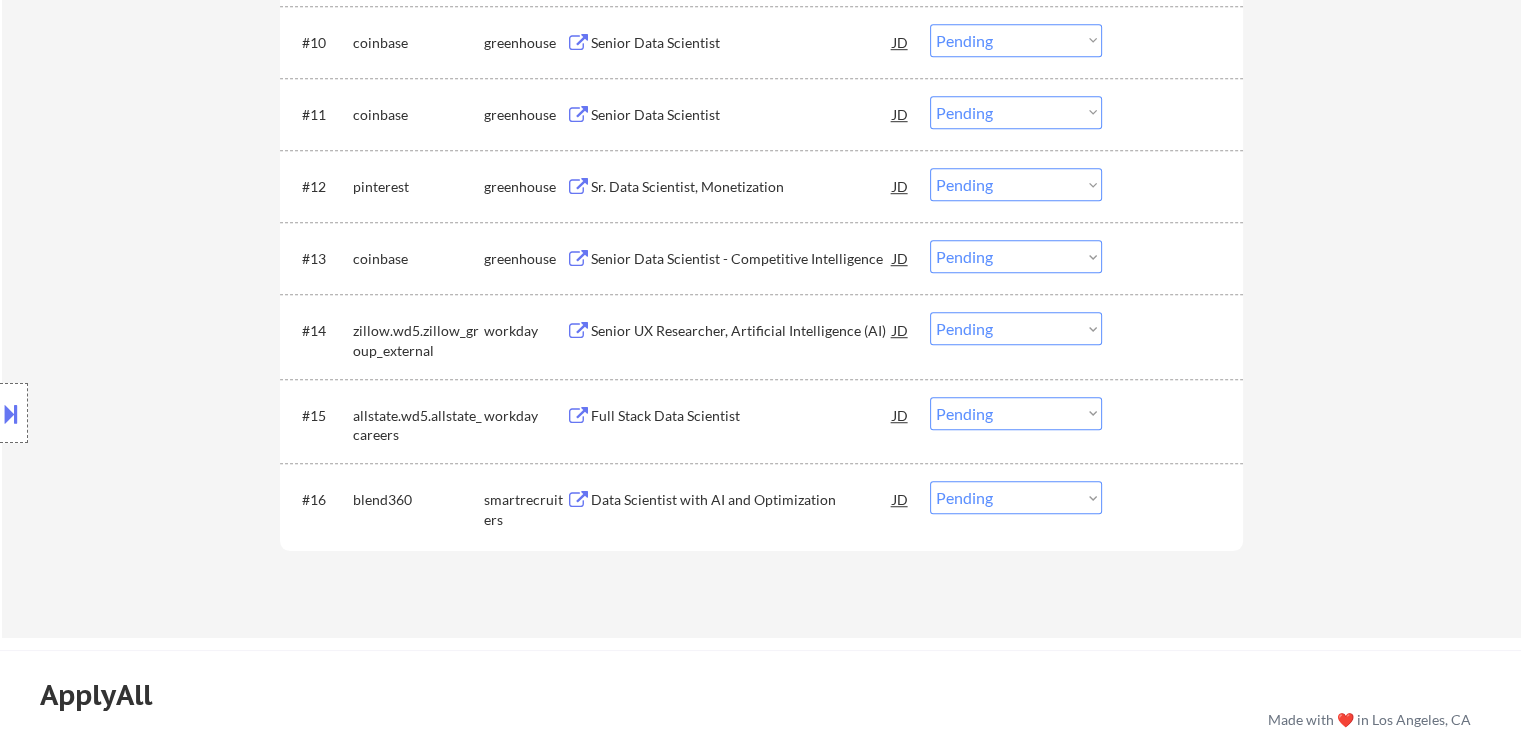 scroll, scrollTop: 1200, scrollLeft: 0, axis: vertical 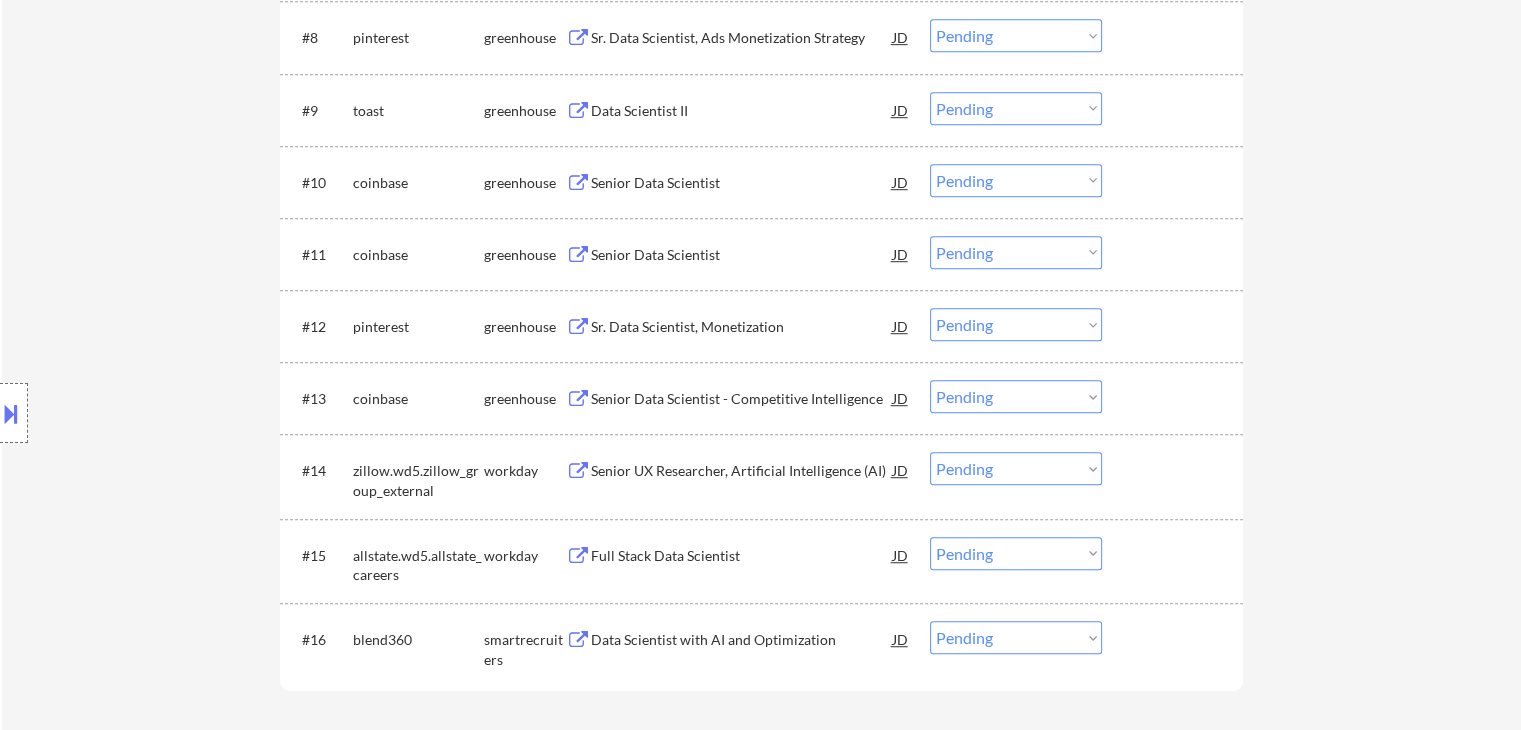 select on ""pending"" 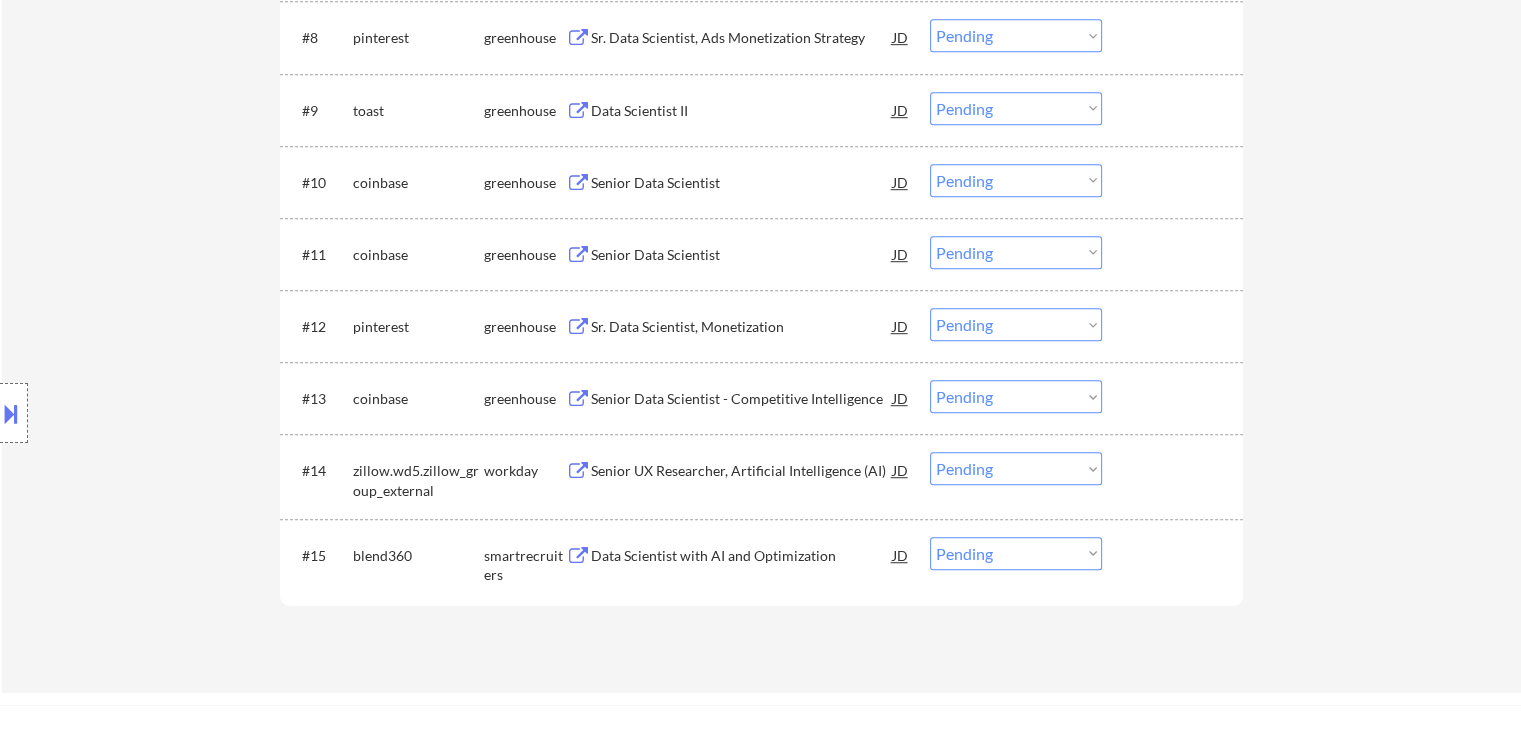 click on "Choose an option... Pending Applied Excluded (Questions) Excluded (Expired) Excluded (Location) Excluded (Bad Match) Excluded (Blocklist) Excluded (Salary) Excluded (Other)" at bounding box center (1016, 553) 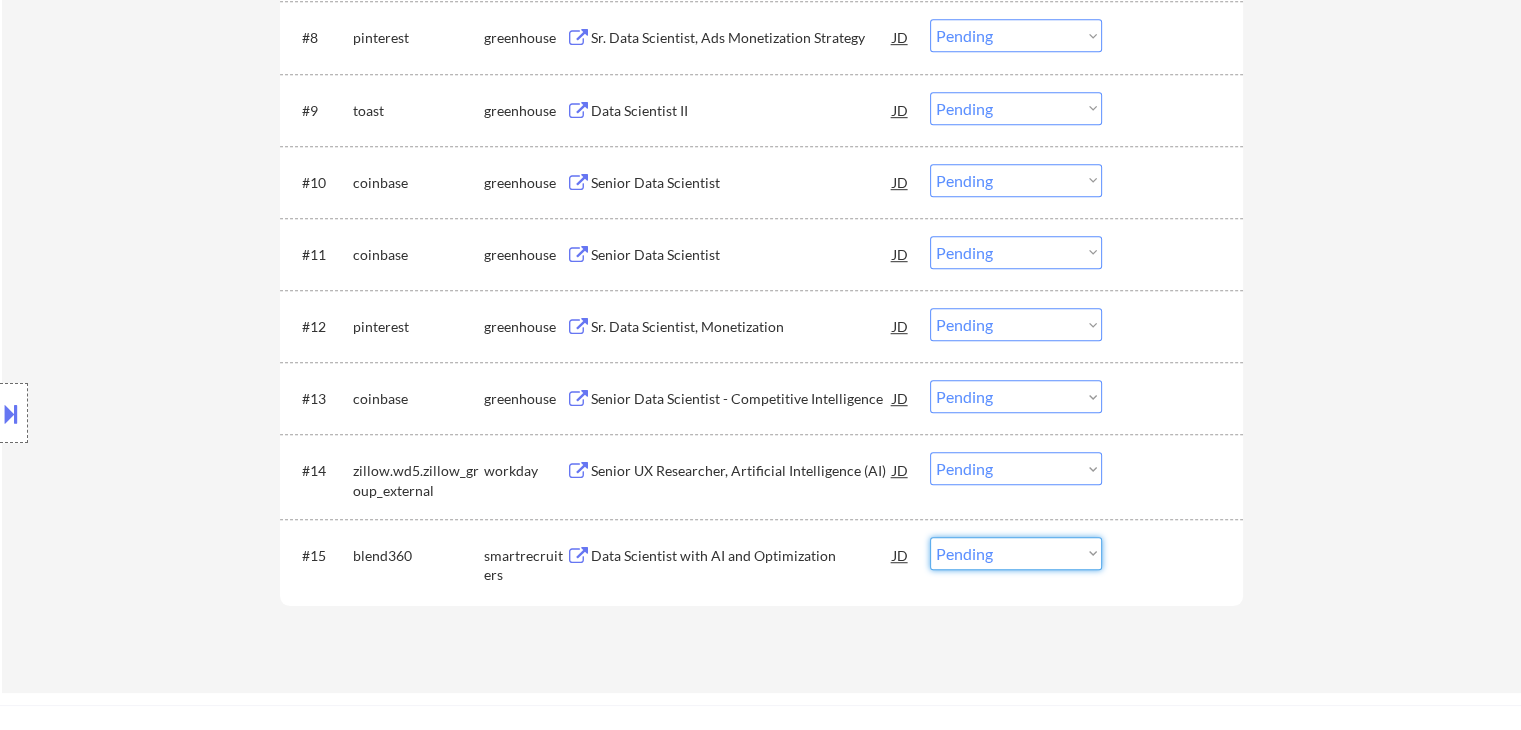select on ""applied"" 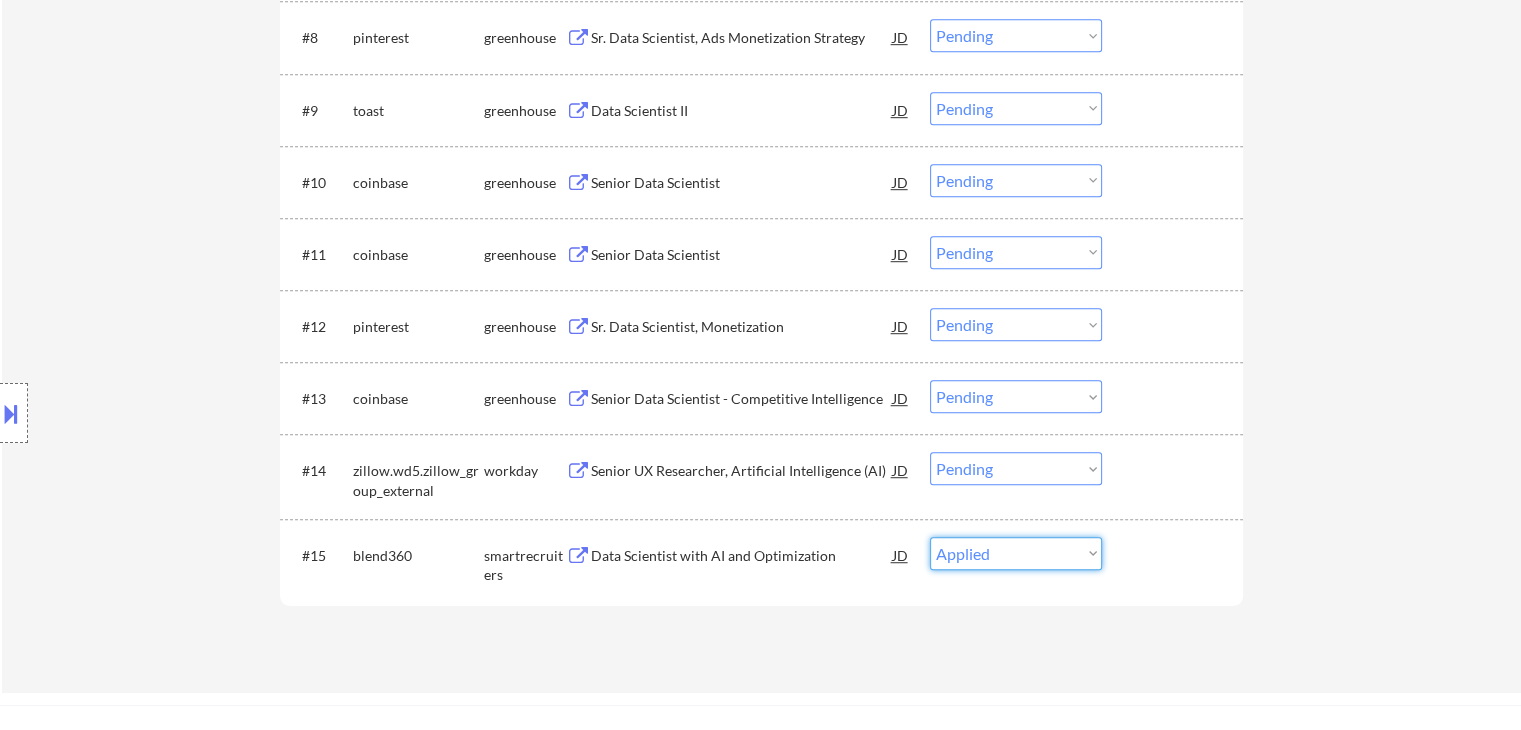 click on "Choose an option... Pending Applied Excluded (Questions) Excluded (Expired) Excluded (Location) Excluded (Bad Match) Excluded (Blocklist) Excluded (Salary) Excluded (Other)" at bounding box center (1016, 553) 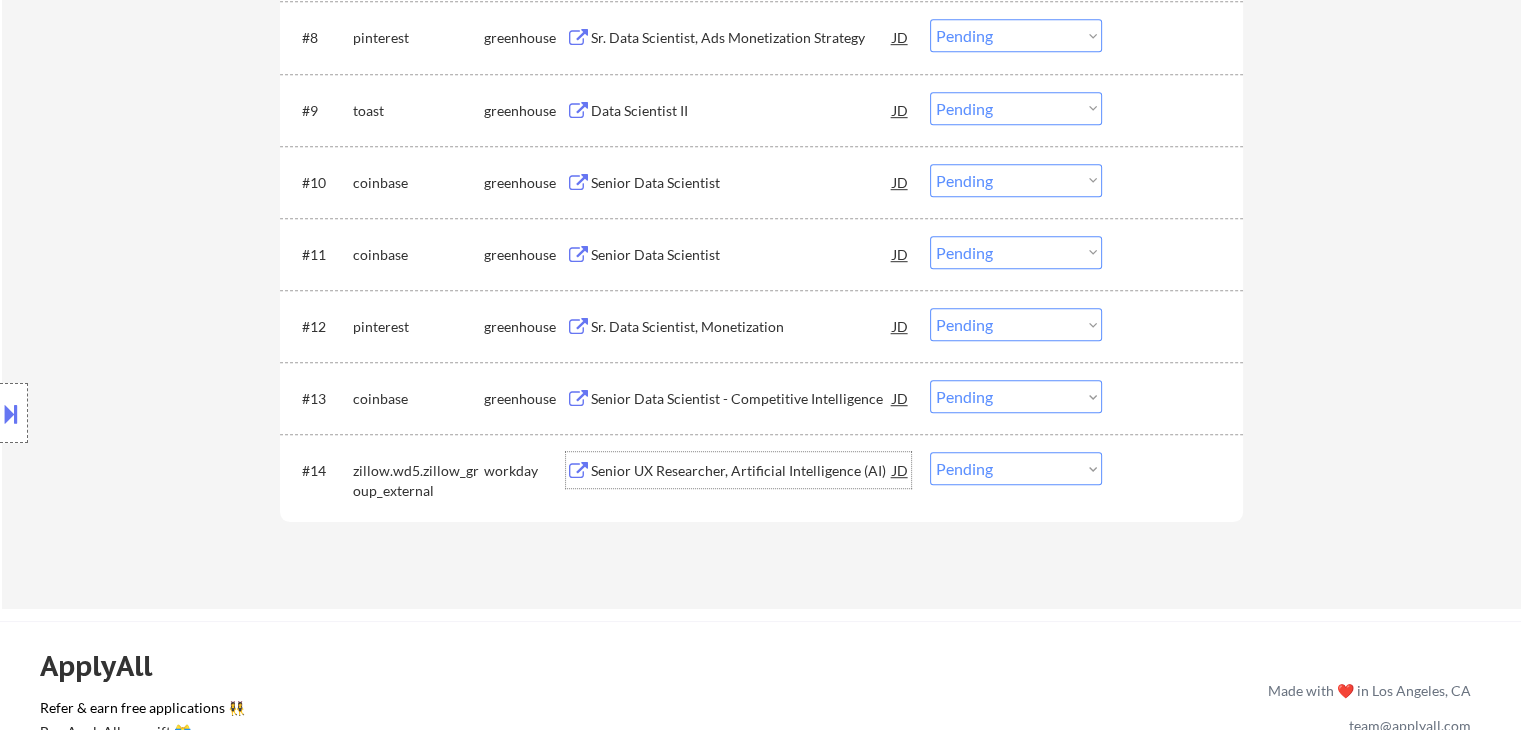 click on "Senior UX Researcher, Artificial Intelligence (AI)" at bounding box center [742, 471] 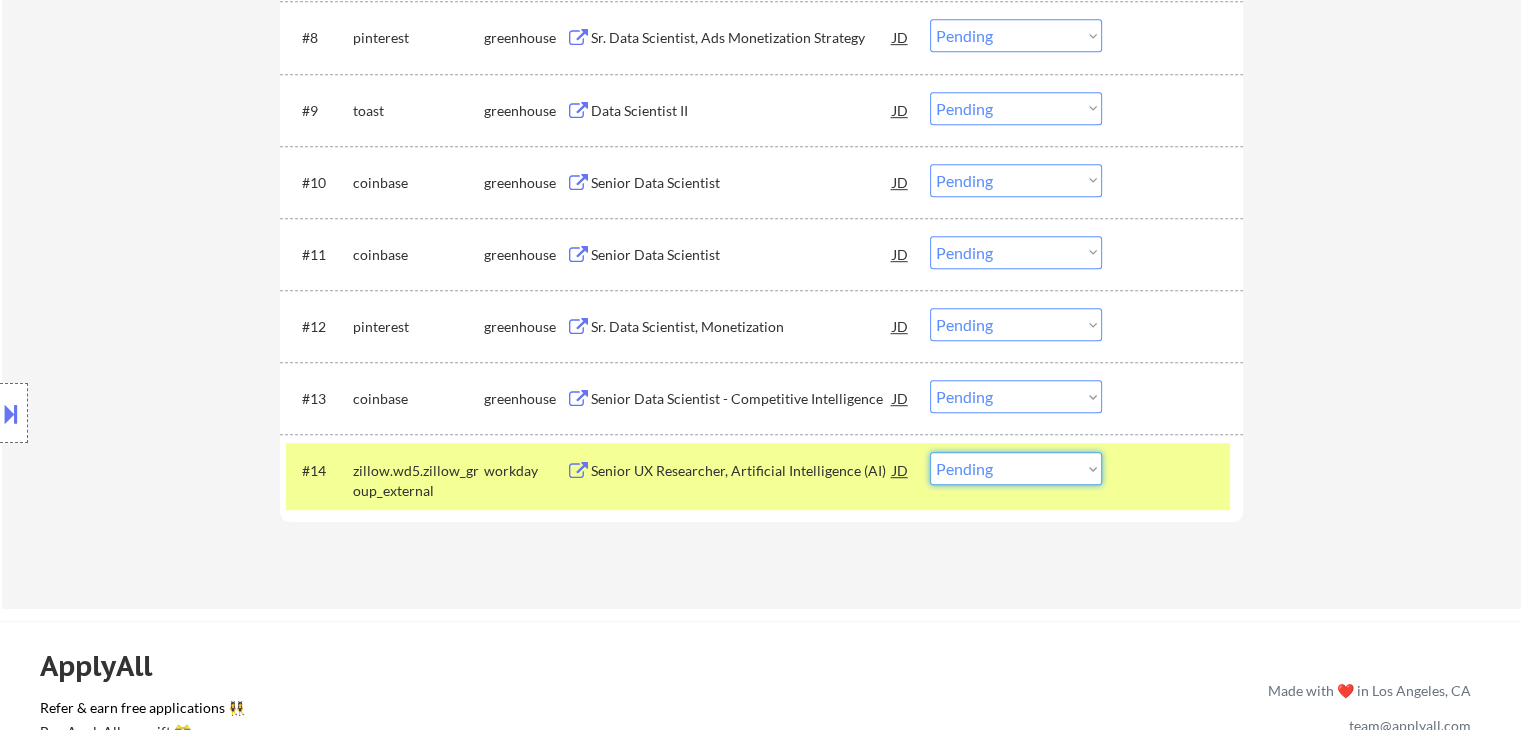 click on "Choose an option... Pending Applied Excluded (Questions) Excluded (Expired) Excluded (Location) Excluded (Bad Match) Excluded (Blocklist) Excluded (Salary) Excluded (Other)" at bounding box center (1016, 468) 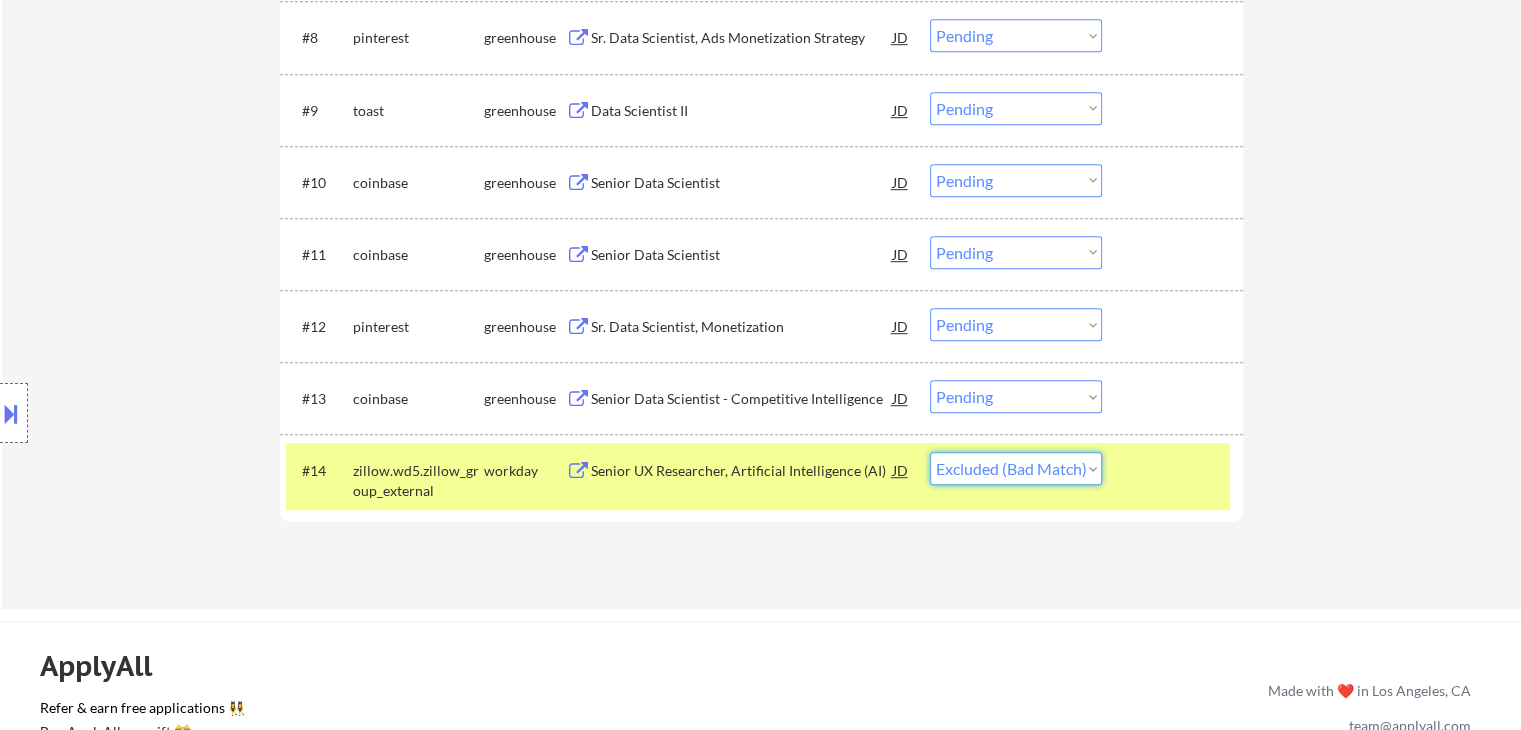 click on "Choose an option... Pending Applied Excluded (Questions) Excluded (Expired) Excluded (Location) Excluded (Bad Match) Excluded (Blocklist) Excluded (Salary) Excluded (Other)" at bounding box center [1016, 468] 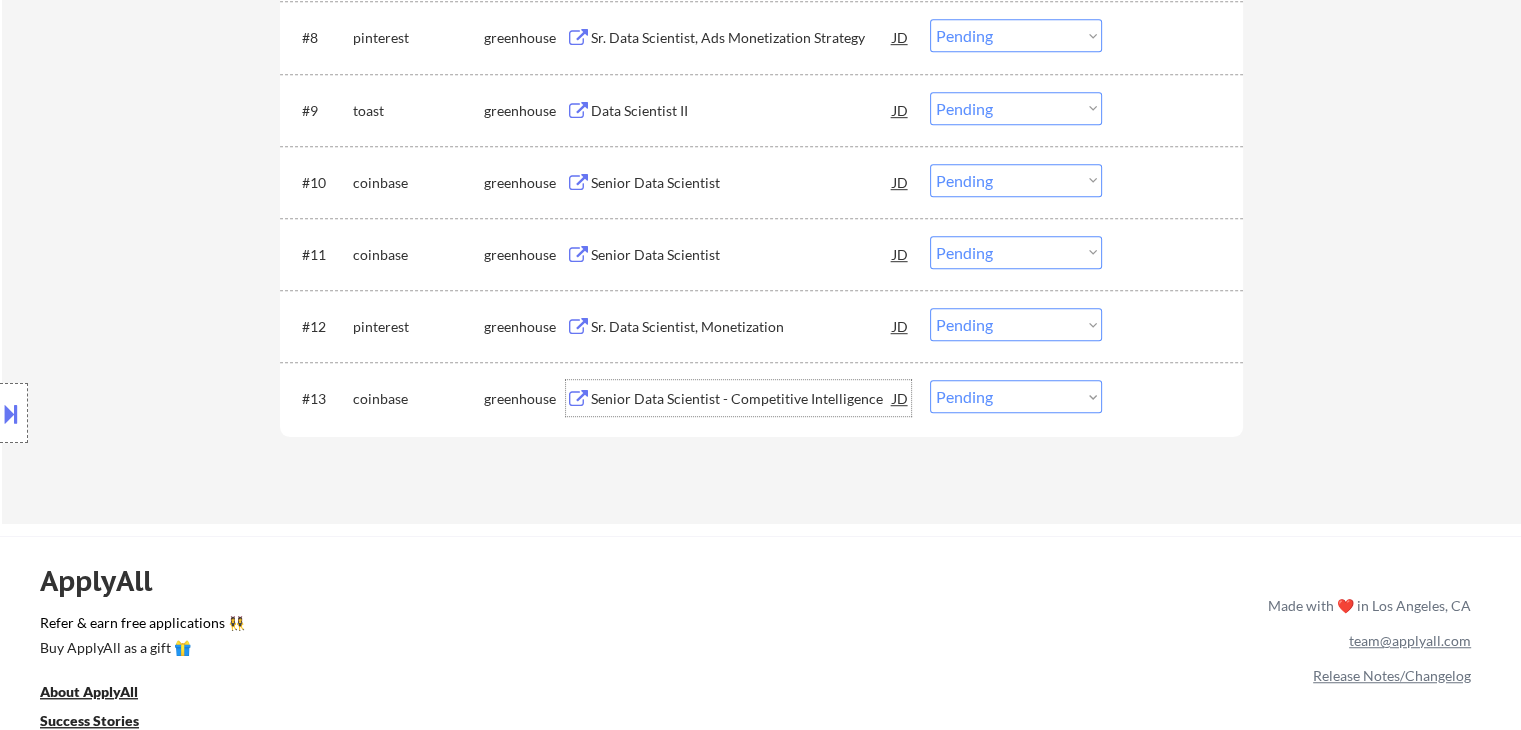 click on "Senior Data Scientist - Competitive Intelligence" at bounding box center [742, 399] 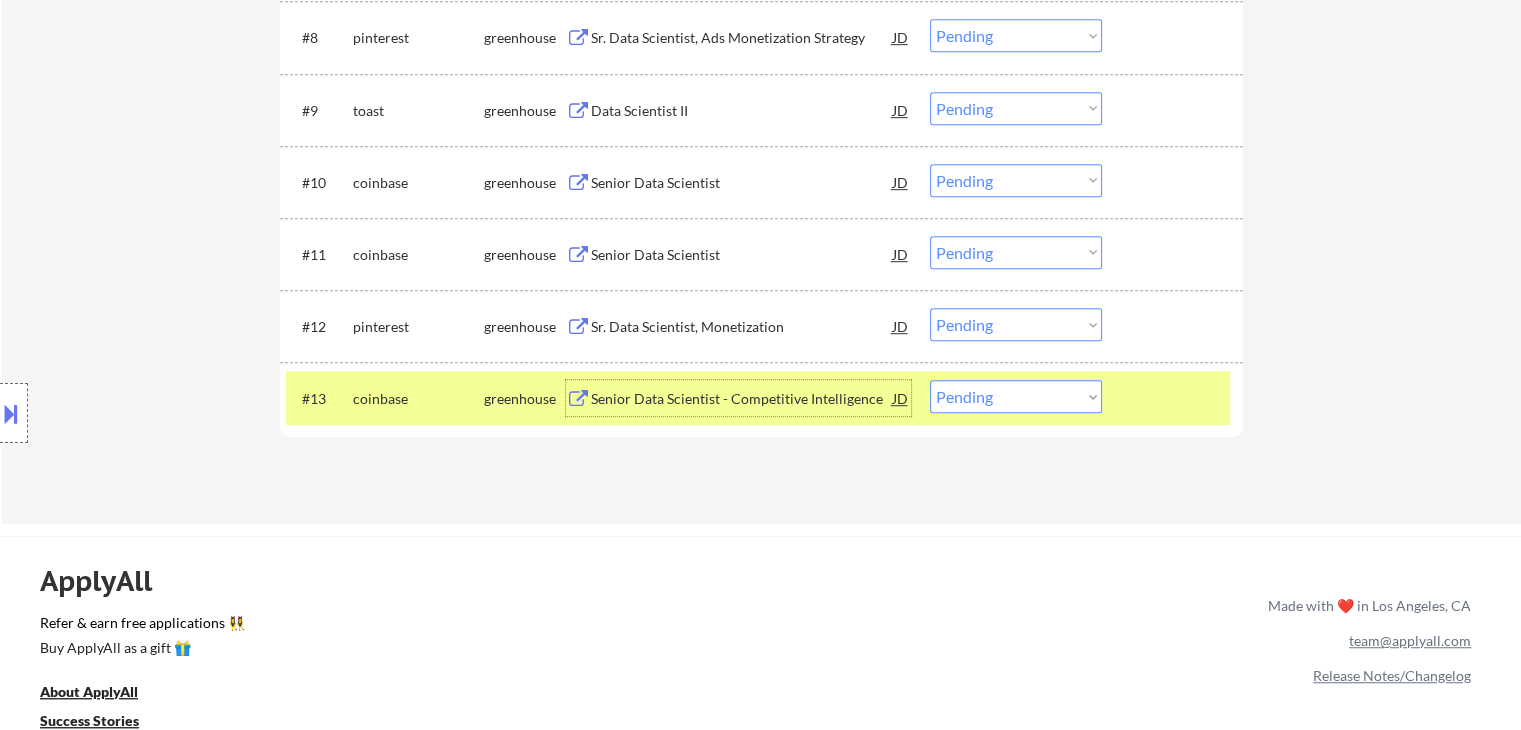 click on "Choose an option... Pending Applied Excluded (Questions) Excluded (Expired) Excluded (Location) Excluded (Bad Match) Excluded (Blocklist) Excluded (Salary) Excluded (Other)" at bounding box center [1016, 396] 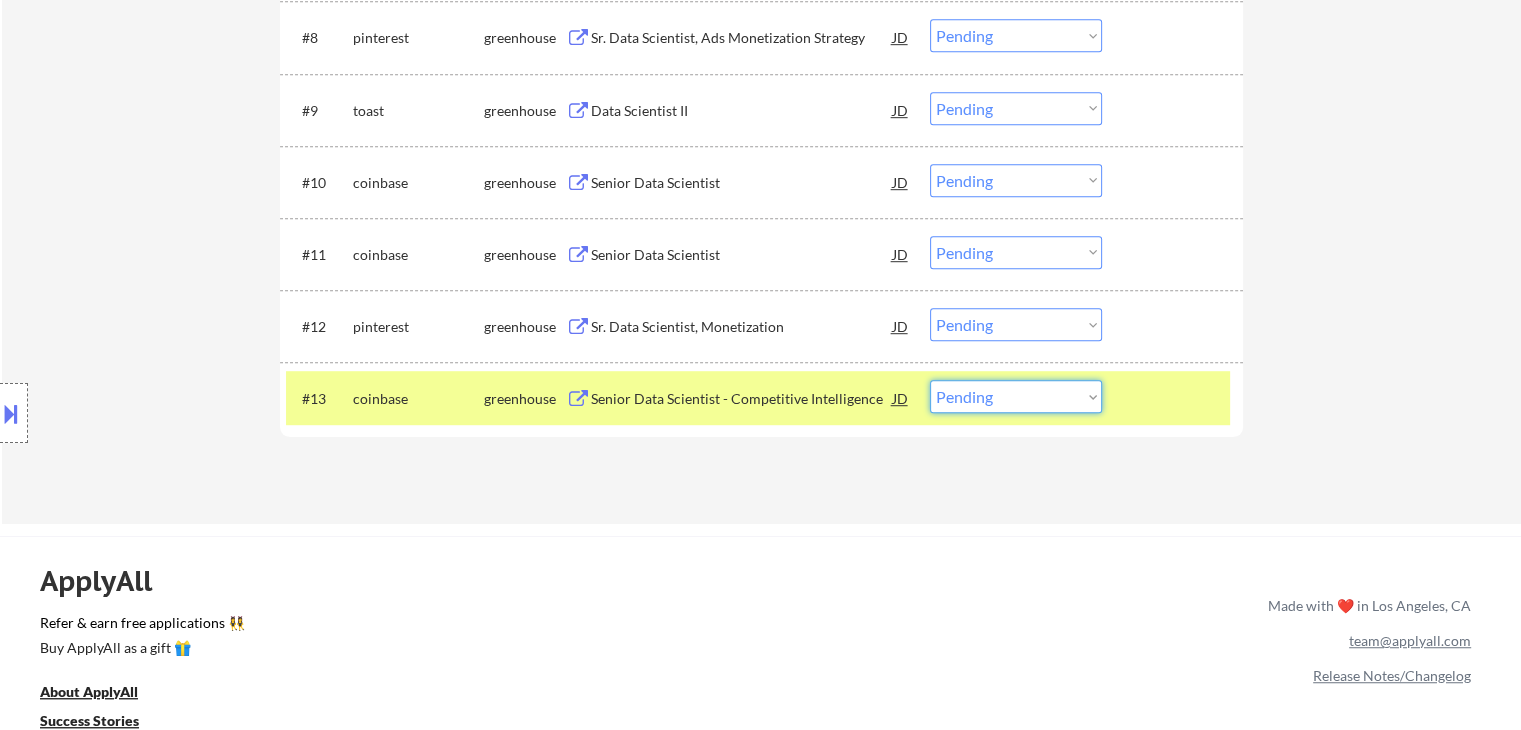 select on ""applied"" 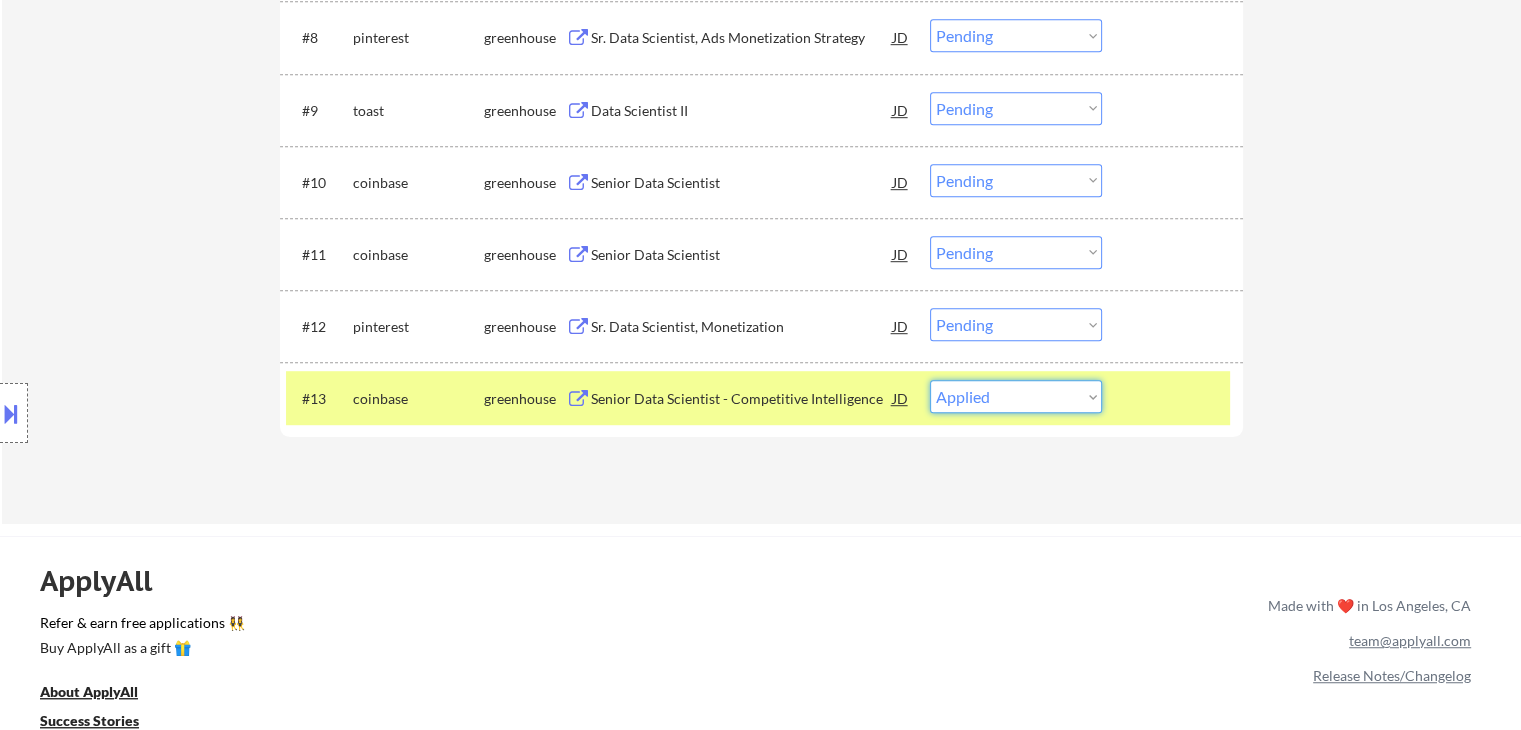 click on "Choose an option... Pending Applied Excluded (Questions) Excluded (Expired) Excluded (Location) Excluded (Bad Match) Excluded (Blocklist) Excluded (Salary) Excluded (Other)" at bounding box center (1016, 396) 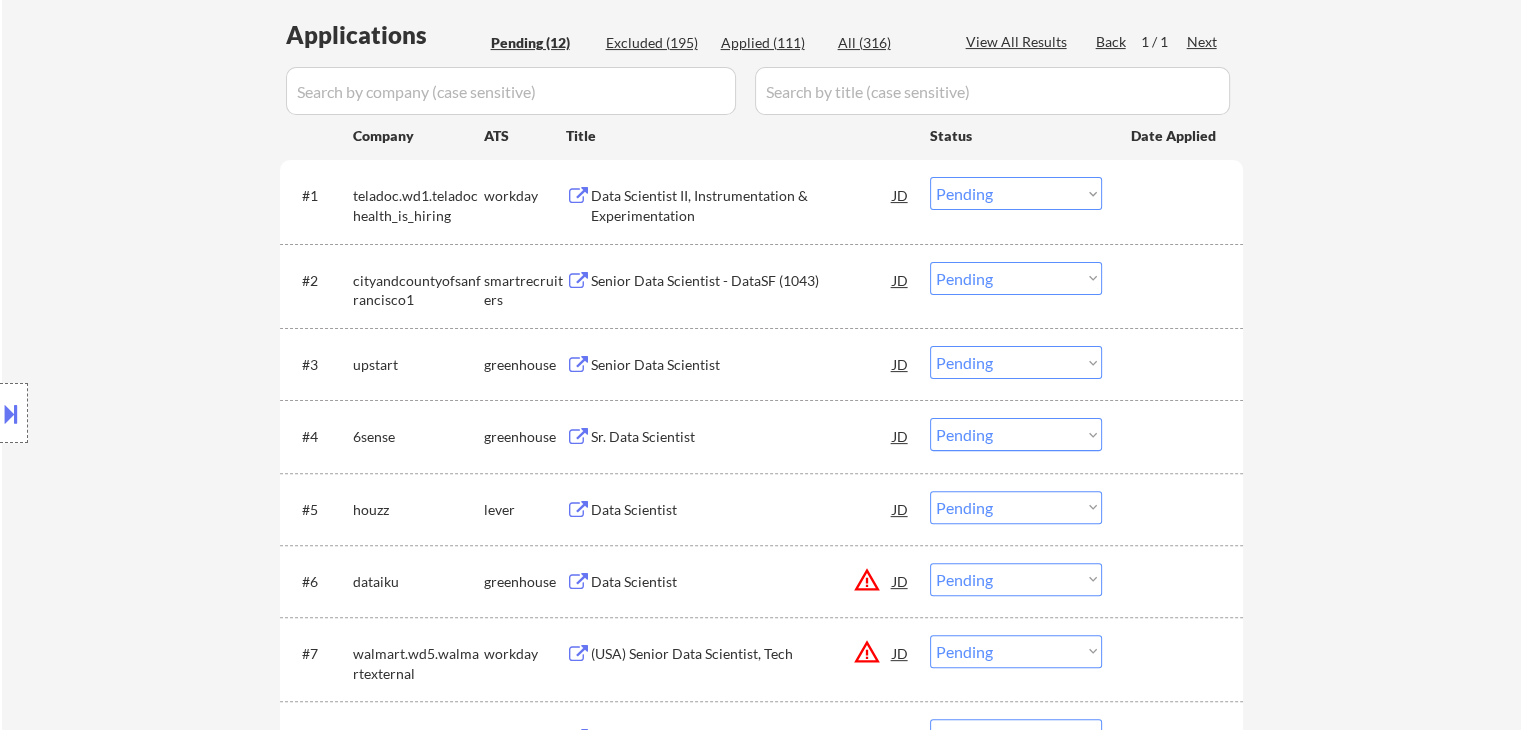 scroll, scrollTop: 1200, scrollLeft: 0, axis: vertical 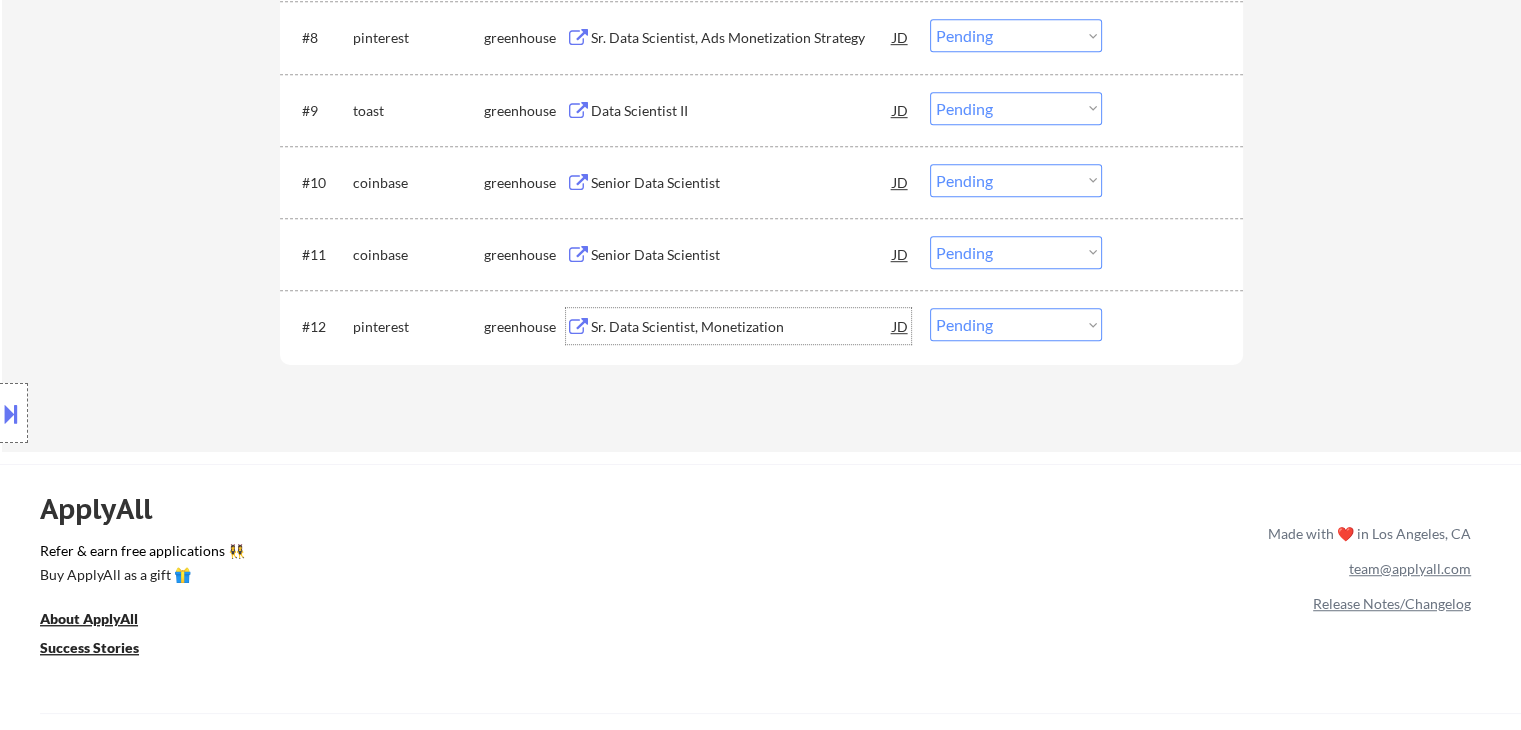 click on "Sr. Data Scientist, Monetization" at bounding box center (742, 326) 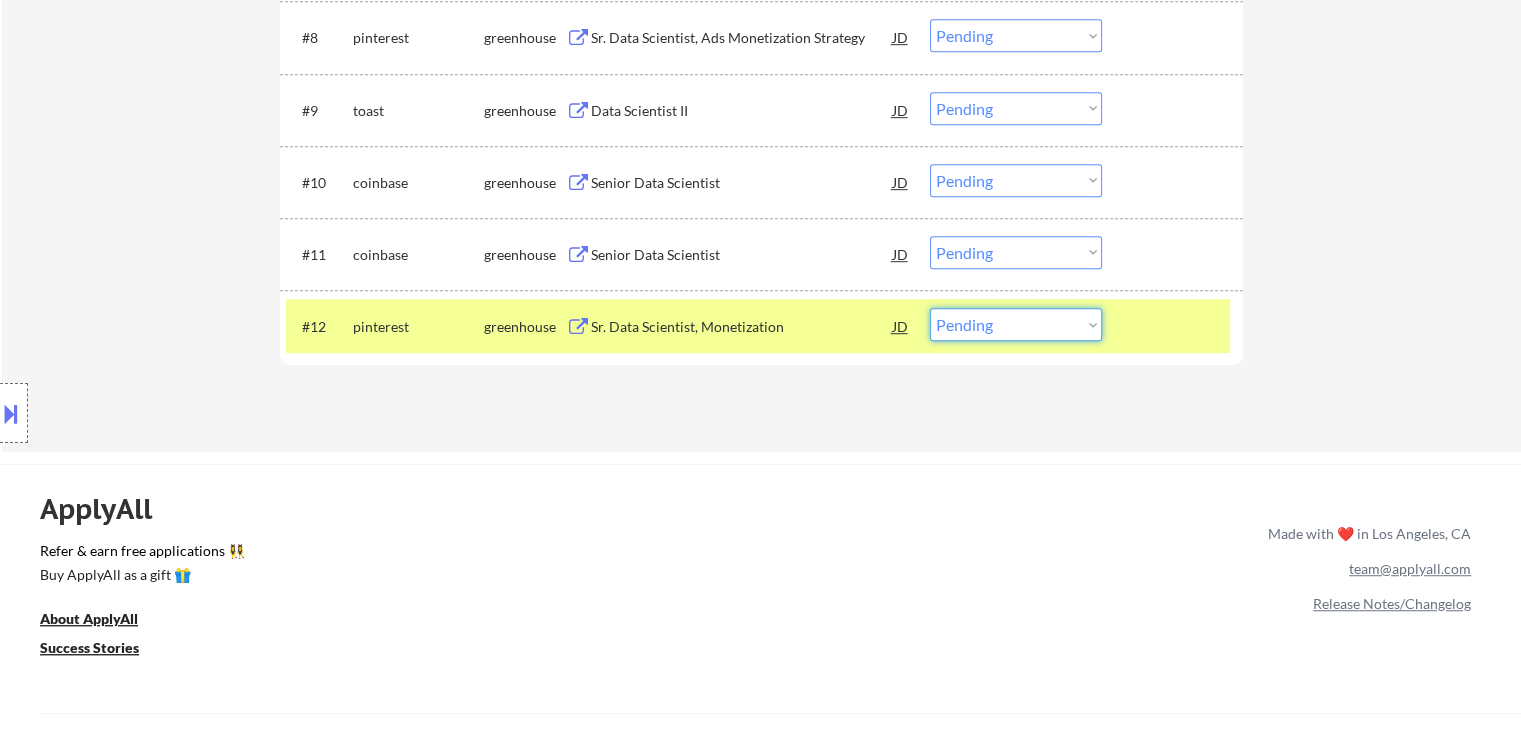 drag, startPoint x: 984, startPoint y: 318, endPoint x: 996, endPoint y: 337, distance: 22.472204 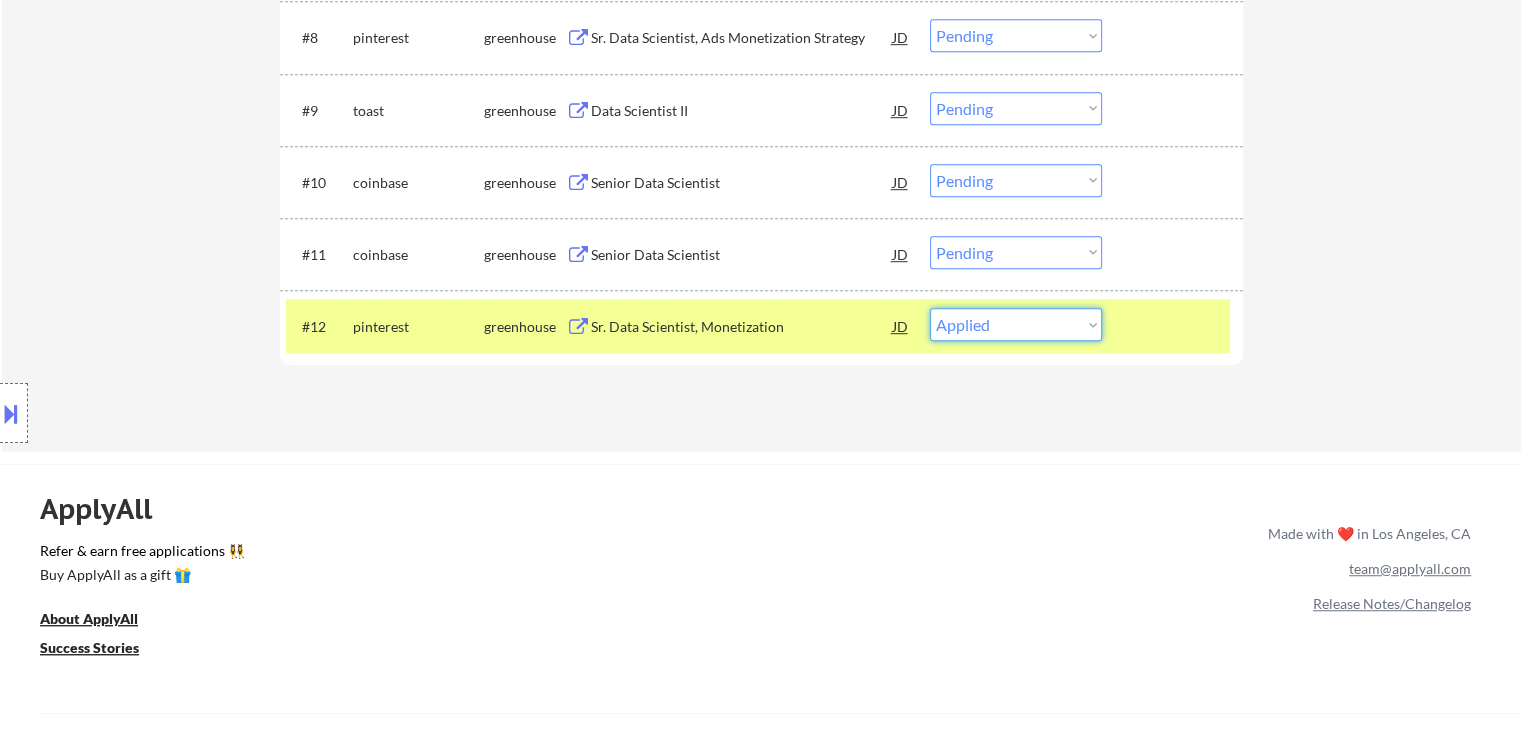 click on "Choose an option... Pending Applied Excluded (Questions) Excluded (Expired) Excluded (Location) Excluded (Bad Match) Excluded (Blocklist) Excluded (Salary) Excluded (Other)" at bounding box center [1016, 324] 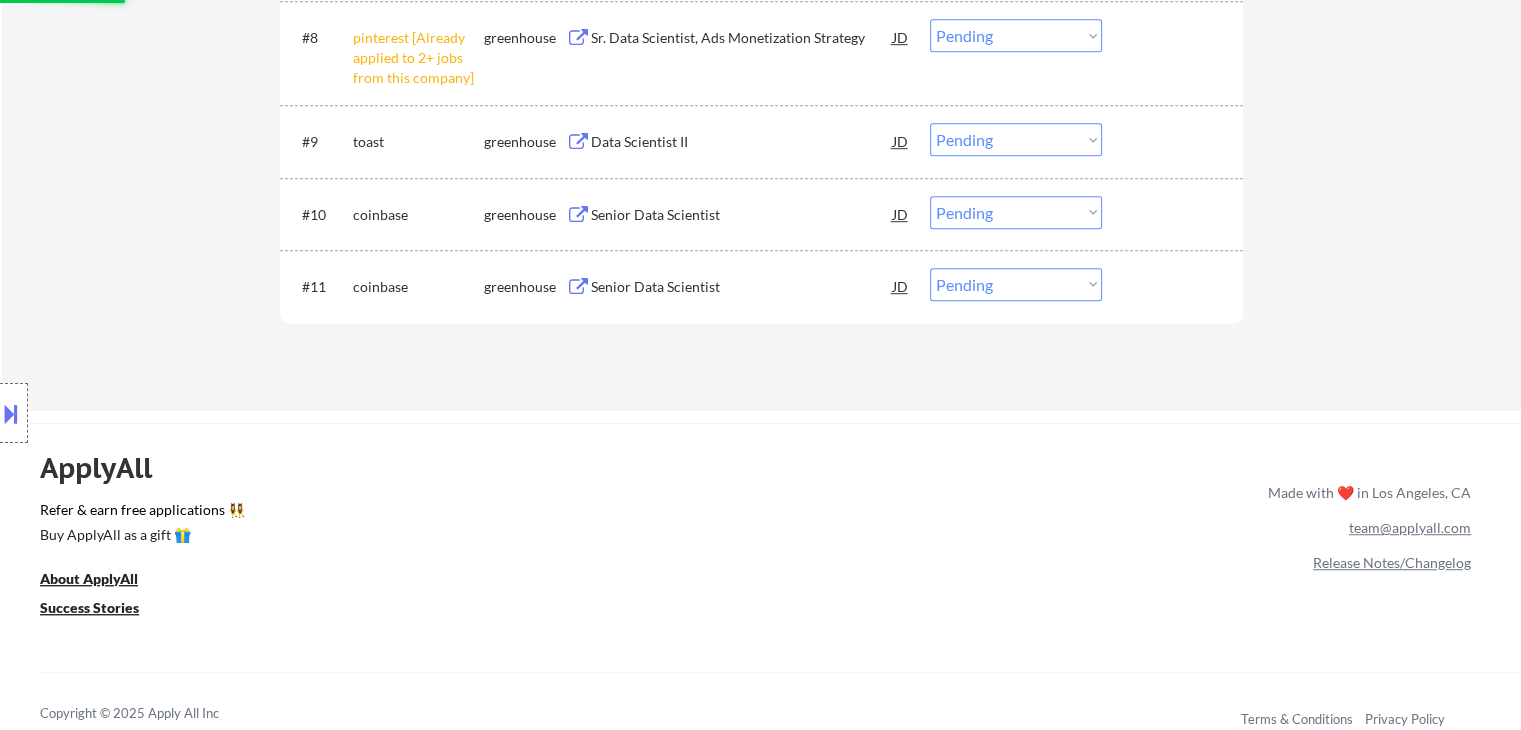 scroll, scrollTop: 800, scrollLeft: 0, axis: vertical 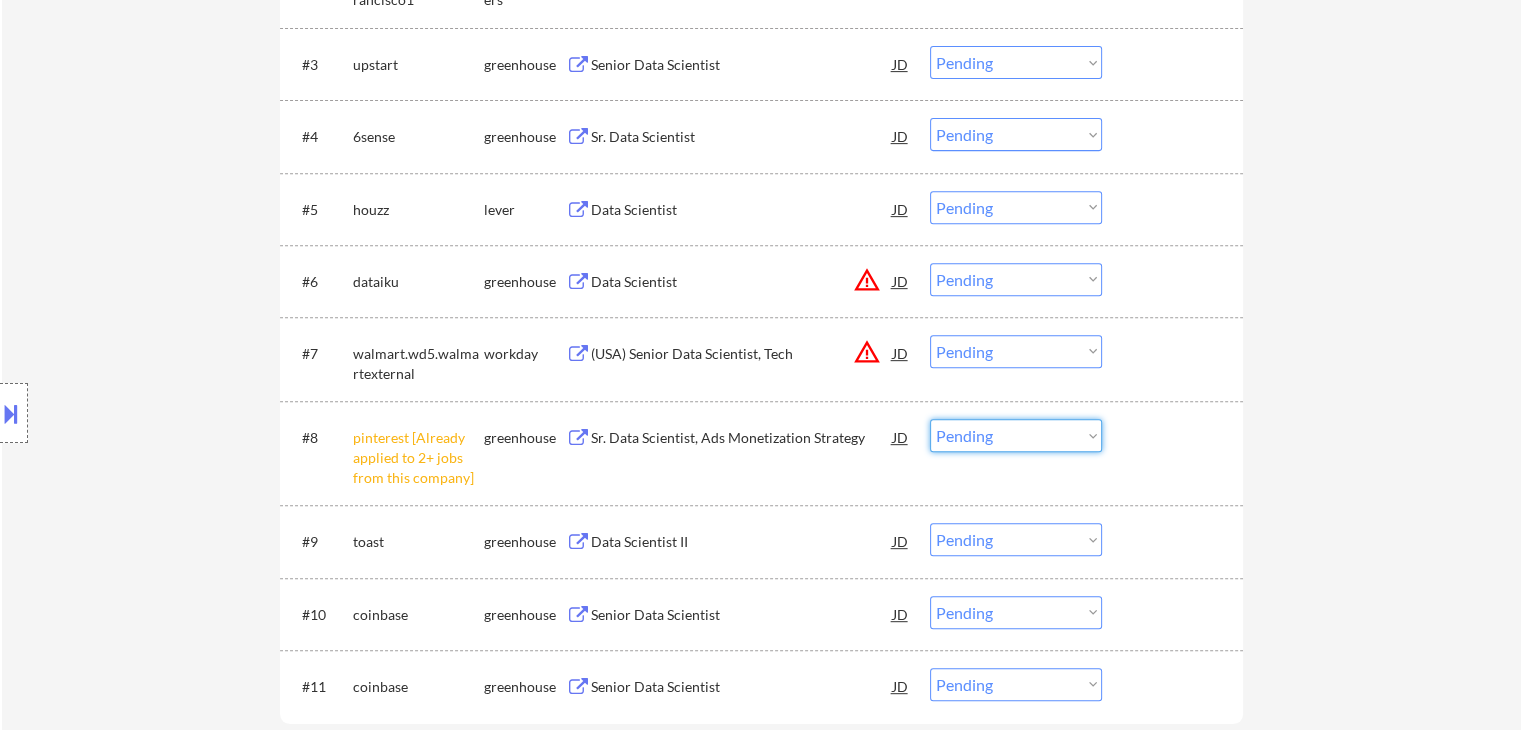 drag, startPoint x: 1005, startPoint y: 436, endPoint x: 1007, endPoint y: 446, distance: 10.198039 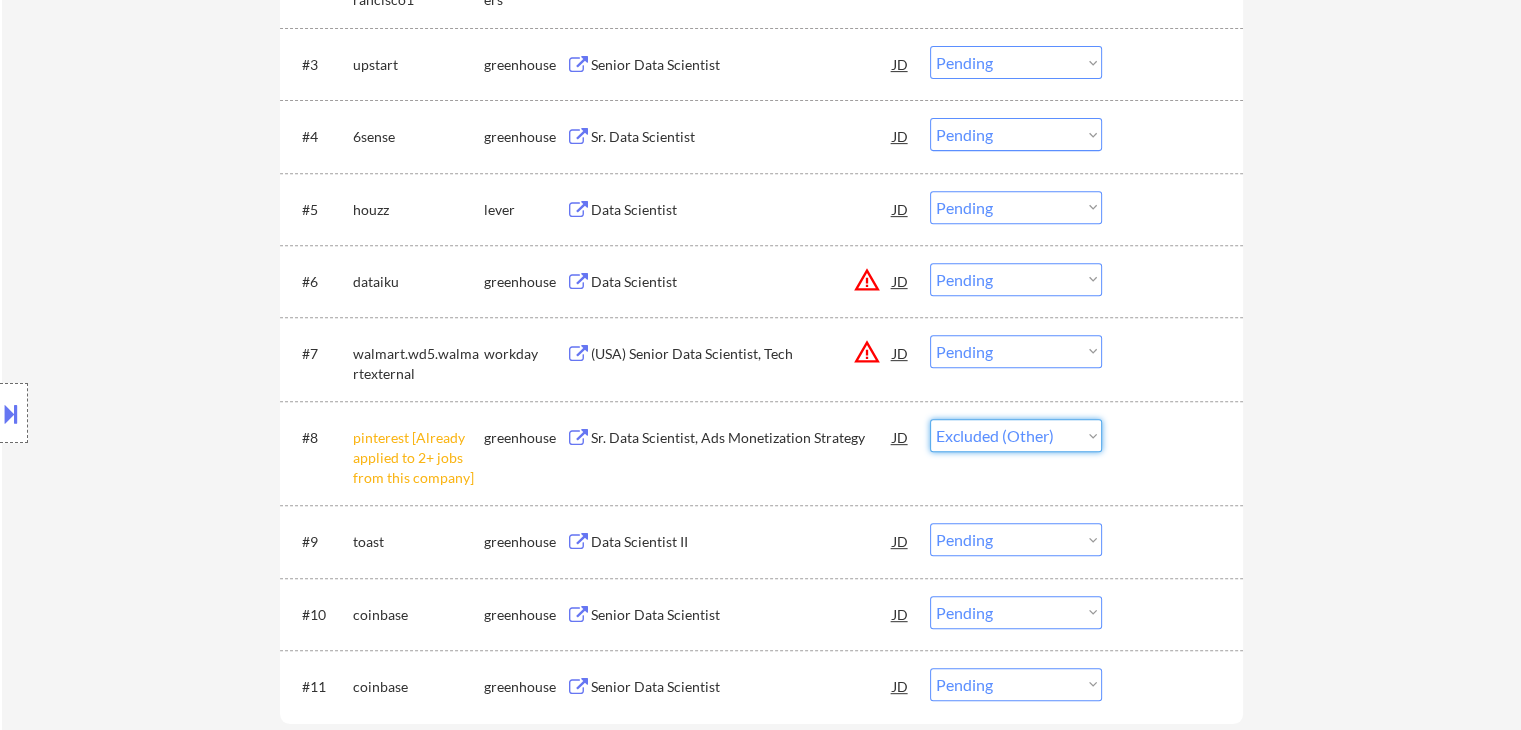 click on "Choose an option... Pending Applied Excluded (Questions) Excluded (Expired) Excluded (Location) Excluded (Bad Match) Excluded (Blocklist) Excluded (Salary) Excluded (Other)" at bounding box center (1016, 435) 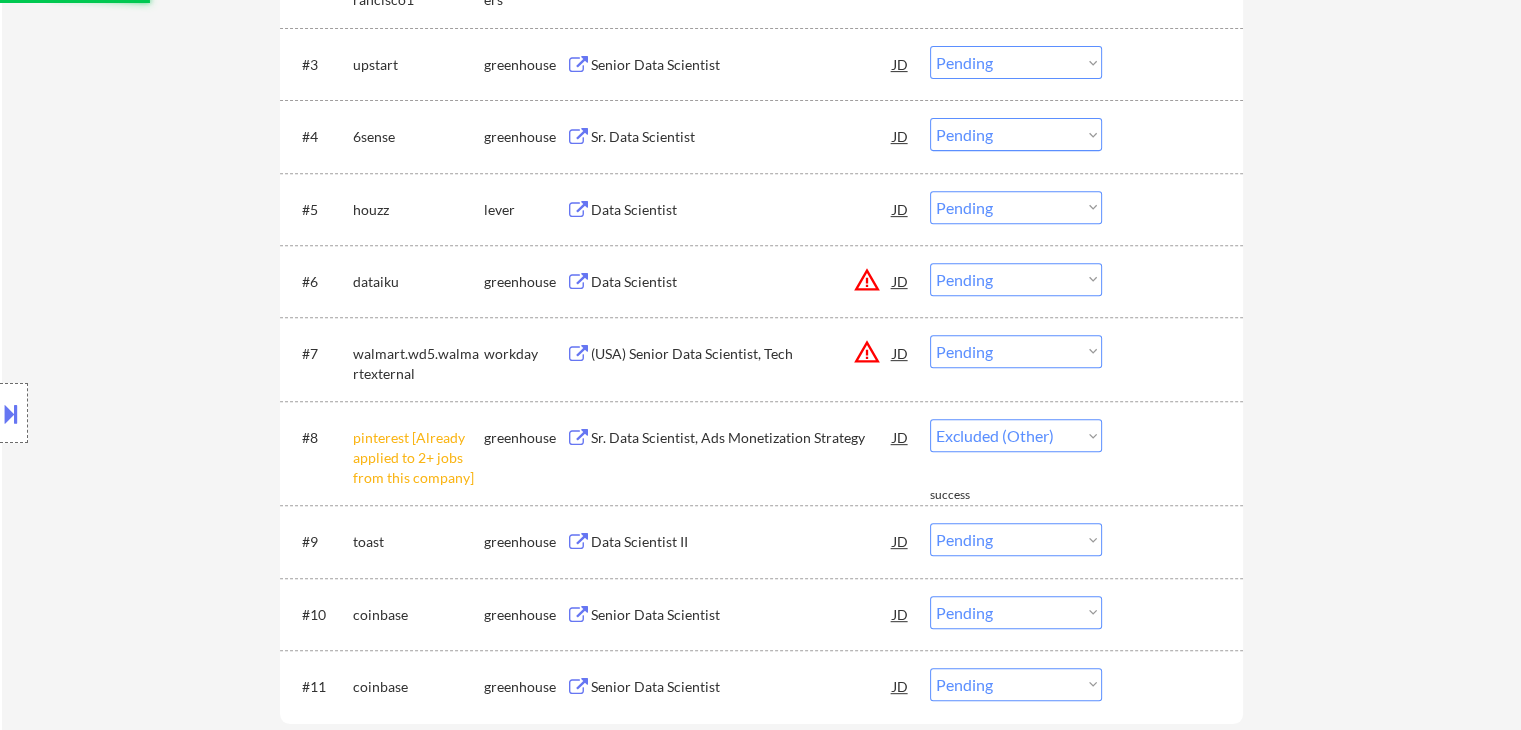 select on ""pending"" 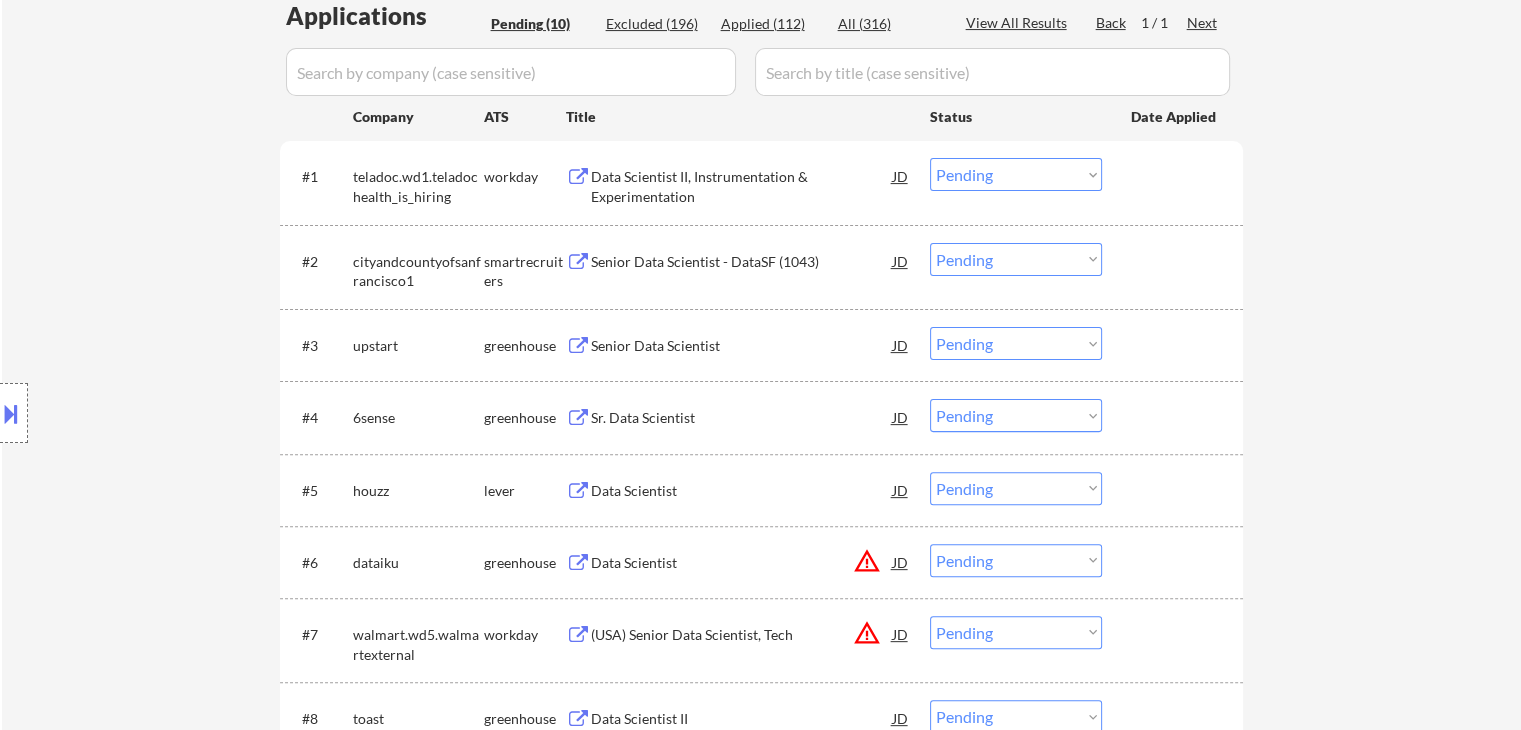 scroll, scrollTop: 400, scrollLeft: 0, axis: vertical 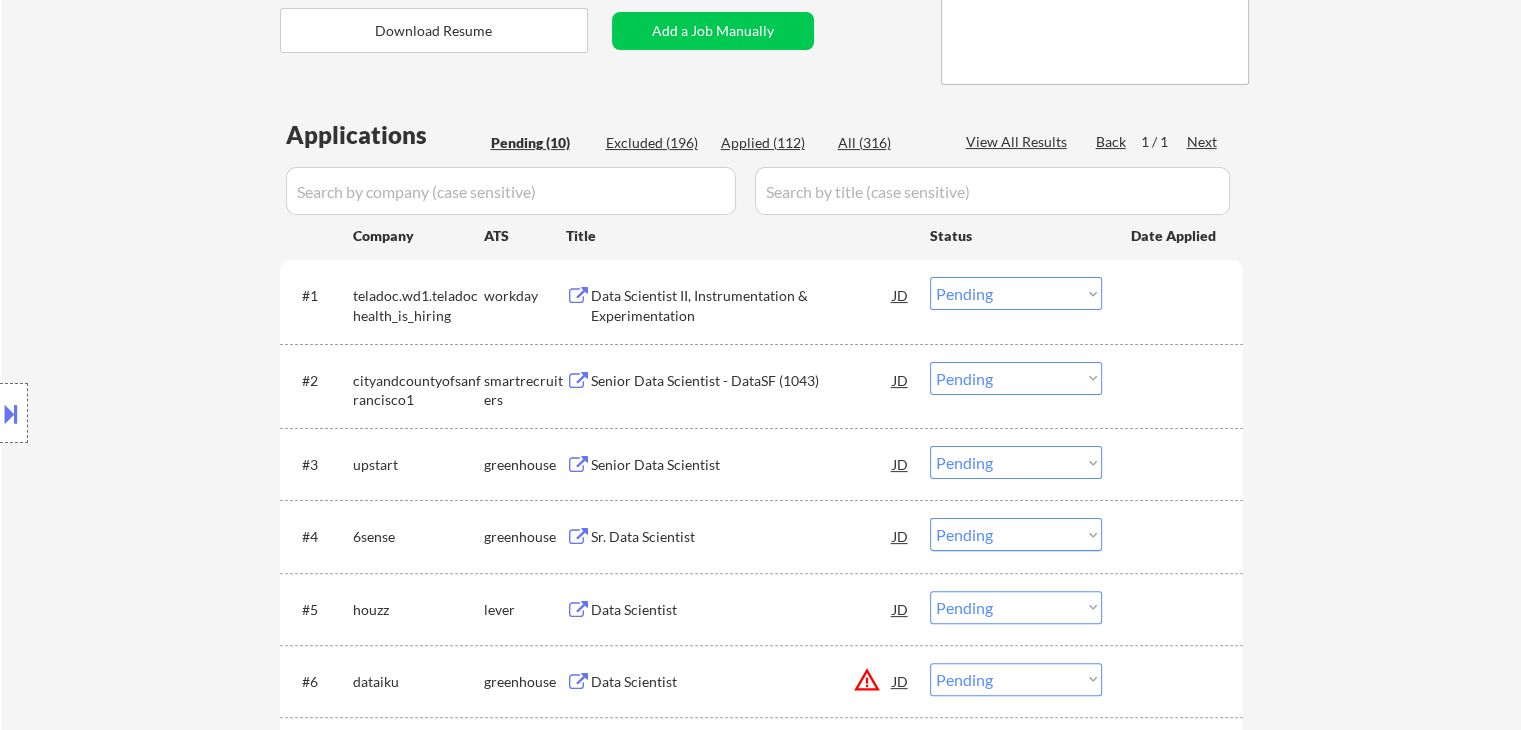 click on "Applied (112)" at bounding box center (771, 143) 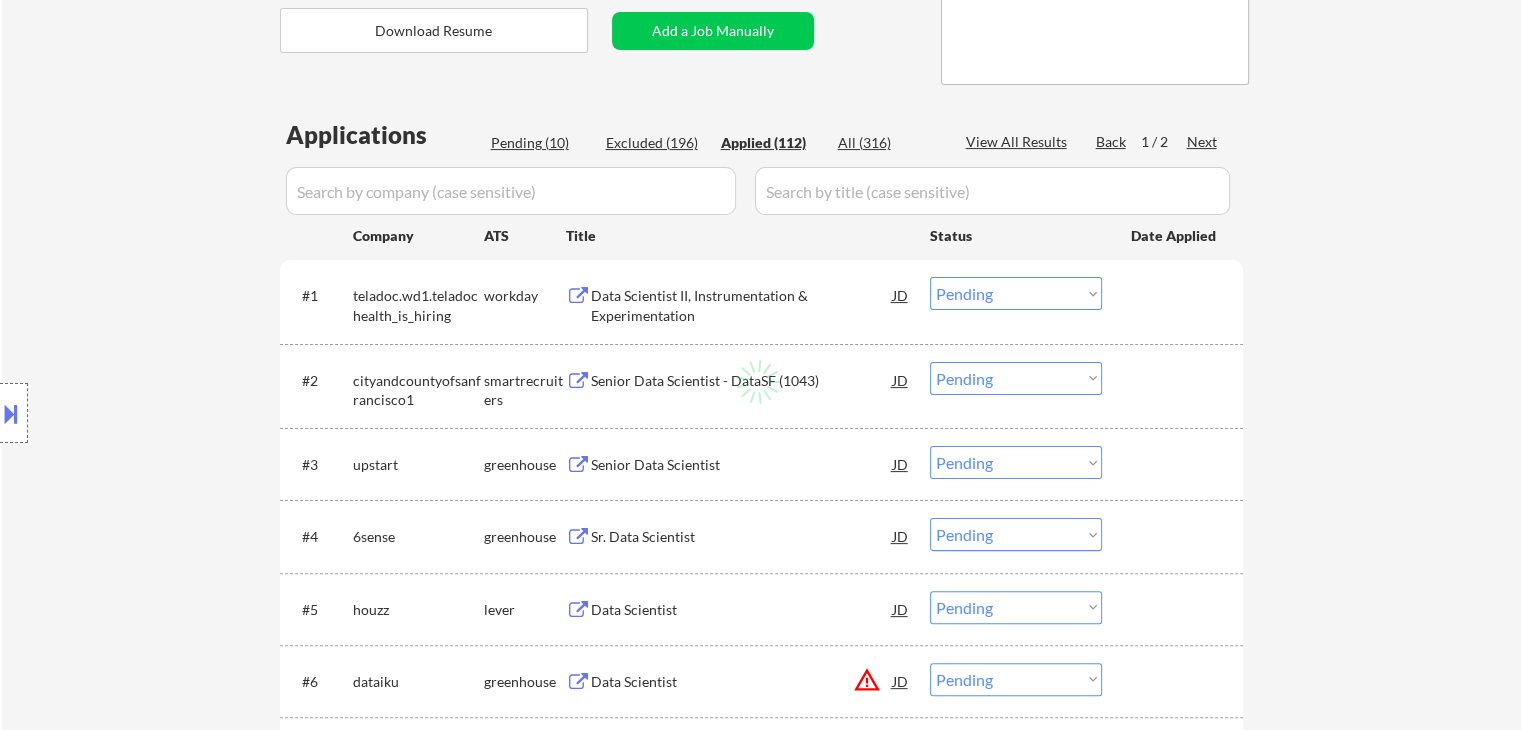 select on ""applied"" 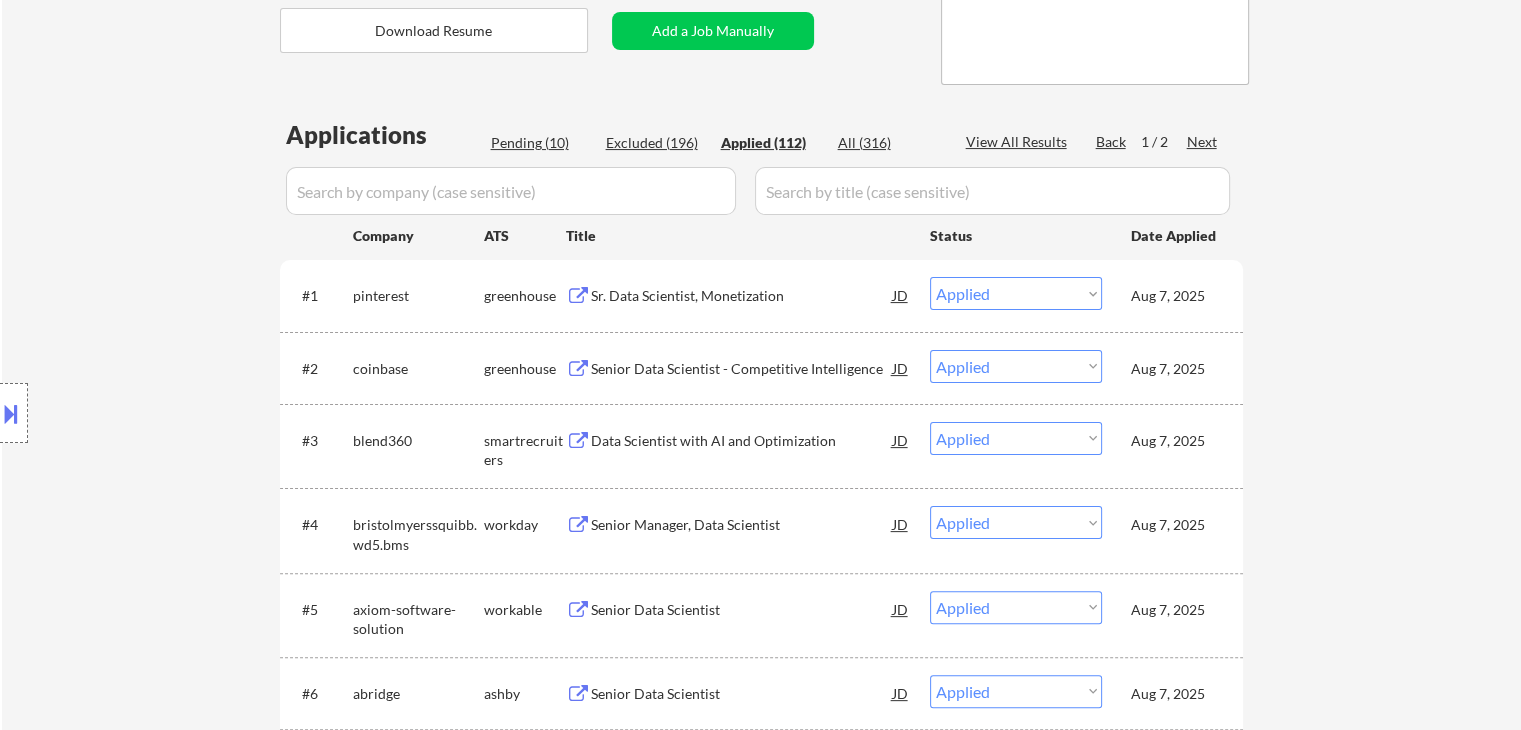 select on ""applied"" 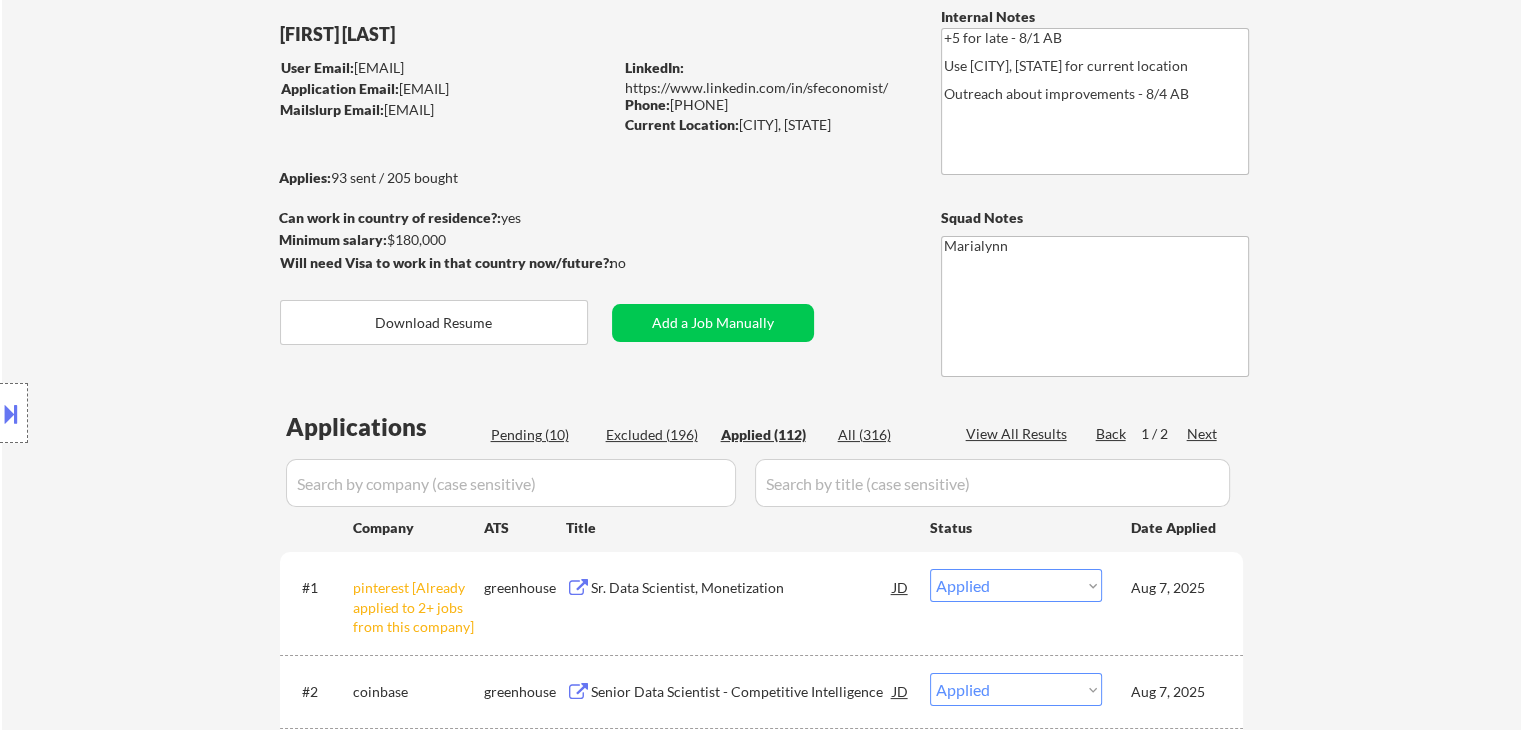 scroll, scrollTop: 0, scrollLeft: 0, axis: both 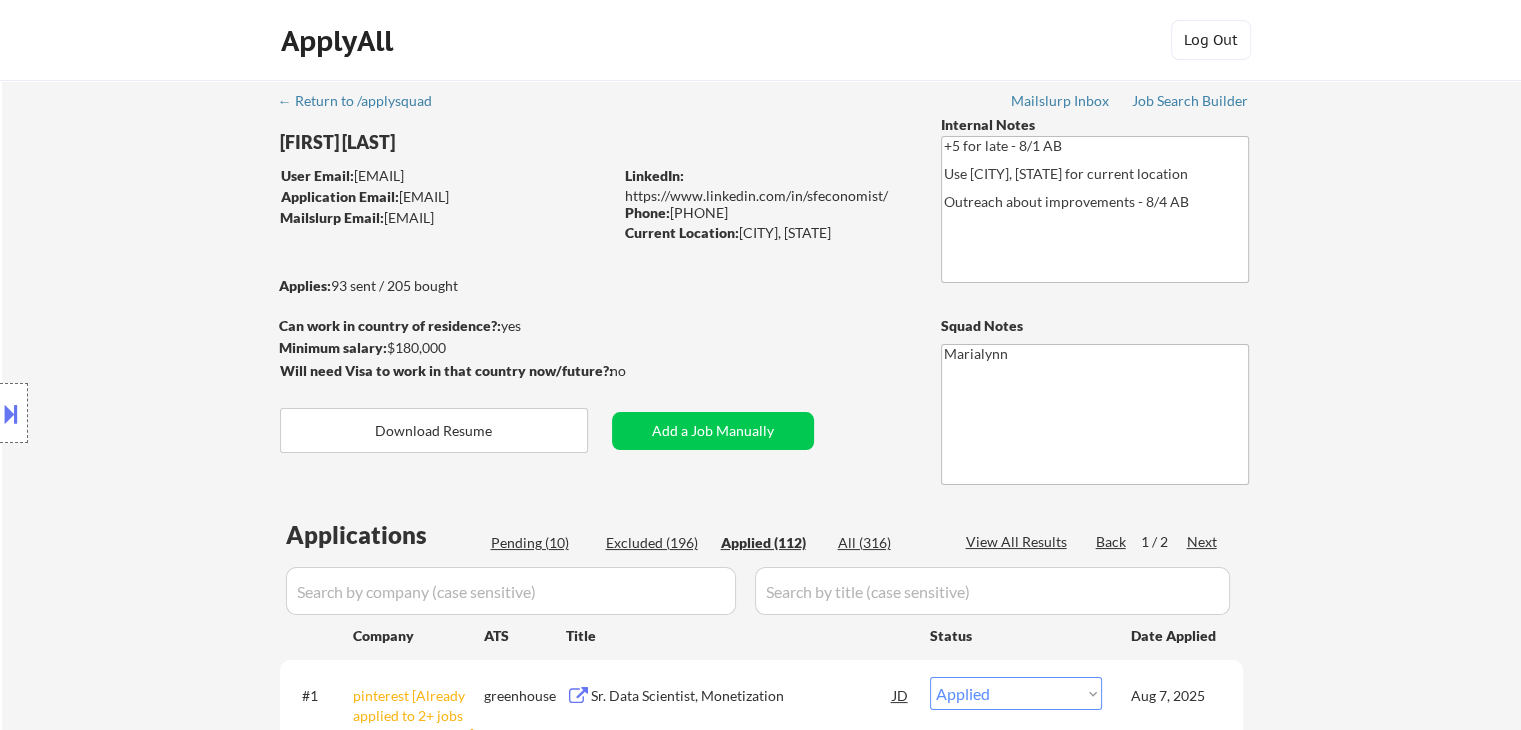 drag, startPoint x: 539, startPoint y: 543, endPoint x: 518, endPoint y: 513, distance: 36.619667 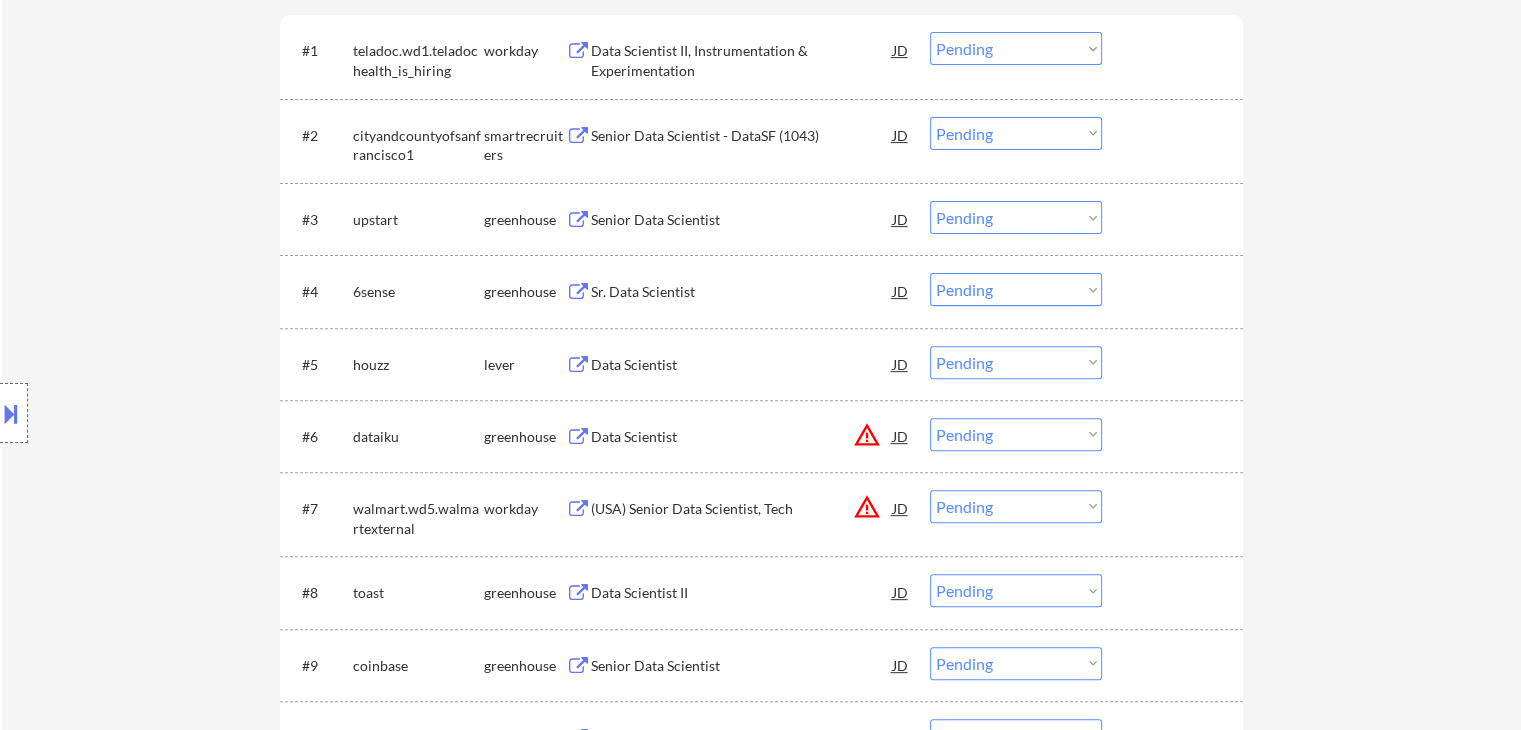 scroll, scrollTop: 900, scrollLeft: 0, axis: vertical 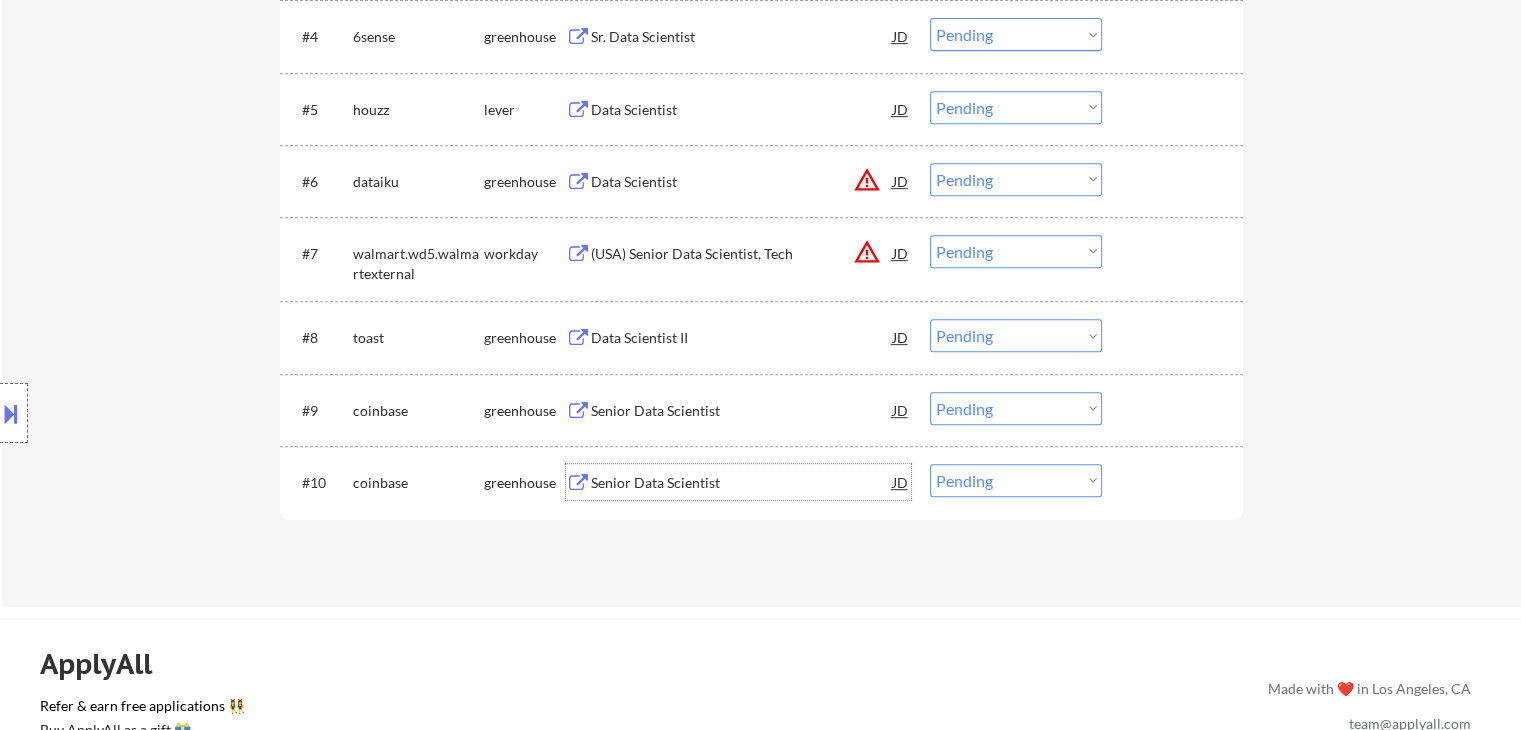 click on "Senior Data Scientist" at bounding box center [742, 483] 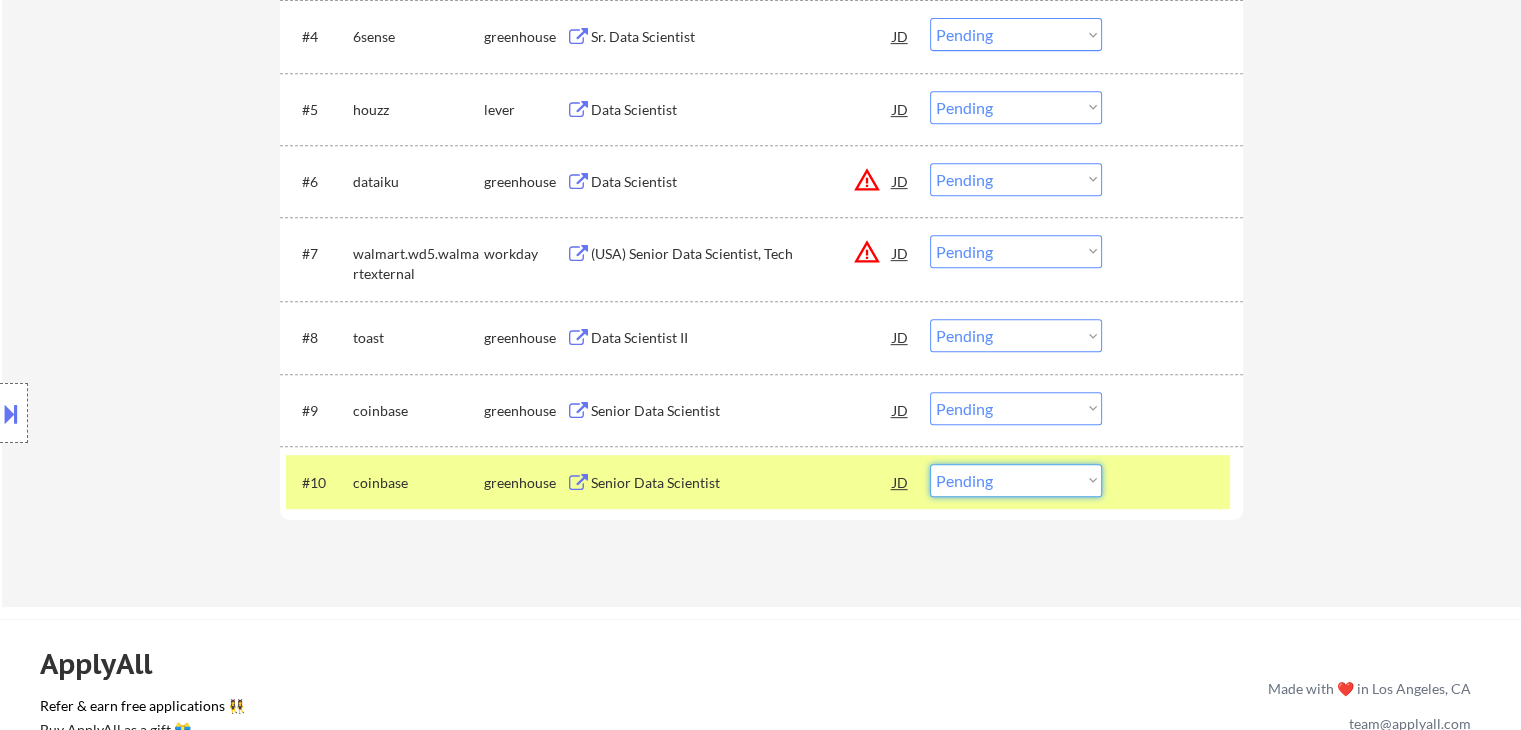 click on "Choose an option... Pending Applied Excluded (Questions) Excluded (Expired) Excluded (Location) Excluded (Bad Match) Excluded (Blocklist) Excluded (Salary) Excluded (Other)" at bounding box center [1016, 480] 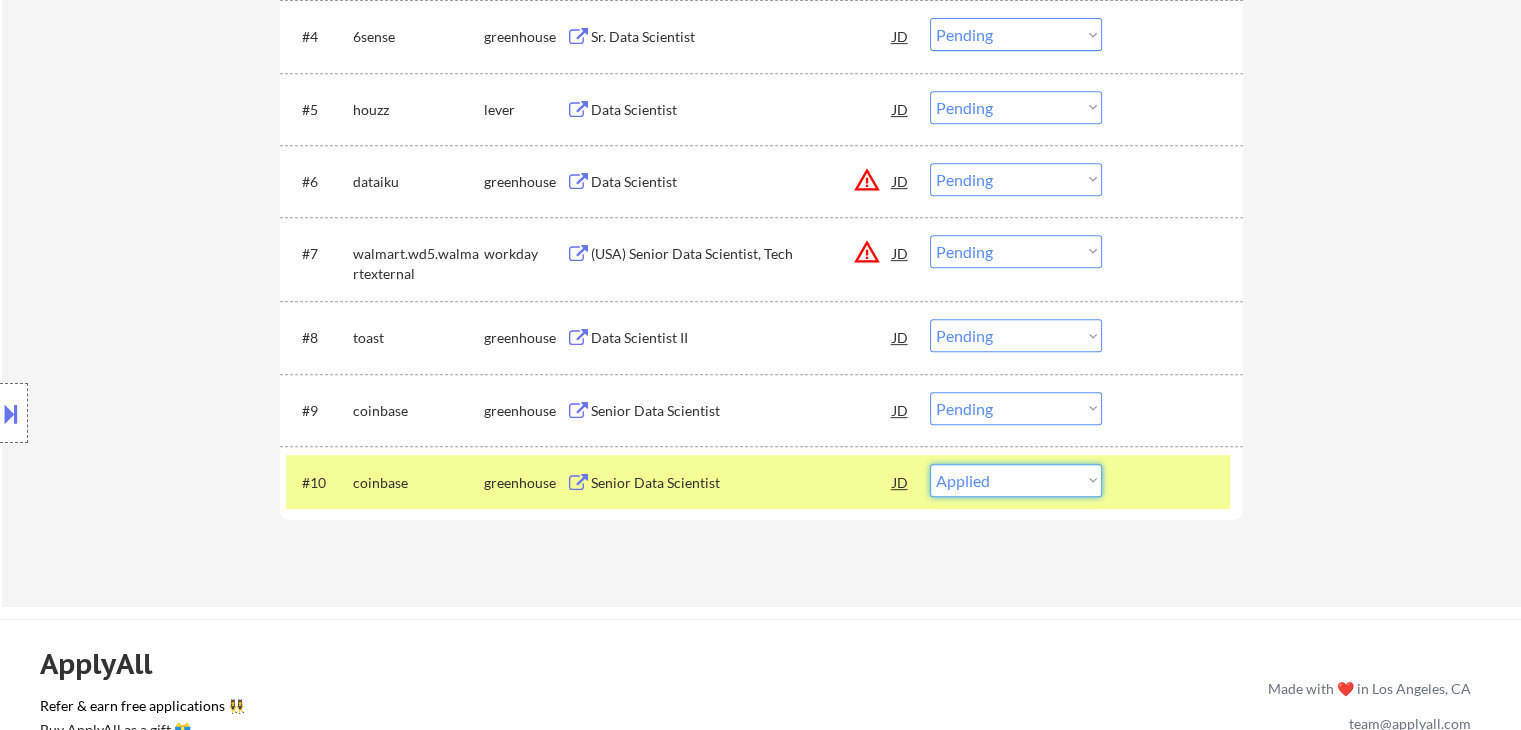 click on "Choose an option... Pending Applied Excluded (Questions) Excluded (Expired) Excluded (Location) Excluded (Bad Match) Excluded (Blocklist) Excluded (Salary) Excluded (Other)" at bounding box center [1016, 480] 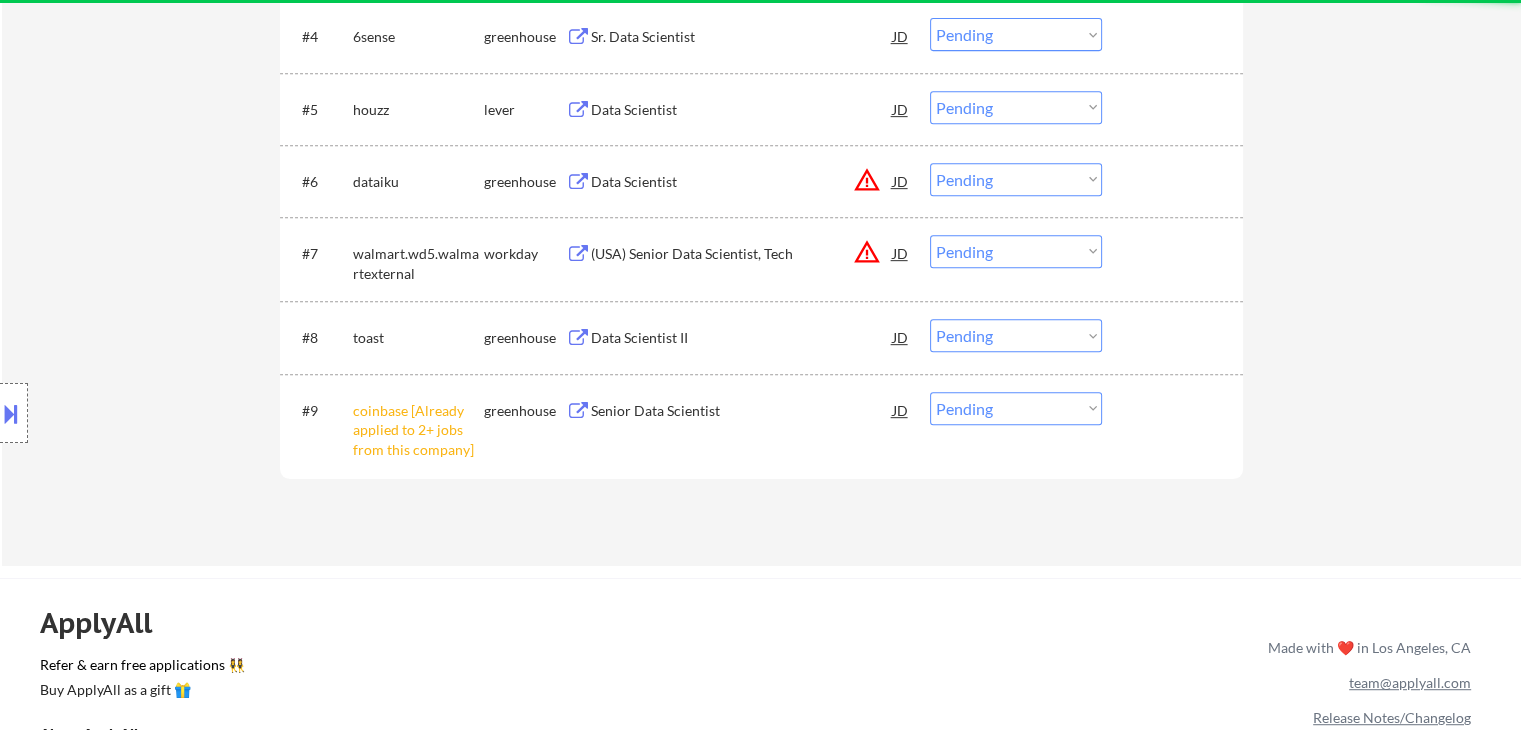 click on "Choose an option... Pending Applied Excluded (Questions) Excluded (Expired) Excluded (Location) Excluded (Bad Match) Excluded (Blocklist) Excluded (Salary) Excluded (Other)" at bounding box center [1016, 408] 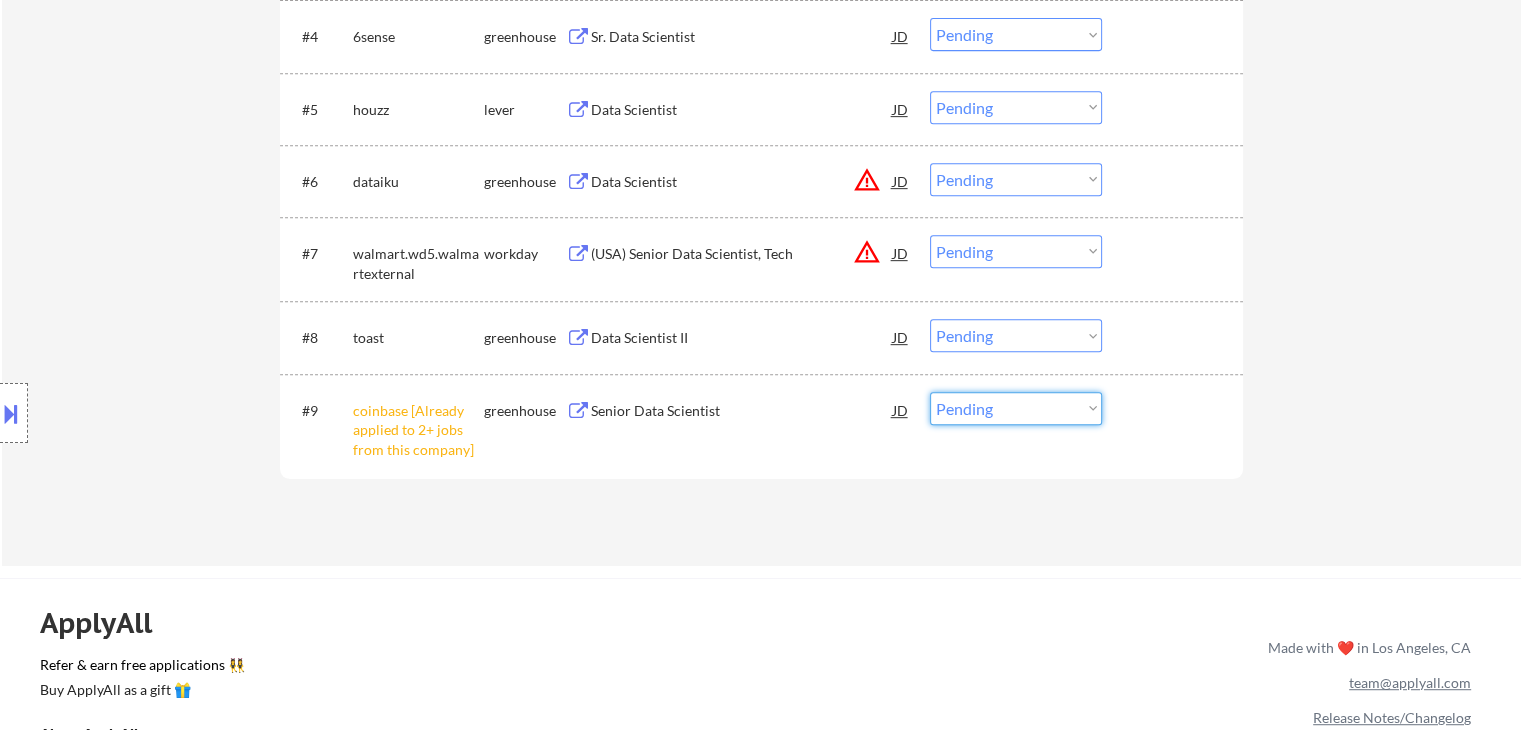 select on ""excluded__other_"" 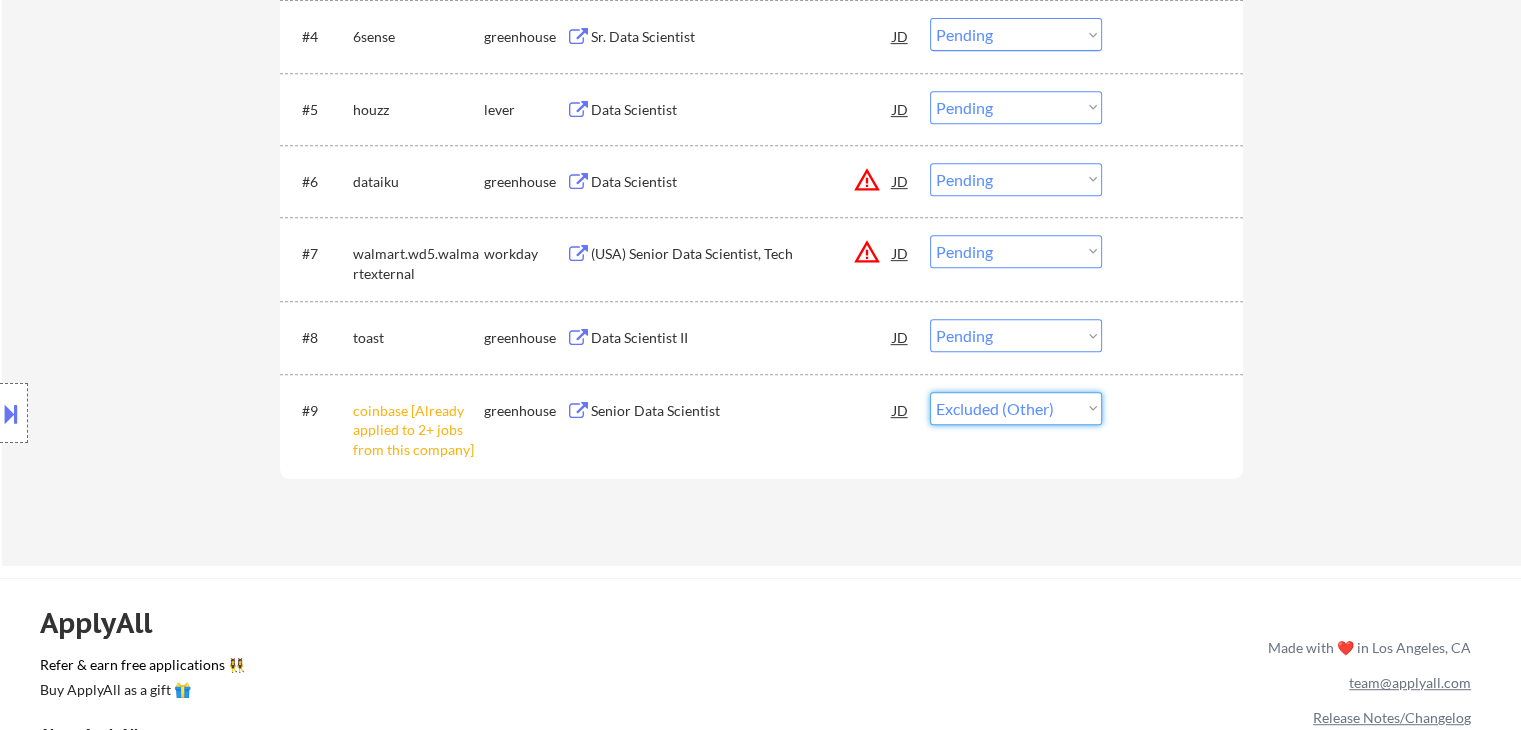 click on "Choose an option... Pending Applied Excluded (Questions) Excluded (Expired) Excluded (Location) Excluded (Bad Match) Excluded (Blocklist) Excluded (Salary) Excluded (Other)" at bounding box center (1016, 408) 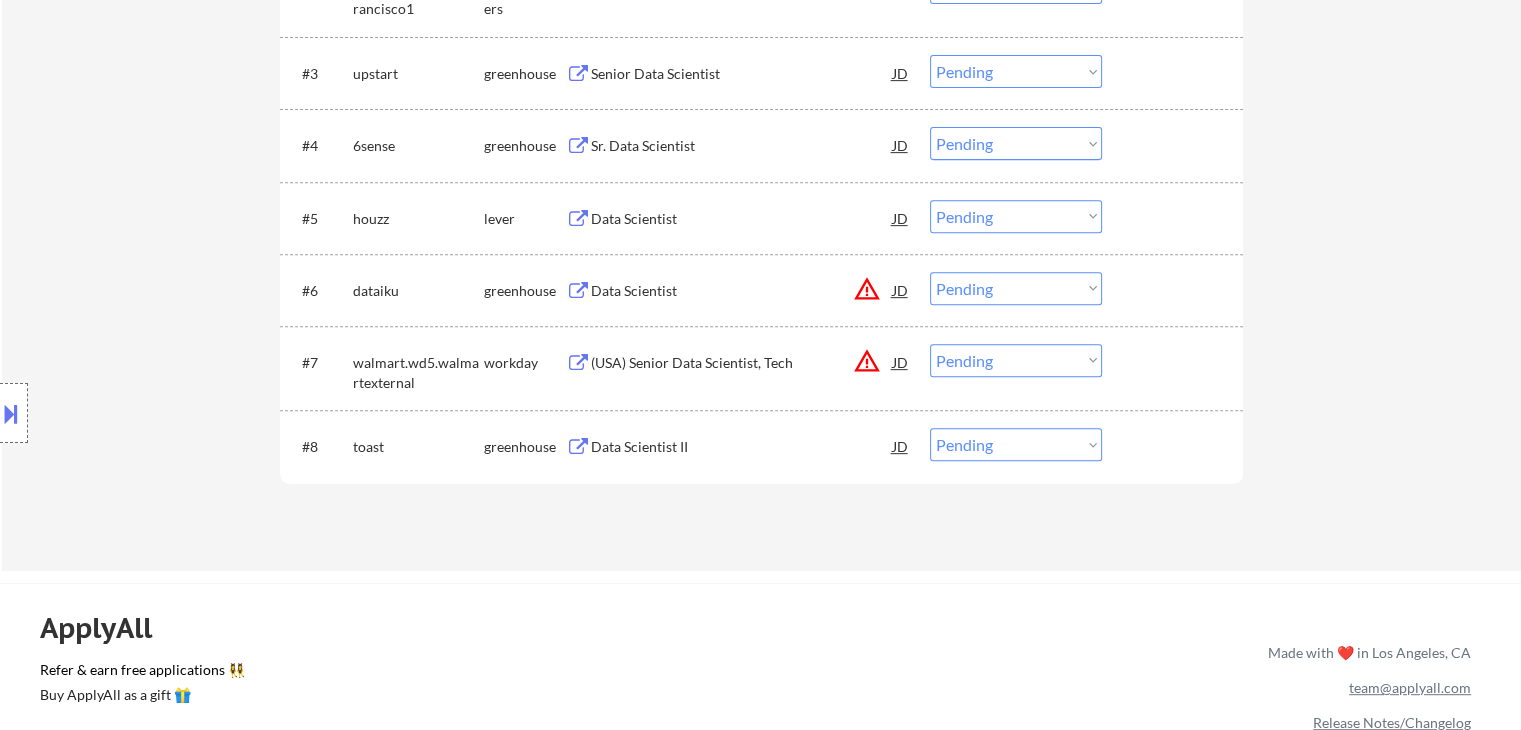scroll, scrollTop: 900, scrollLeft: 0, axis: vertical 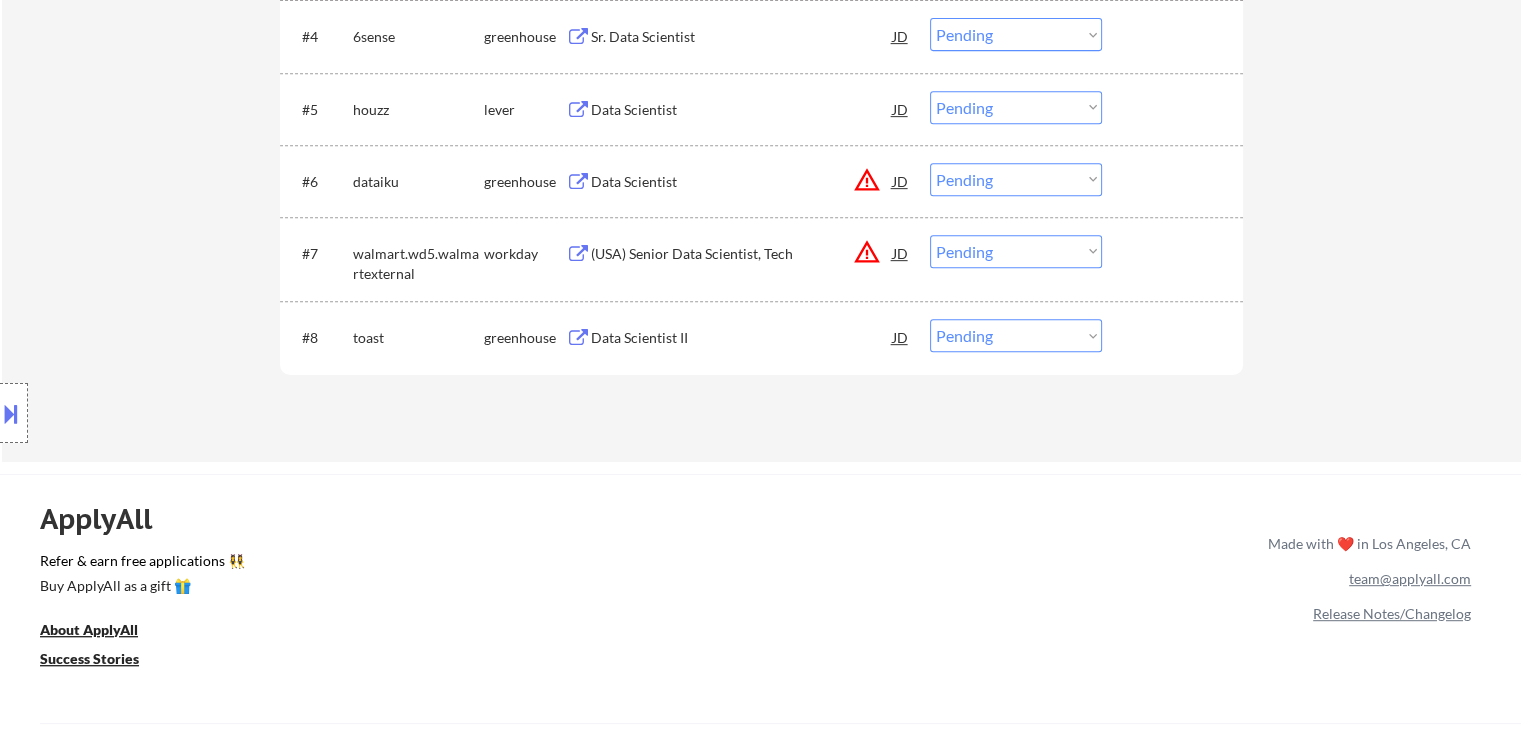 click on "Data Scientist II" at bounding box center [742, 338] 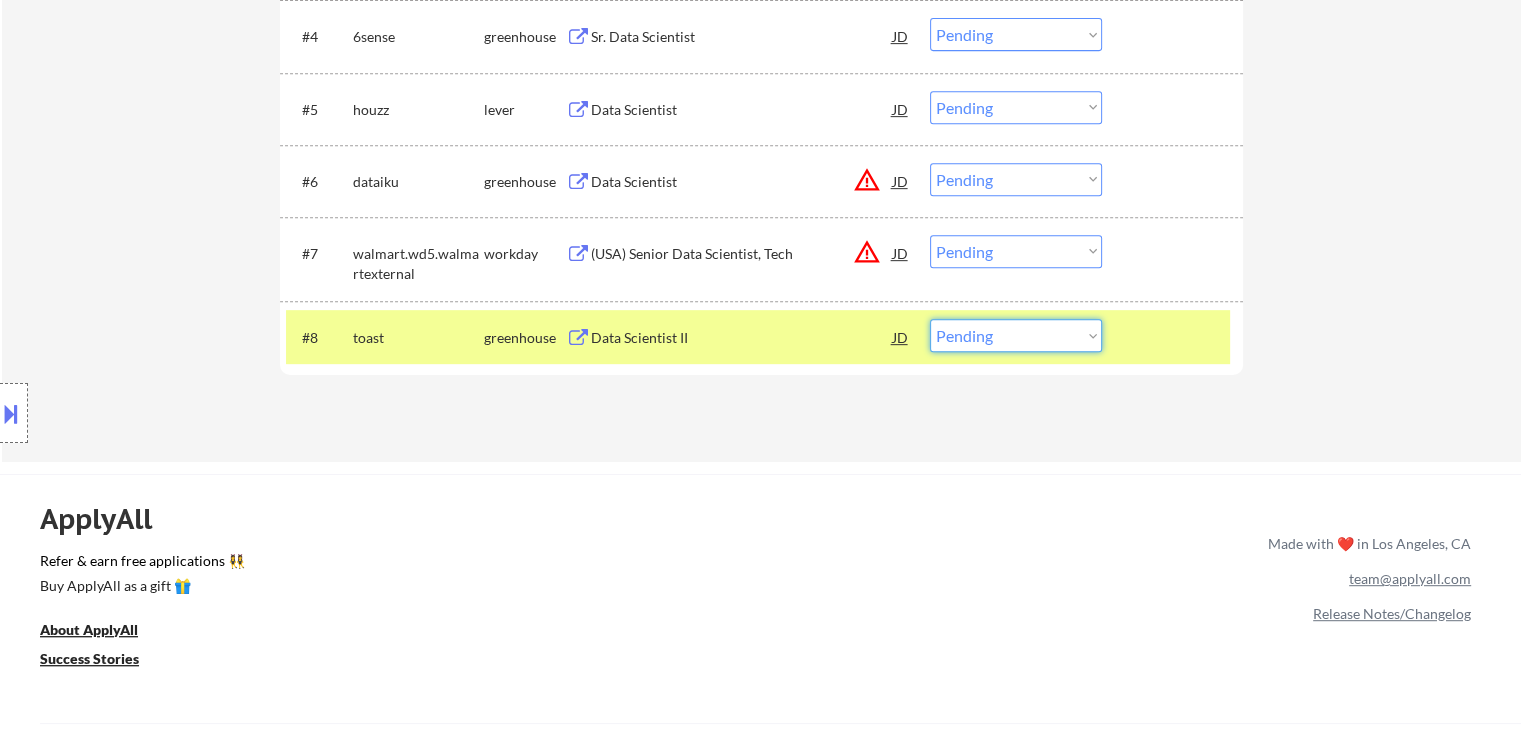 click on "Choose an option... Pending Applied Excluded (Questions) Excluded (Expired) Excluded (Location) Excluded (Bad Match) Excluded (Blocklist) Excluded (Salary) Excluded (Other)" at bounding box center (1016, 335) 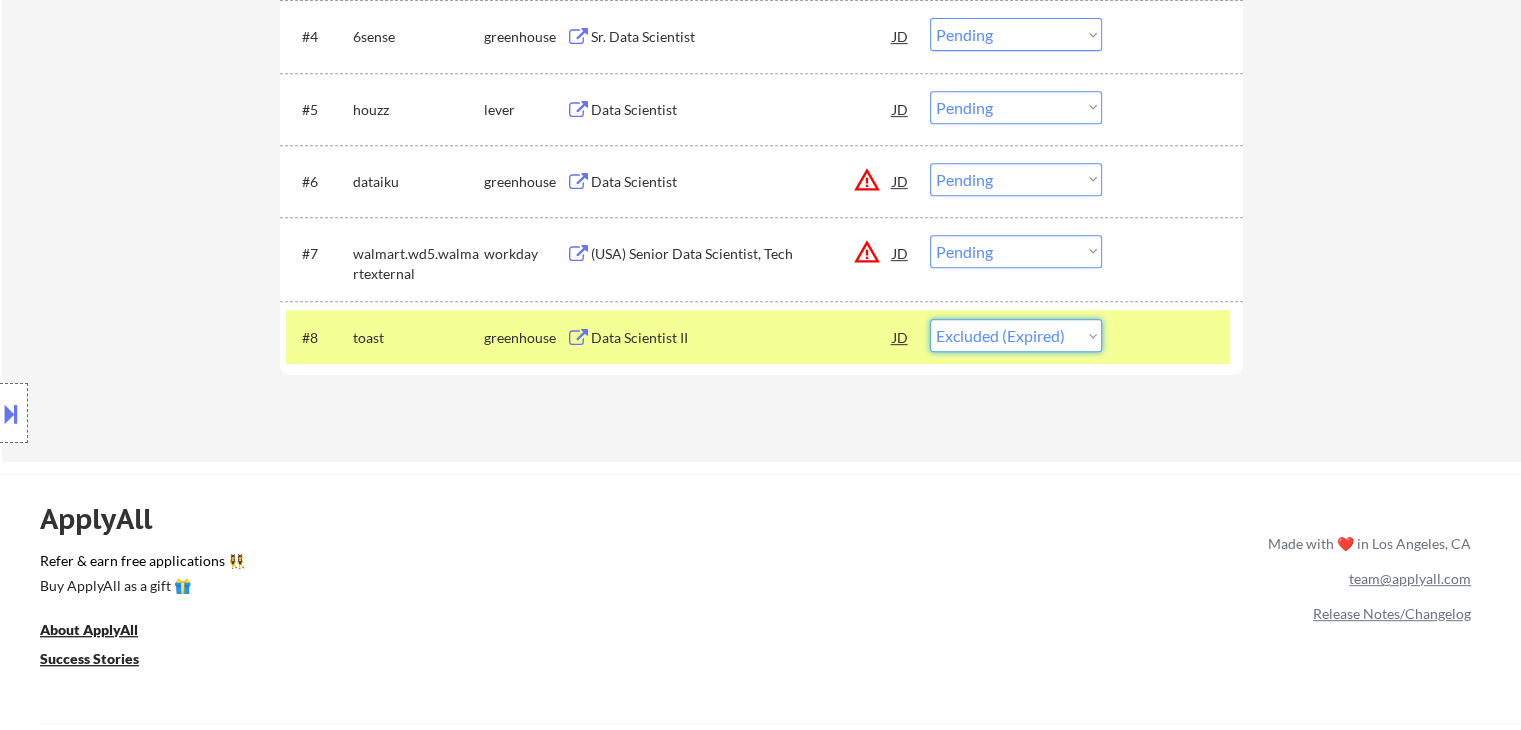 click on "Choose an option... Pending Applied Excluded (Questions) Excluded (Expired) Excluded (Location) Excluded (Bad Match) Excluded (Blocklist) Excluded (Salary) Excluded (Other)" at bounding box center [1016, 335] 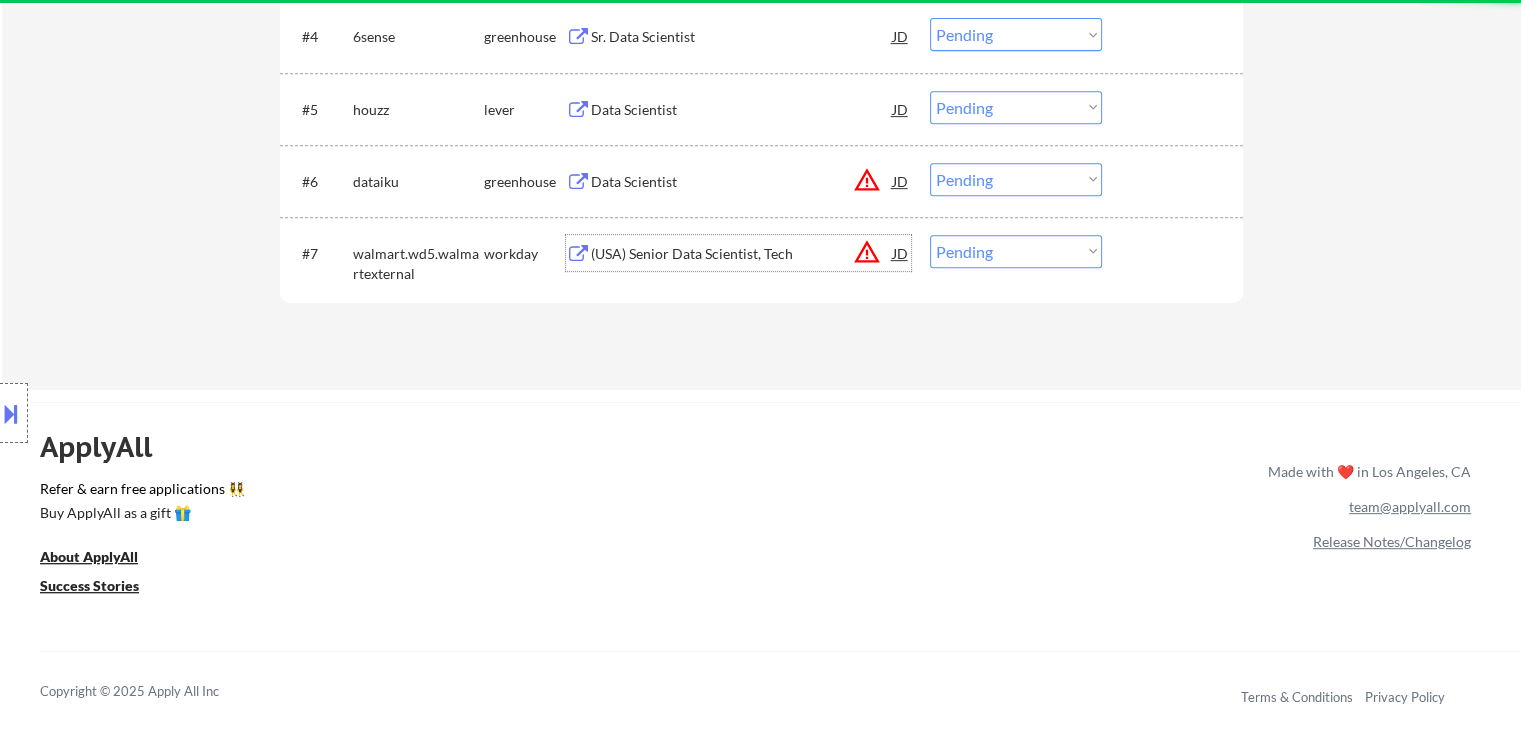click on "(USA) Senior Data Scientist, Tech" at bounding box center (742, 254) 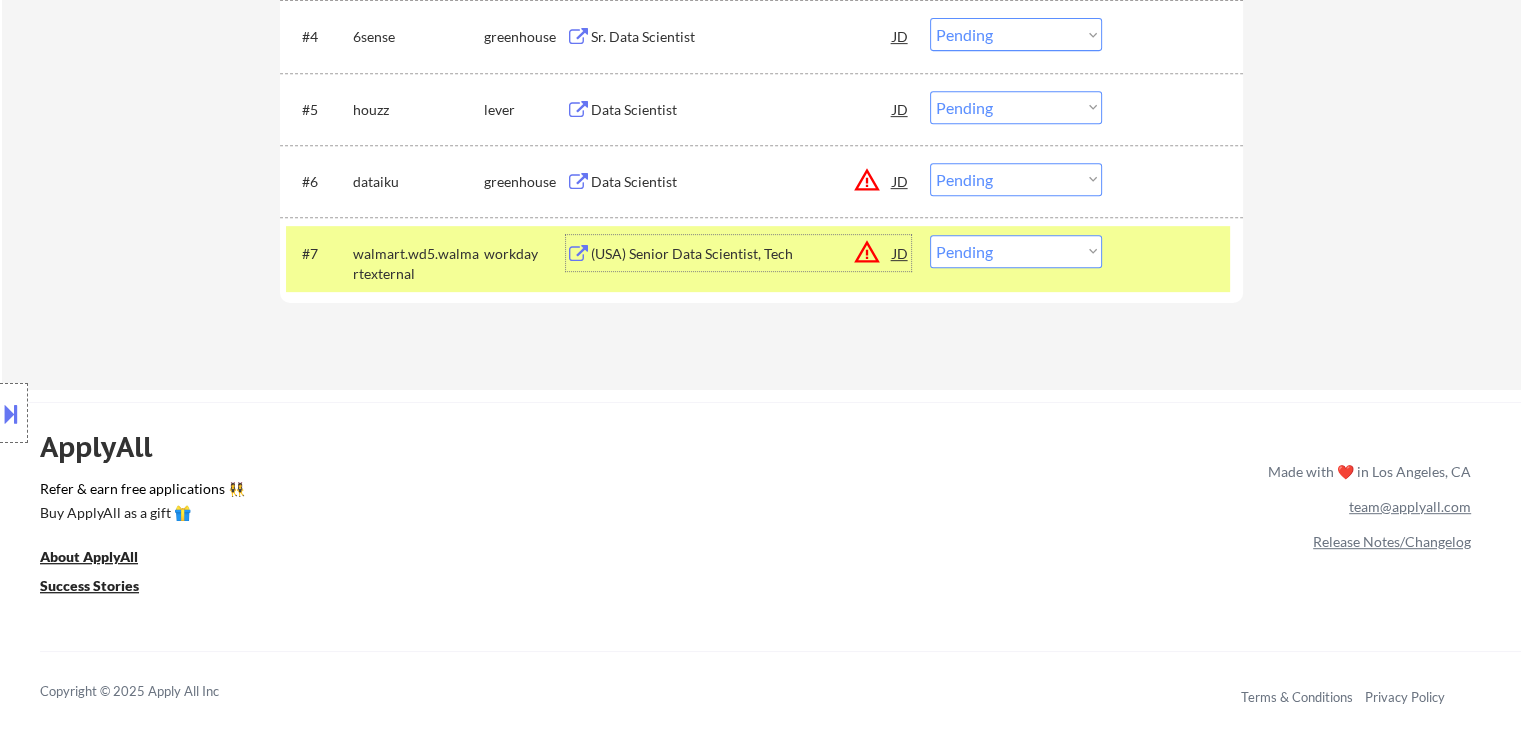 click on "(USA) Senior Data Scientist, Tech" at bounding box center [742, 254] 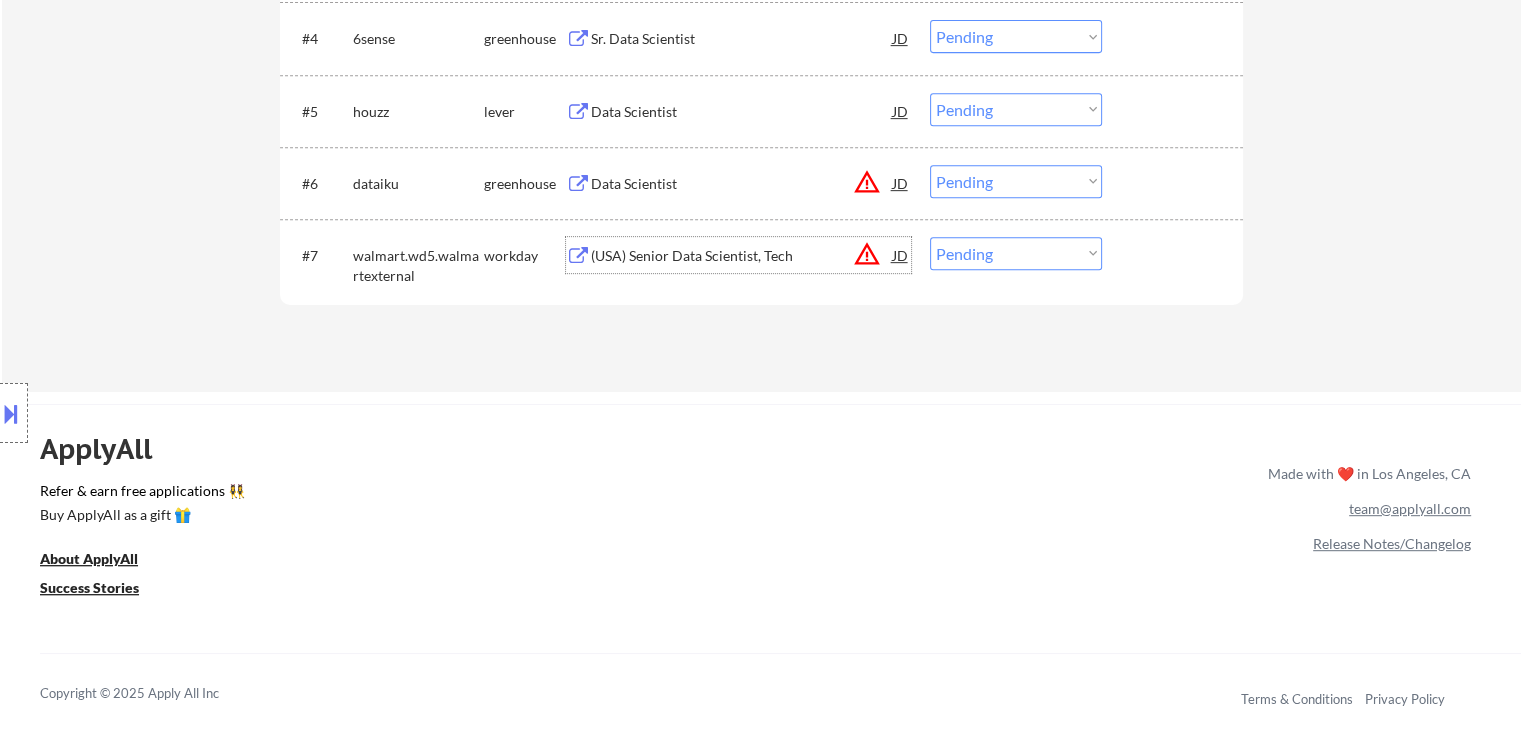 scroll, scrollTop: 900, scrollLeft: 0, axis: vertical 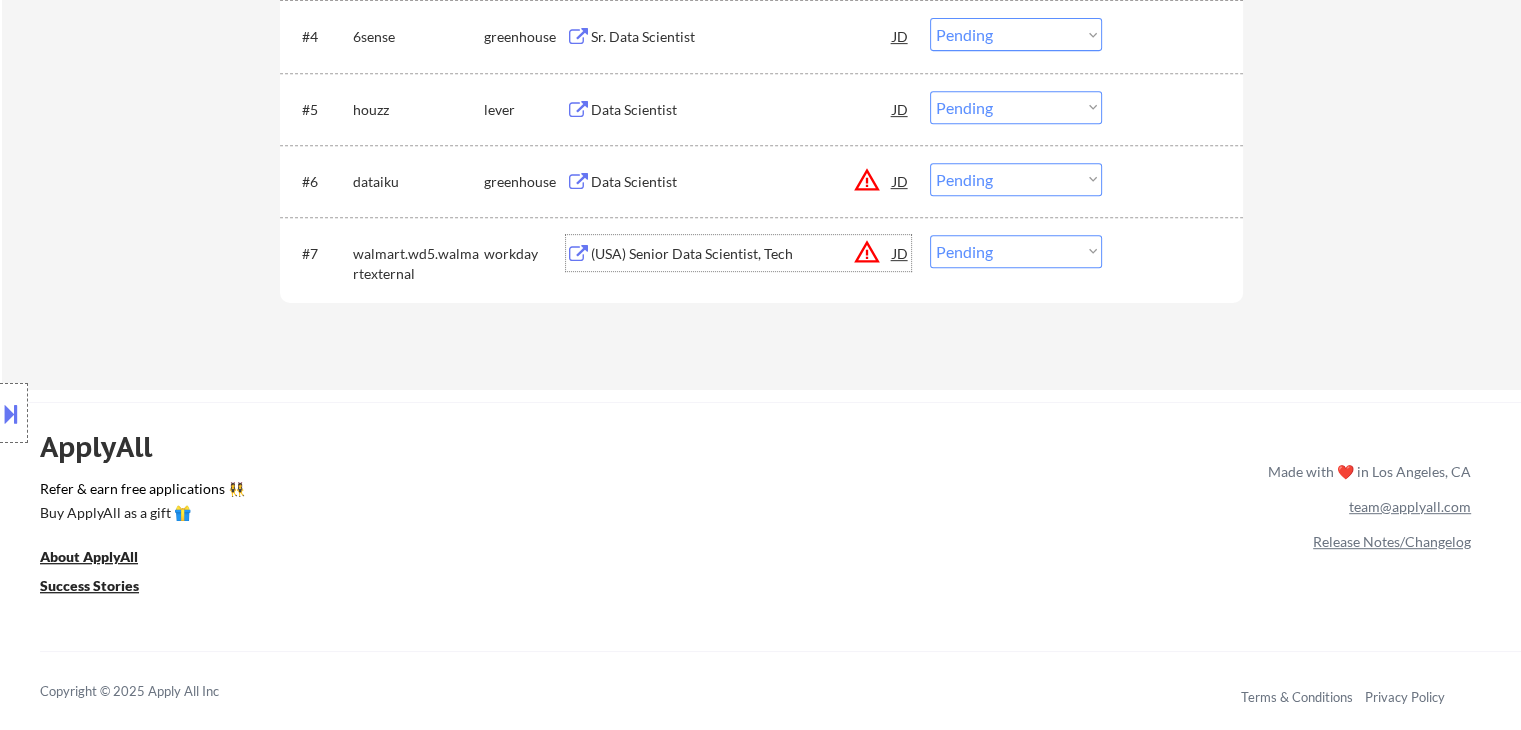 click on "(USA) Senior Data Scientist, Tech" at bounding box center [742, 254] 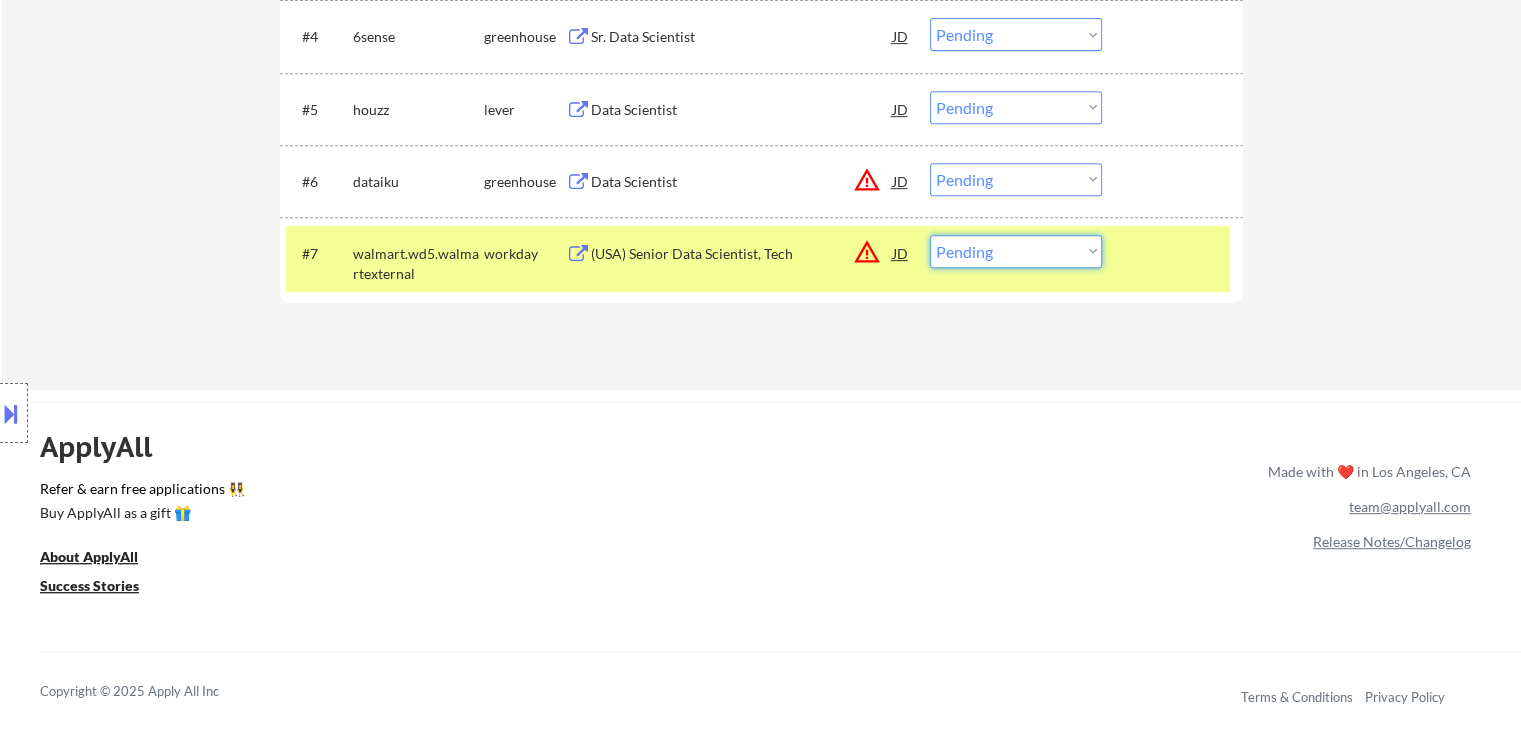 click on "Choose an option... Pending Applied Excluded (Questions) Excluded (Expired) Excluded (Location) Excluded (Bad Match) Excluded (Blocklist) Excluded (Salary) Excluded (Other)" at bounding box center [1016, 251] 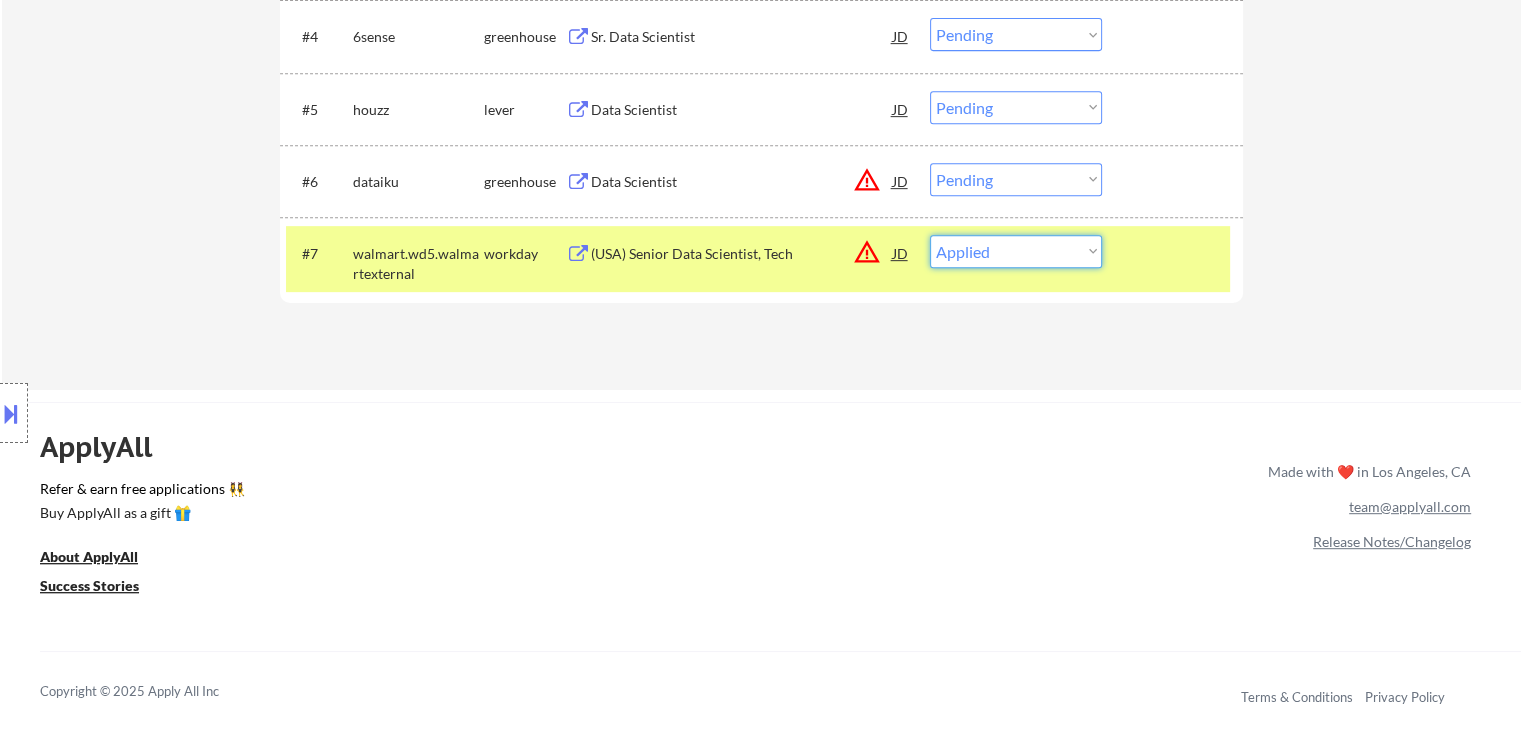 click on "Choose an option... Pending Applied Excluded (Questions) Excluded (Expired) Excluded (Location) Excluded (Bad Match) Excluded (Blocklist) Excluded (Salary) Excluded (Other)" at bounding box center (1016, 251) 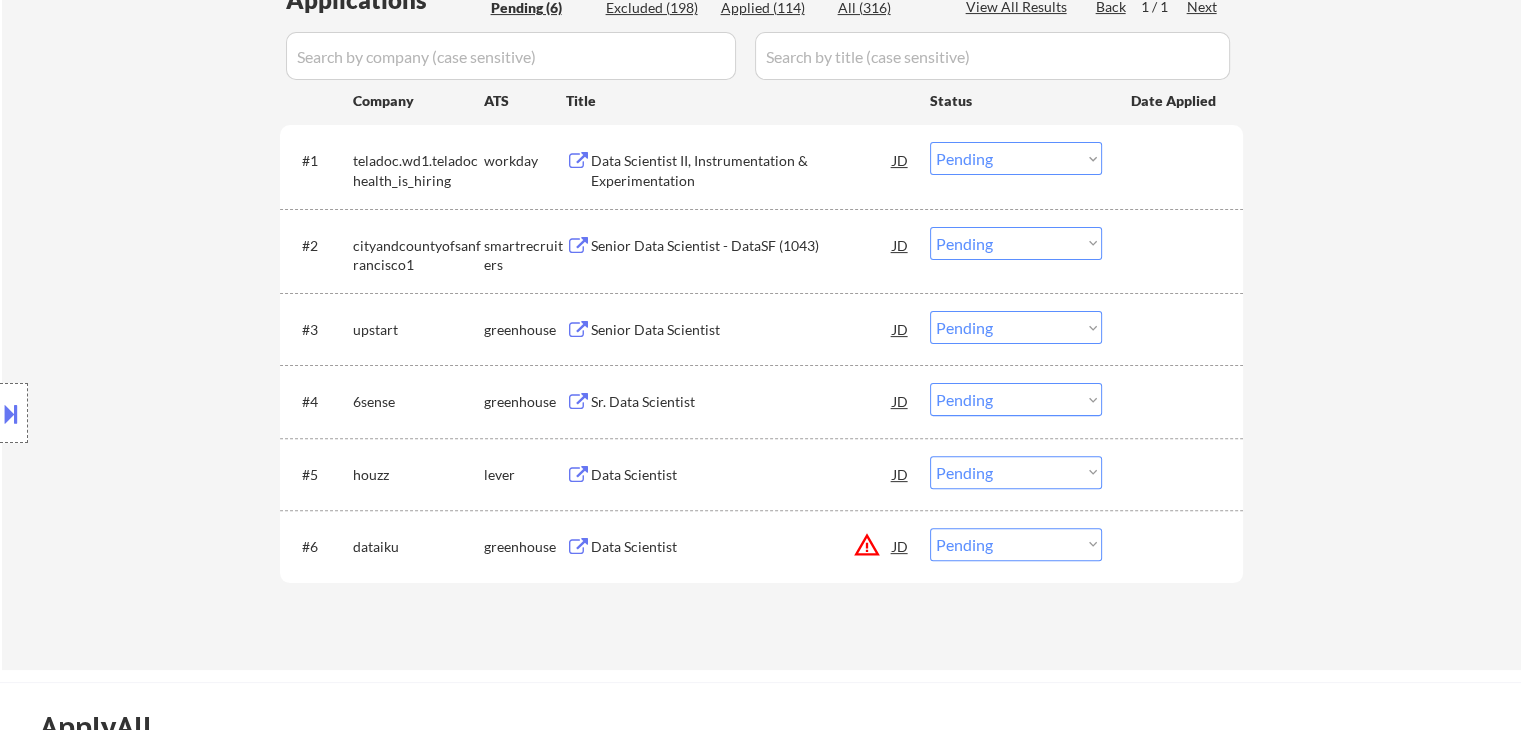 scroll, scrollTop: 500, scrollLeft: 0, axis: vertical 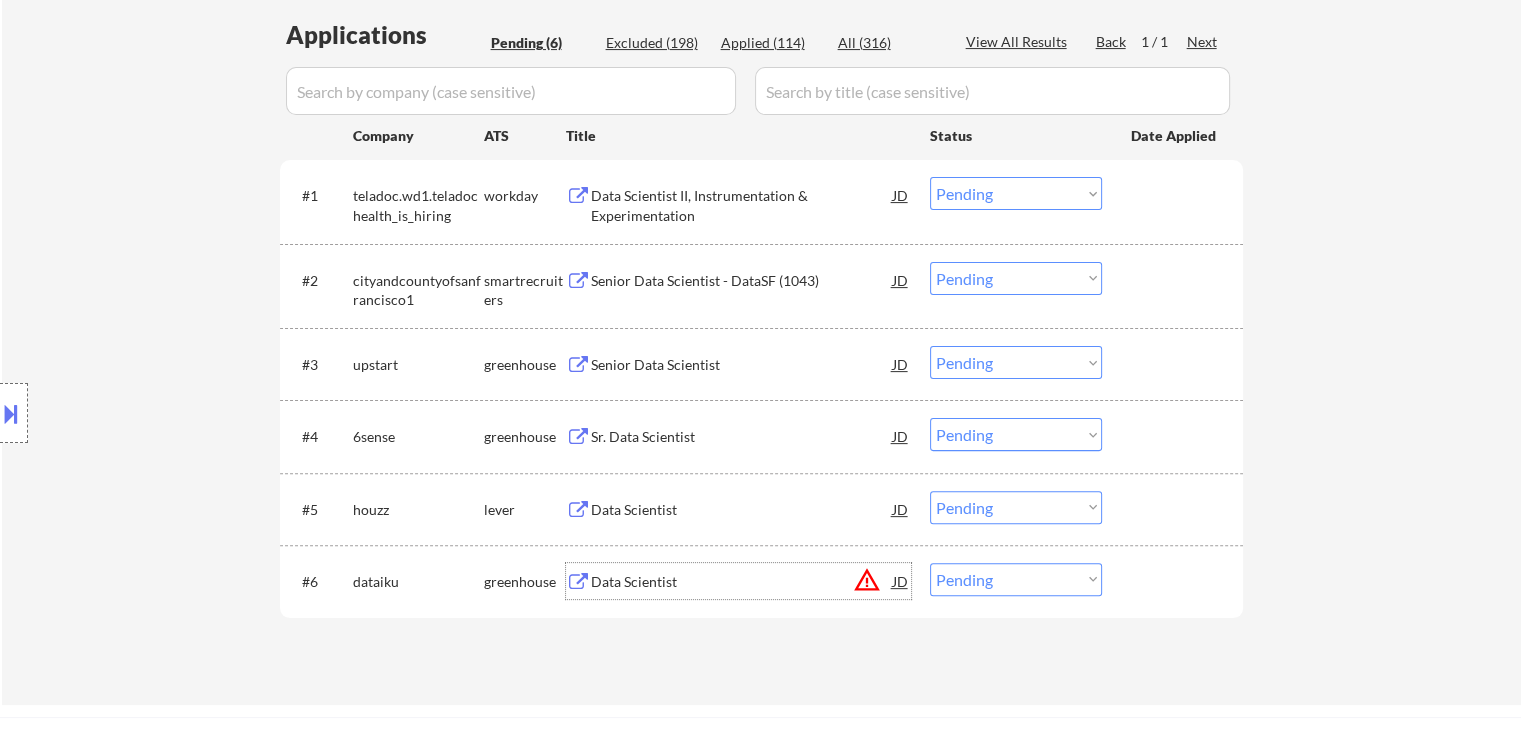 click on "Data Scientist" at bounding box center [742, 582] 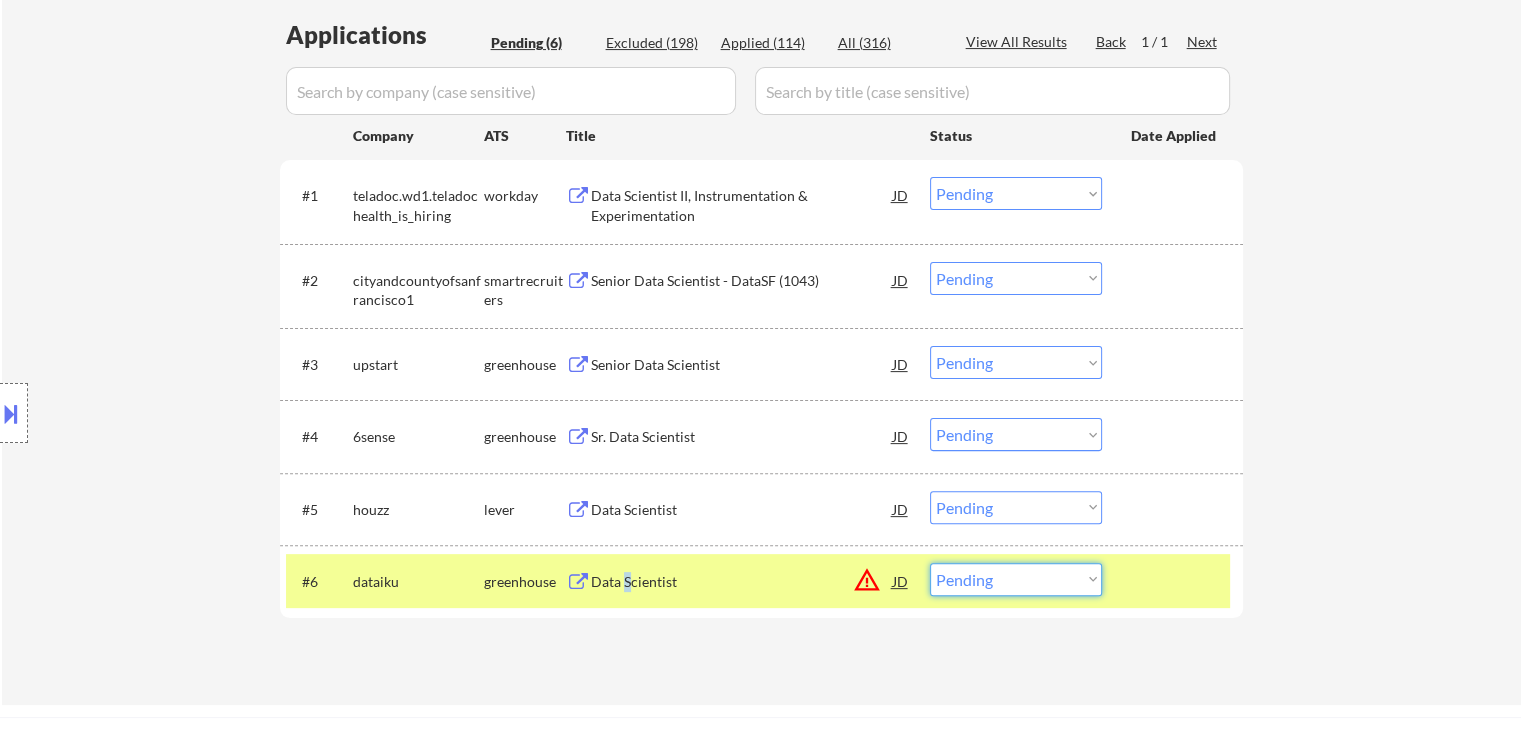 drag, startPoint x: 994, startPoint y: 577, endPoint x: 1004, endPoint y: 585, distance: 12.806249 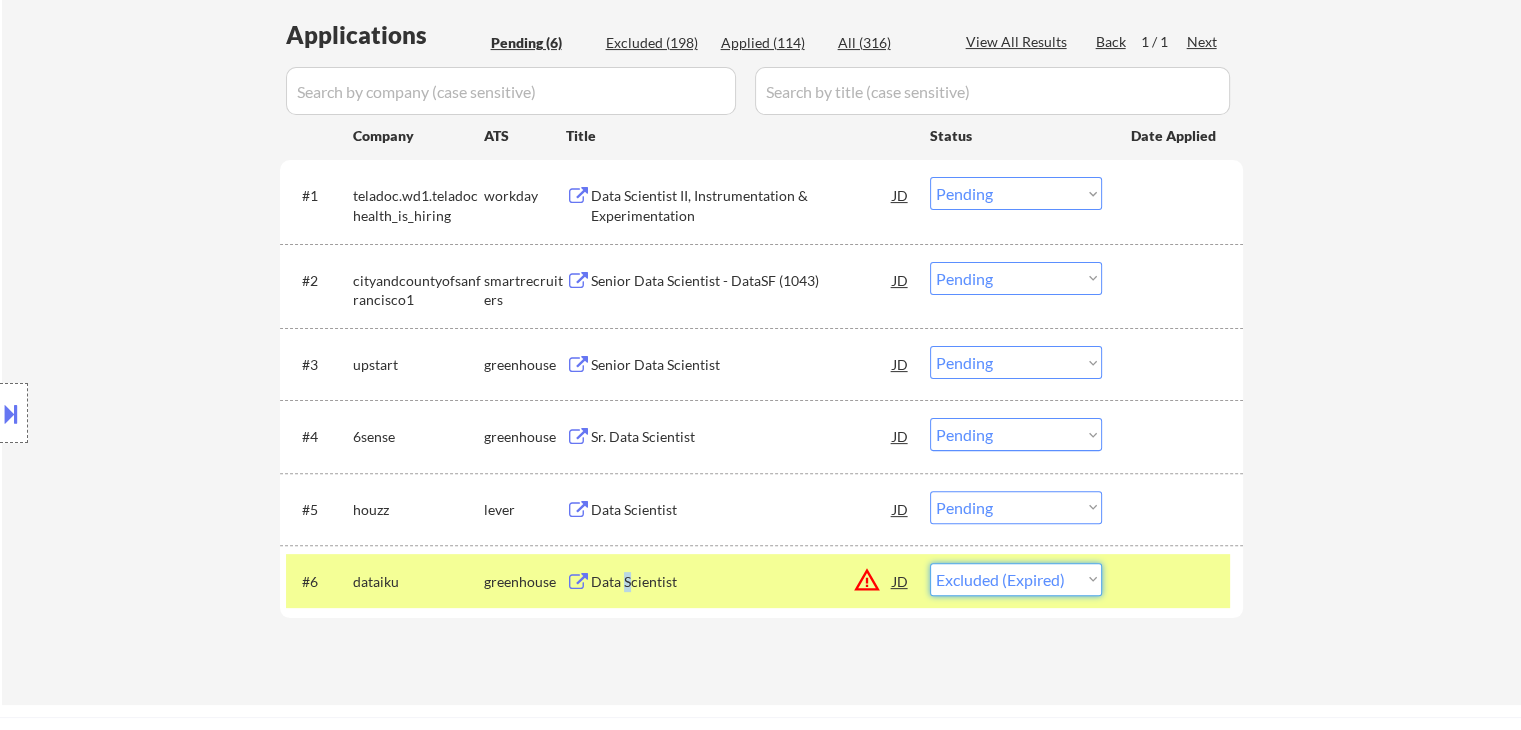 click on "Choose an option... Pending Applied Excluded (Questions) Excluded (Expired) Excluded (Location) Excluded (Bad Match) Excluded (Blocklist) Excluded (Salary) Excluded (Other)" at bounding box center (1016, 579) 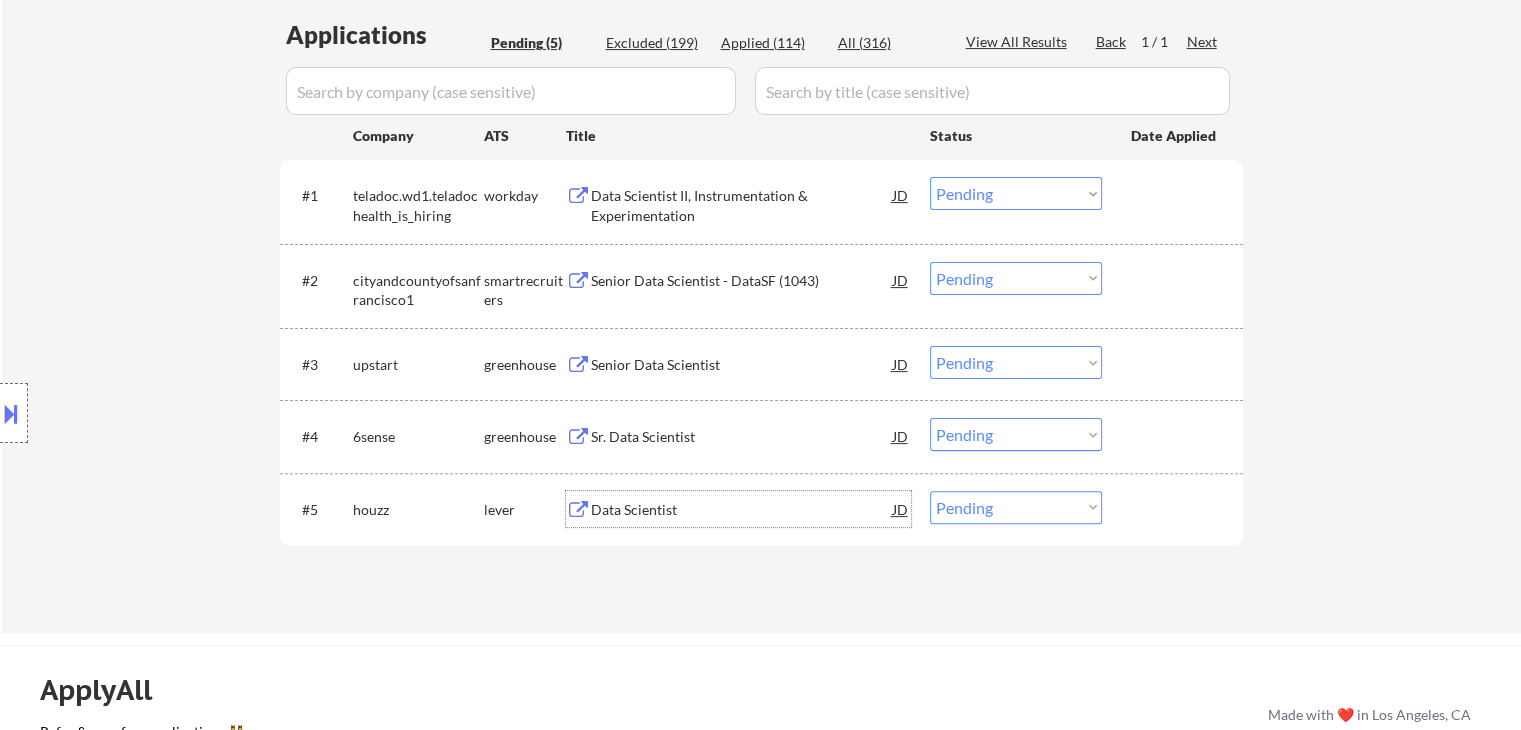 click on "Data Scientist" at bounding box center [742, 510] 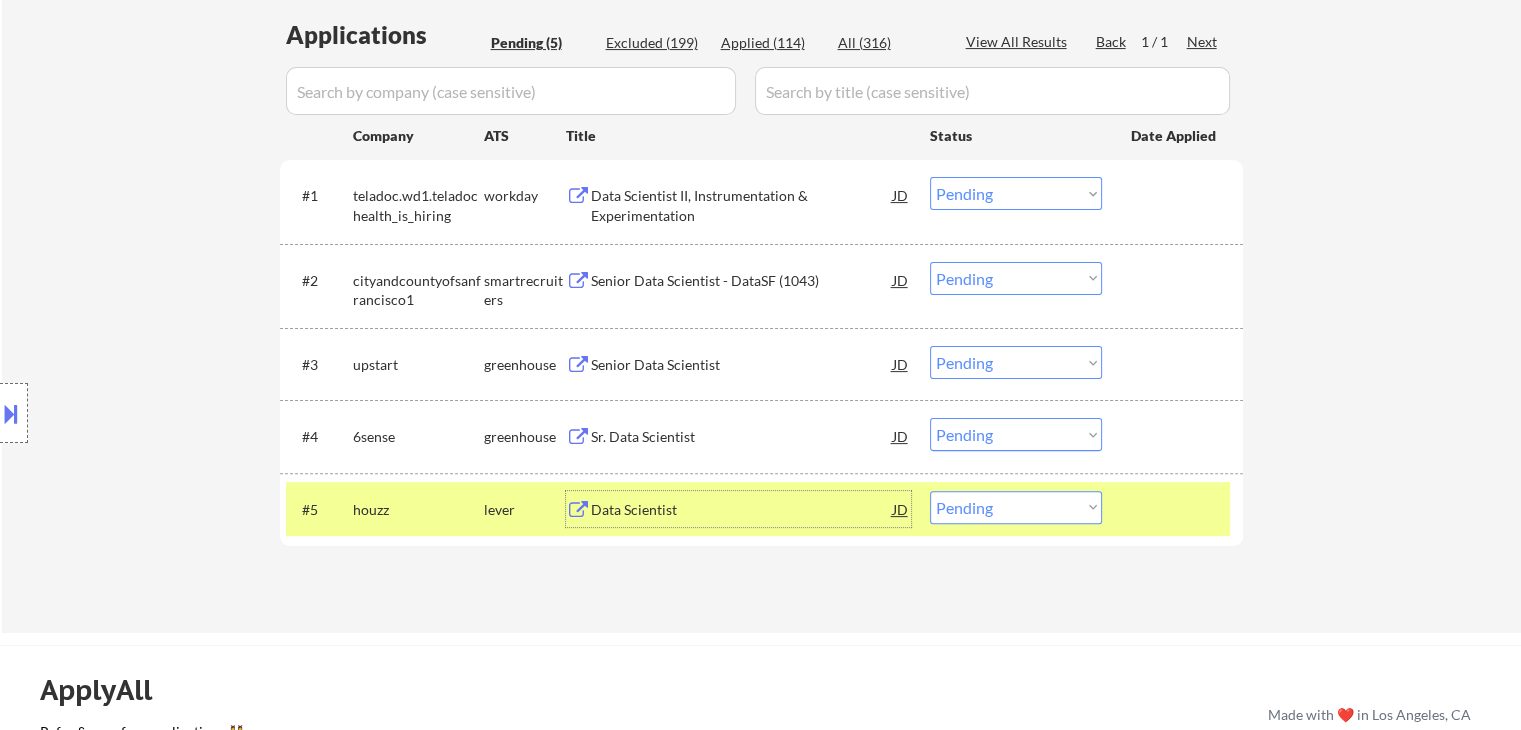 click on "Choose an option... Pending Applied Excluded (Questions) Excluded (Expired) Excluded (Location) Excluded (Bad Match) Excluded (Blocklist) Excluded (Salary) Excluded (Other)" at bounding box center [1016, 507] 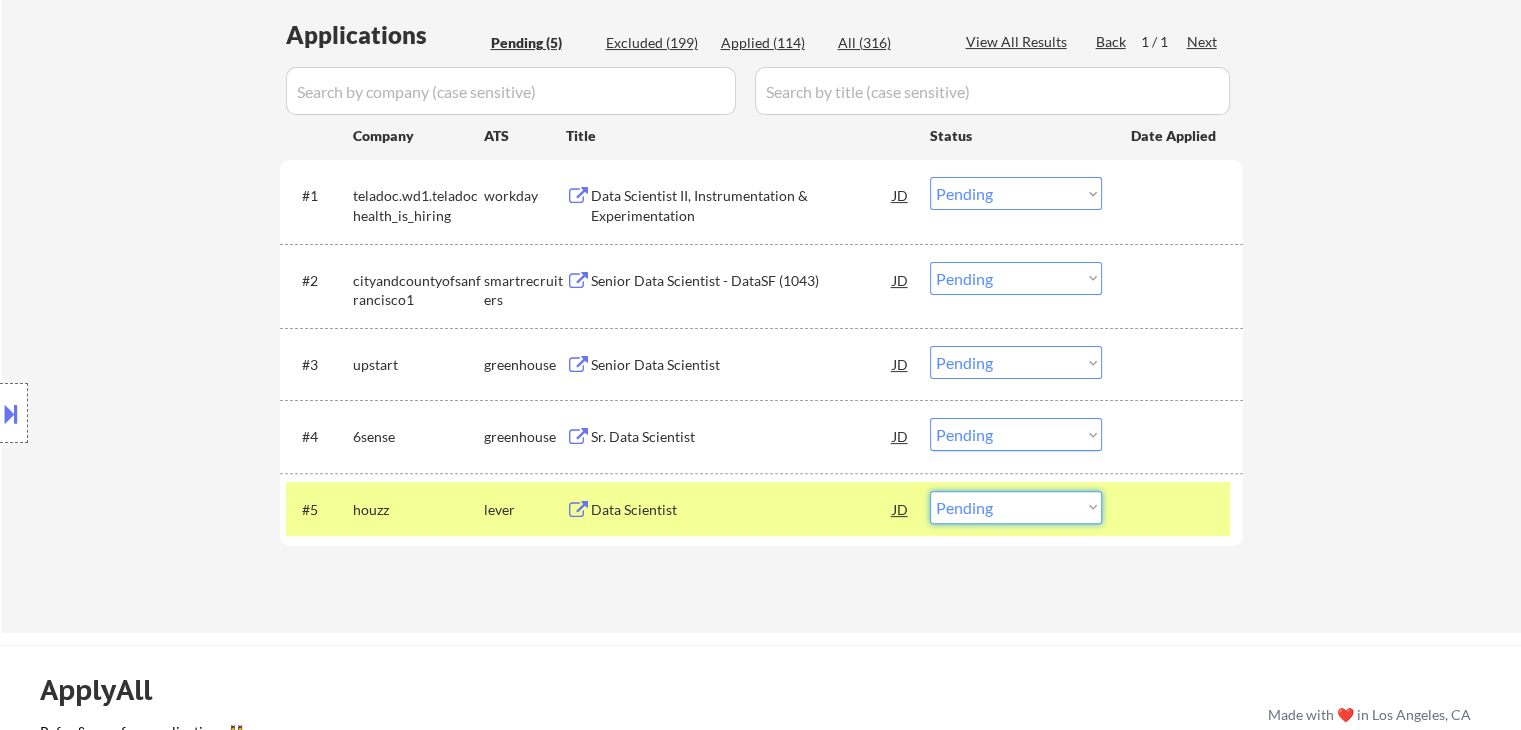 select on ""excluded__salary_"" 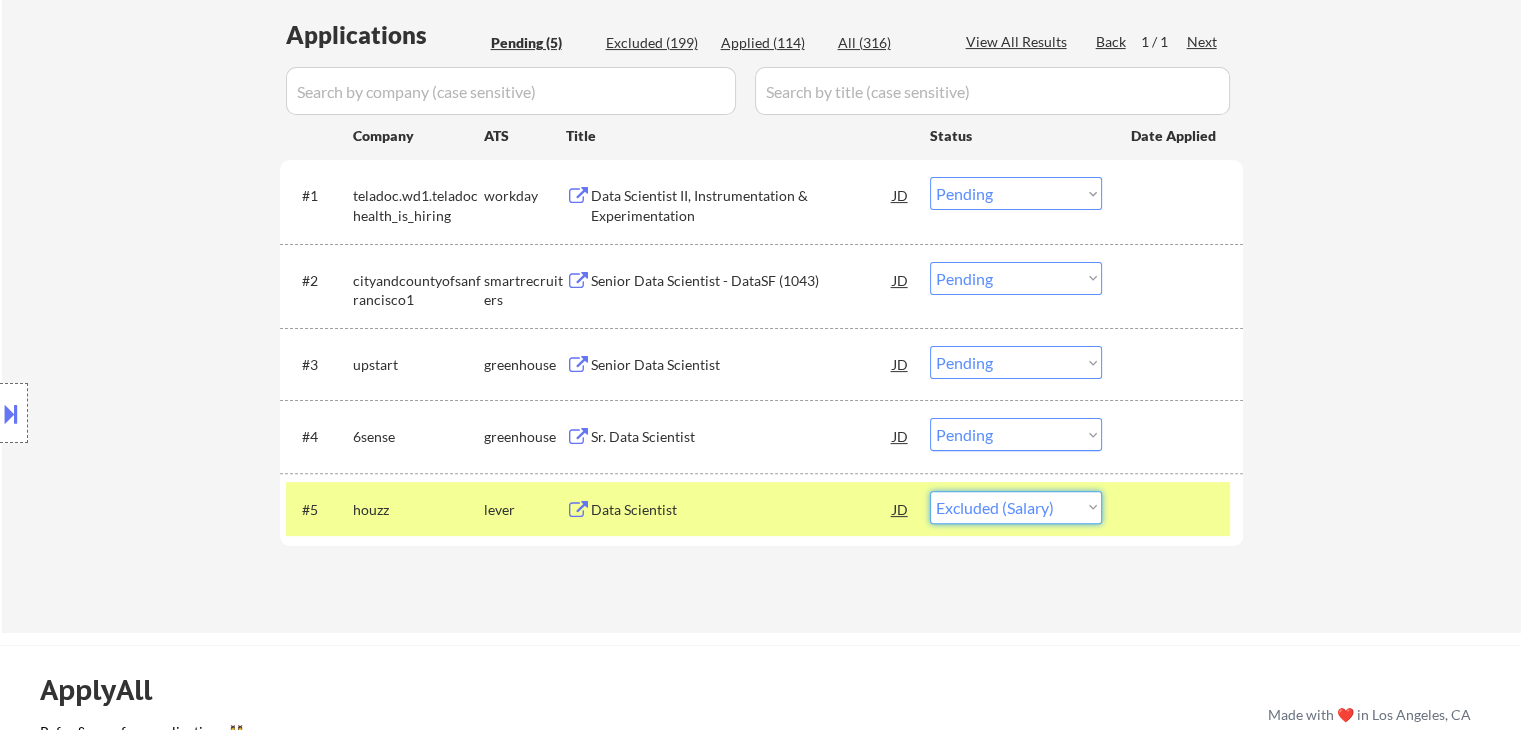 click on "Choose an option... Pending Applied Excluded (Questions) Excluded (Expired) Excluded (Location) Excluded (Bad Match) Excluded (Blocklist) Excluded (Salary) Excluded (Other)" at bounding box center [1016, 507] 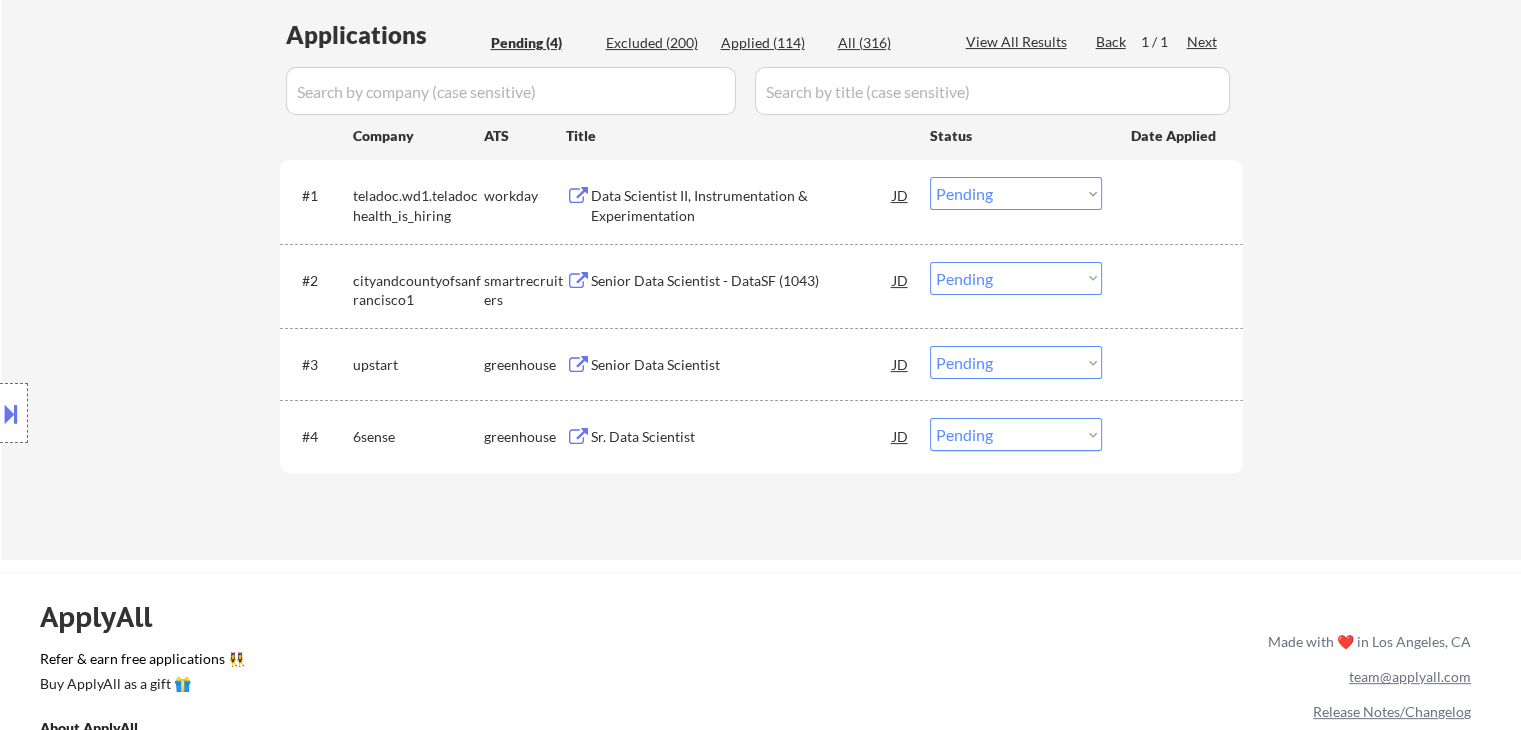 click on "Sr. Data Scientist" at bounding box center [742, 437] 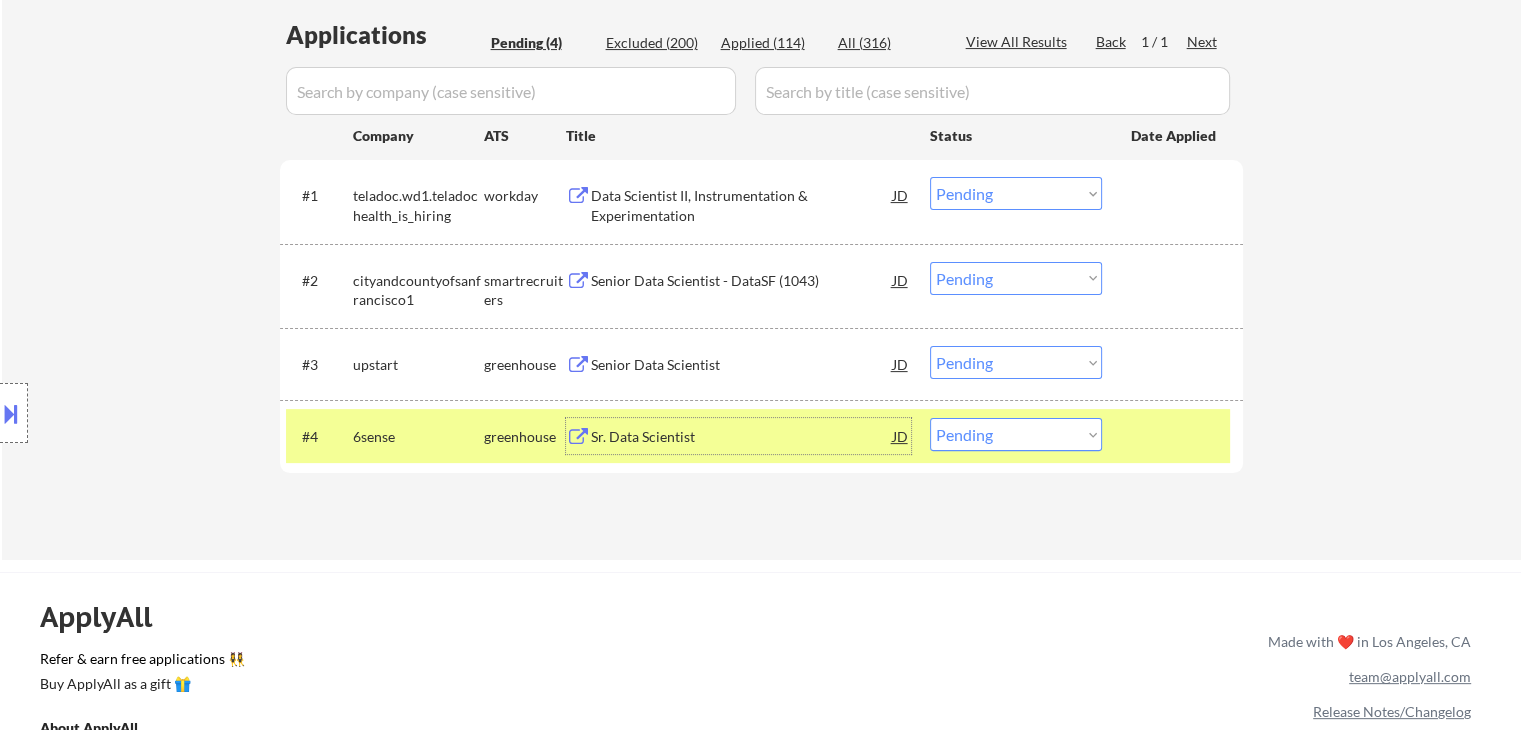 click on "Choose an option... Pending Applied Excluded (Questions) Excluded (Expired) Excluded (Location) Excluded (Bad Match) Excluded (Blocklist) Excluded (Salary) Excluded (Other)" at bounding box center [1016, 434] 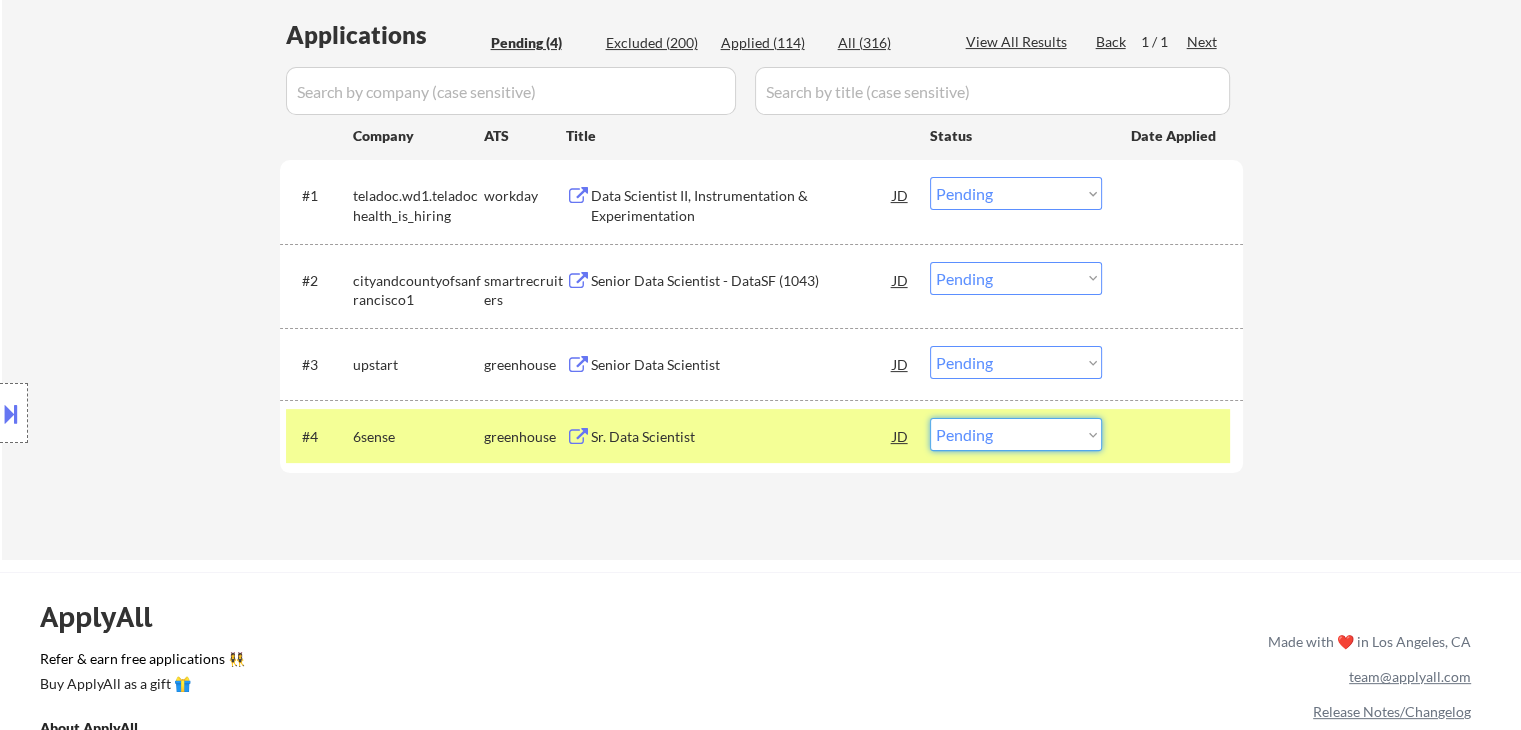 select on ""applied"" 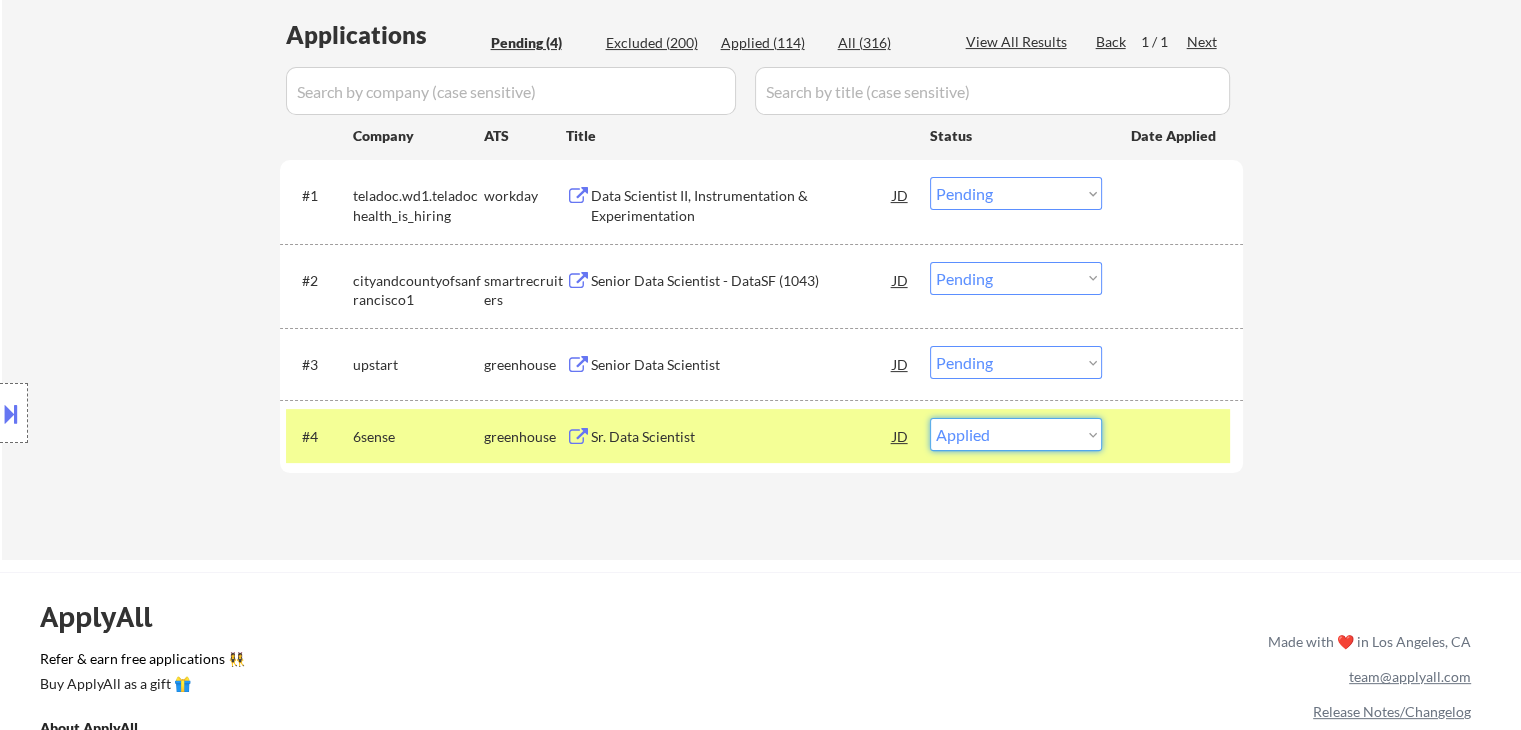 click on "Choose an option... Pending Applied Excluded (Questions) Excluded (Expired) Excluded (Location) Excluded (Bad Match) Excluded (Blocklist) Excluded (Salary) Excluded (Other)" at bounding box center (1016, 434) 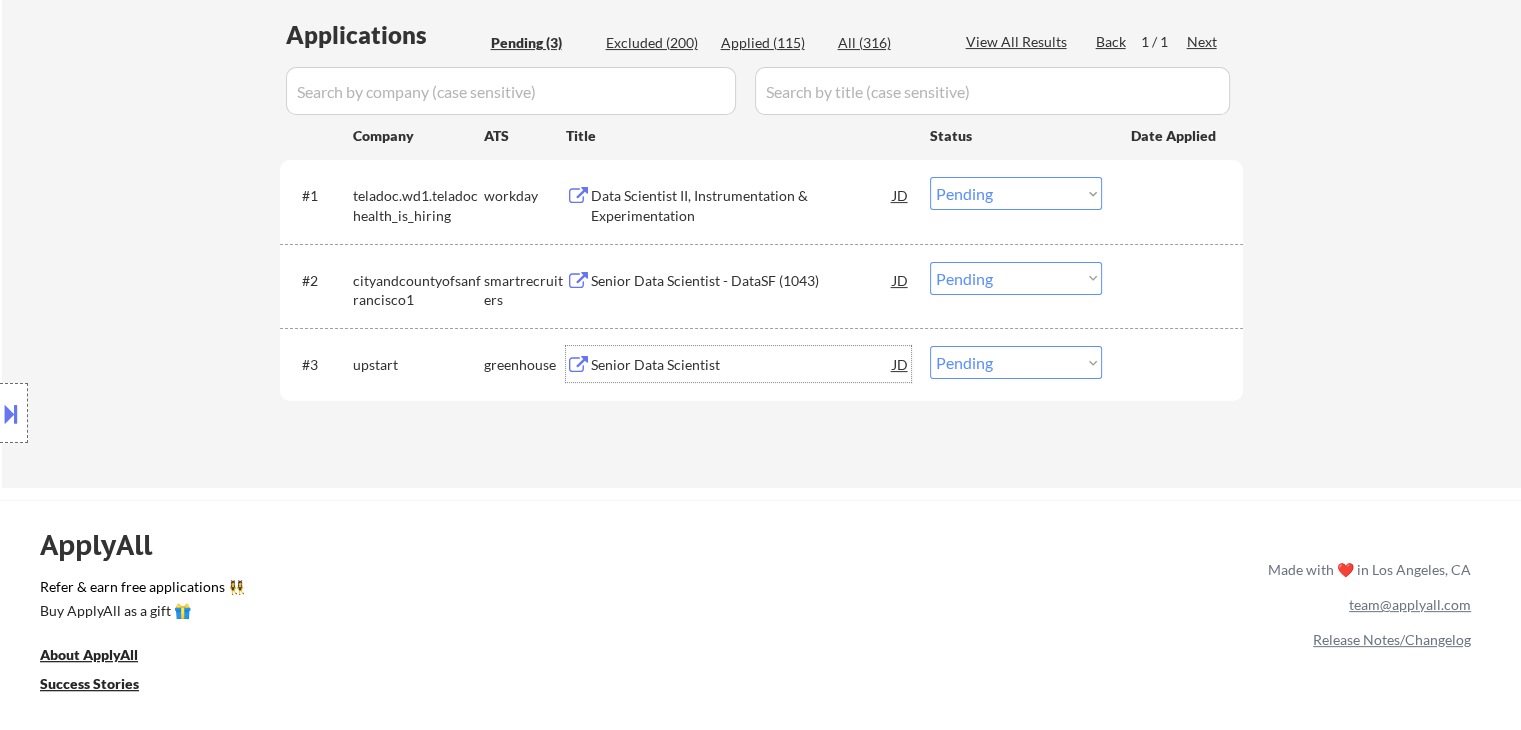 click on "Senior Data Scientist" at bounding box center (742, 365) 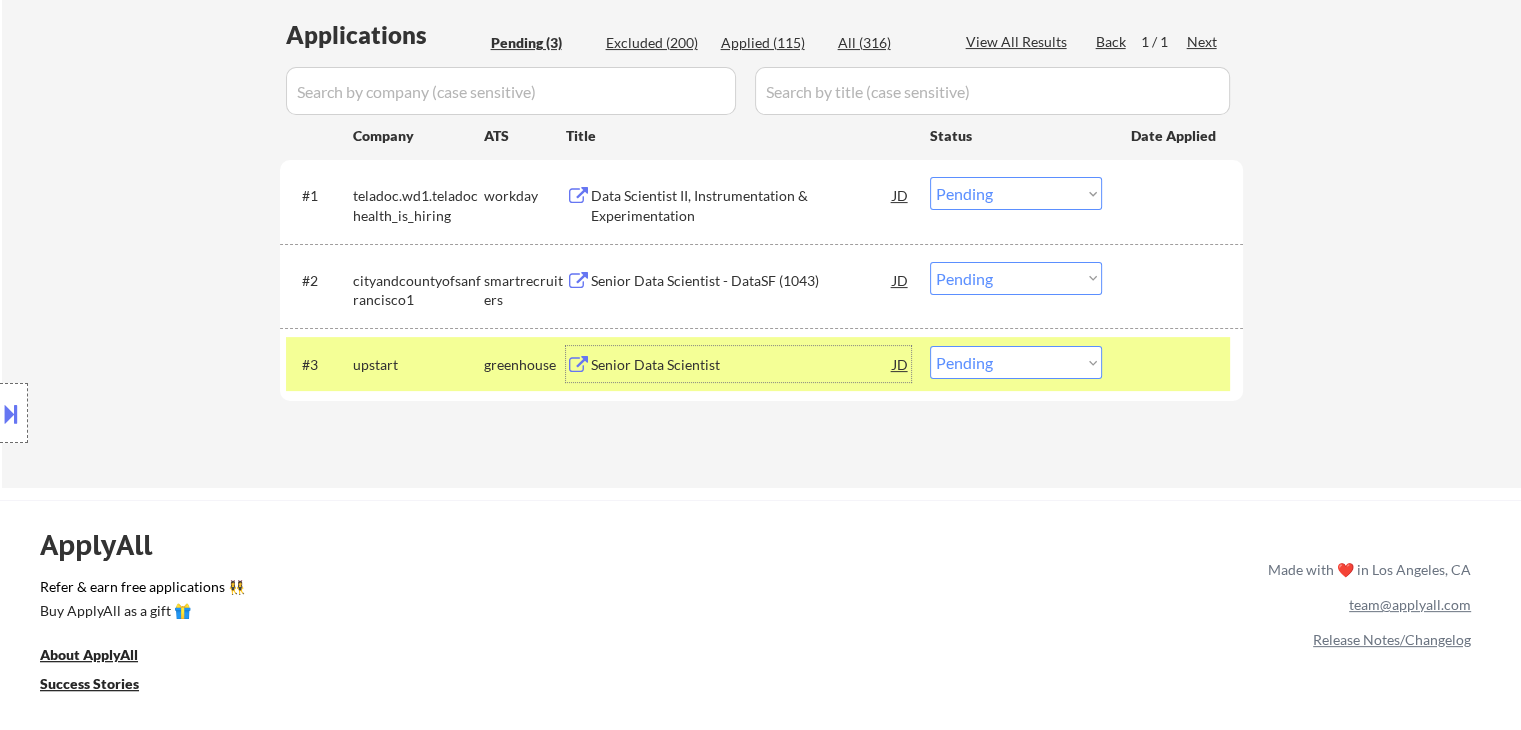 click on "Choose an option... Pending Applied Excluded (Questions) Excluded (Expired) Excluded (Location) Excluded (Bad Match) Excluded (Blocklist) Excluded (Salary) Excluded (Other)" at bounding box center (1016, 362) 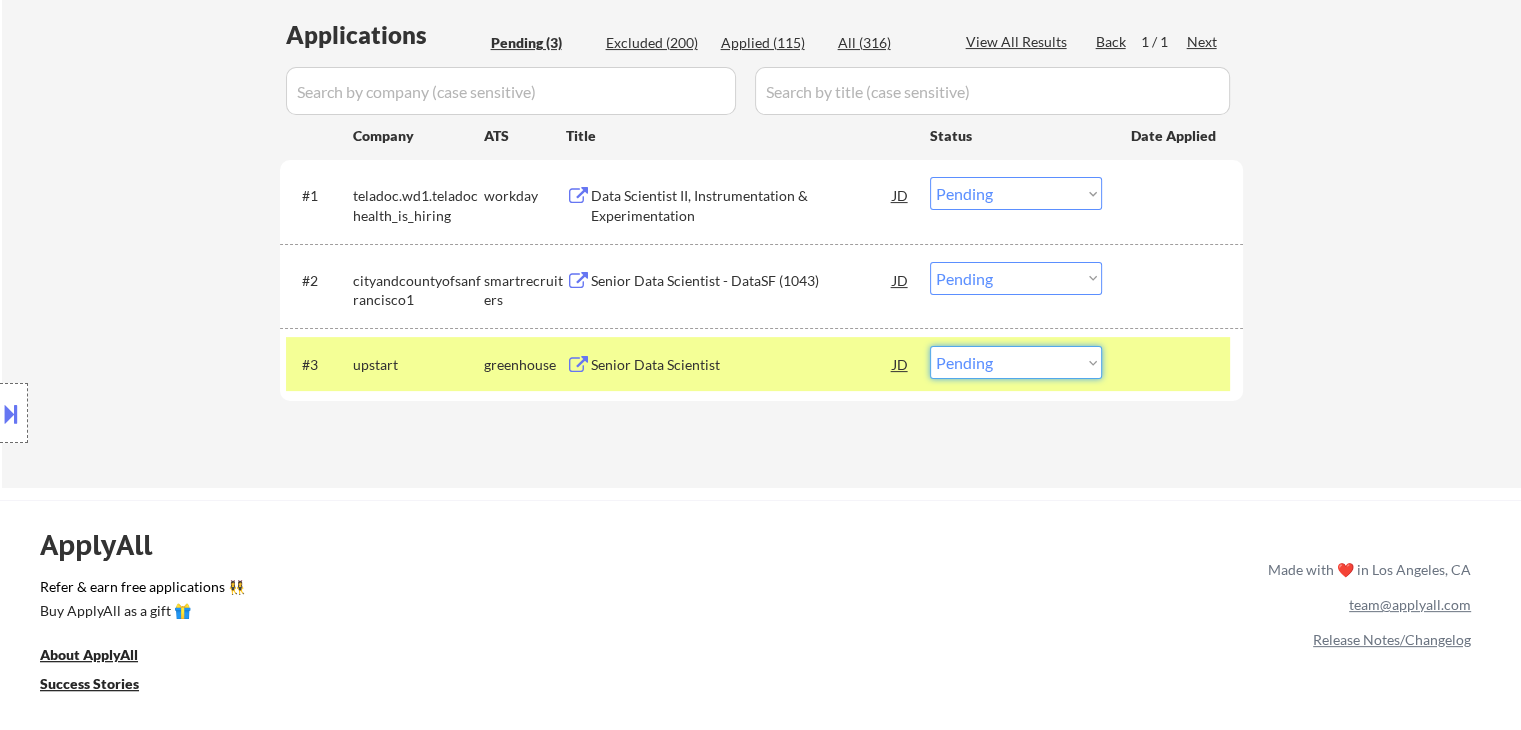 select on ""applied"" 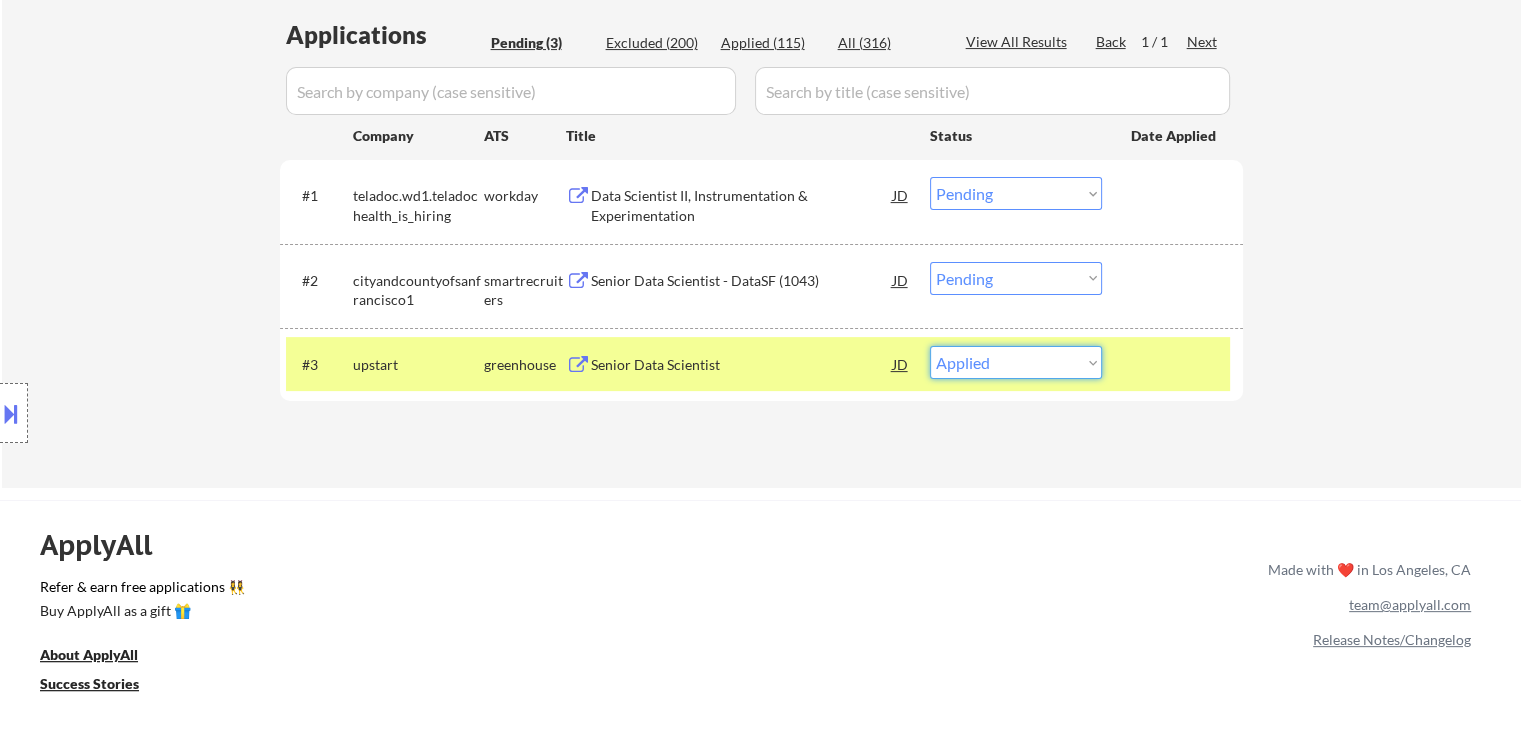 click on "Choose an option... Pending Applied Excluded (Questions) Excluded (Expired) Excluded (Location) Excluded (Bad Match) Excluded (Blocklist) Excluded (Salary) Excluded (Other)" at bounding box center (1016, 362) 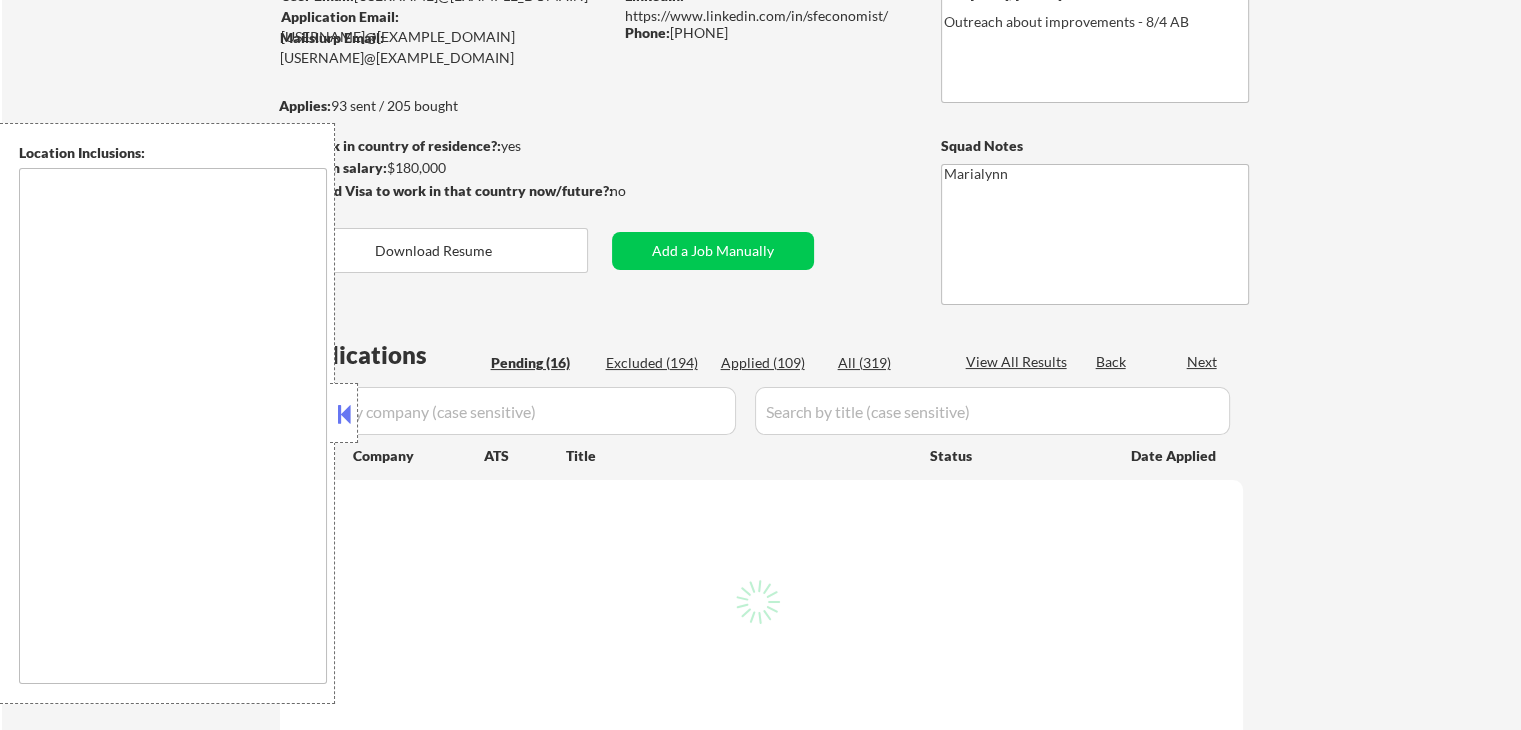 scroll, scrollTop: 100, scrollLeft: 0, axis: vertical 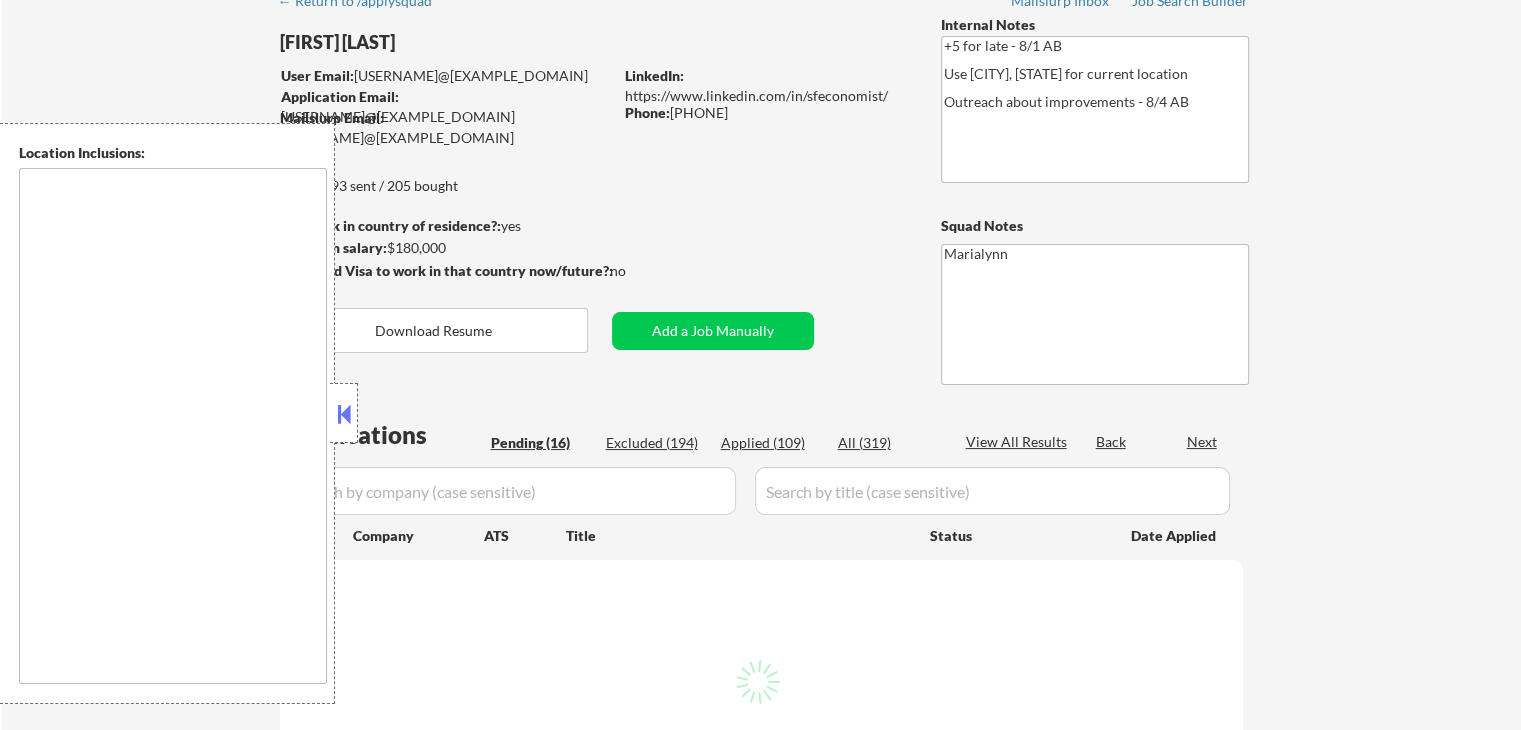 type on "San Francisco, CA   Daly City, CA   South San Francisco, CA   Brisbane, CA   Colma, CA   Pacifica, CA   San Bruno, CA   Millbrae, CA   Burlingame, CA   San Mateo, CA   Foster City, CA   Belmont, CA   Redwood City, CA   San Carlos, CA   Half Moon Bay, CA   Alameda, CA   Oakland, CA   Berkeley, CA   Emeryville, CA   Albany, CA   El Cerrito, CA   Richmond, CA   Piedmont, CA   Tiburon, CA   Sausalito, CA   Mill Valley, CA   Larkspur, CA   Corte Madera, CA   San Rafael, CA   Novato, CA   Moraga, CA   Orinda, CA   Lafayette, CA   Walnut Creek, CA   Pleasant Hill, CA   Concord, CA   Martinez, CA   Benicia, CA   Vallejo, CA   Fairfax, CA   San Anselmo, CA   Ross, CA   Kentfield, CA   Greenbrae, CA   El Sobrante, CA   Pinole, CA   Hercules, CA   Crockett, CA   Rodeo, CA   Kensington, CA   San Pablo, CA   Rodeo, CA Seattle, WA   Mercer Island, WA   Bellevue, WA   Kirkland, WA   Redmond, WA   Shoreline, WA   Renton, WA   Tukwila, WA   Burien, WA   SeaTac, WA   Kenmore, WA   Bothell, WA   Lynnwood, WA   Edmonds, WA   ..." 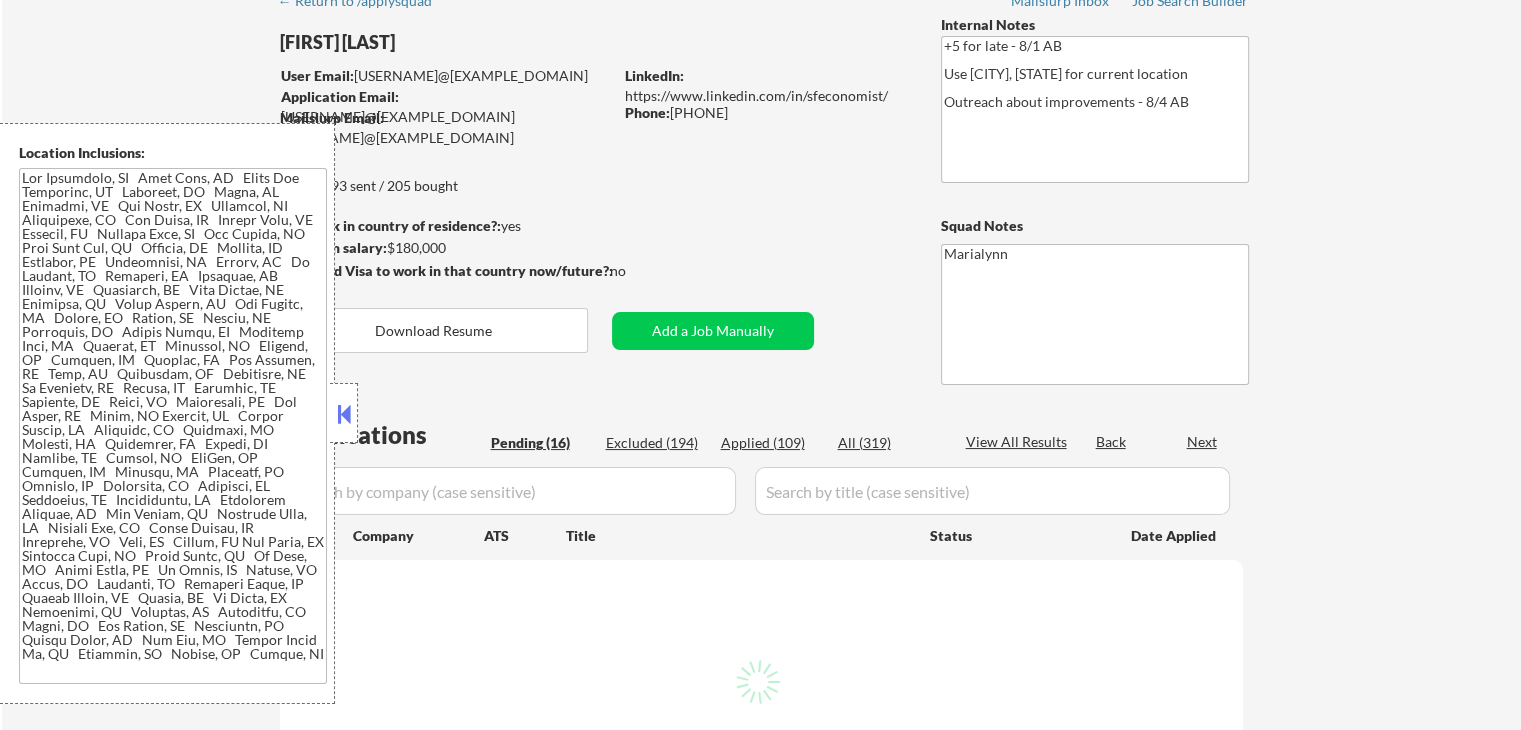 select on ""pending"" 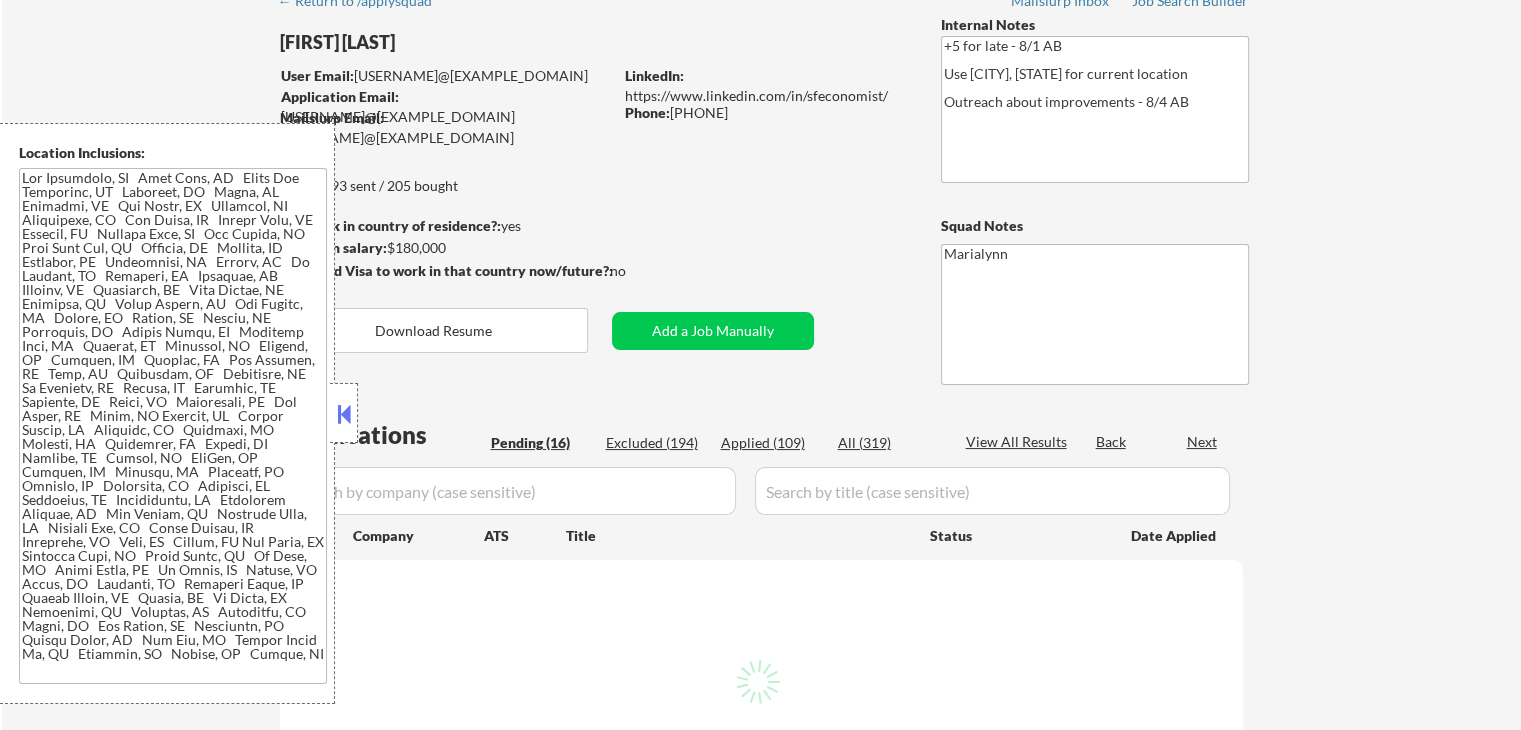 select on ""pending"" 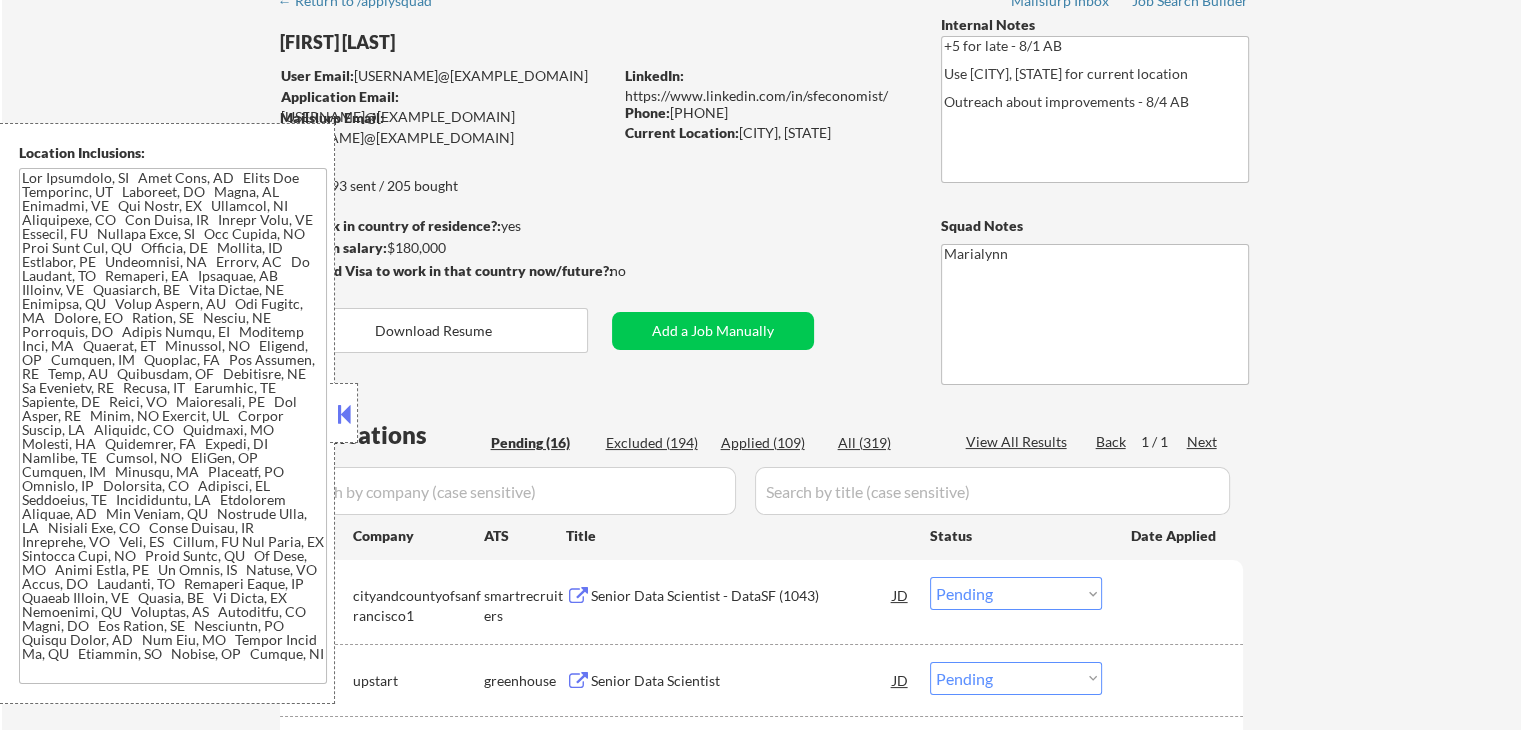 click at bounding box center [344, 413] 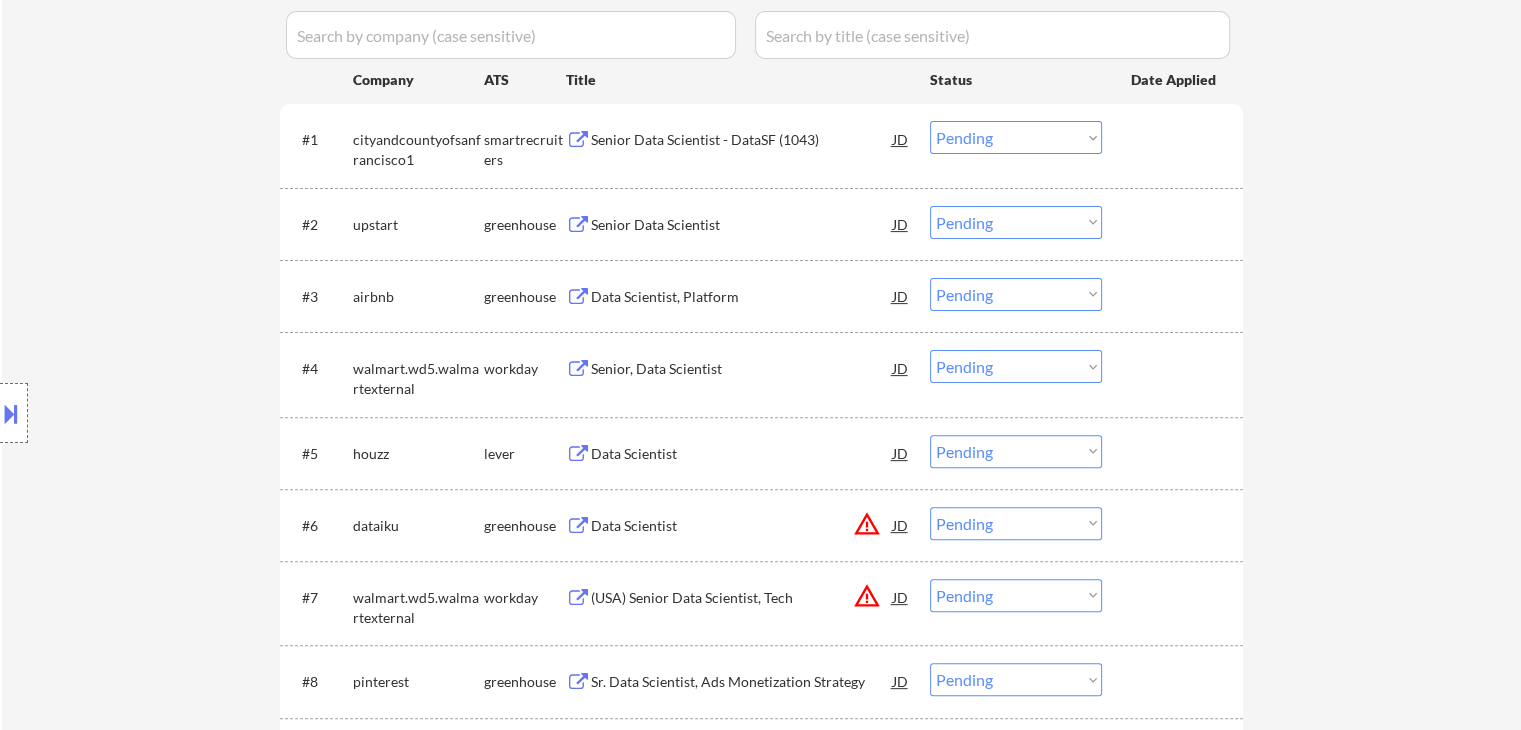 scroll, scrollTop: 400, scrollLeft: 0, axis: vertical 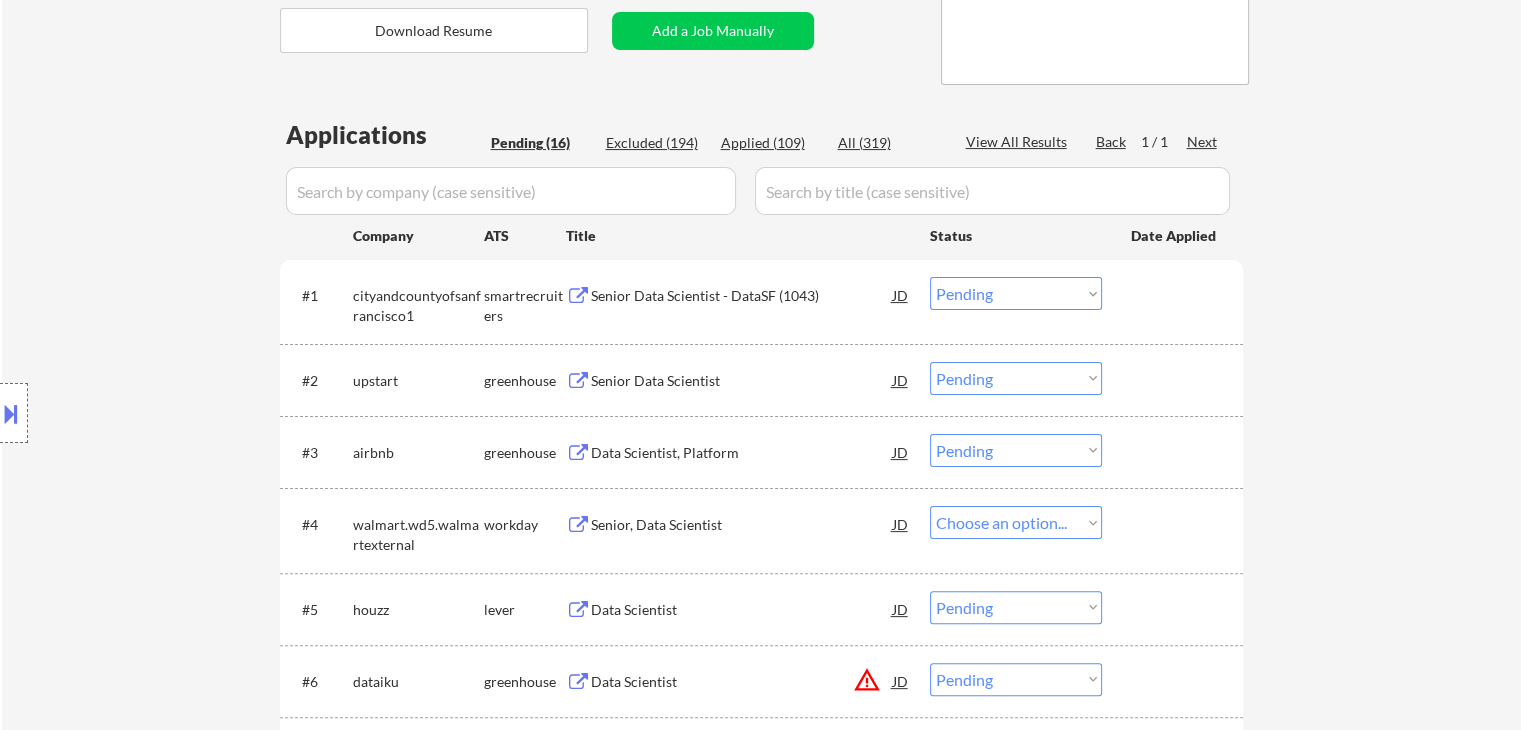 select on ""pending"" 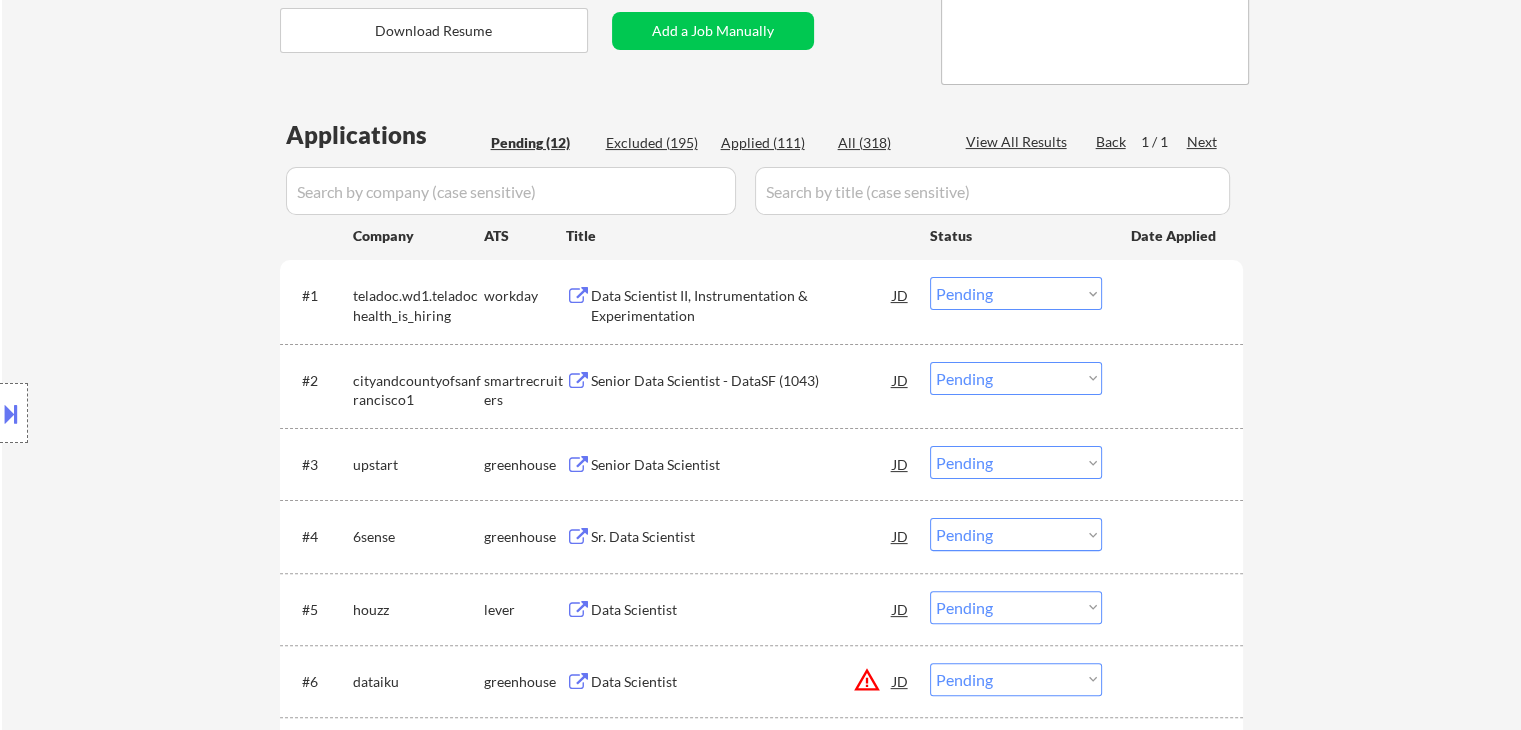 scroll, scrollTop: 300, scrollLeft: 0, axis: vertical 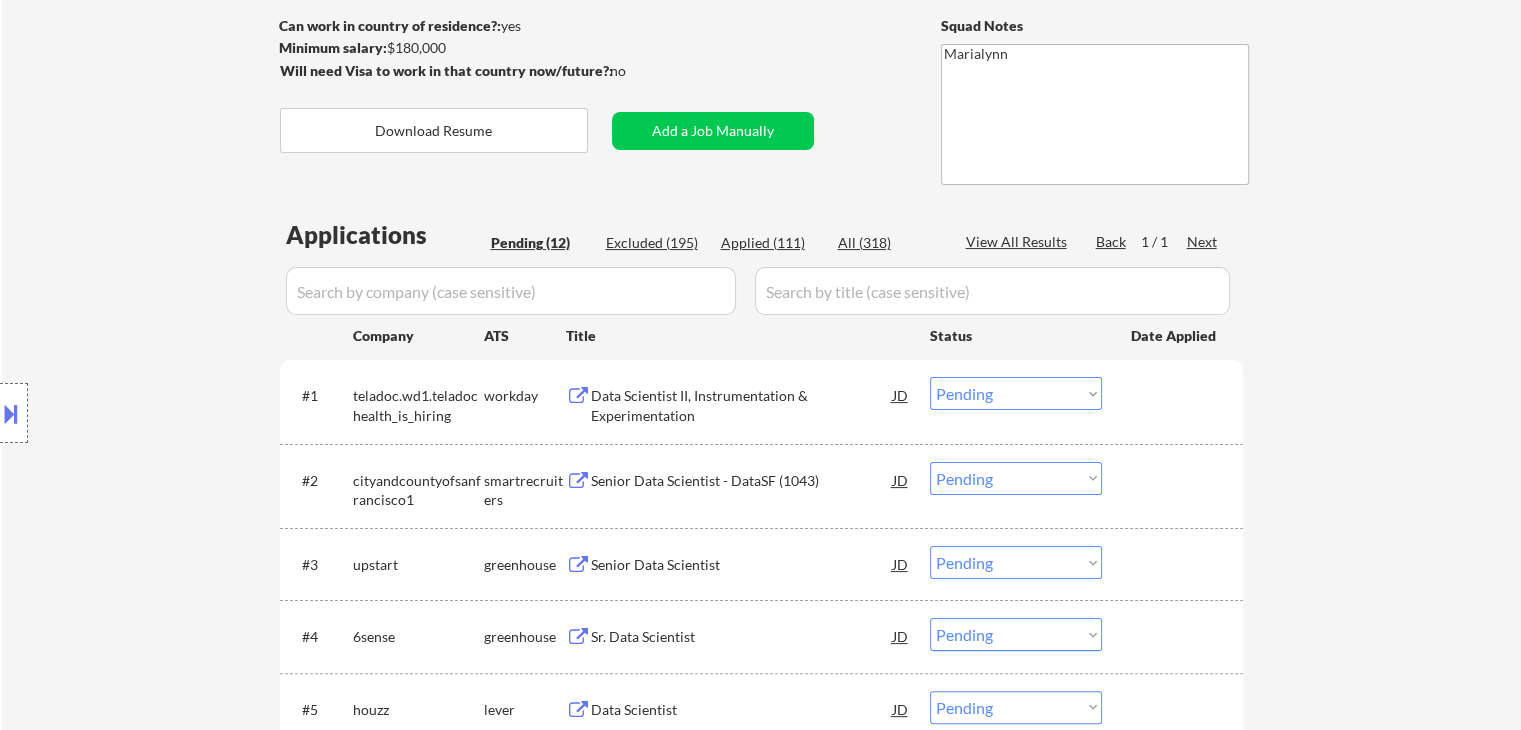 click on "Applied (111)" at bounding box center (771, 243) 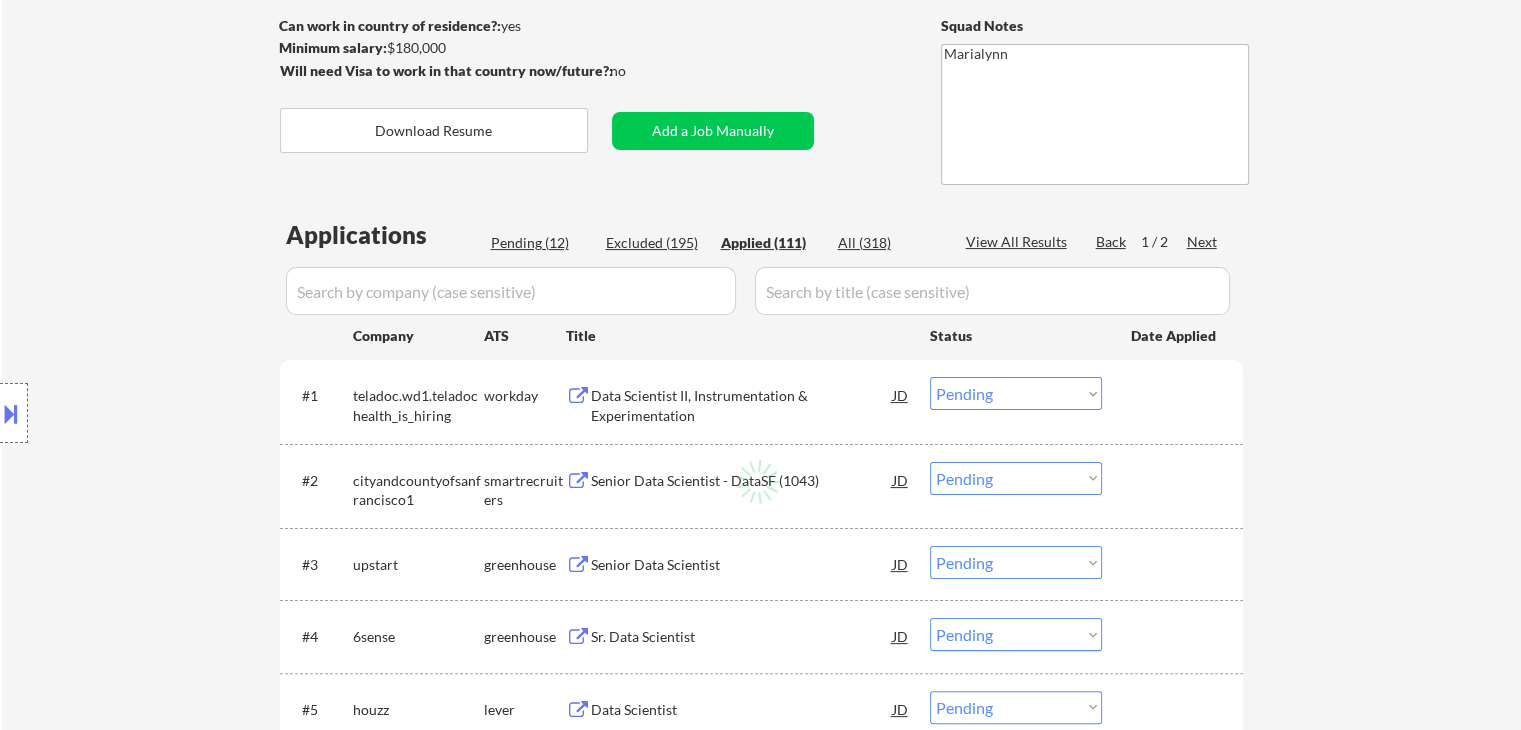 select on ""applied"" 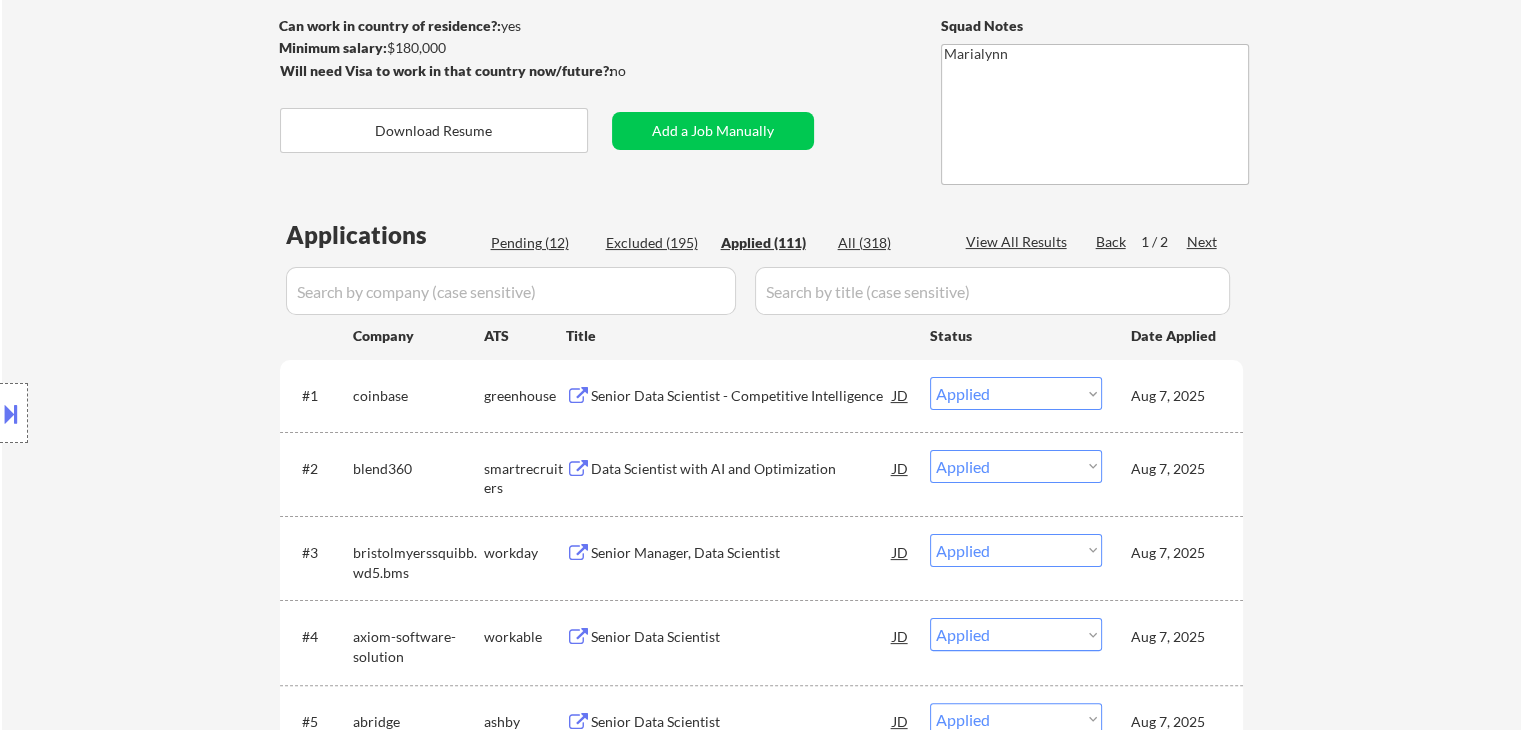 select on ""applied"" 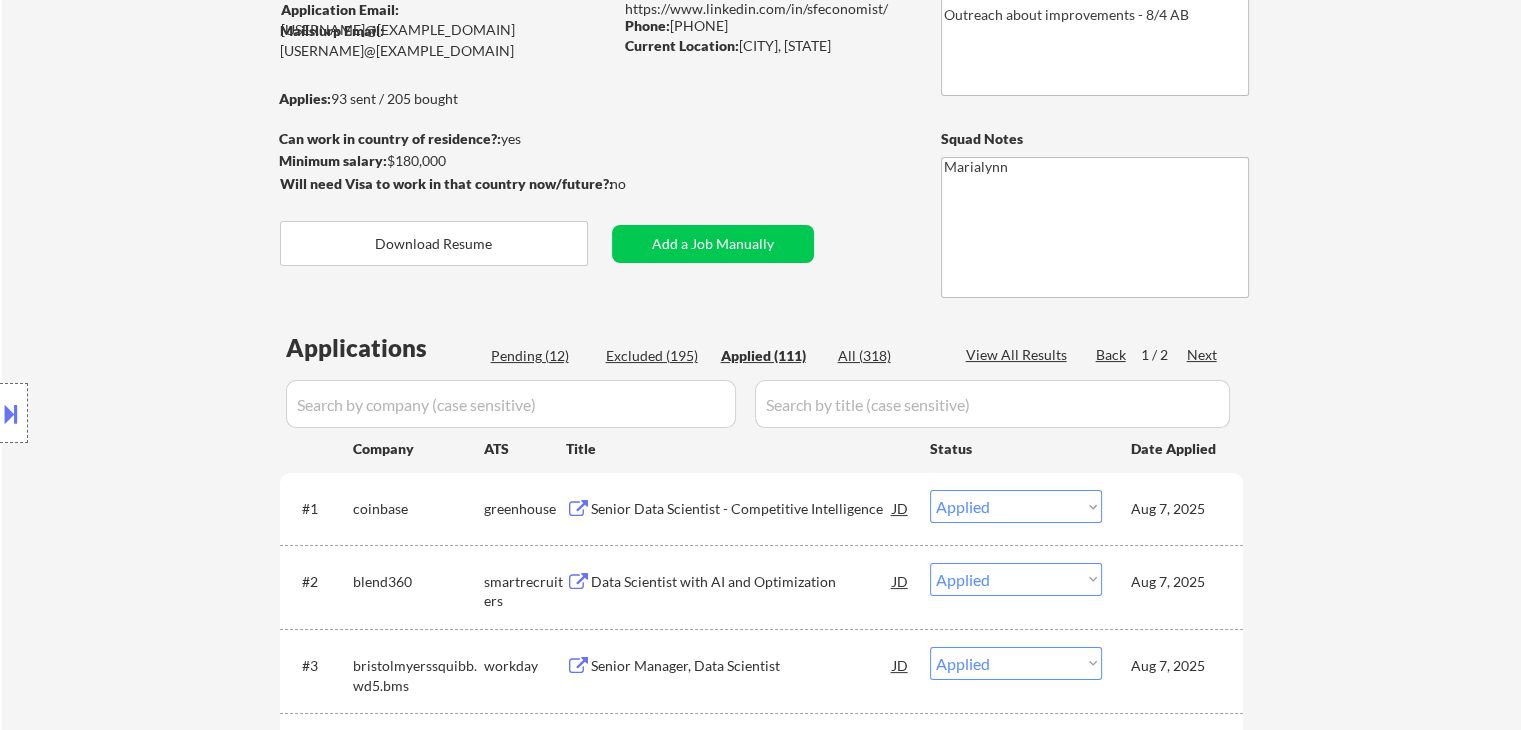 scroll, scrollTop: 200, scrollLeft: 0, axis: vertical 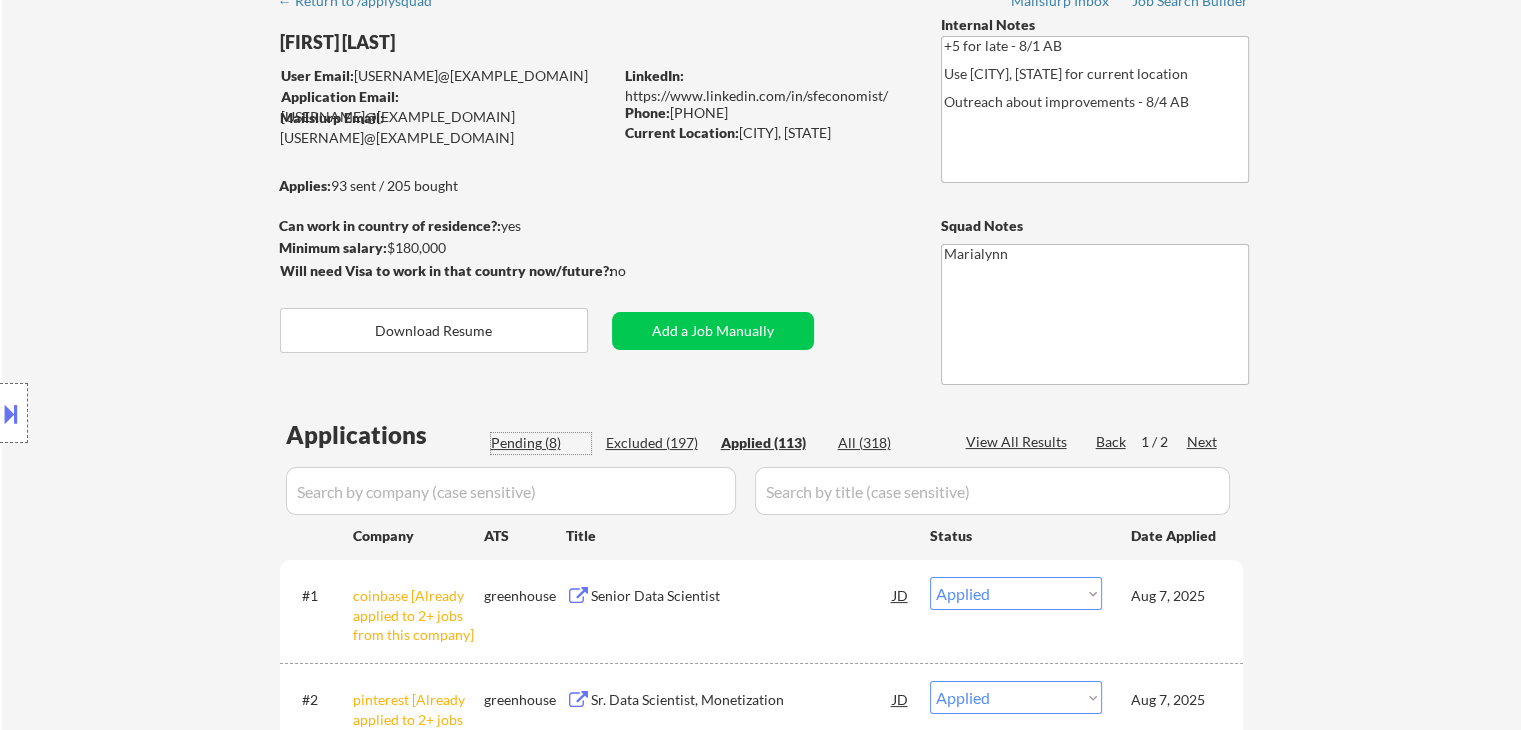 click on "Pending (8)" at bounding box center (541, 443) 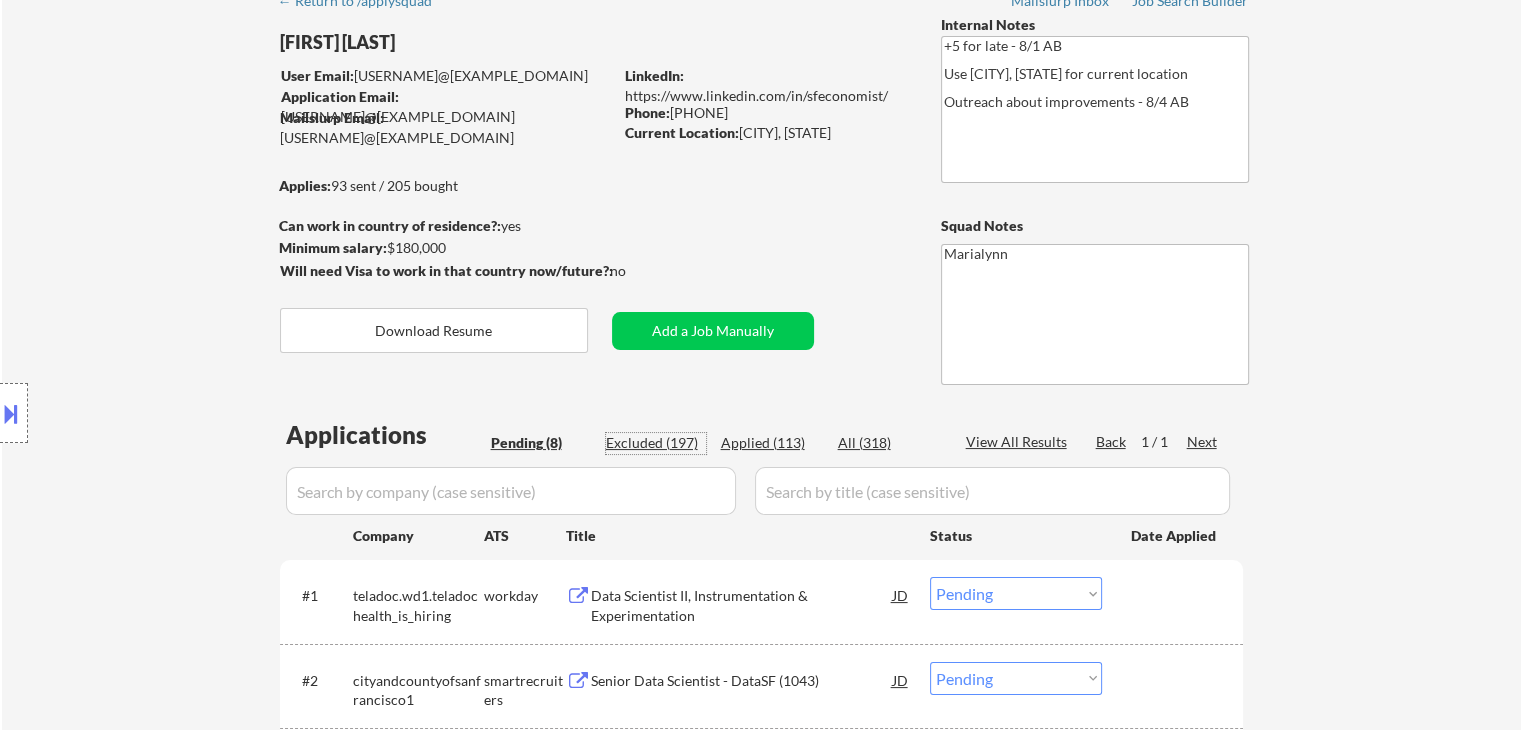 drag, startPoint x: 668, startPoint y: 437, endPoint x: 746, endPoint y: 455, distance: 80.04999 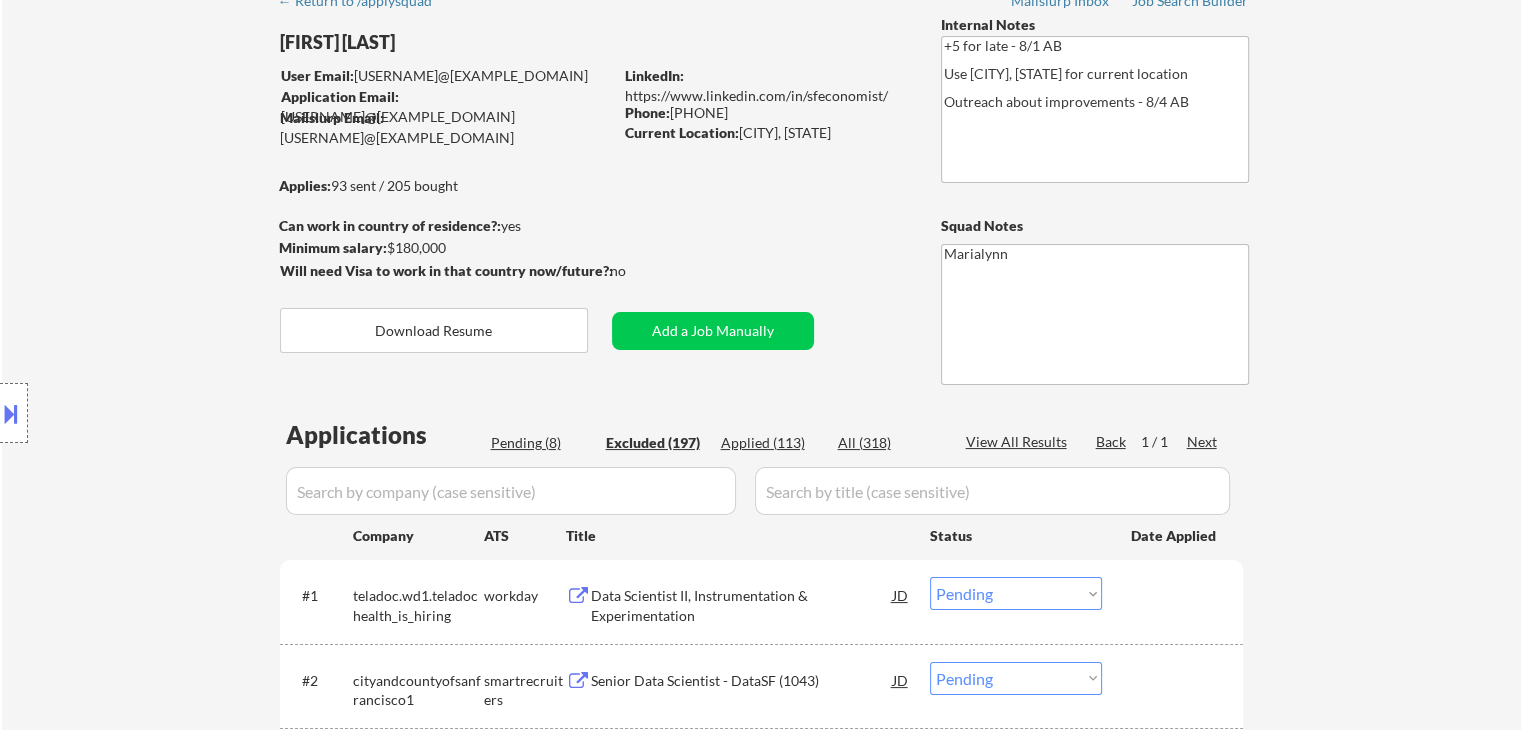 click on "Applied (113)" at bounding box center [771, 443] 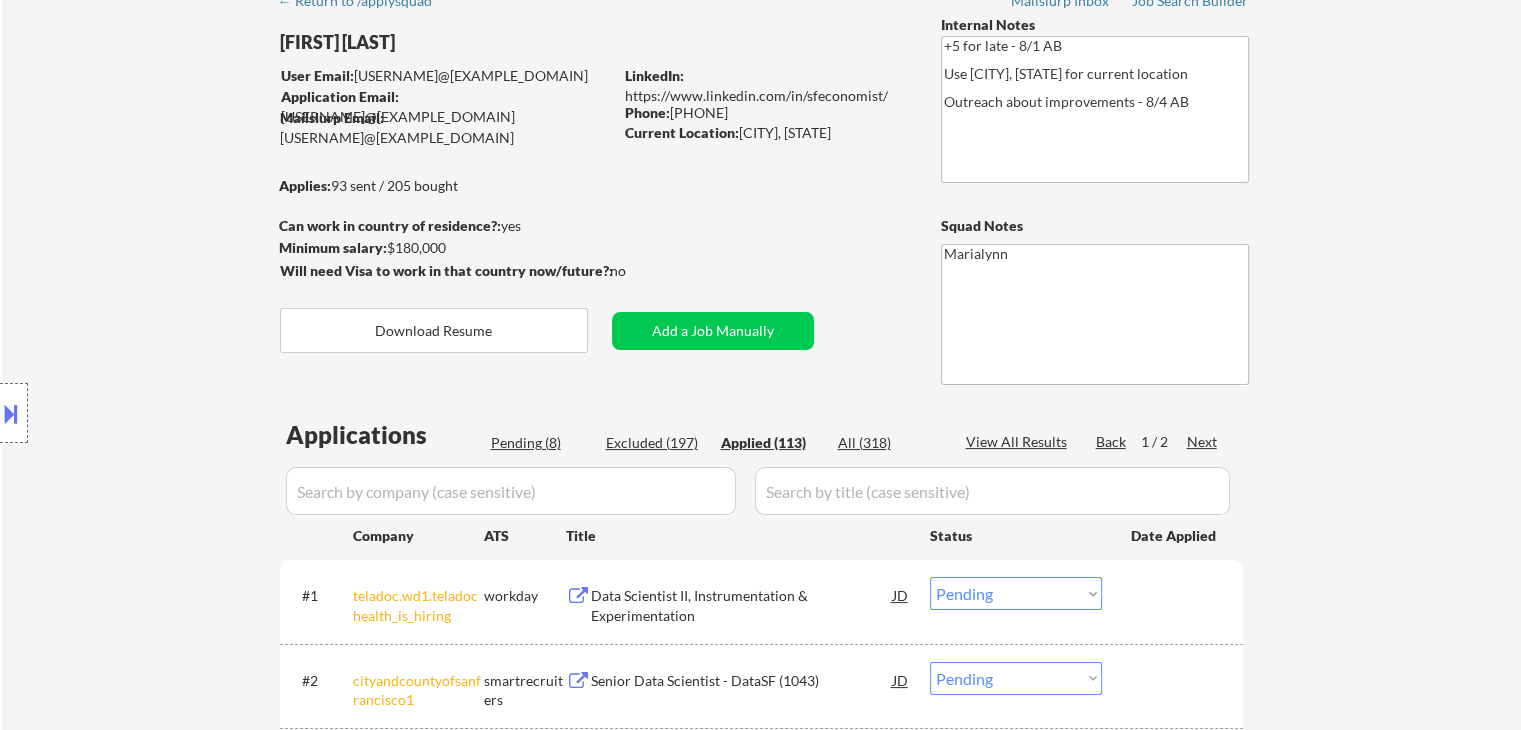 select on ""applied"" 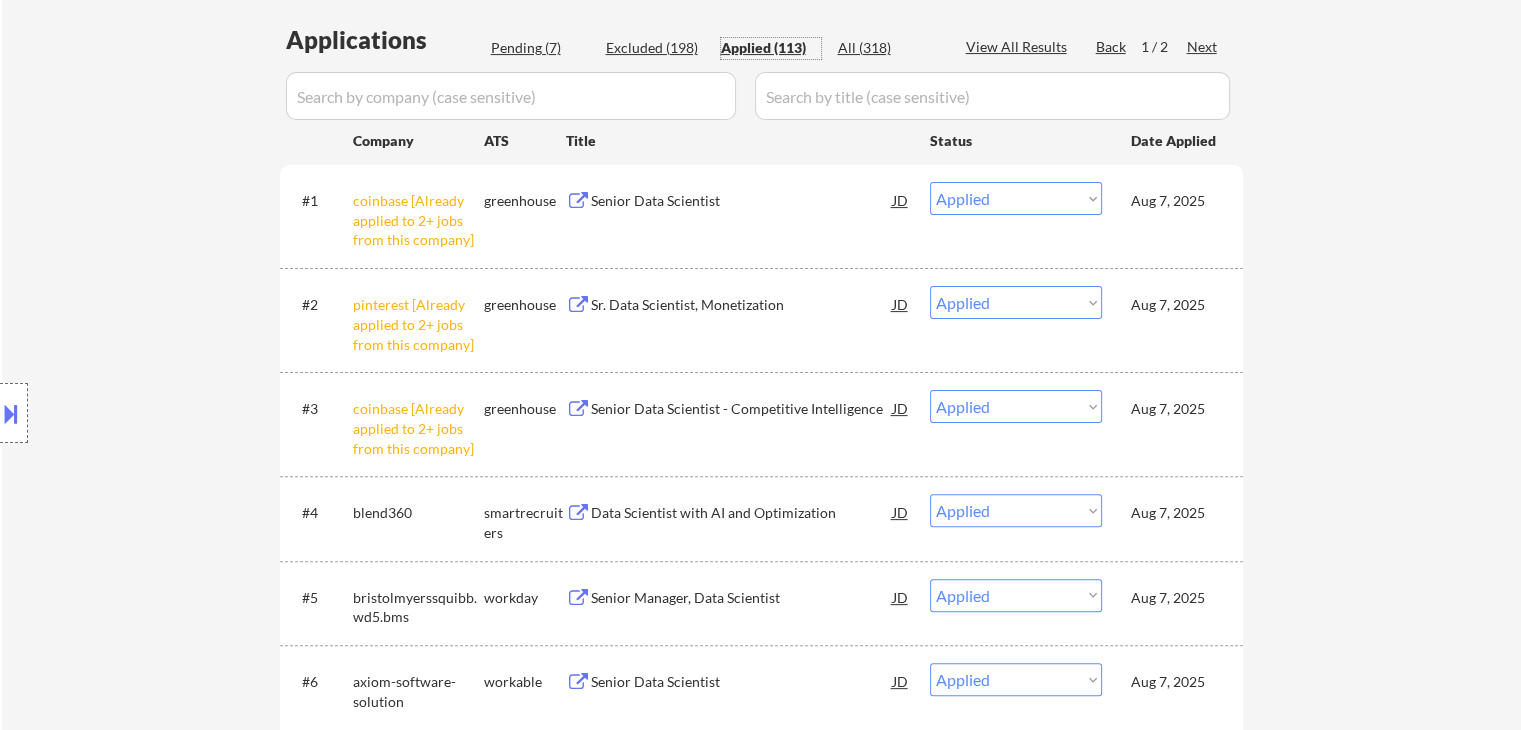 scroll, scrollTop: 500, scrollLeft: 0, axis: vertical 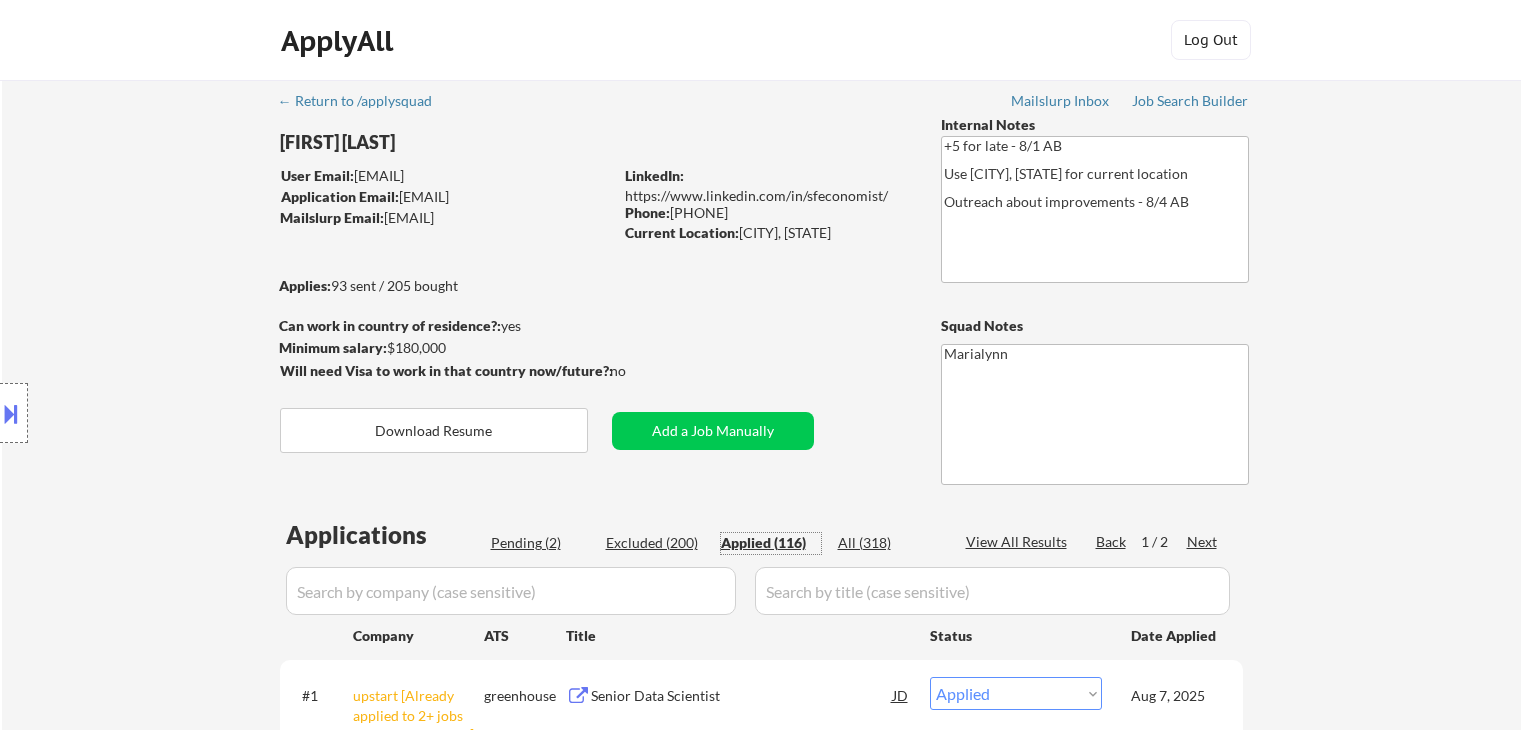 select on ""applied"" 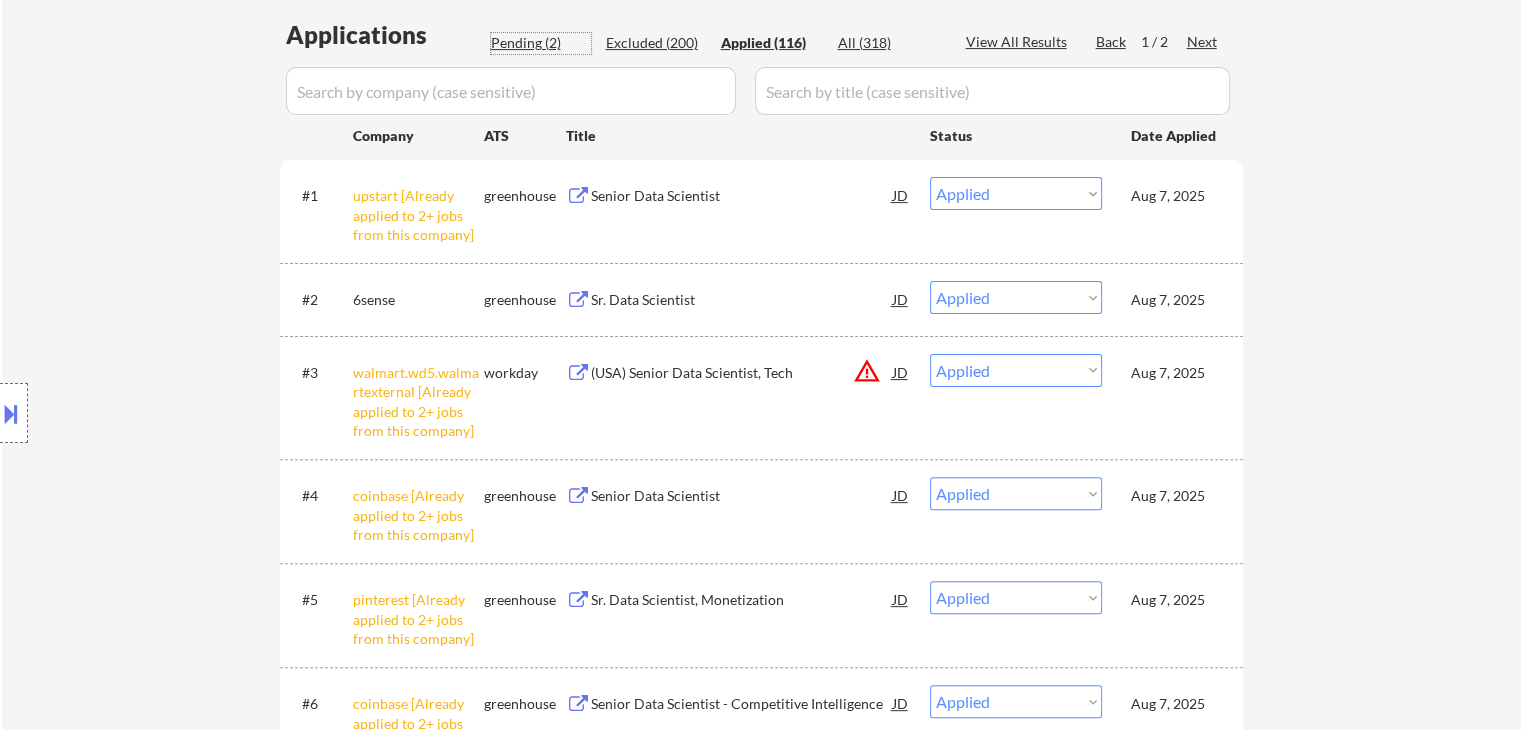 click on "Pending (2)" at bounding box center [541, 43] 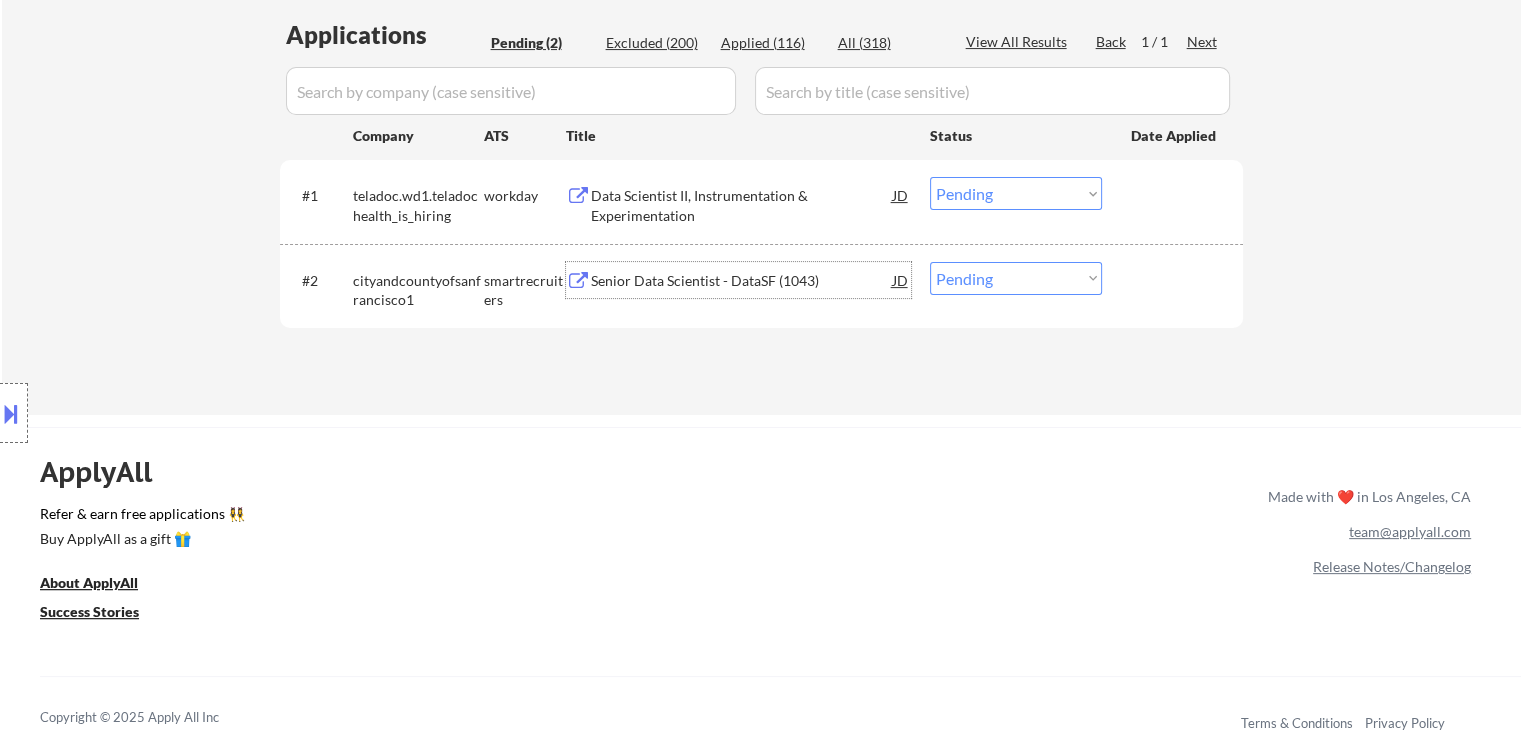 click on "Senior Data Scientist - DataSF (1043)" at bounding box center (742, 280) 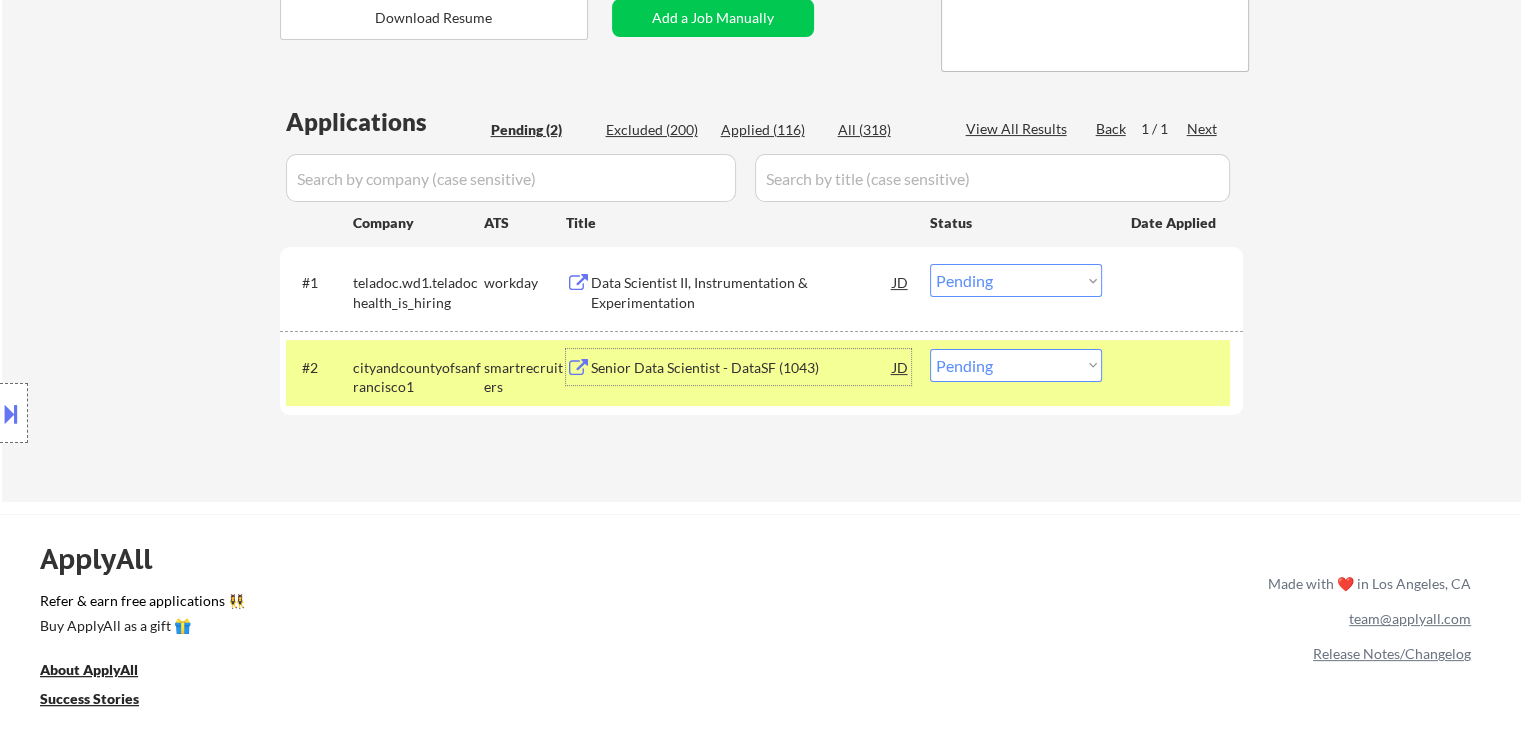 scroll, scrollTop: 100, scrollLeft: 0, axis: vertical 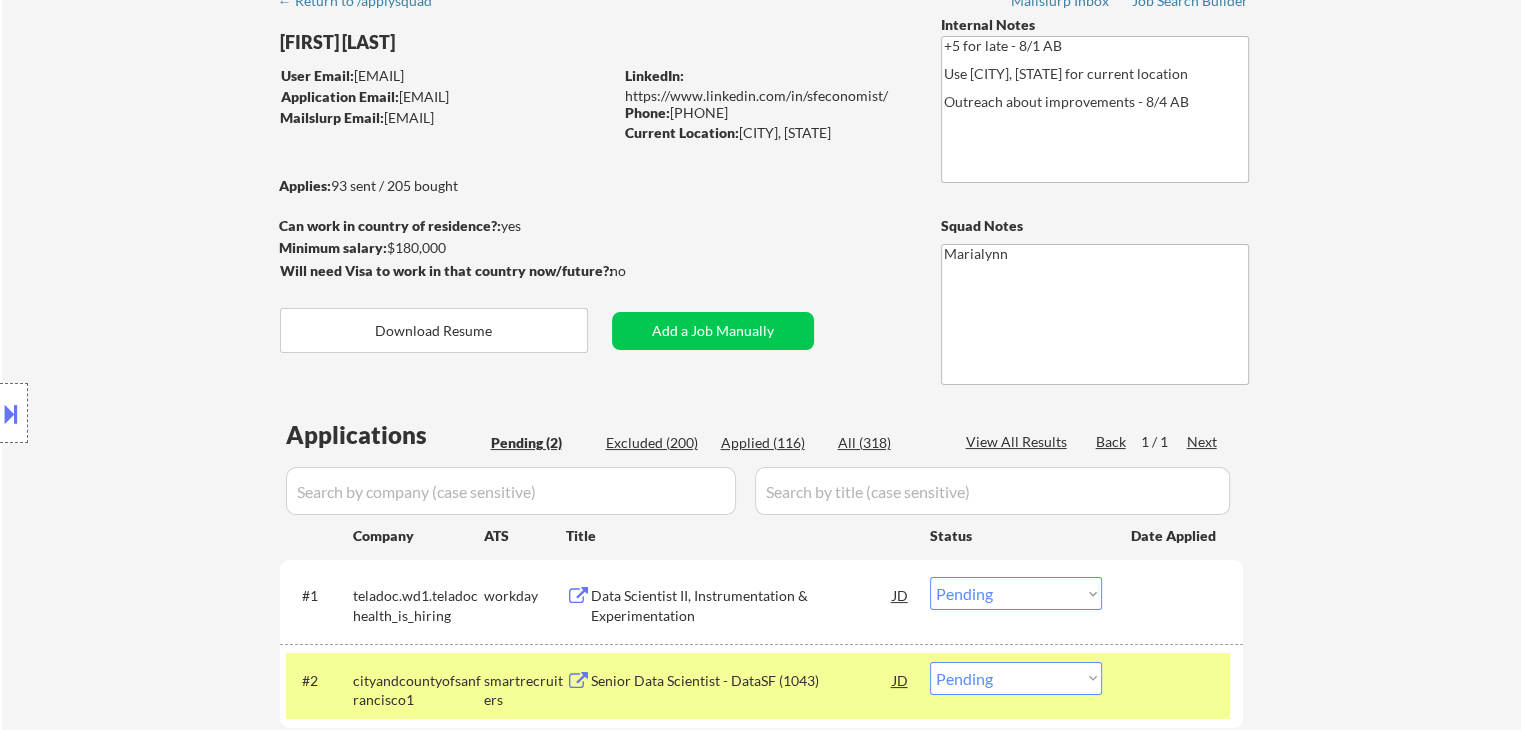 drag, startPoint x: 737, startPoint y: 132, endPoint x: 881, endPoint y: 140, distance: 144.22205 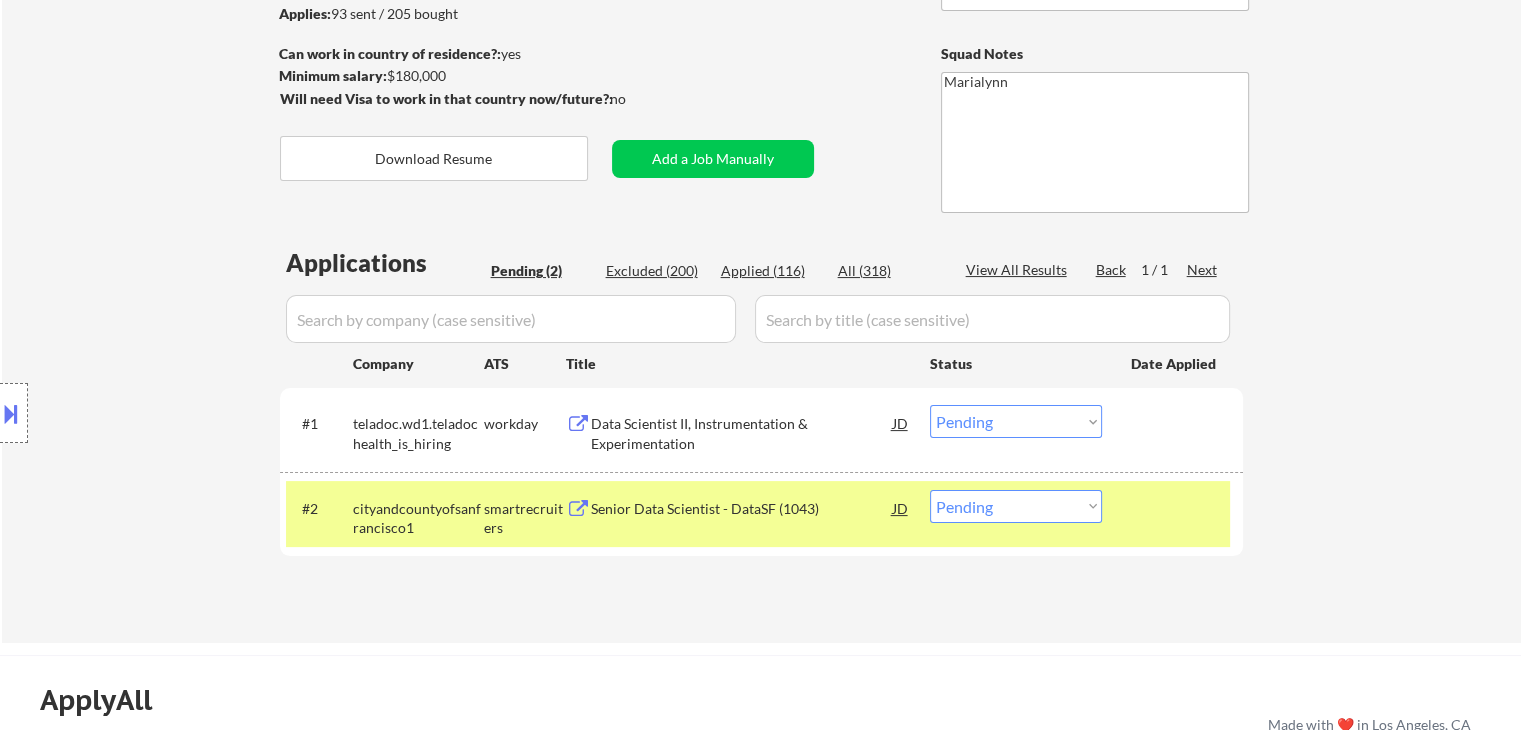 scroll, scrollTop: 300, scrollLeft: 0, axis: vertical 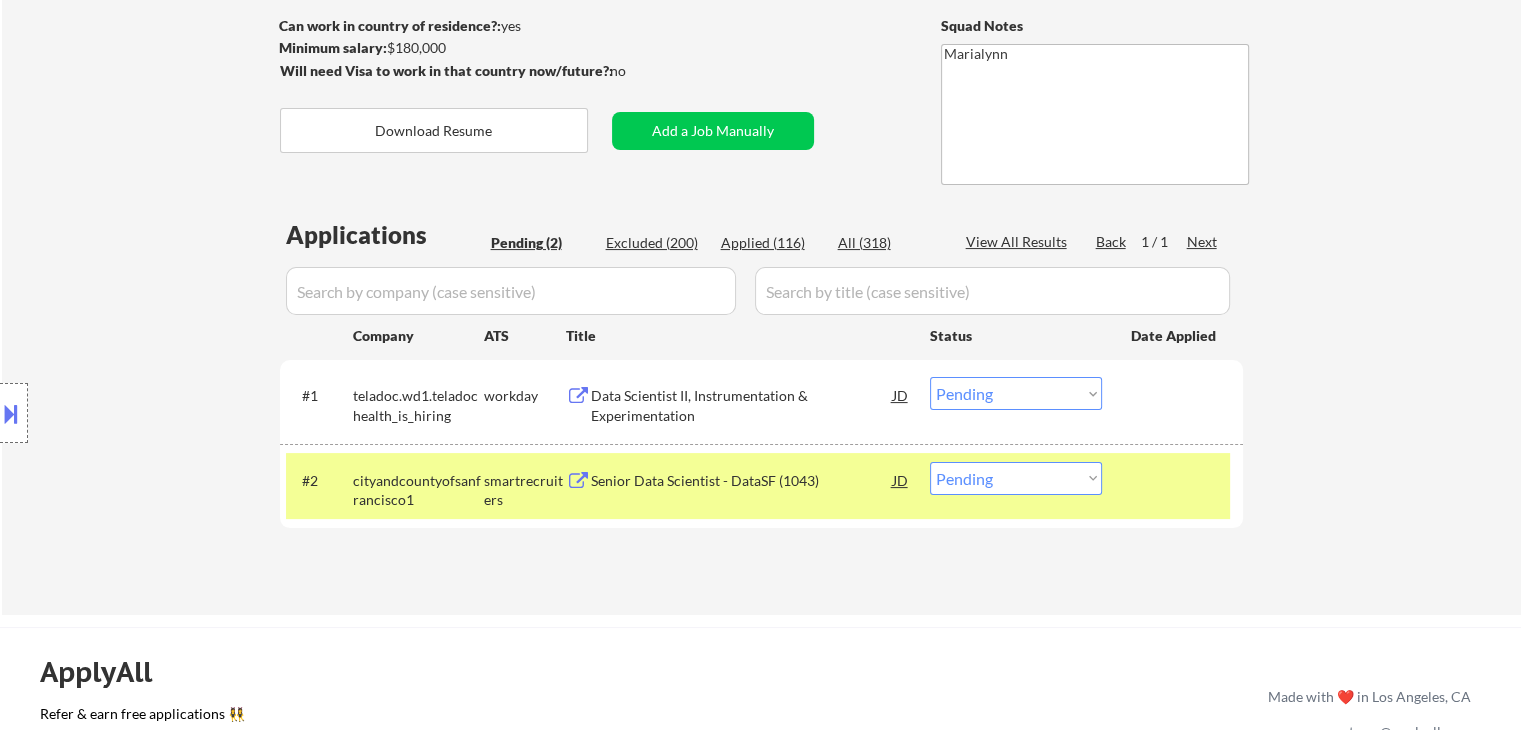 click on "Choose an option... Pending Applied Excluded (Questions) Excluded (Expired) Excluded (Location) Excluded (Bad Match) Excluded (Blocklist) Excluded (Salary) Excluded (Other)" at bounding box center [1016, 478] 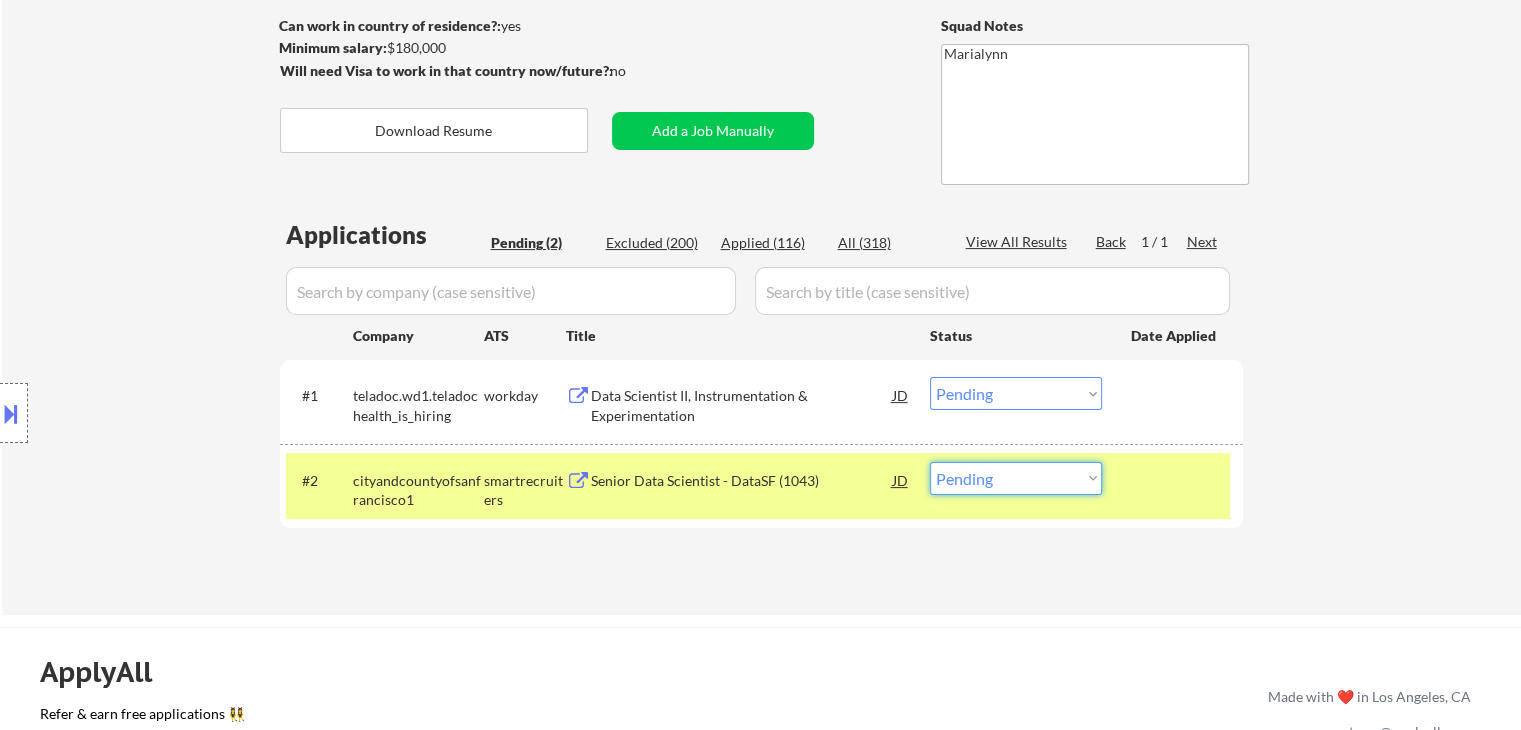 select on ""applied"" 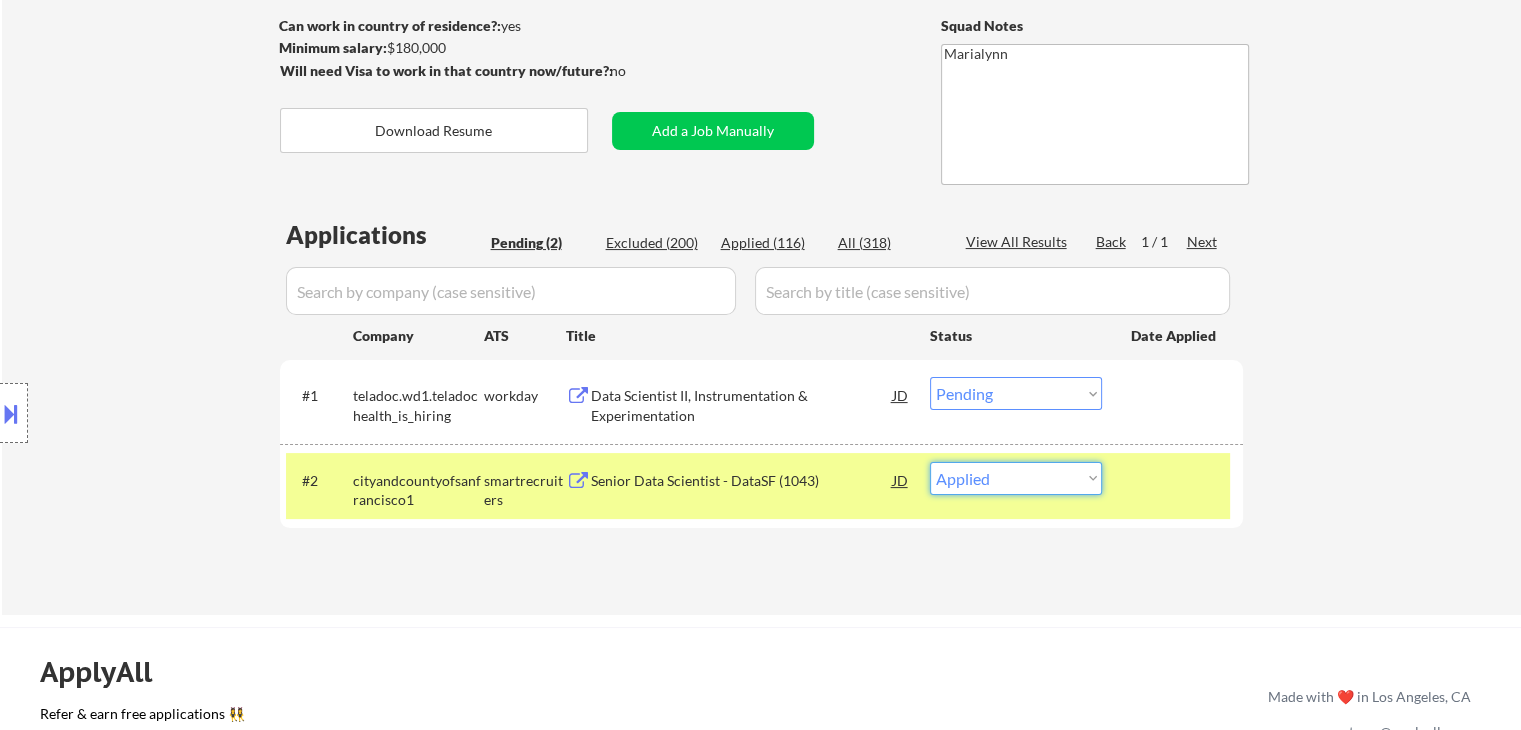 click on "Choose an option... Pending Applied Excluded (Questions) Excluded (Expired) Excluded (Location) Excluded (Bad Match) Excluded (Blocklist) Excluded (Salary) Excluded (Other)" at bounding box center [1016, 478] 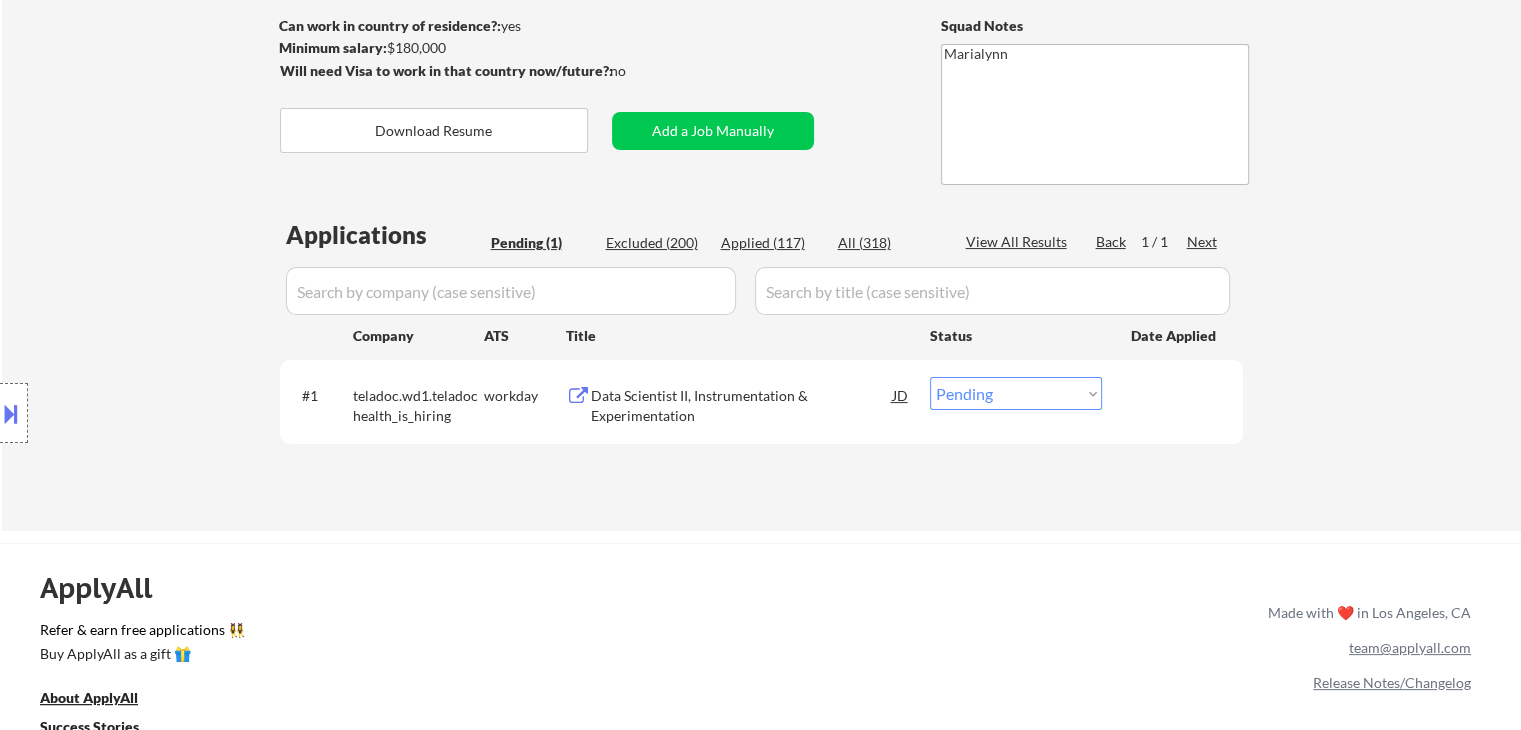 click on "Data Scientist II, Instrumentation & Experimentation" at bounding box center (742, 405) 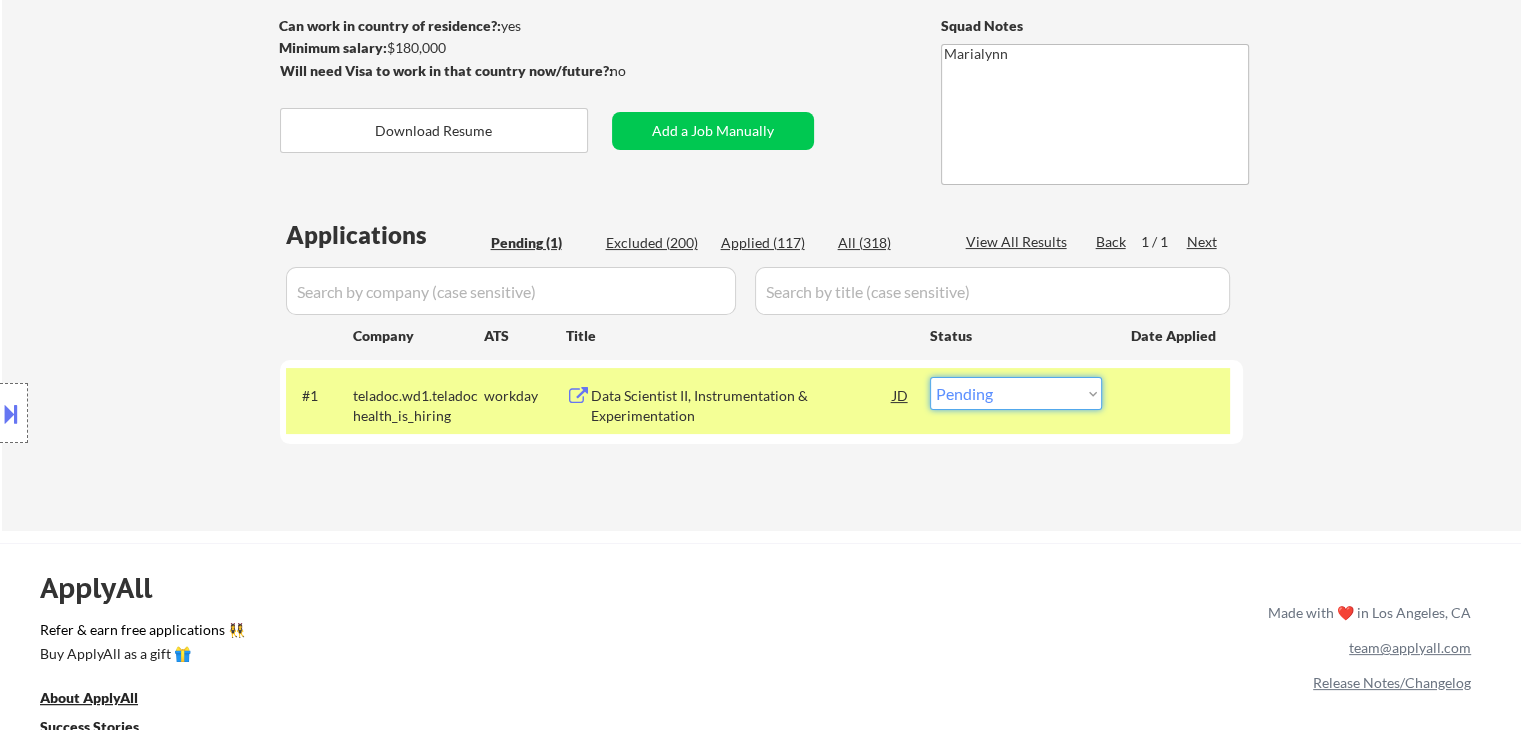 drag, startPoint x: 1080, startPoint y: 394, endPoint x: 1080, endPoint y: 408, distance: 14 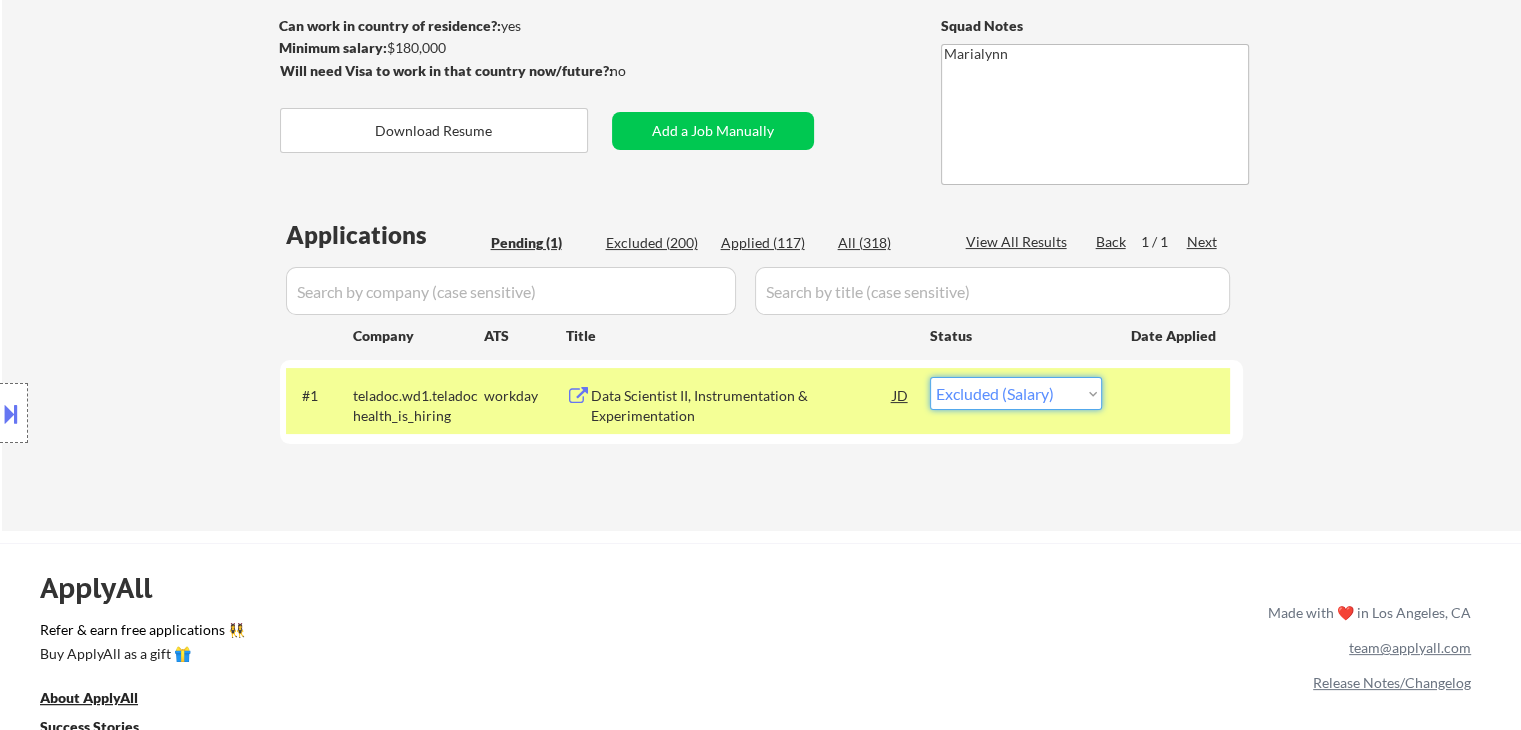 click on "Choose an option... Pending Applied Excluded (Questions) Excluded (Expired) Excluded (Location) Excluded (Bad Match) Excluded (Blocklist) Excluded (Salary) Excluded (Other)" at bounding box center [1016, 393] 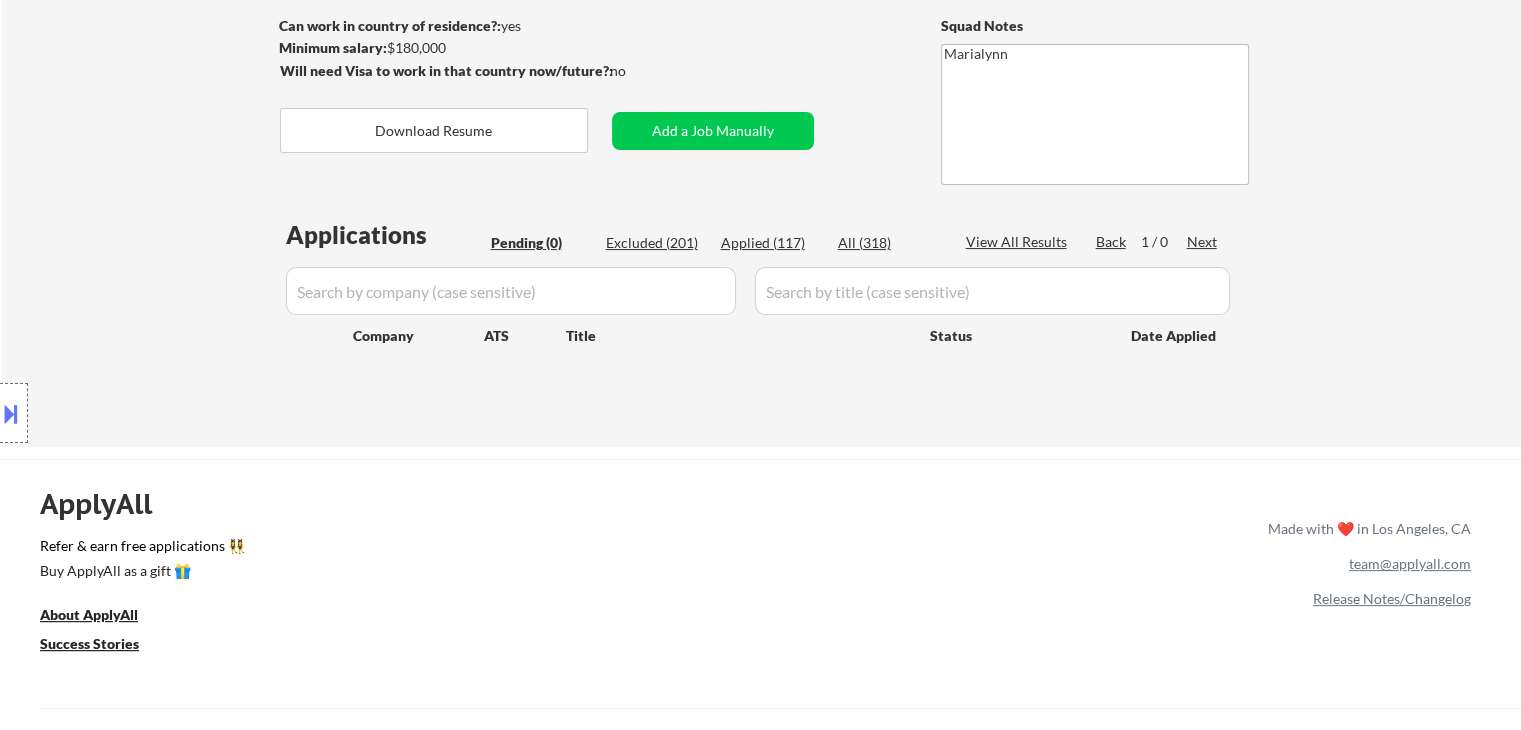 click on "Title" at bounding box center (738, 335) 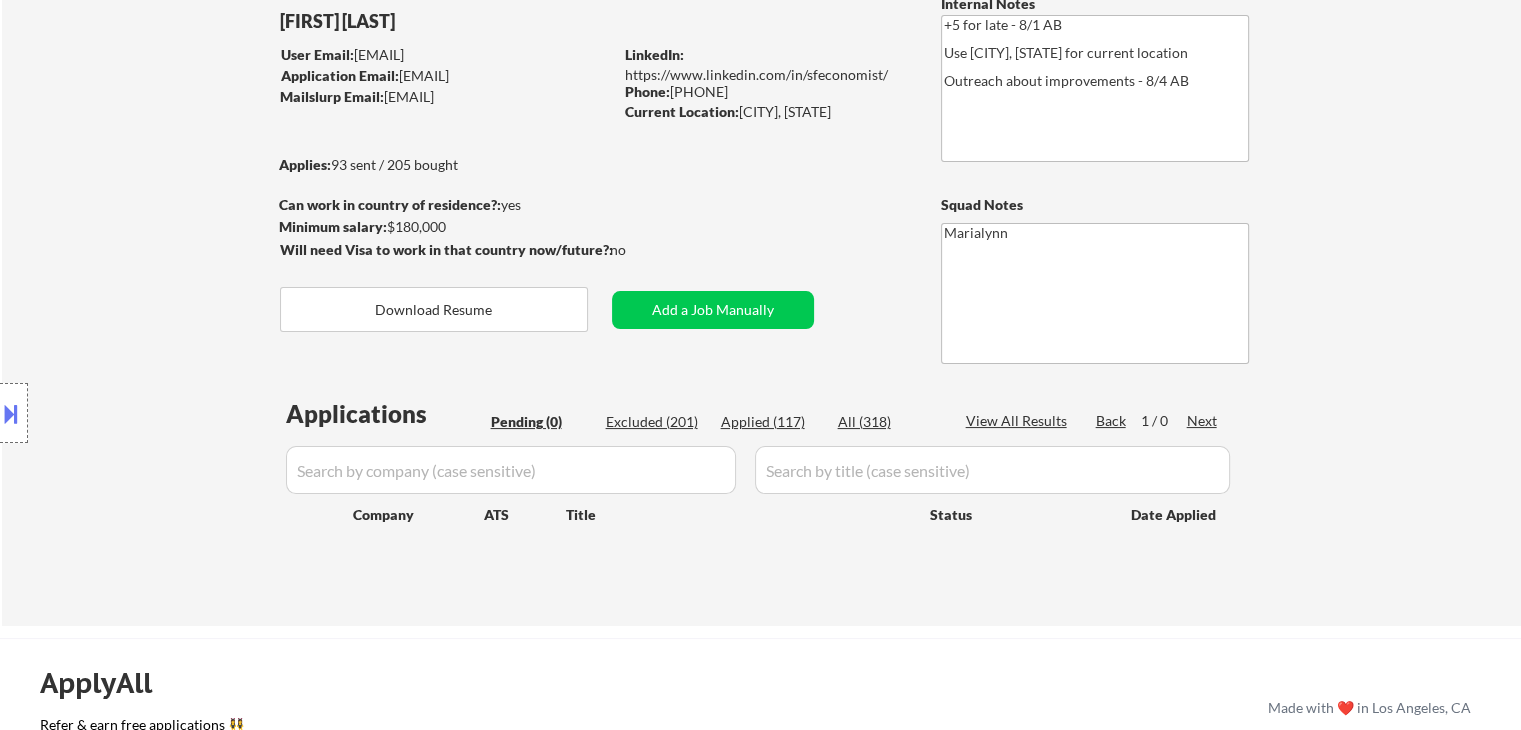 scroll, scrollTop: 100, scrollLeft: 0, axis: vertical 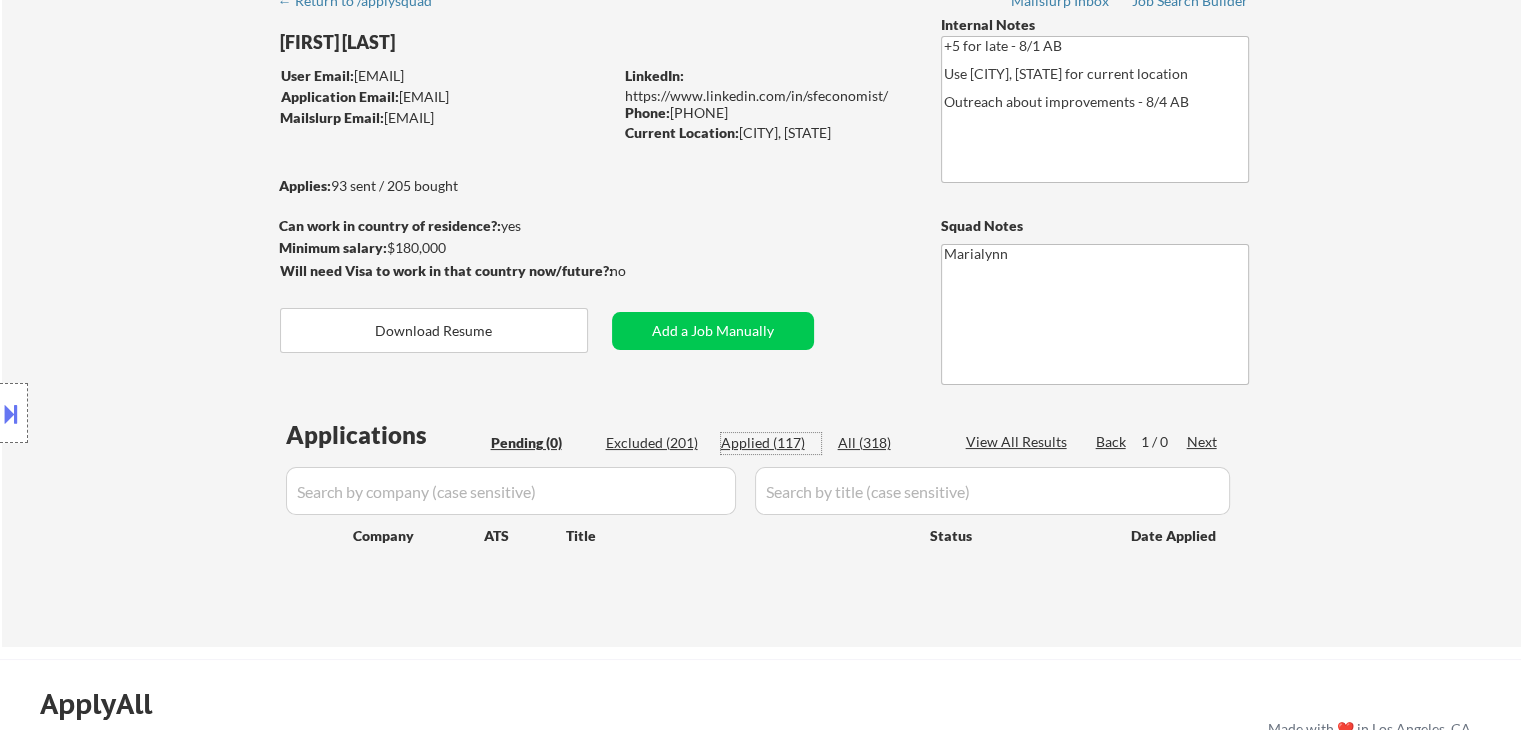 click on "Applied (117)" at bounding box center (771, 443) 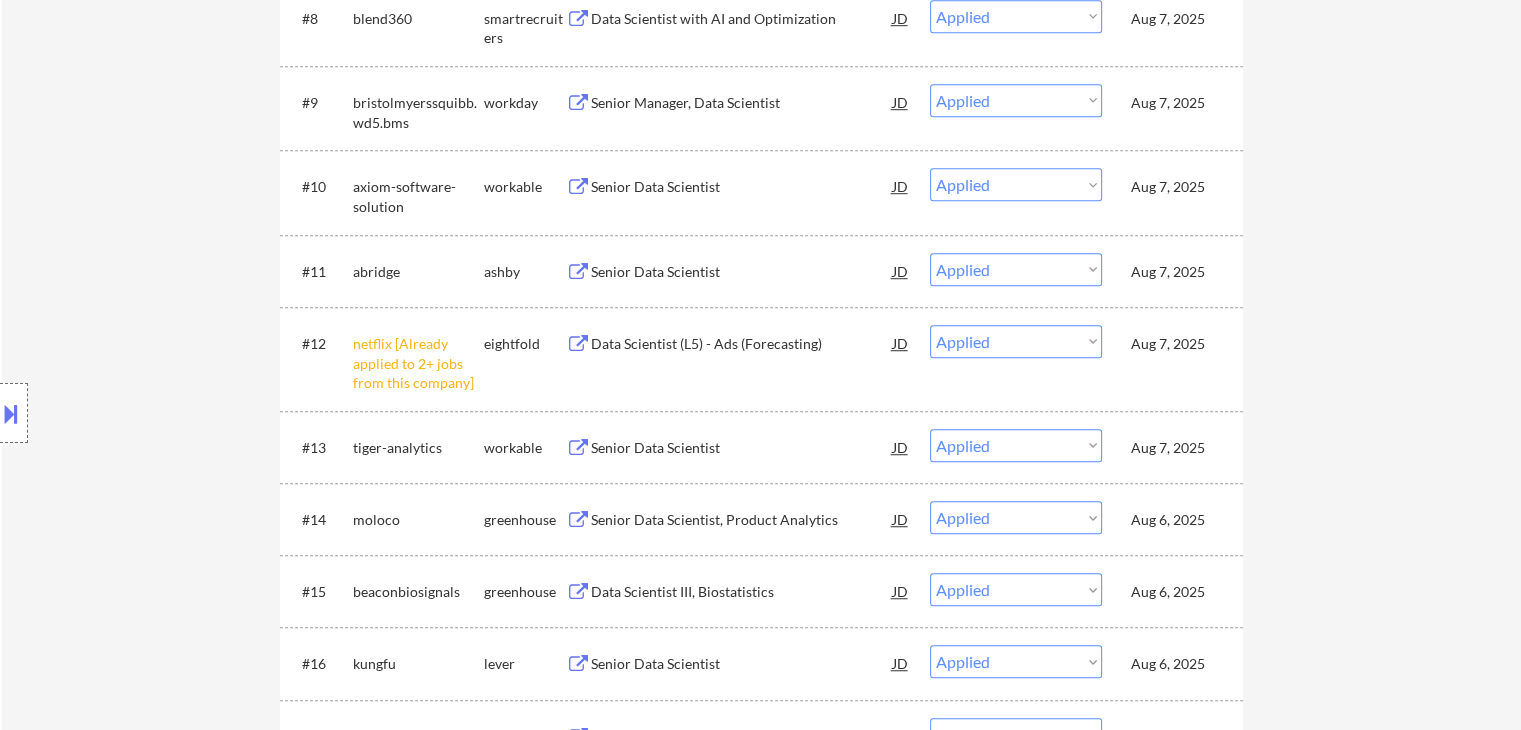 scroll, scrollTop: 1300, scrollLeft: 0, axis: vertical 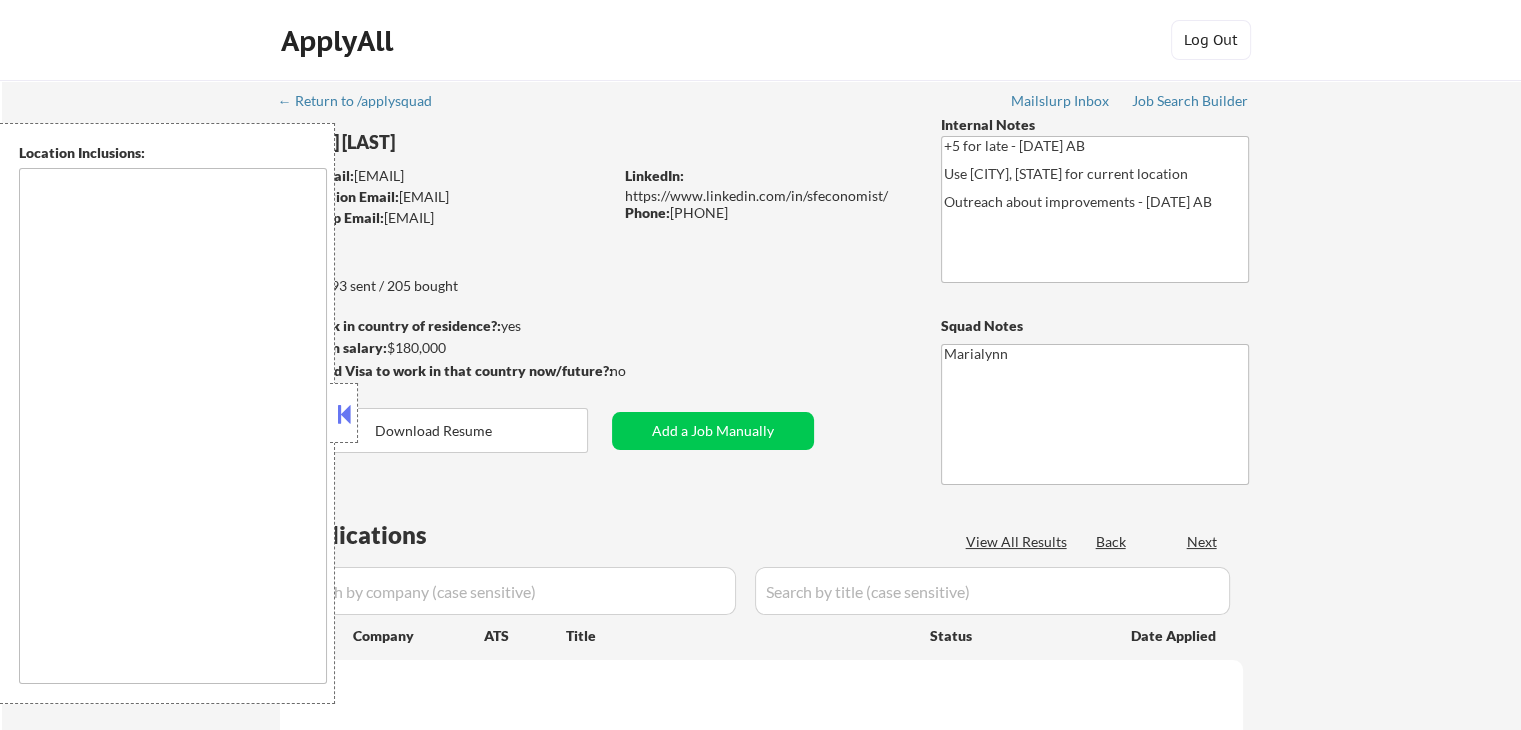 type on "San Francisco, CA   Daly City, CA   South San Francisco, CA   Brisbane, CA   Colma, CA   Pacifica, CA   San Bruno, CA   Millbrae, CA   Burlingame, CA   San Mateo, CA   Foster City, CA   Belmont, CA   Redwood City, CA   San Carlos, CA   Half Moon Bay, CA   Alameda, CA   Oakland, CA   Berkeley, CA   Emeryville, CA   Albany, CA   El Cerrito, CA   Richmond, CA   Piedmont, CA   Tiburon, CA   Sausalito, CA   Mill Valley, CA   Larkspur, CA   Corte Madera, CA   San Rafael, CA   Novato, CA   Moraga, CA   Orinda, CA   Lafayette, CA   Walnut Creek, CA   Pleasant Hill, CA   Concord, CA   Martinez, CA   Benicia, CA   Vallejo, CA   Fairfax, CA   San Anselmo, CA   Ross, CA   Kentfield, CA   Greenbrae, CA   El Sobrante, CA   Pinole, CA   Hercules, CA   Crockett, CA   Rodeo, CA   Kensington, CA   San Pablo, CA   Rodeo, CA Seattle, WA   Mercer Island, WA   Bellevue, WA   Kirkland, WA   Redmond, WA   Shoreline, WA   Renton, WA   Tukwila, WA   Burien, WA   SeaTac, WA   Kenmore, WA   Bothell, WA   Lynnwood, WA   Edmonds, WA   ..." 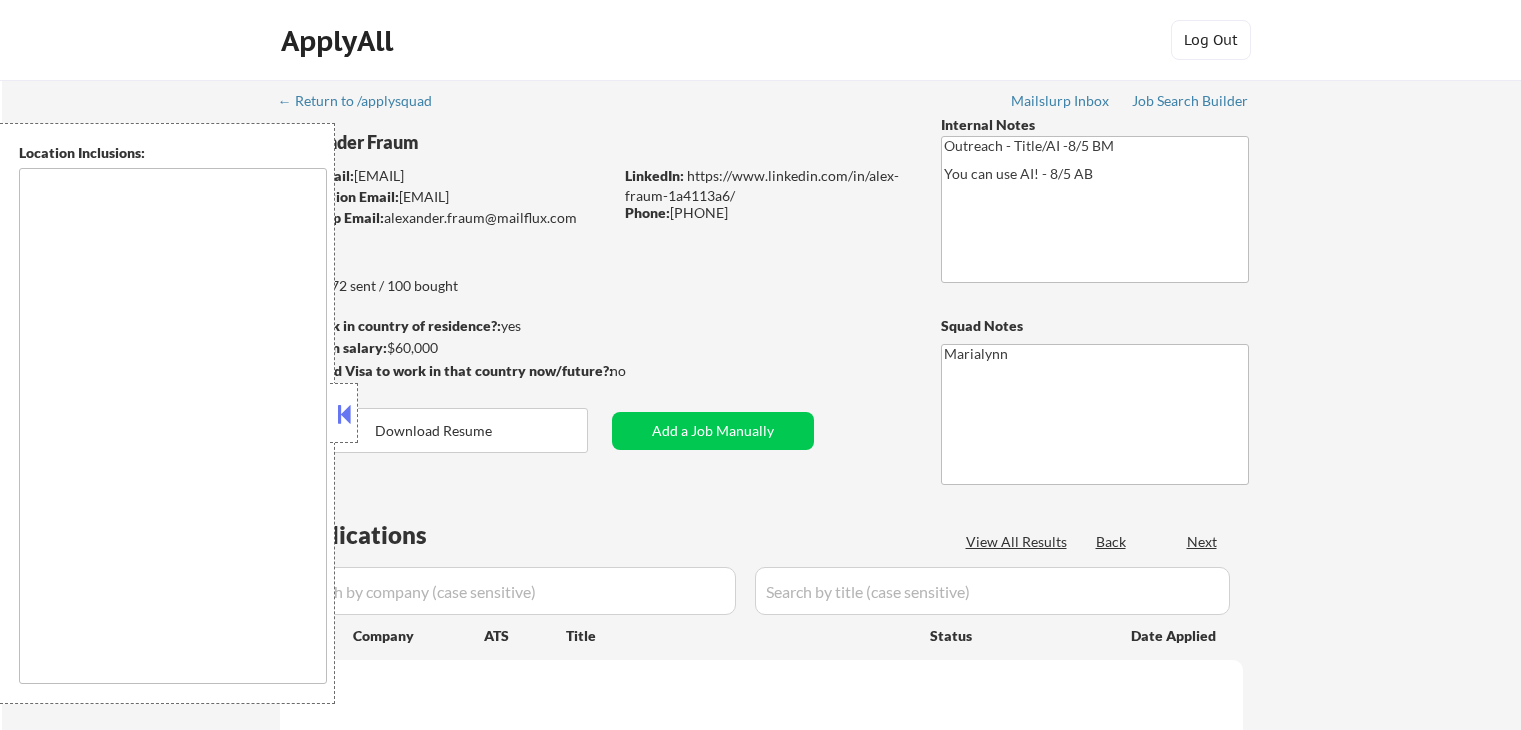 scroll, scrollTop: 0, scrollLeft: 0, axis: both 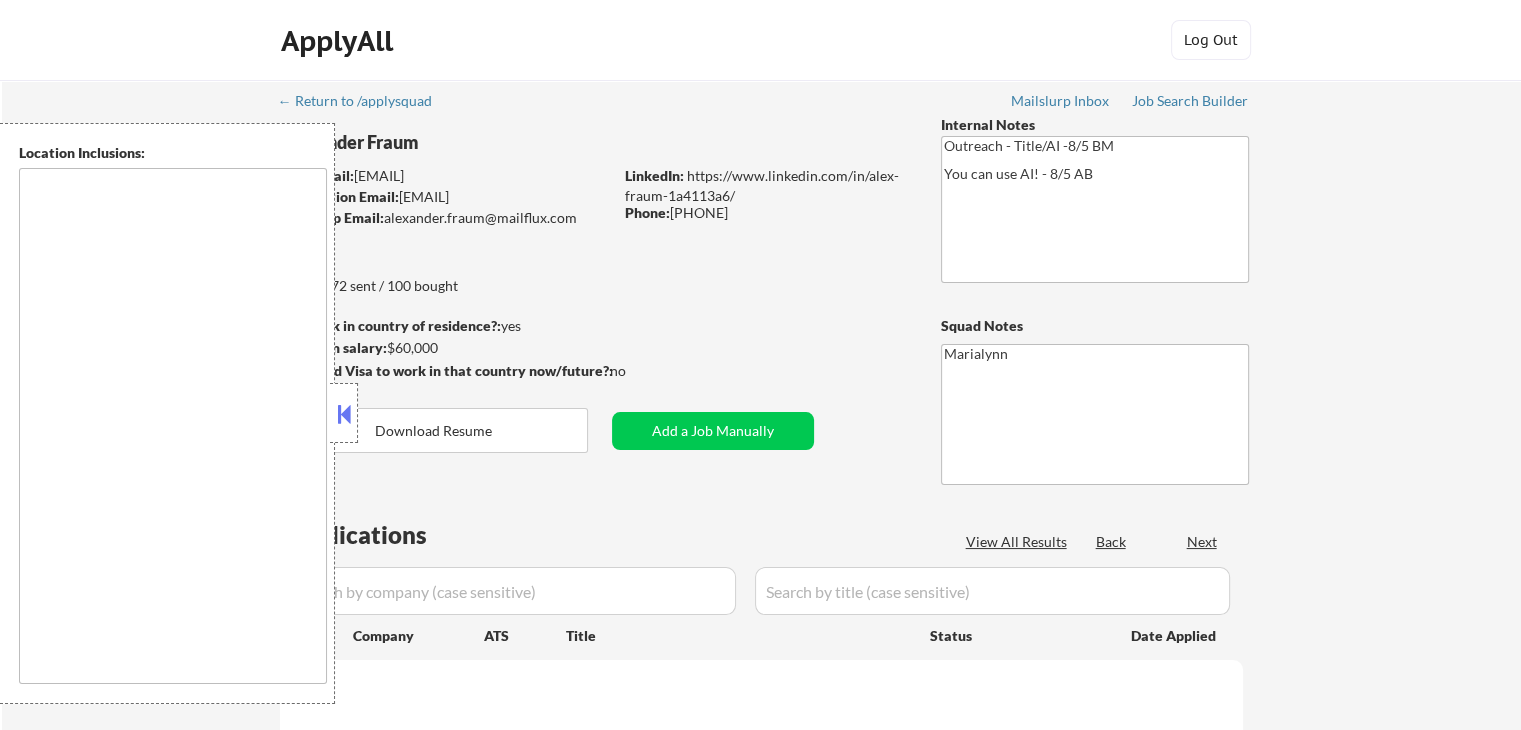 type on "New York, NY Jersey City, NJ Hoboken, NJ Union City, NJ West New York, NJ Guttenberg, NJ North Bergen, NJ Secaucus, NJ Bayonne, NJ Fort Lee, NJ Edgewater, NJ Cliffside Park, NJ Fairview, NJ Ridgefield, NJ Palisades Park, NJ Leonia, NJ Englewood, NJ Teaneck, NJ Hackensack, NJ Rutherford, NJ East Rutherford, NJ Carlstadt, NJ Lyndhurst, NJ Kearny, NJ Harrison, NJ Newark, NJ Elizabeth, NJ Union, NJ Hillside, NJ Maplewood, NJ South Orange, NJ Orange, NJ East Orange, NJ Bloomfield, NJ Nutley, NJ Belleville, NJ Montclair, NJ Glen Ridge, NJ Clifton, NJ Passaic, NJ Paterson, NJ Garfield, NJ Lodi, NJ Hasbrouck Heights, NJ Wood-Ridge, NJ Moonachie, NJ Teterboro, NJ Little Ferry, NJ Ridgefield Park, NJ Bogota, NJ Maywood, NJ Rochelle Park, NJ Saddle Brook, NJ Elmwood Park, NJ Fair Lawn, NJ Paramus, NJ Oradell, NJ River Edge, NJ New Milford, NJ Dumont, NJ Bergenfield, NJ Tenafly, NJ Cresskill, NJ Demarest, NJ Haworth, NJ Closter, NJ Norwood, NJ Northvale, NJ Old Tappan, NJ Harrington Park, NJ Westwood, NJ..." 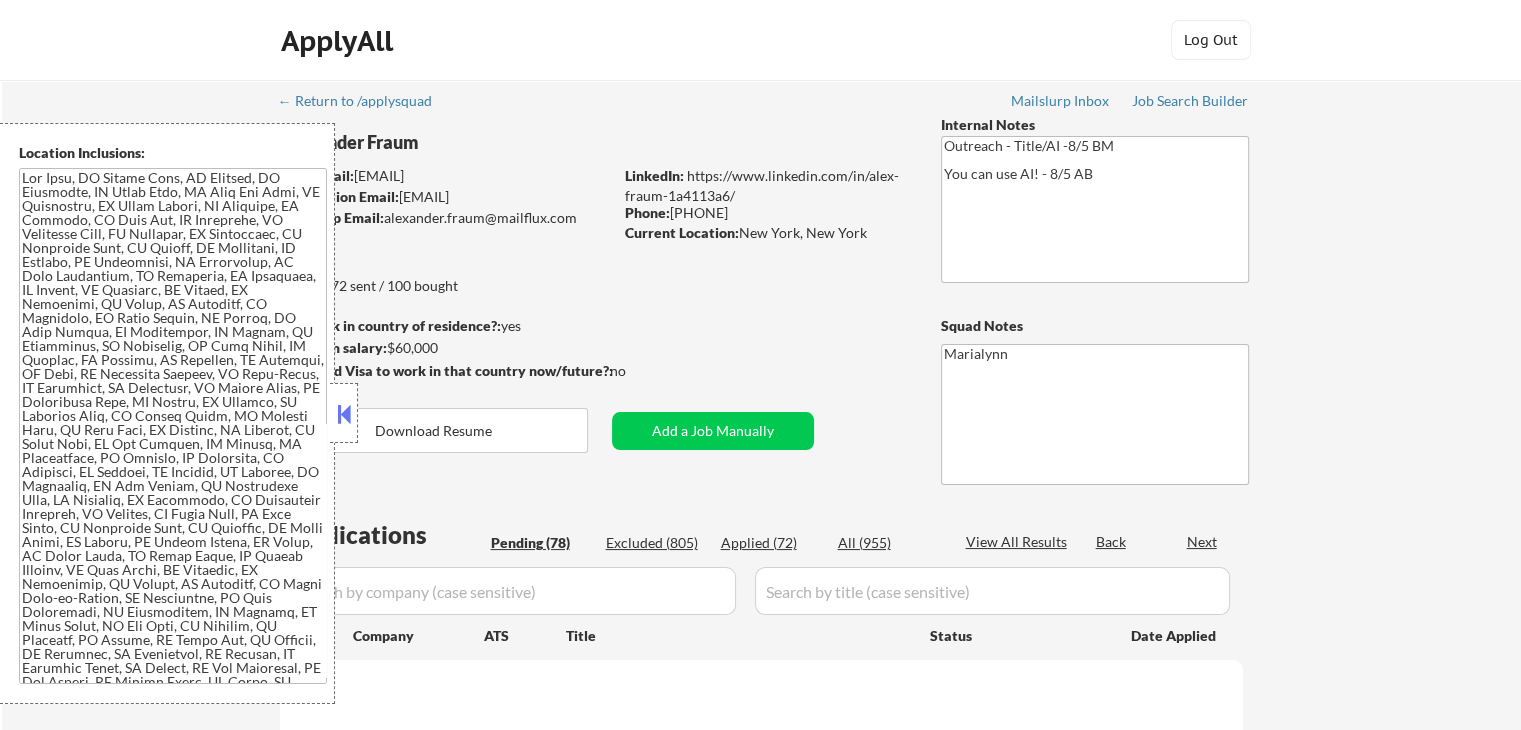 select on ""pending"" 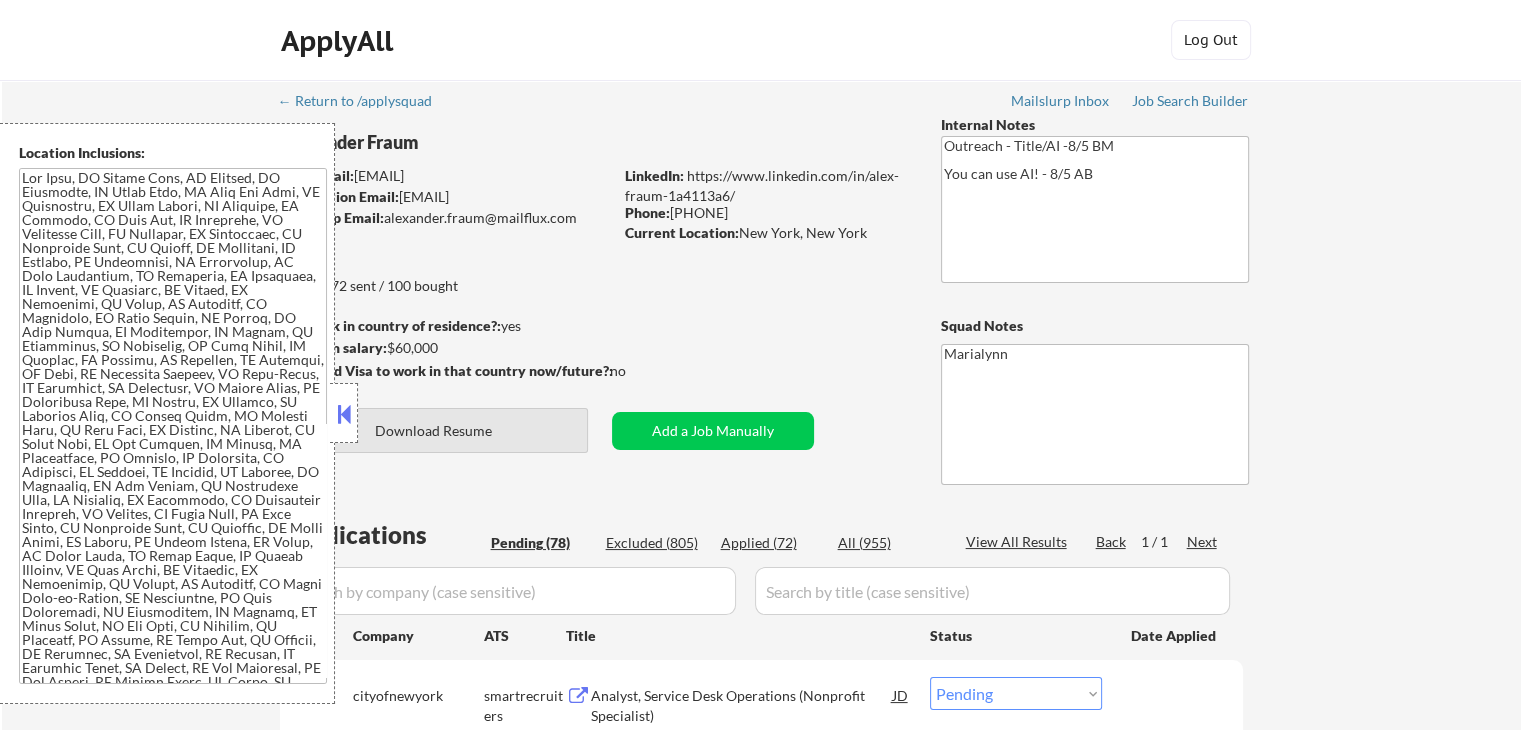 click on "Download Resume" at bounding box center (434, 430) 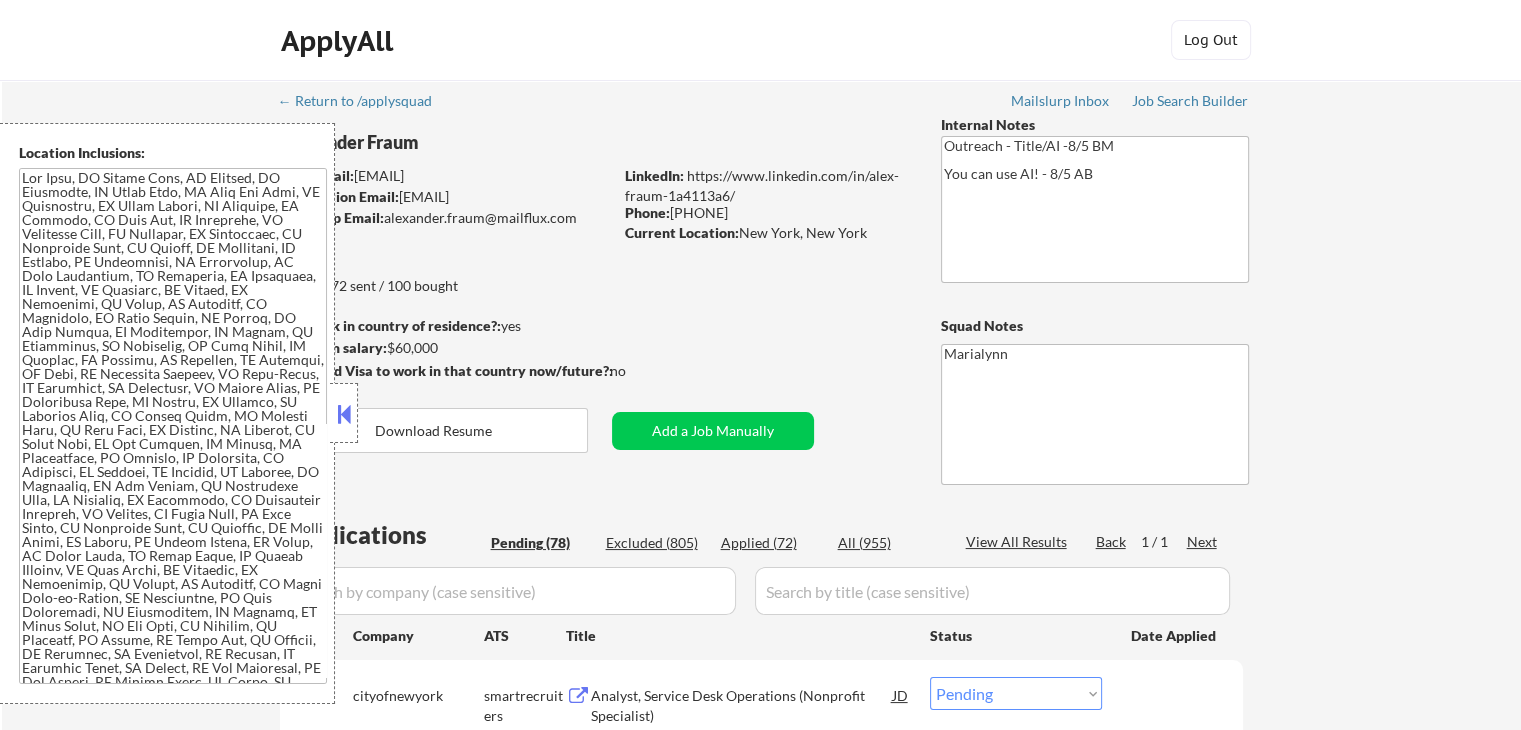 click at bounding box center [344, 414] 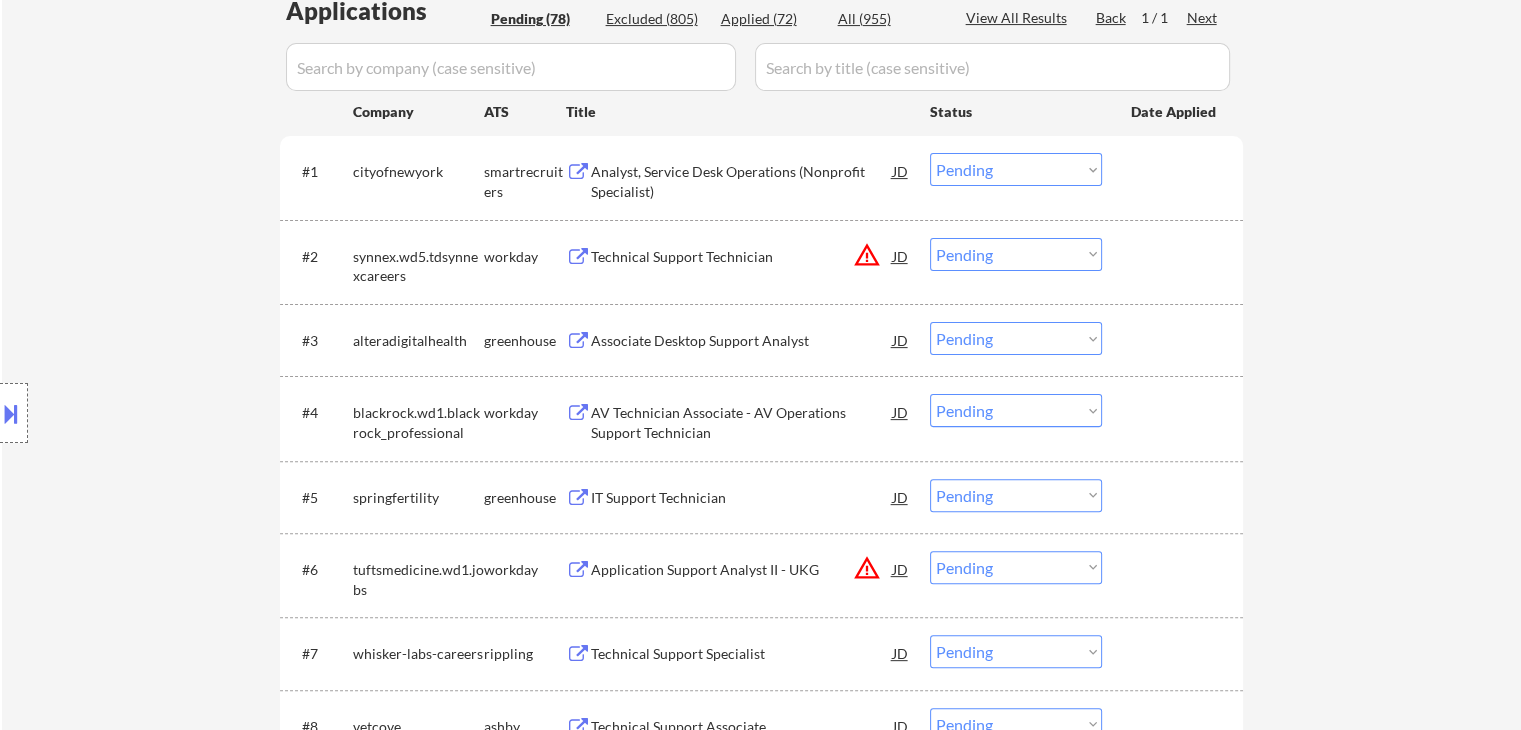 scroll, scrollTop: 500, scrollLeft: 0, axis: vertical 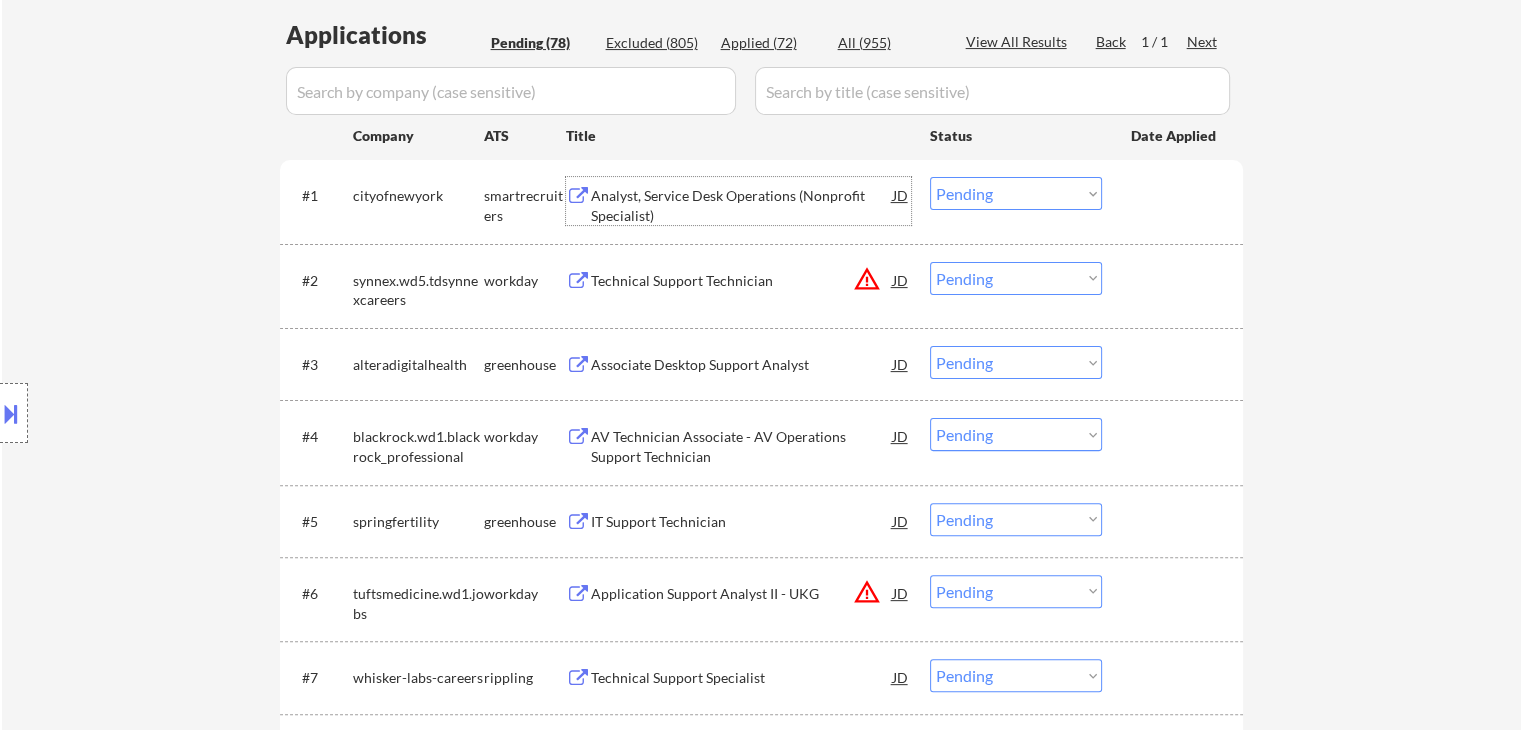 click on "Analyst, Service Desk Operations (Nonprofit Specialist)" at bounding box center (742, 205) 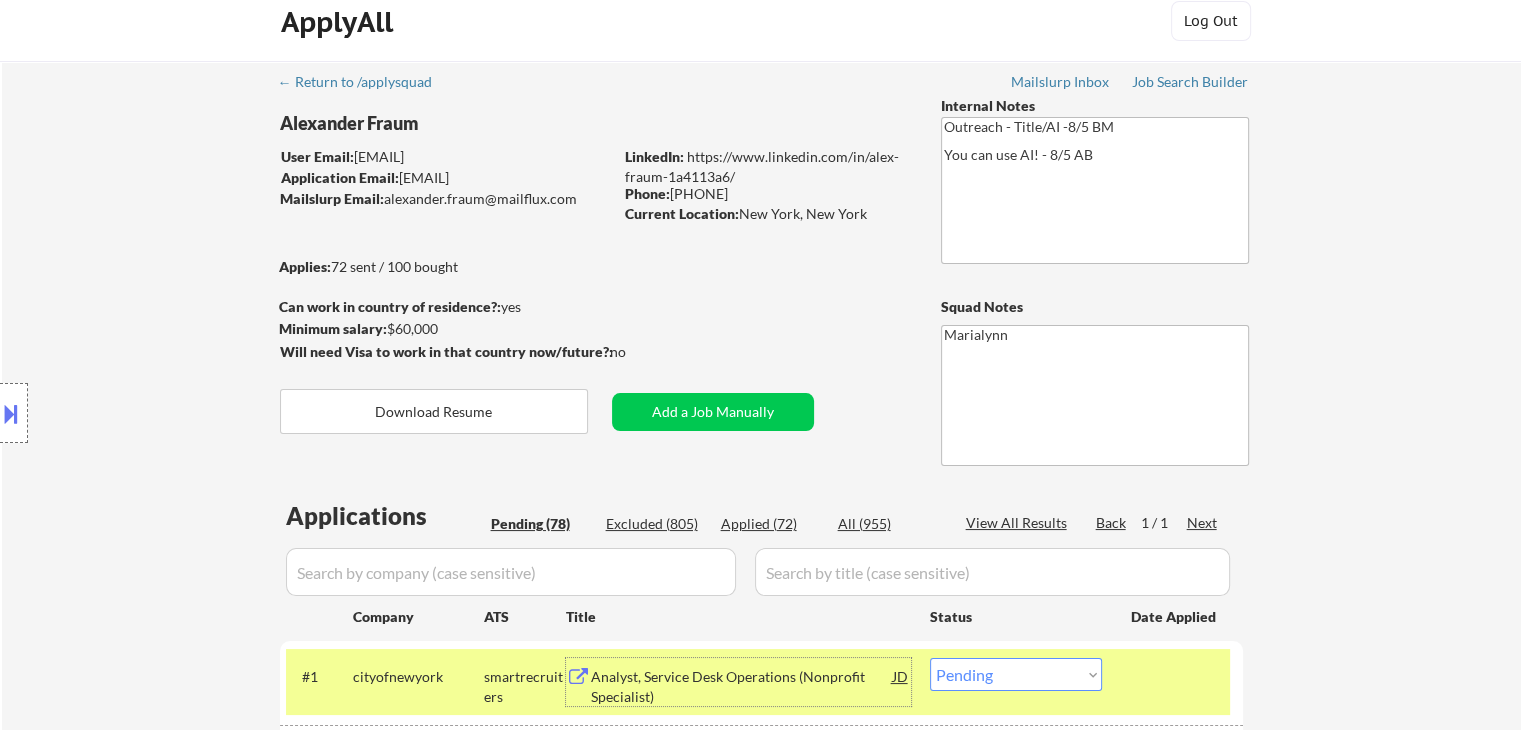 scroll, scrollTop: 0, scrollLeft: 0, axis: both 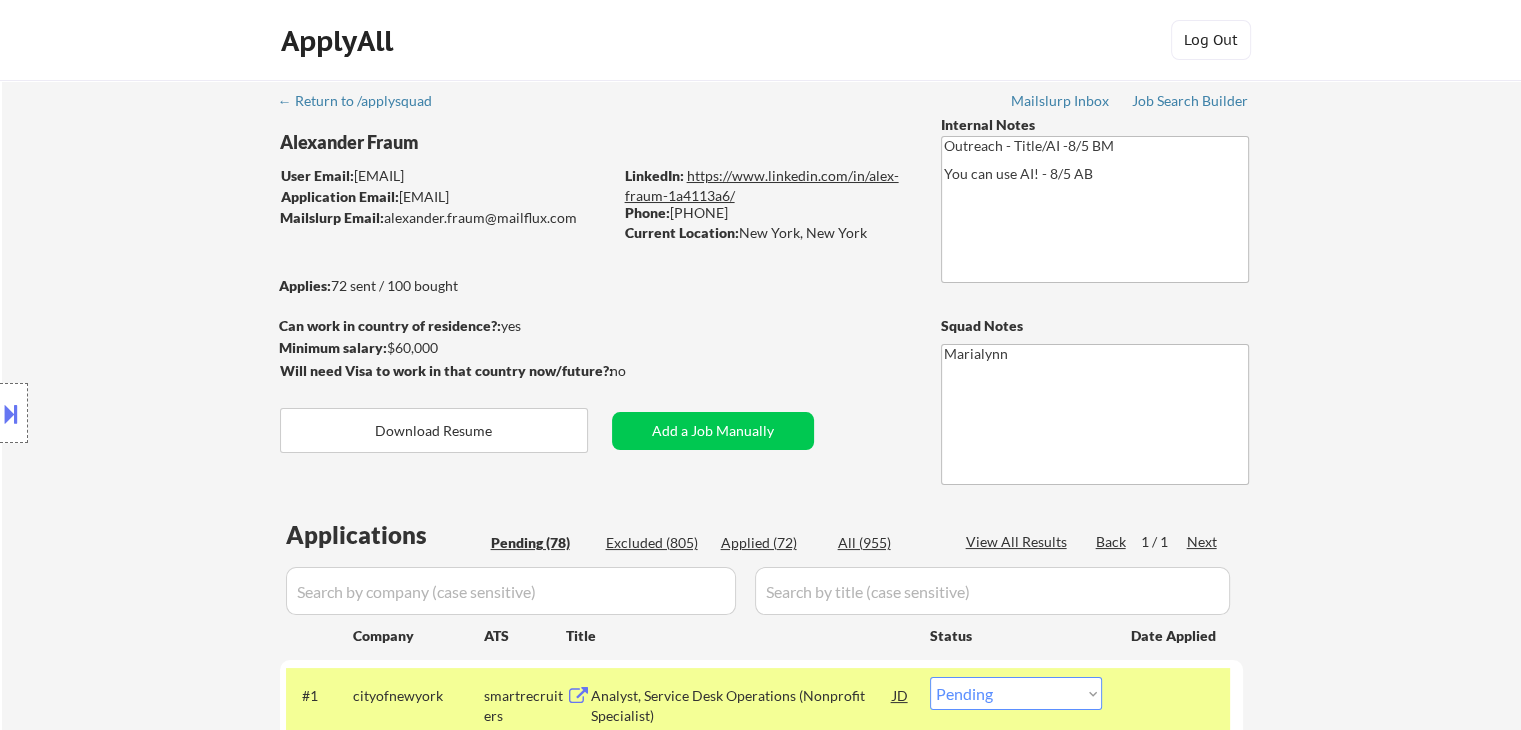 click on "https://www.linkedin.com/in/alex-fraum-1a4113a6/" at bounding box center [762, 185] 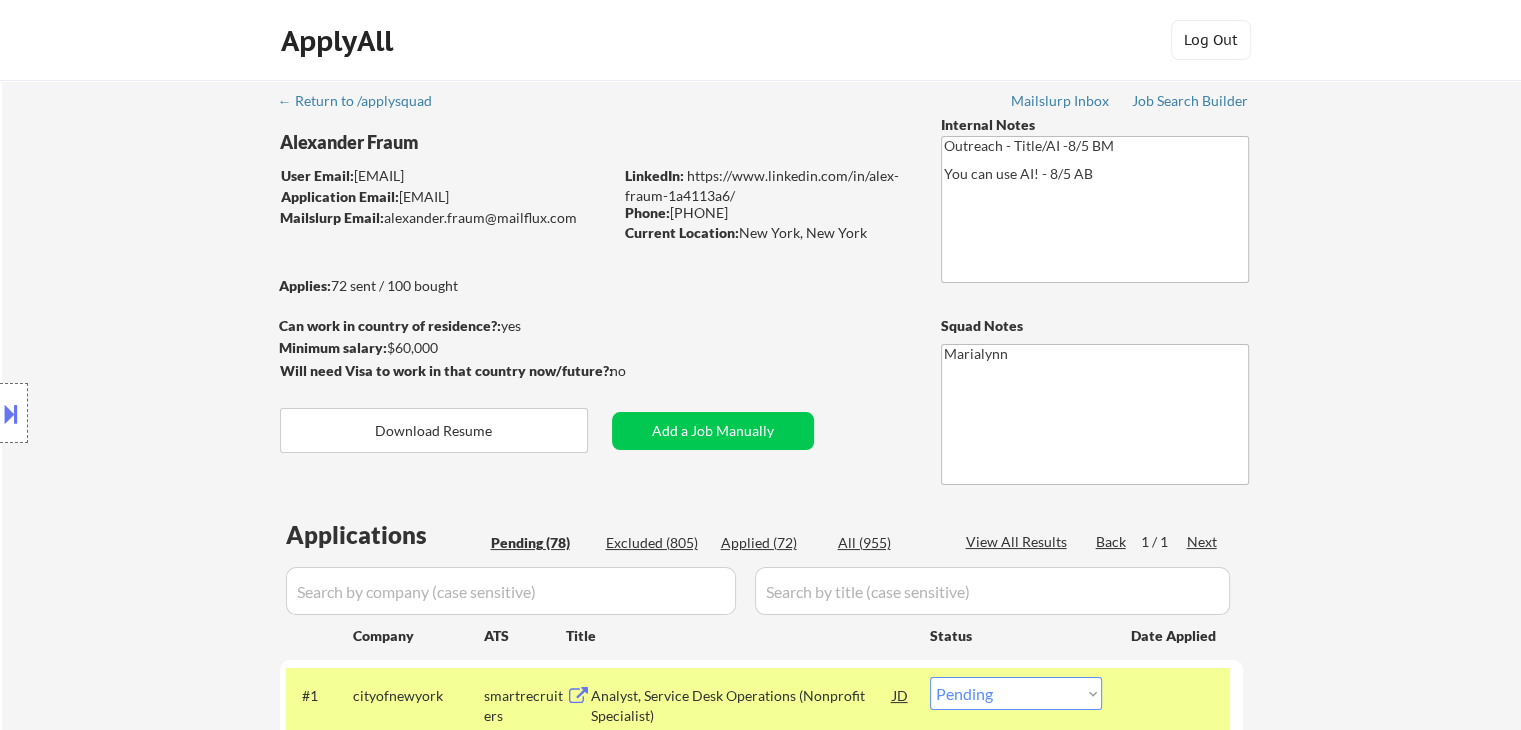 scroll, scrollTop: 200, scrollLeft: 0, axis: vertical 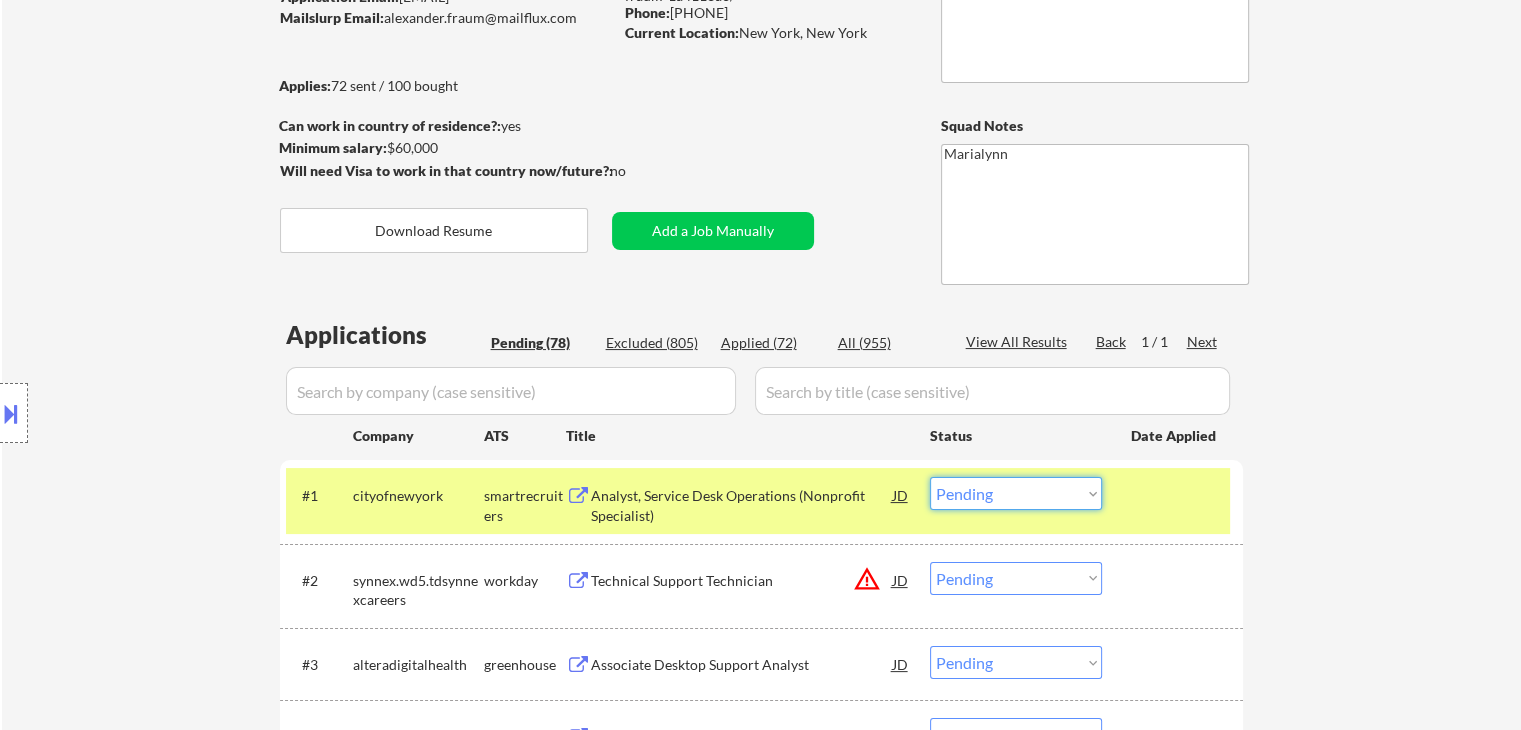 drag, startPoint x: 1020, startPoint y: 490, endPoint x: 1020, endPoint y: 503, distance: 13 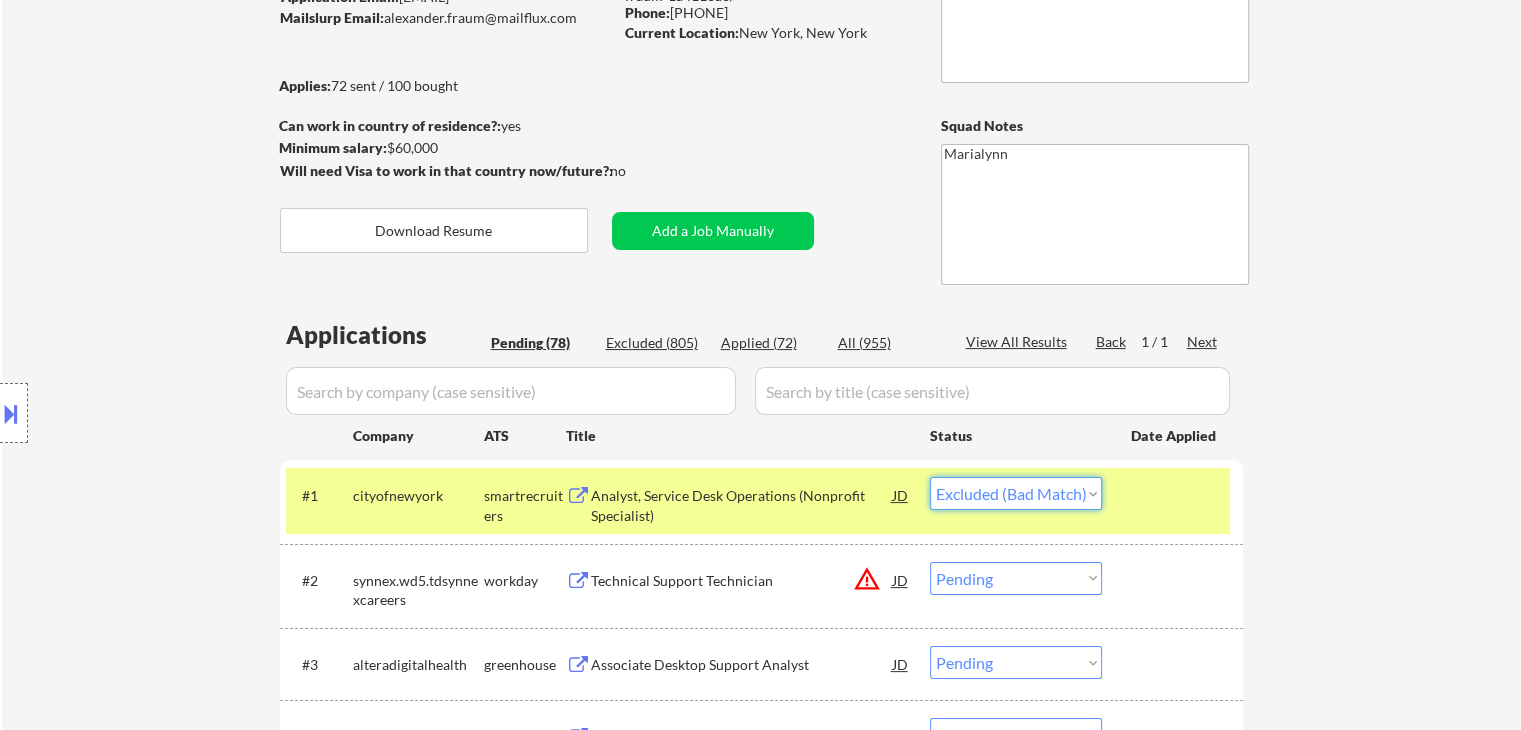 click on "Choose an option... Pending Applied Excluded (Questions) Excluded (Expired) Excluded (Location) Excluded (Bad Match) Excluded (Blocklist) Excluded (Salary) Excluded (Other)" at bounding box center (1016, 493) 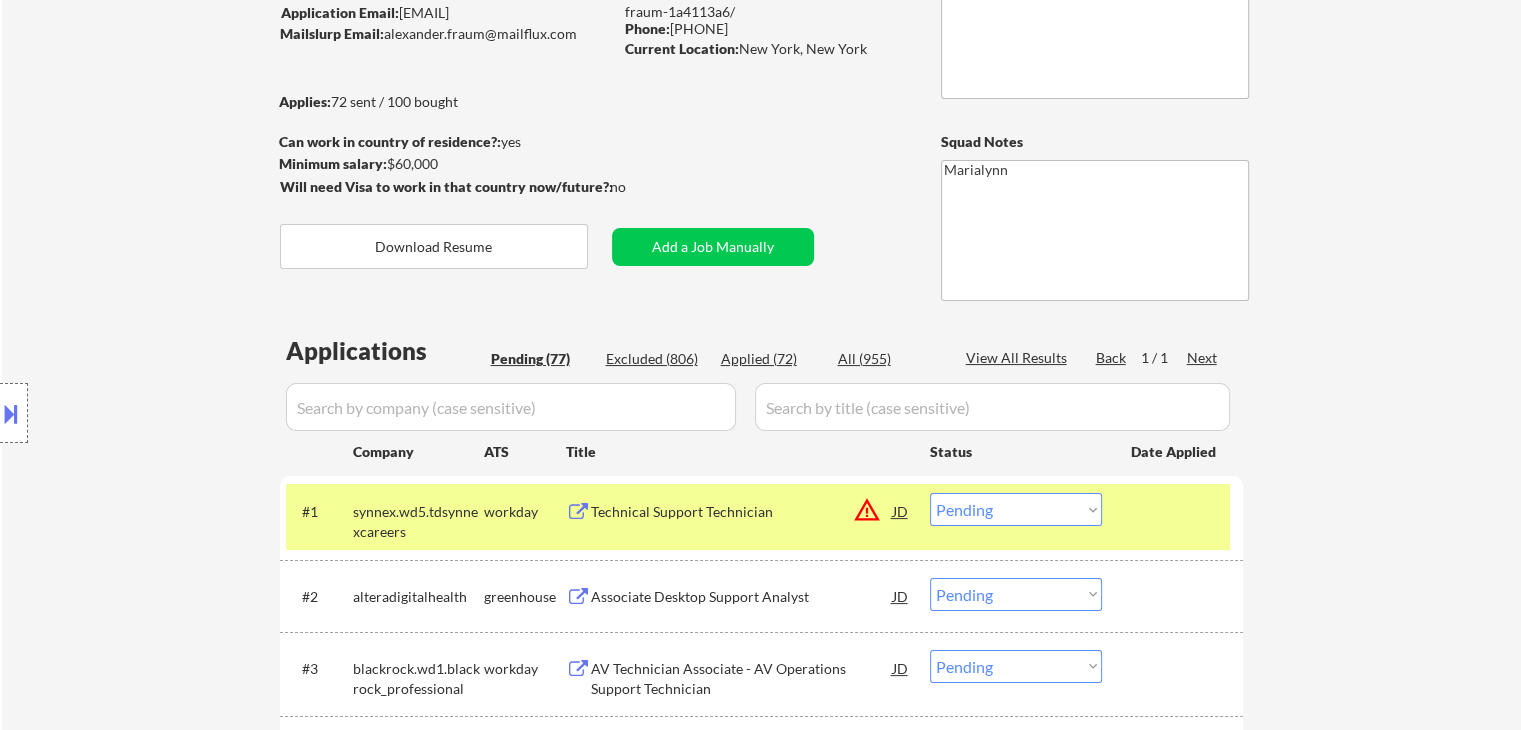 scroll, scrollTop: 200, scrollLeft: 0, axis: vertical 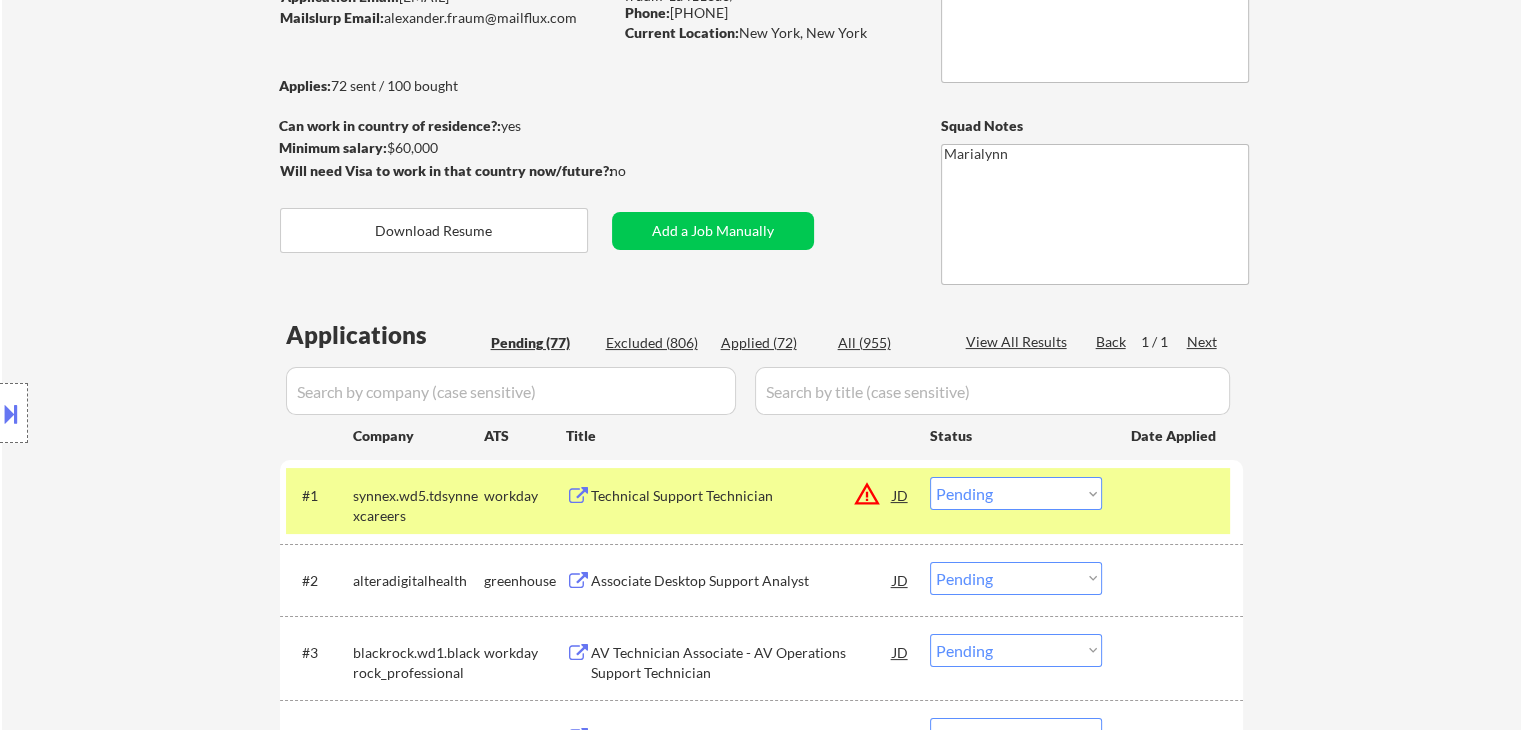 click on "Technical Support Technician" at bounding box center (742, 496) 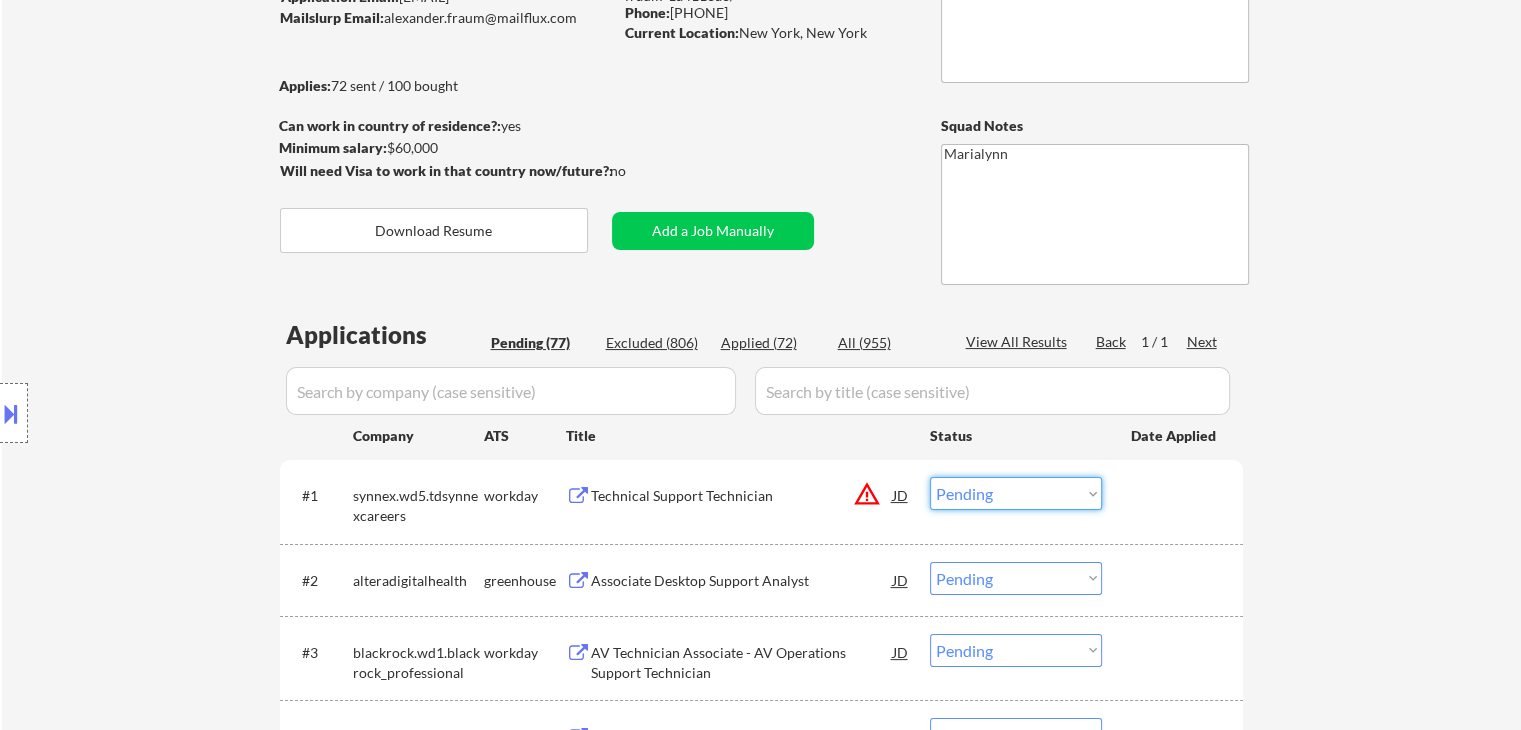 click on "Choose an option... Pending Applied Excluded (Questions) Excluded (Expired) Excluded (Location) Excluded (Bad Match) Excluded (Blocklist) Excluded (Salary) Excluded (Other)" at bounding box center (1016, 493) 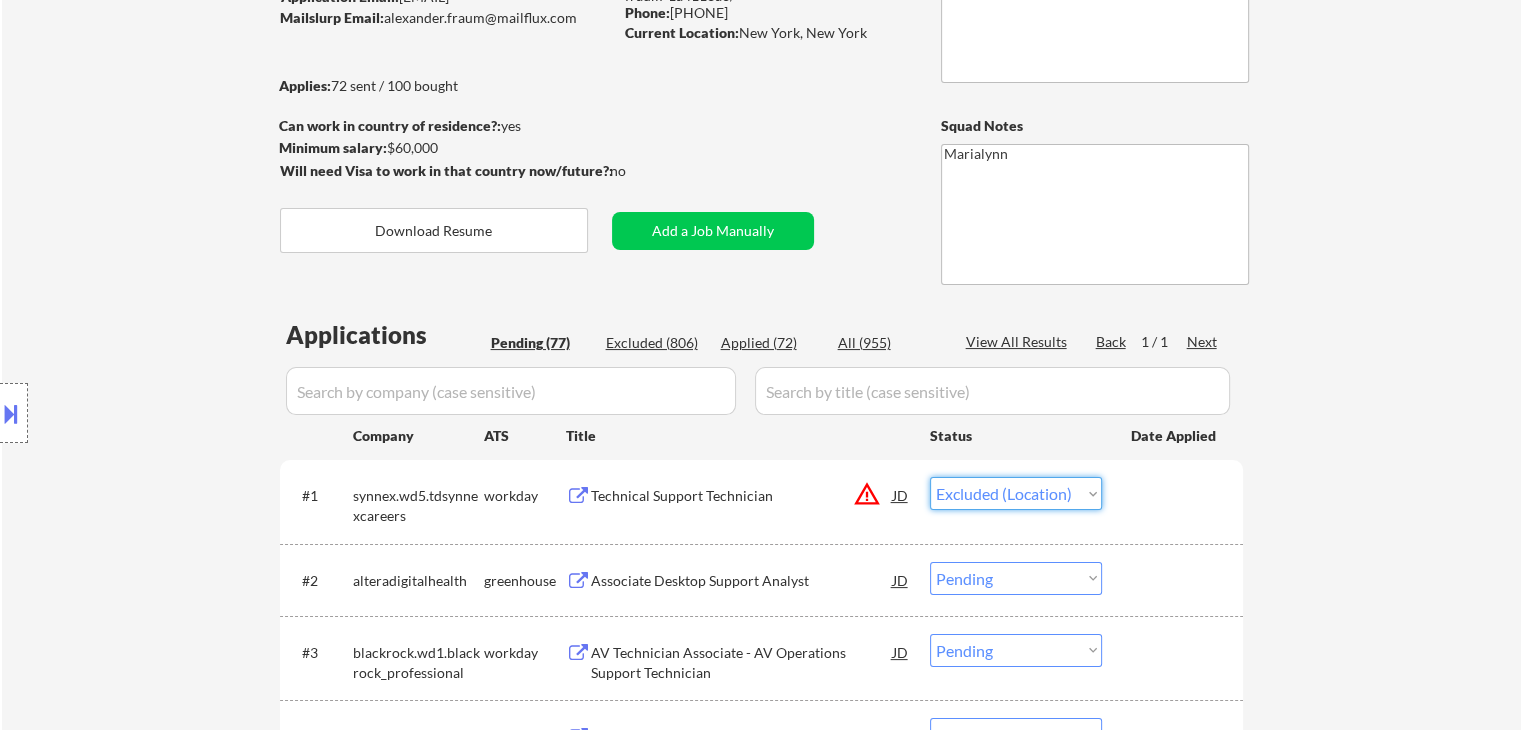 click on "Choose an option... Pending Applied Excluded (Questions) Excluded (Expired) Excluded (Location) Excluded (Bad Match) Excluded (Blocklist) Excluded (Salary) Excluded (Other)" at bounding box center (1016, 493) 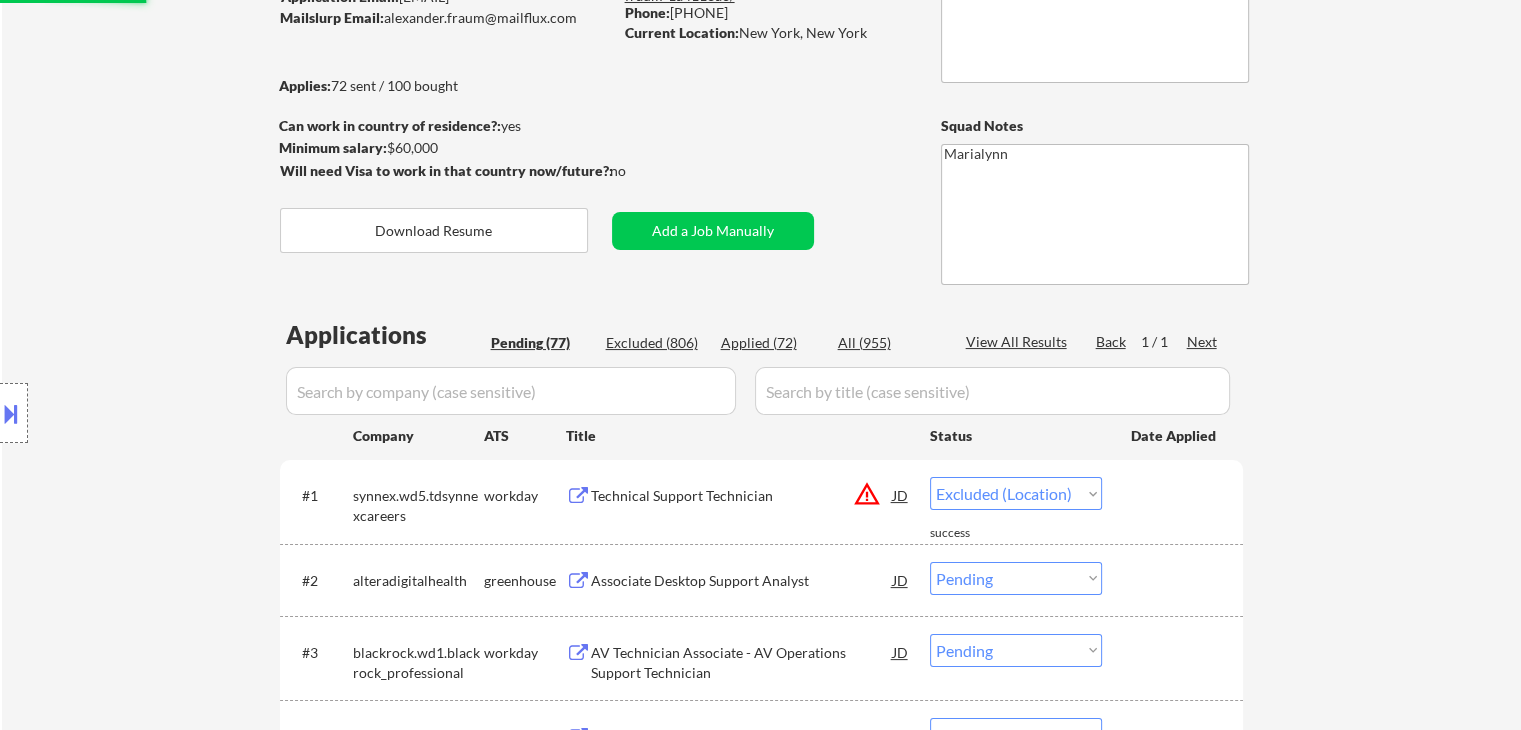select on ""pending"" 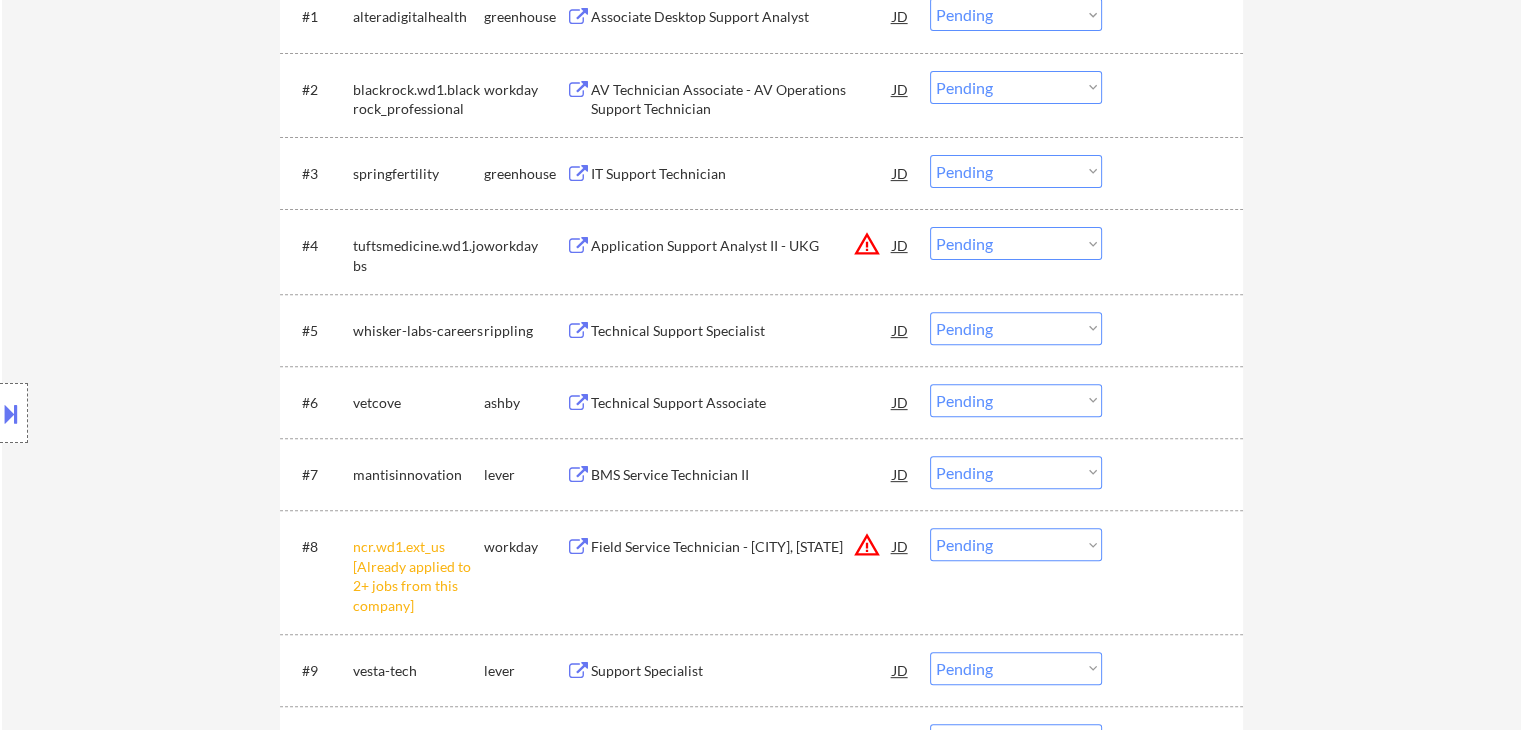scroll, scrollTop: 900, scrollLeft: 0, axis: vertical 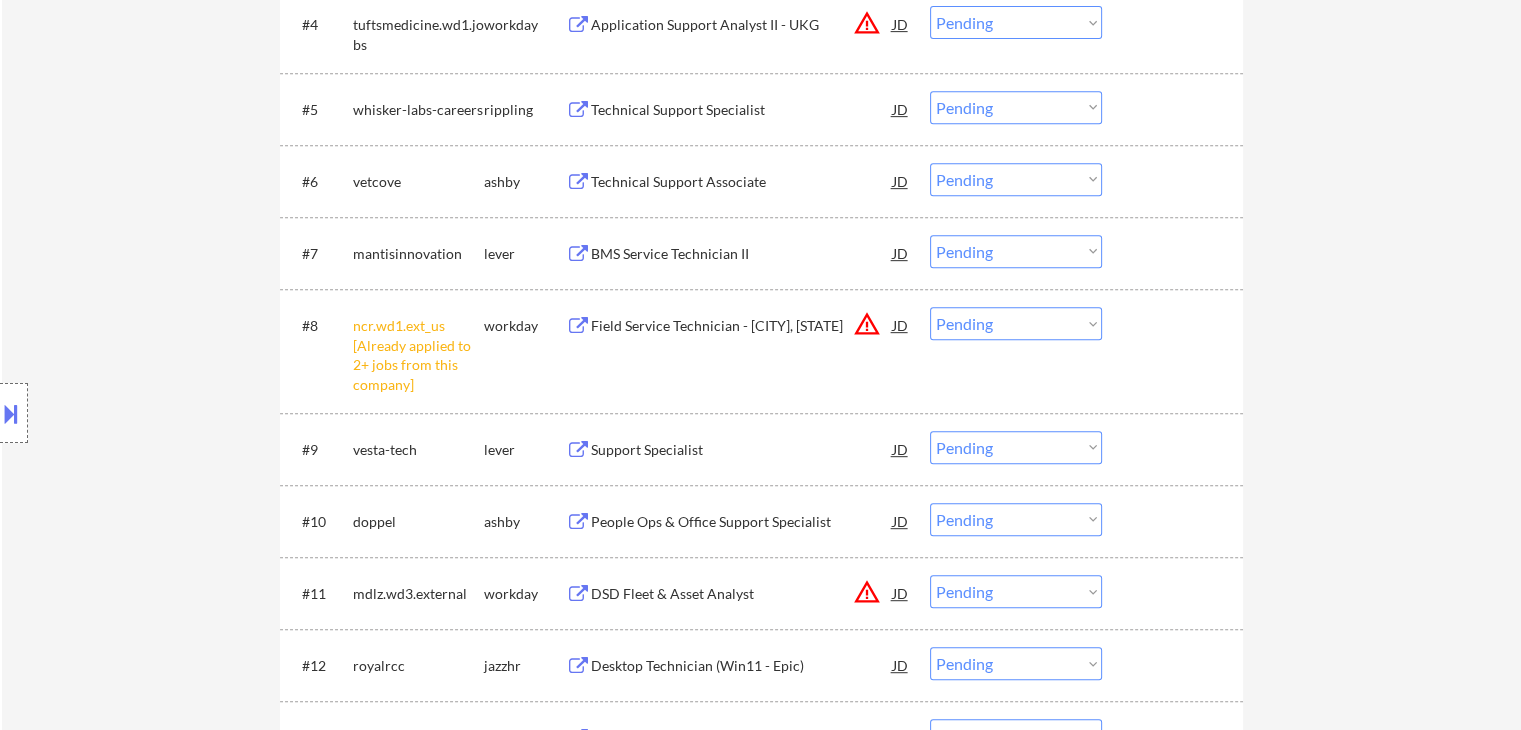 click on "Choose an option... Pending Applied Excluded (Questions) Excluded (Expired) Excluded (Location) Excluded (Bad Match) Excluded (Blocklist) Excluded (Salary) Excluded (Other)" at bounding box center [1016, 323] 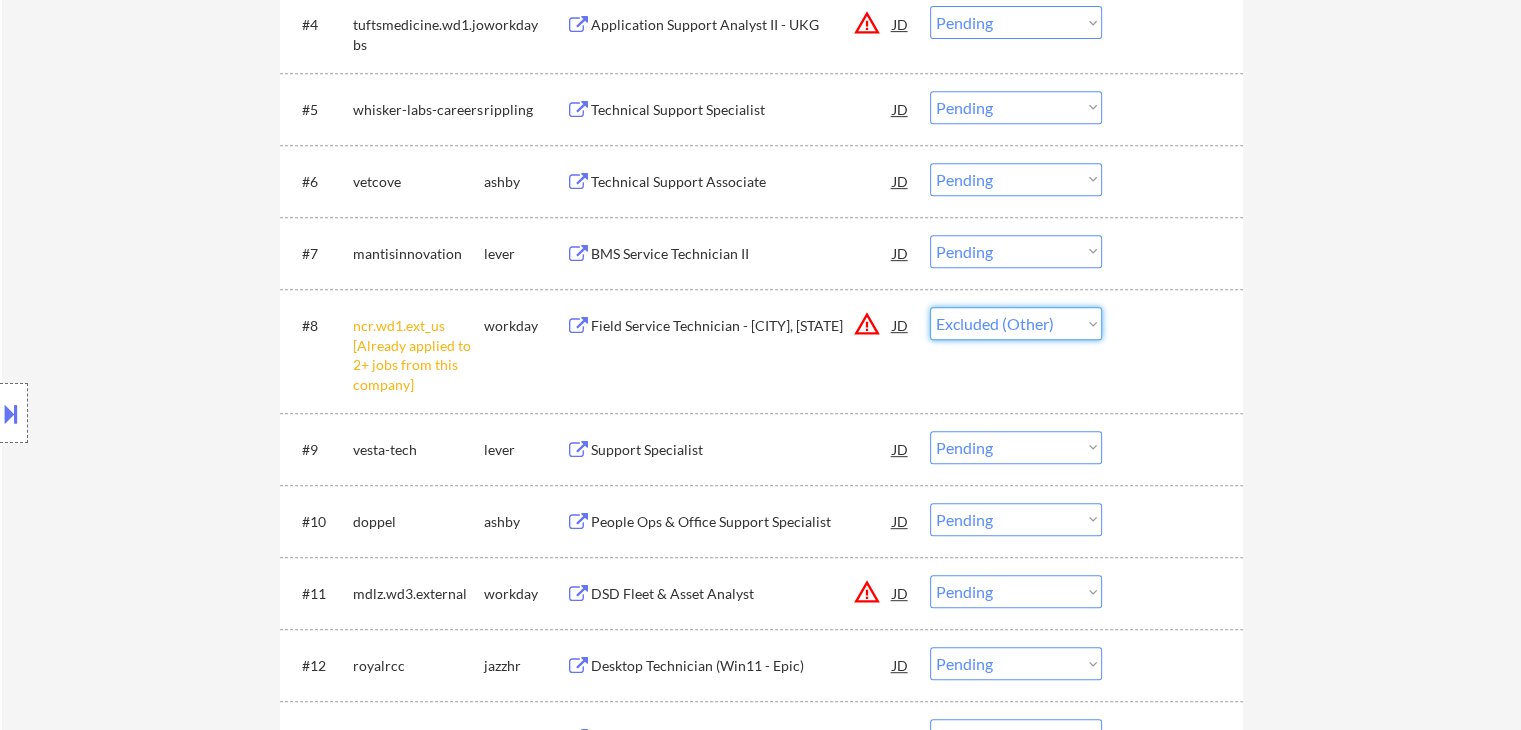 click on "Choose an option... Pending Applied Excluded (Questions) Excluded (Expired) Excluded (Location) Excluded (Bad Match) Excluded (Blocklist) Excluded (Salary) Excluded (Other)" at bounding box center [1016, 323] 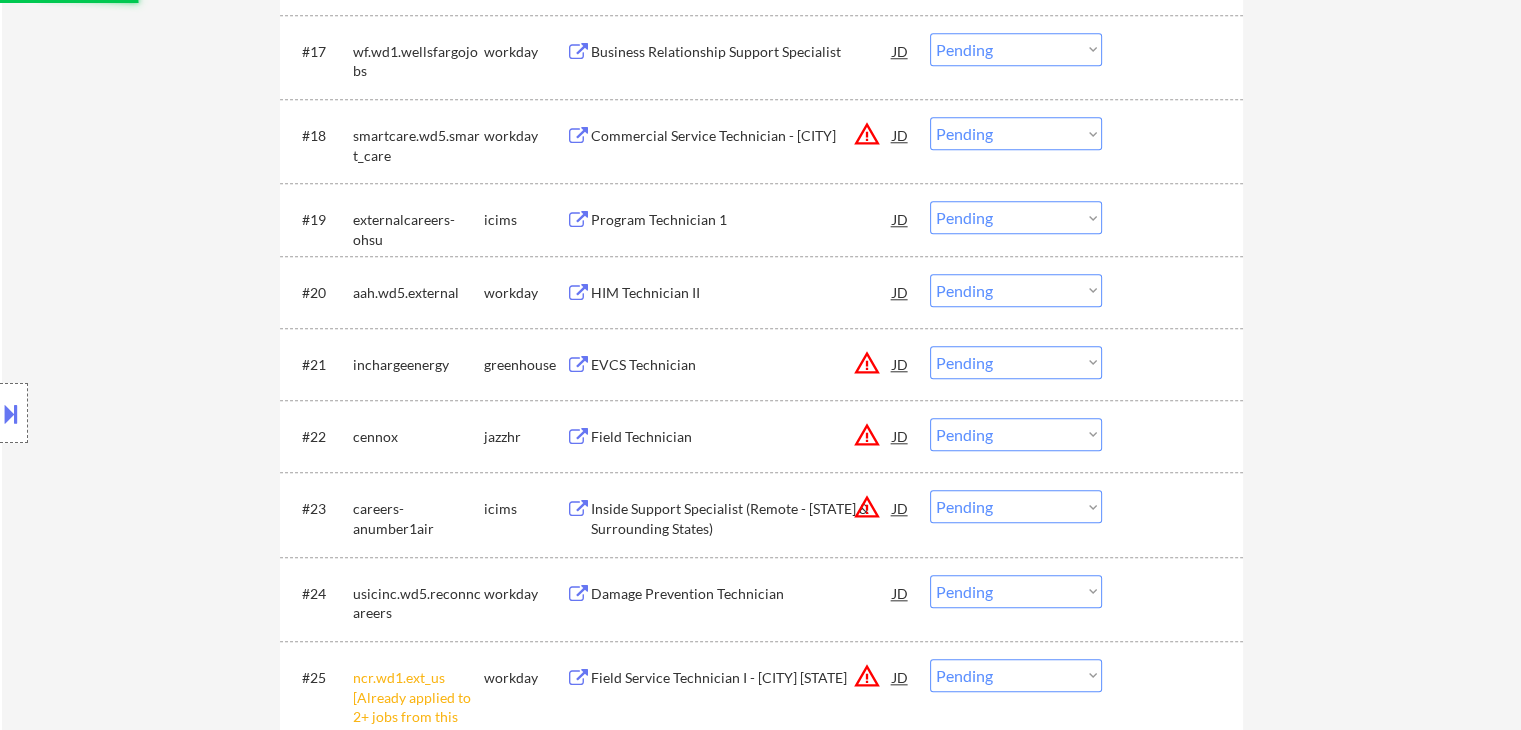 select on ""pending"" 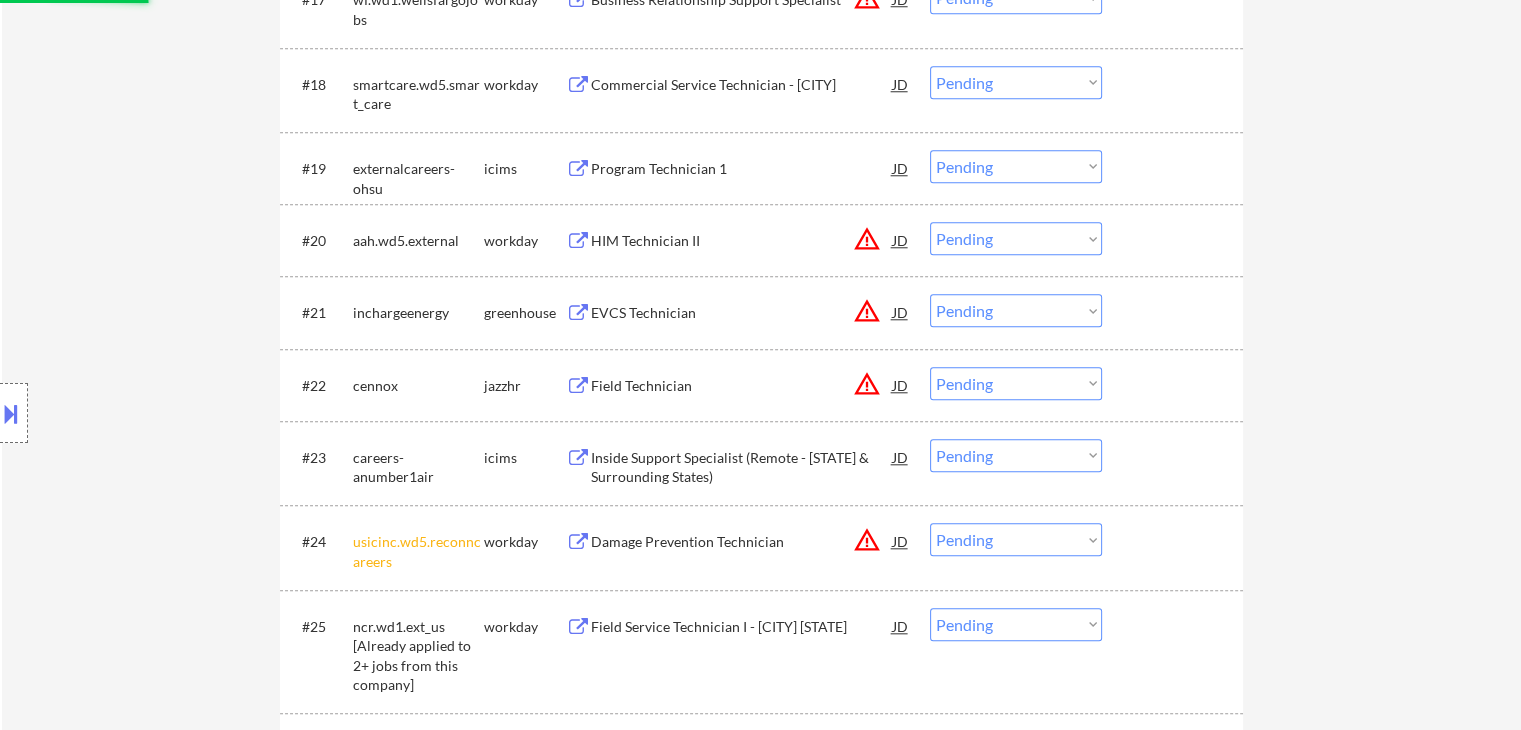 scroll, scrollTop: 2300, scrollLeft: 0, axis: vertical 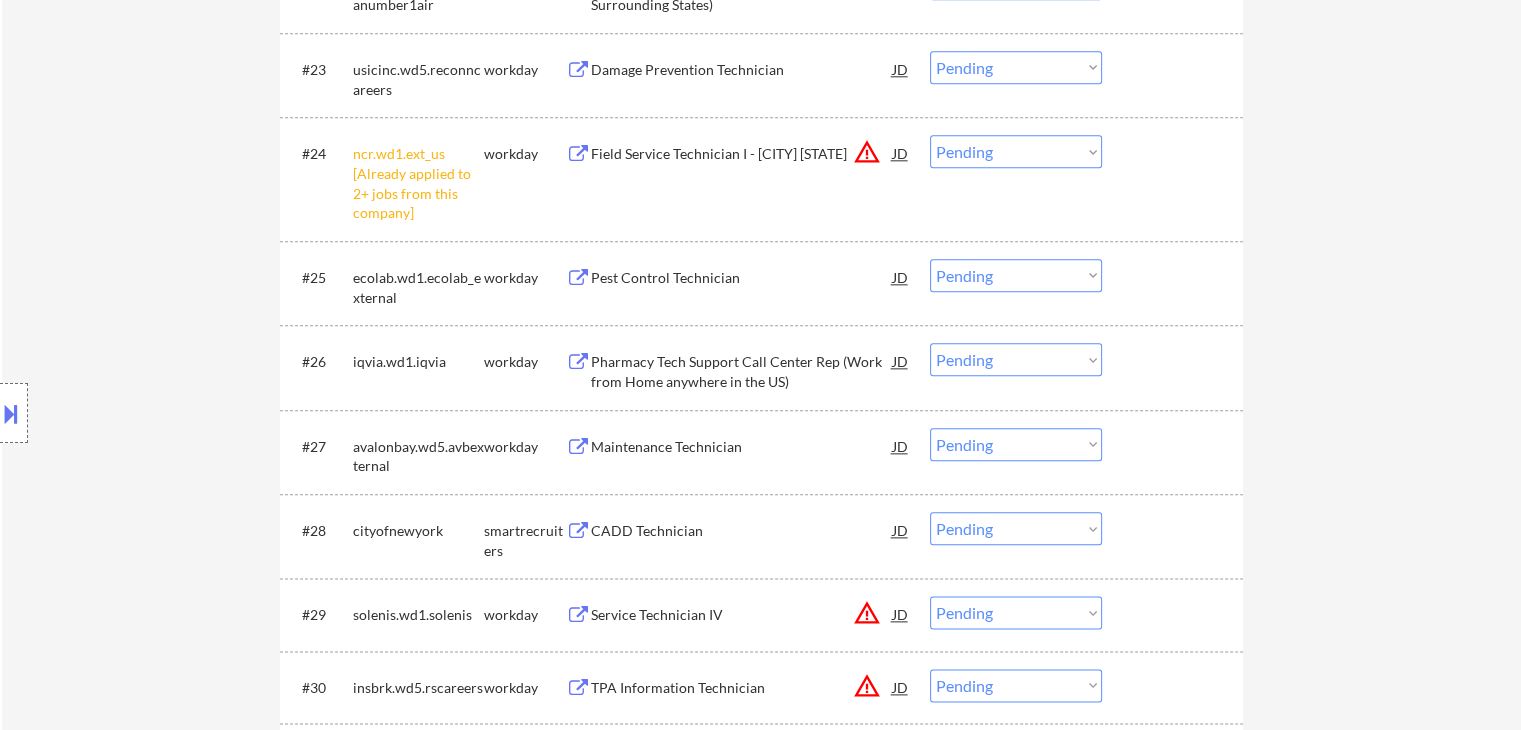 drag, startPoint x: 958, startPoint y: 145, endPoint x: 961, endPoint y: 165, distance: 20.22375 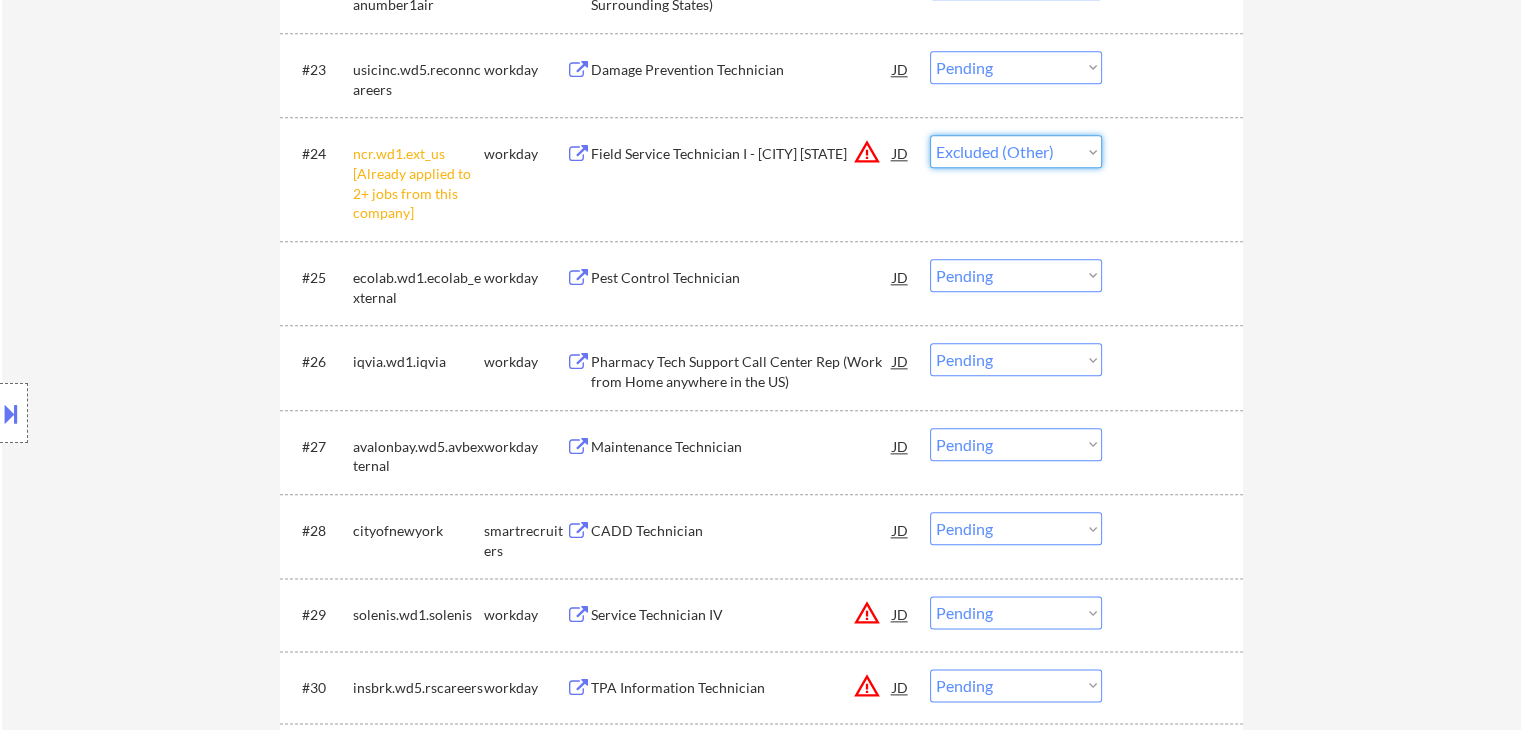 click on "Choose an option... Pending Applied Excluded (Questions) Excluded (Expired) Excluded (Location) Excluded (Bad Match) Excluded (Blocklist) Excluded (Salary) Excluded (Other)" at bounding box center [1016, 151] 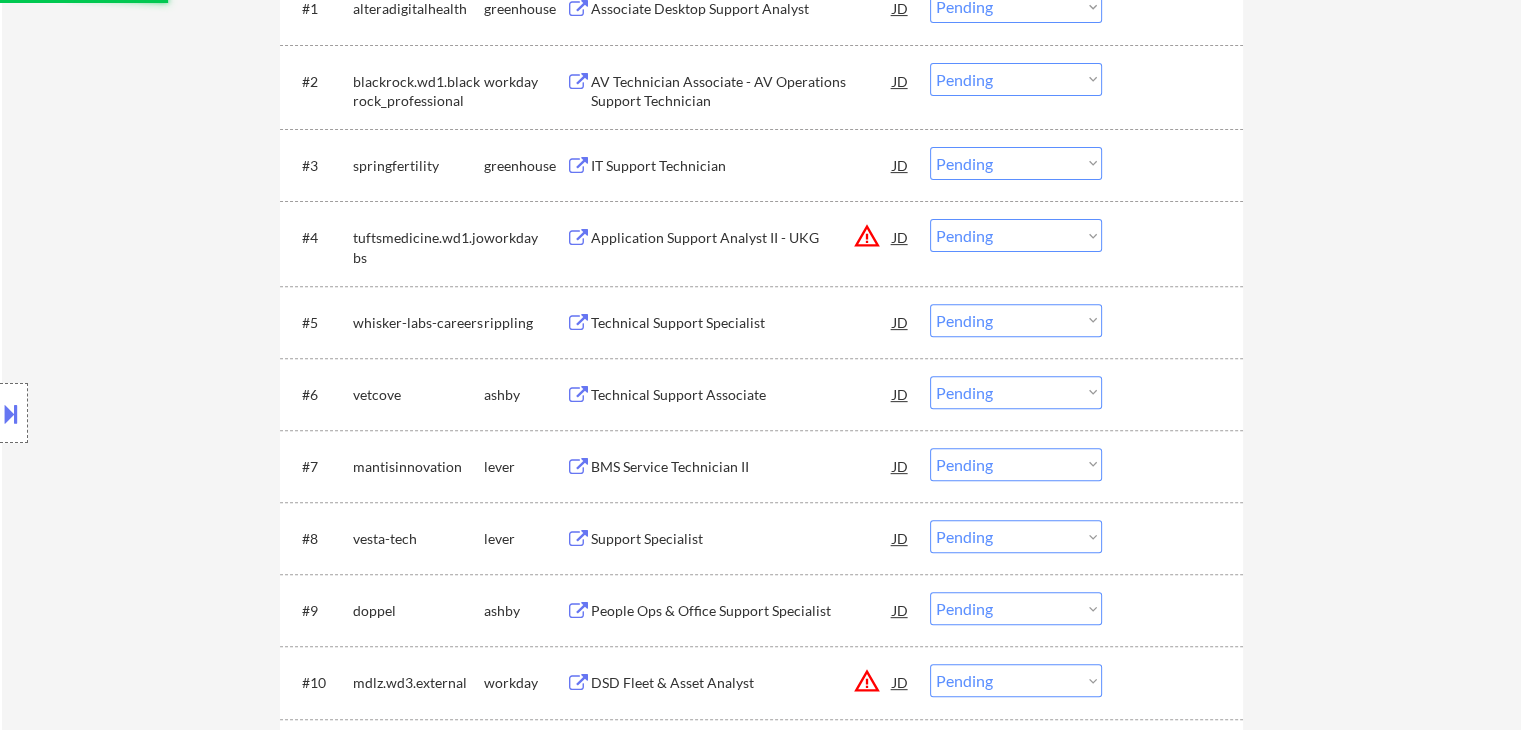 select on ""pending"" 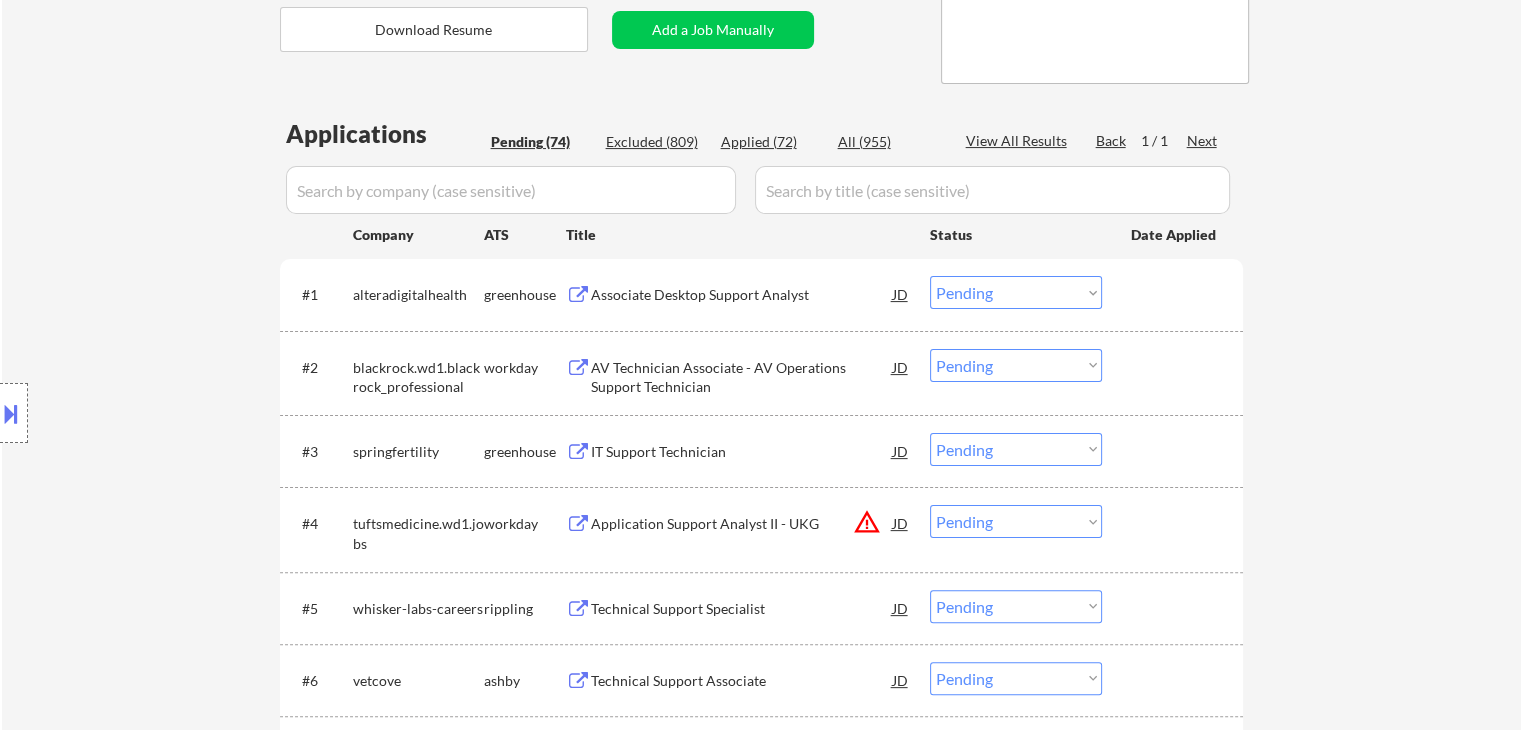 scroll, scrollTop: 400, scrollLeft: 0, axis: vertical 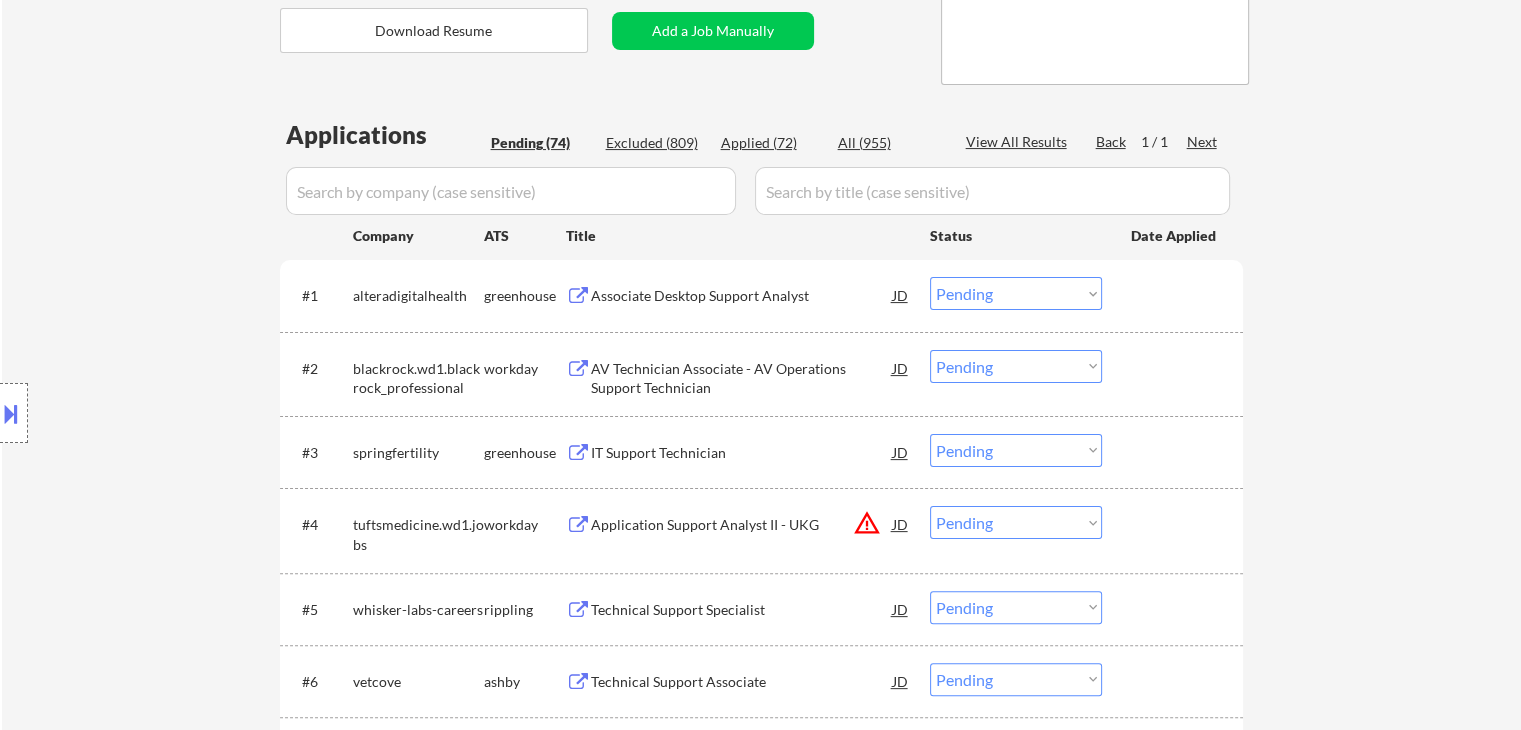 click on "Associate Desktop Support Analyst" at bounding box center (742, 296) 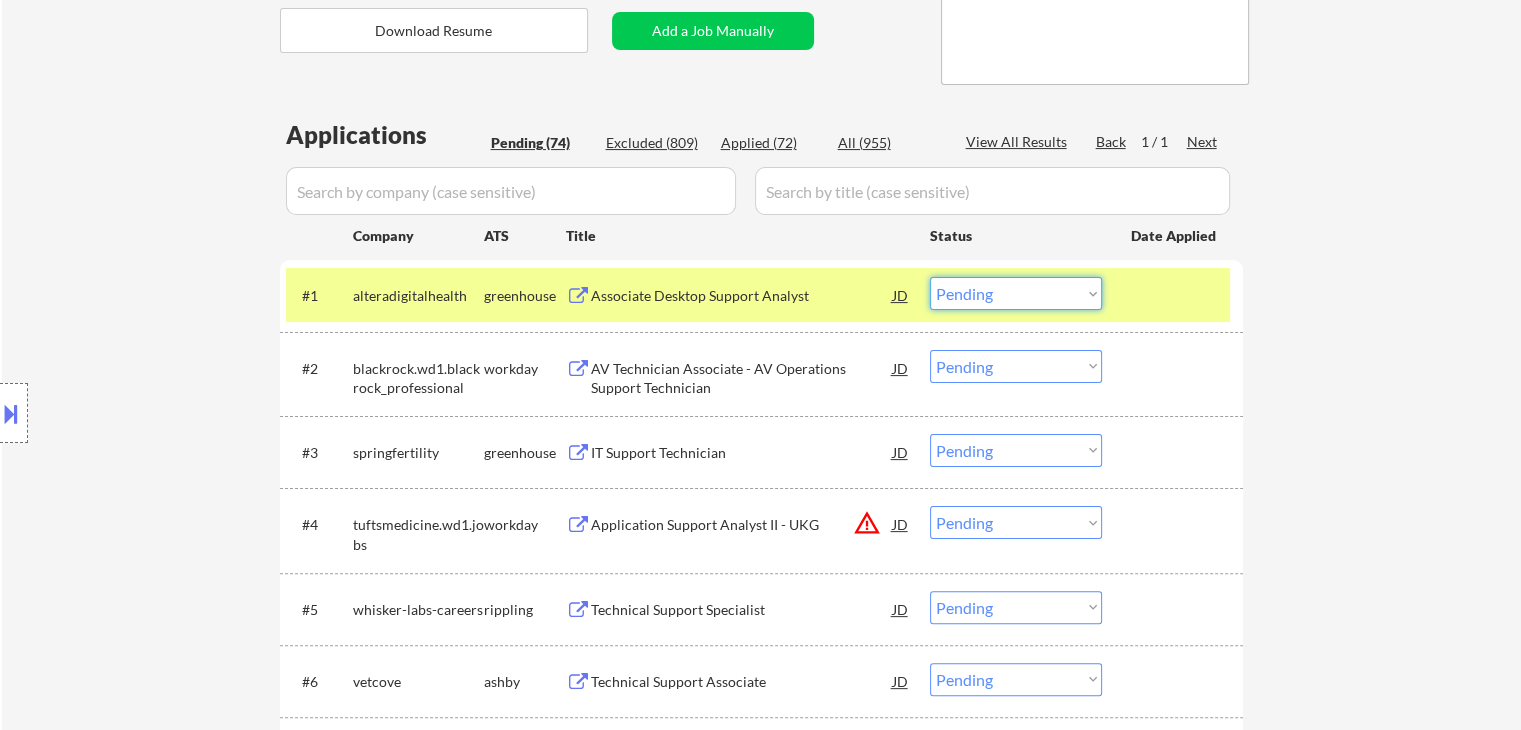 drag, startPoint x: 1073, startPoint y: 296, endPoint x: 1076, endPoint y: 309, distance: 13.341664 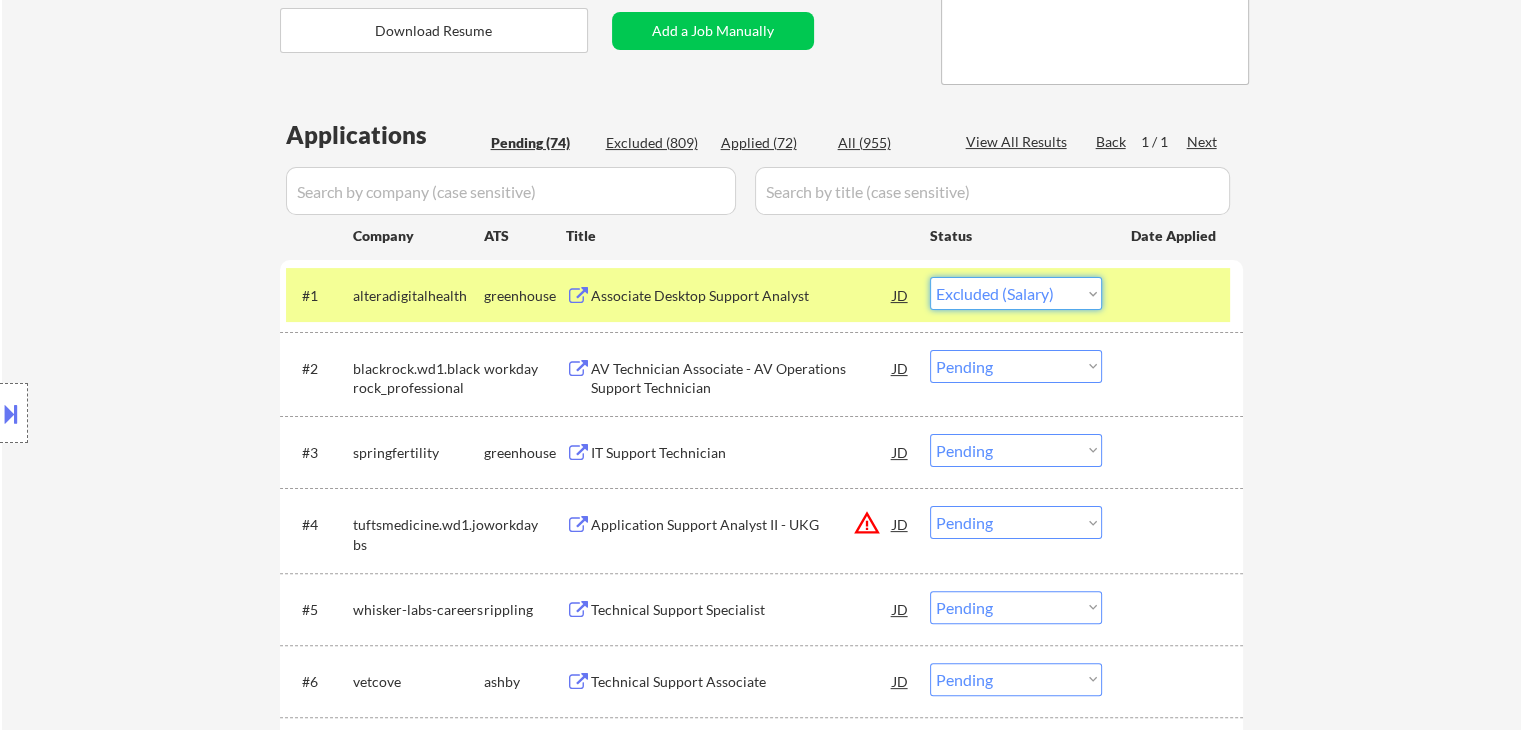 click on "Choose an option... Pending Applied Excluded (Questions) Excluded (Expired) Excluded (Location) Excluded (Bad Match) Excluded (Blocklist) Excluded (Salary) Excluded (Other)" at bounding box center [1016, 293] 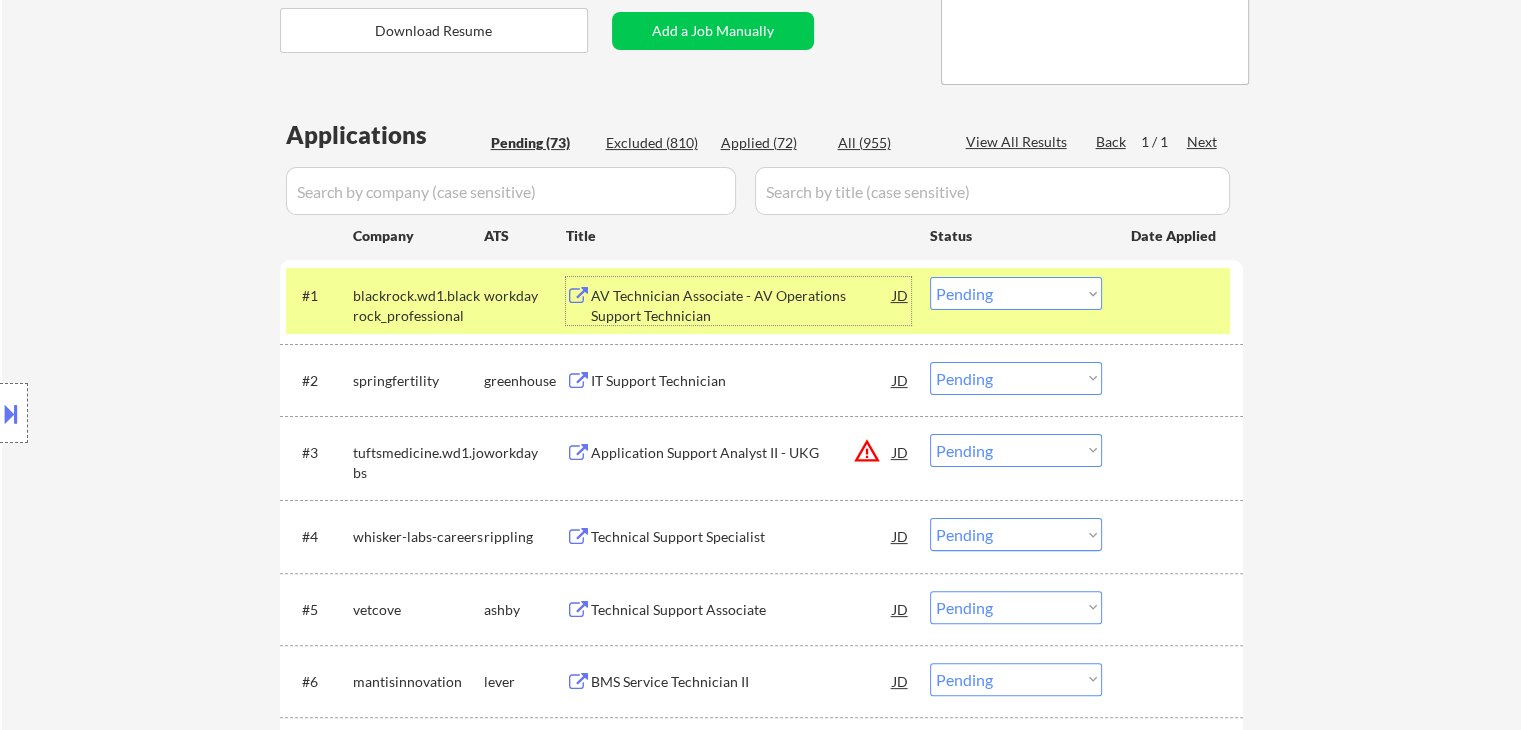 click on "AV Technician Associate - AV Operations Support Technician" at bounding box center [742, 305] 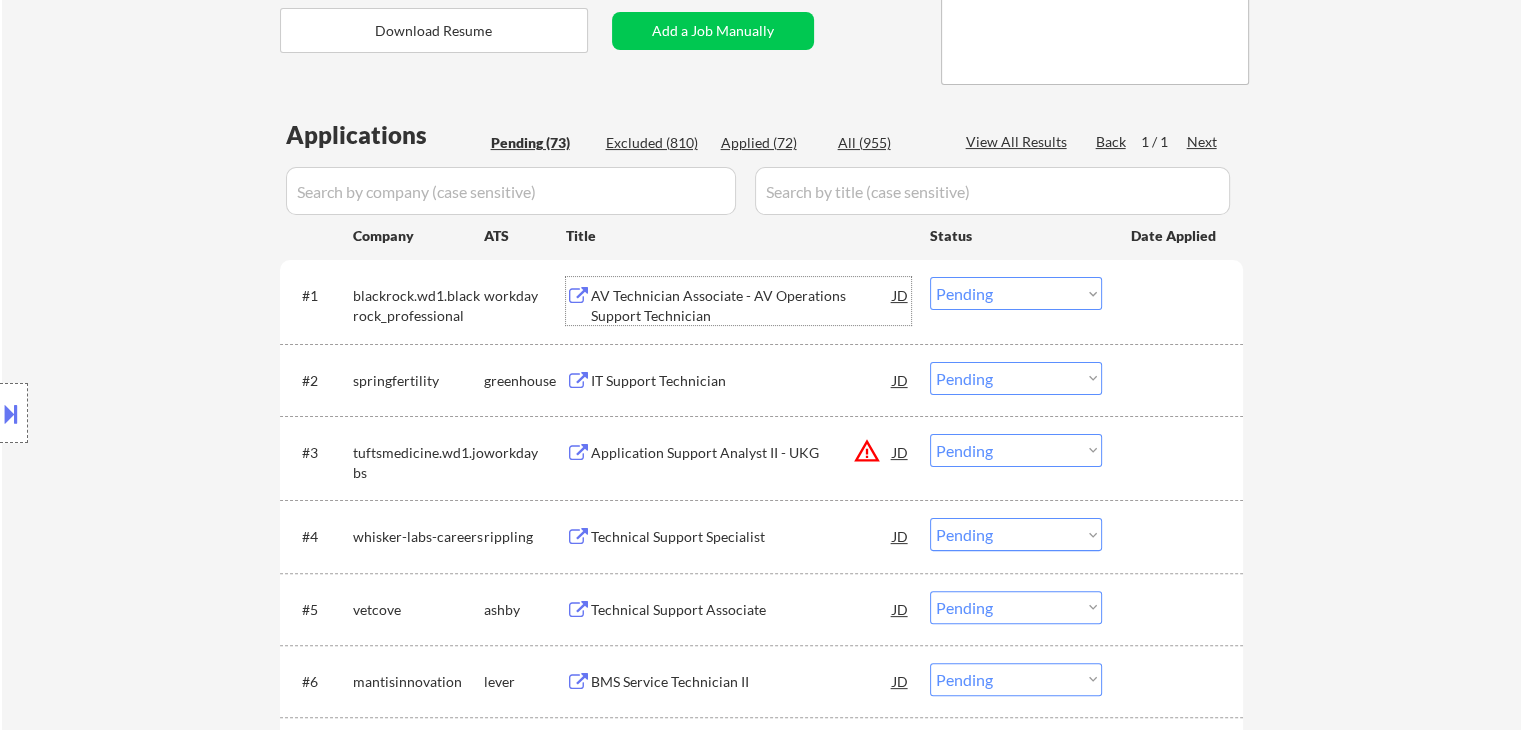 drag, startPoint x: 988, startPoint y: 293, endPoint x: 997, endPoint y: 306, distance: 15.811388 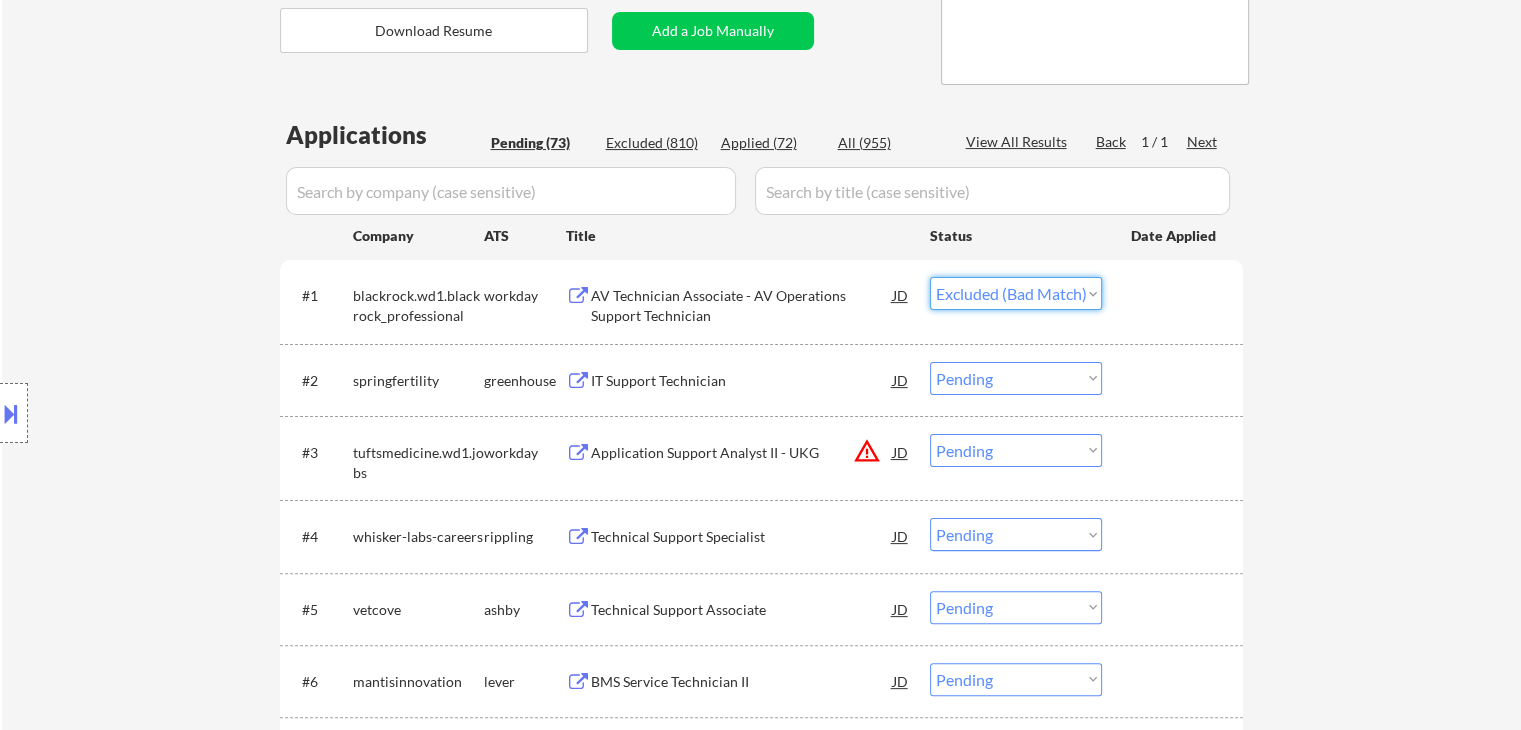 click on "Choose an option... Pending Applied Excluded (Questions) Excluded (Expired) Excluded (Location) Excluded (Bad Match) Excluded (Blocklist) Excluded (Salary) Excluded (Other)" at bounding box center [1016, 293] 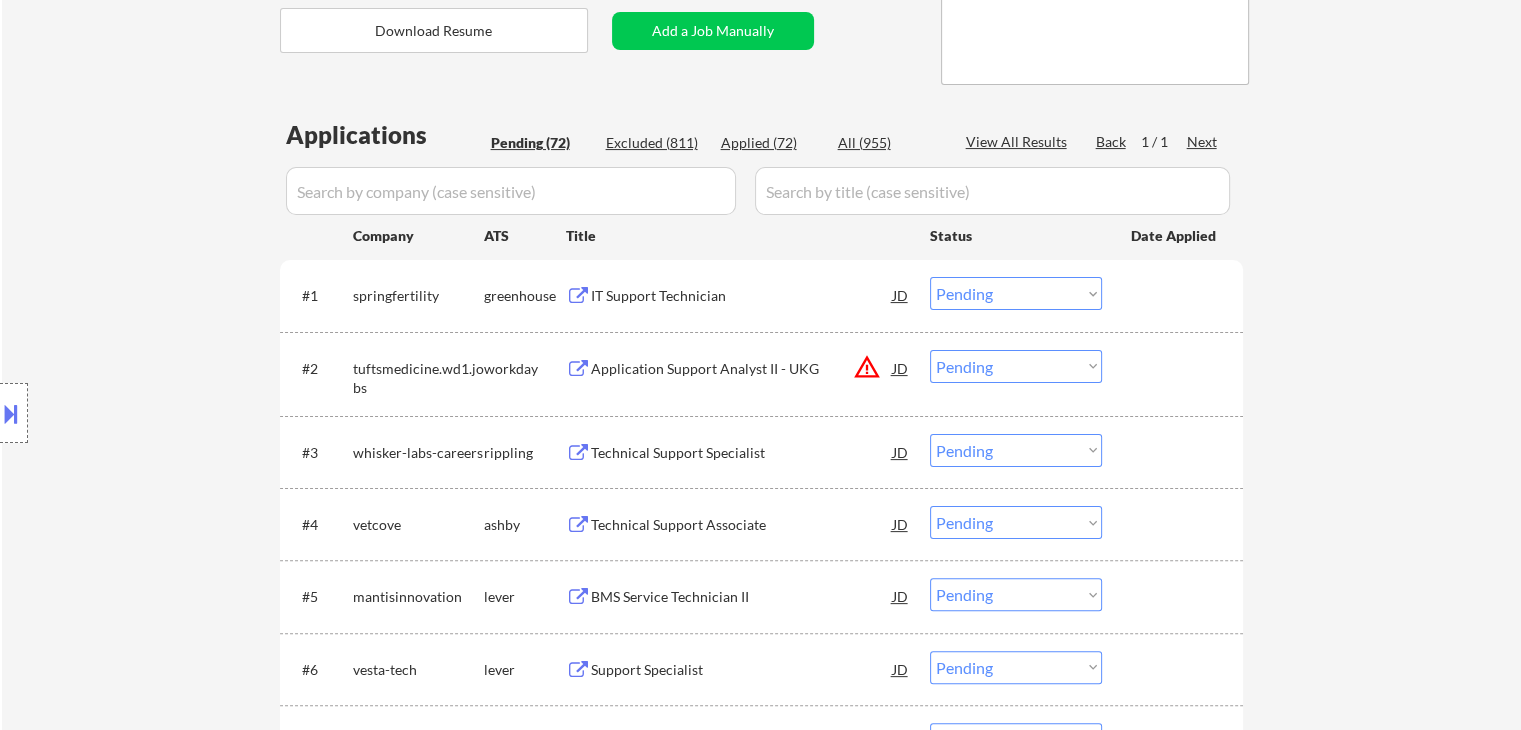 click on "IT Support Technician" at bounding box center [742, 296] 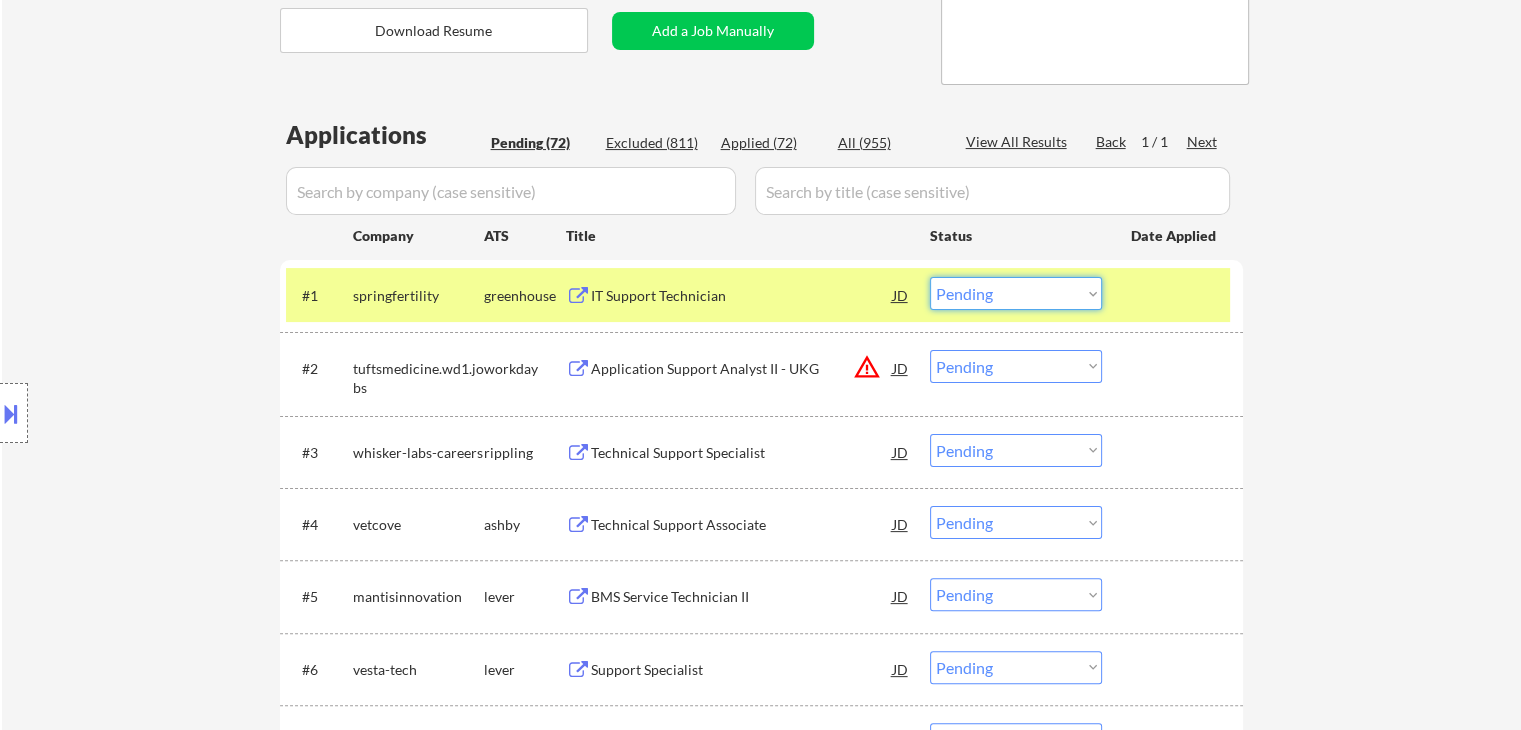 drag, startPoint x: 1010, startPoint y: 297, endPoint x: 1012, endPoint y: 307, distance: 10.198039 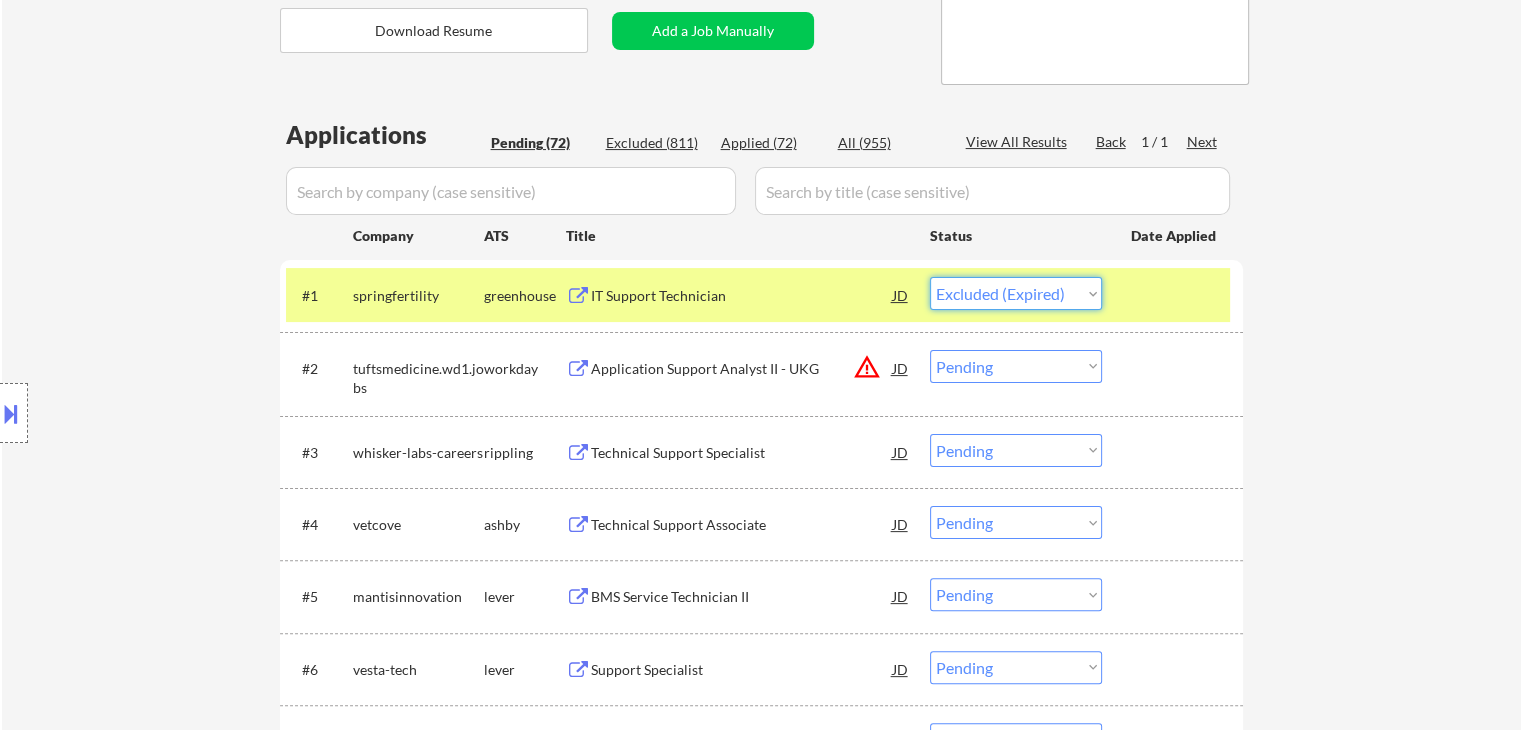 click on "Choose an option... Pending Applied Excluded (Questions) Excluded (Expired) Excluded (Location) Excluded (Bad Match) Excluded (Blocklist) Excluded (Salary) Excluded (Other)" at bounding box center (1016, 293) 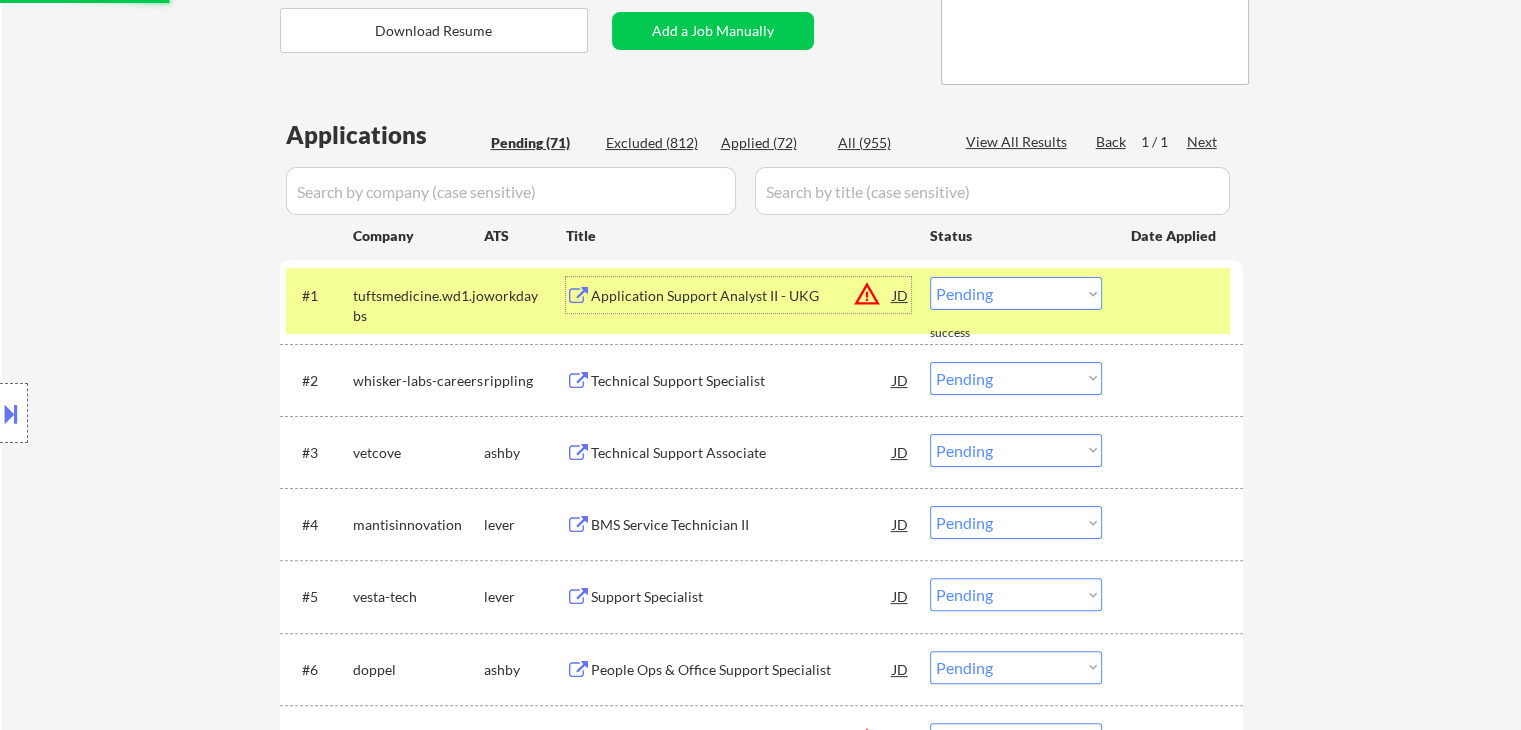 click on "Application Support Analyst II - UKG" at bounding box center [742, 296] 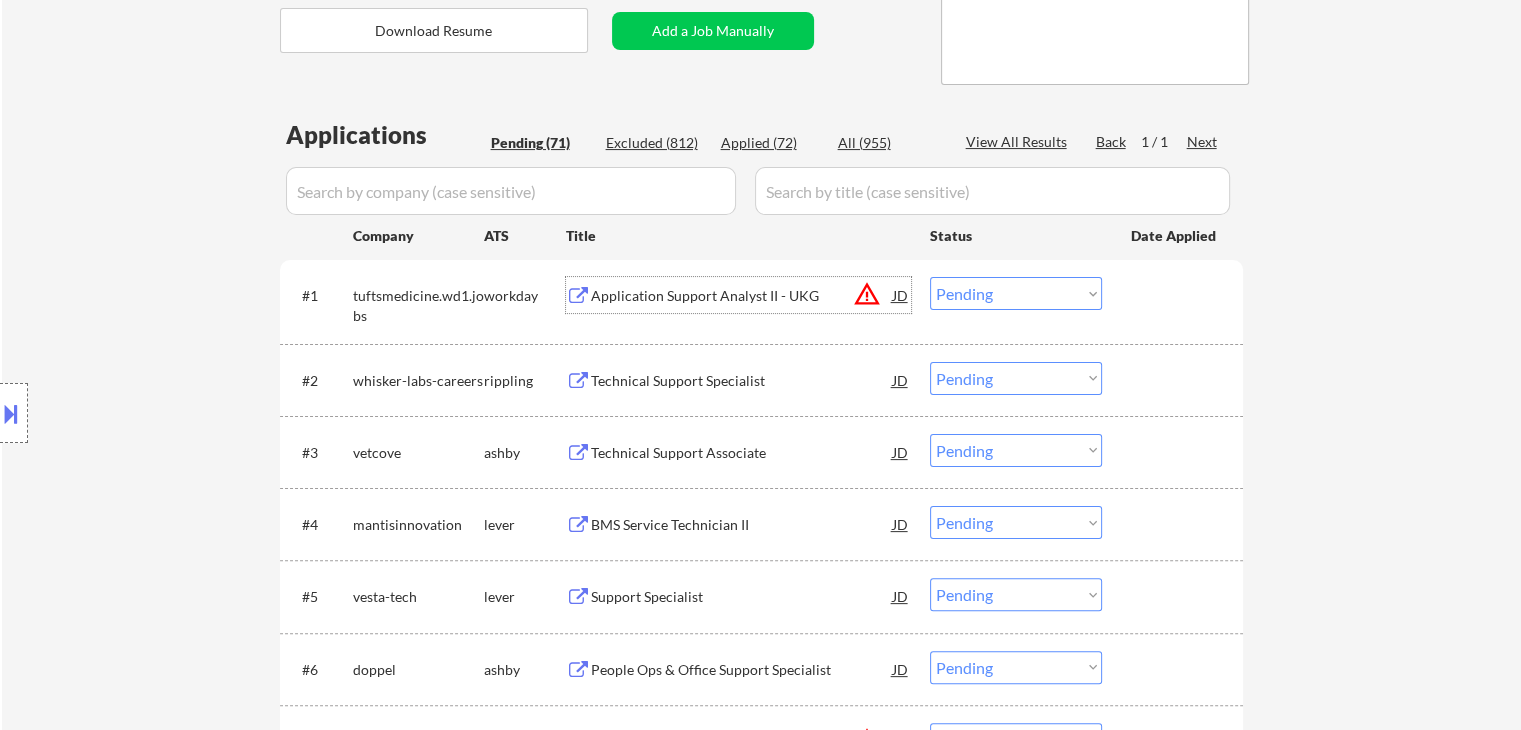 drag, startPoint x: 1058, startPoint y: 283, endPoint x: 1050, endPoint y: 307, distance: 25.298222 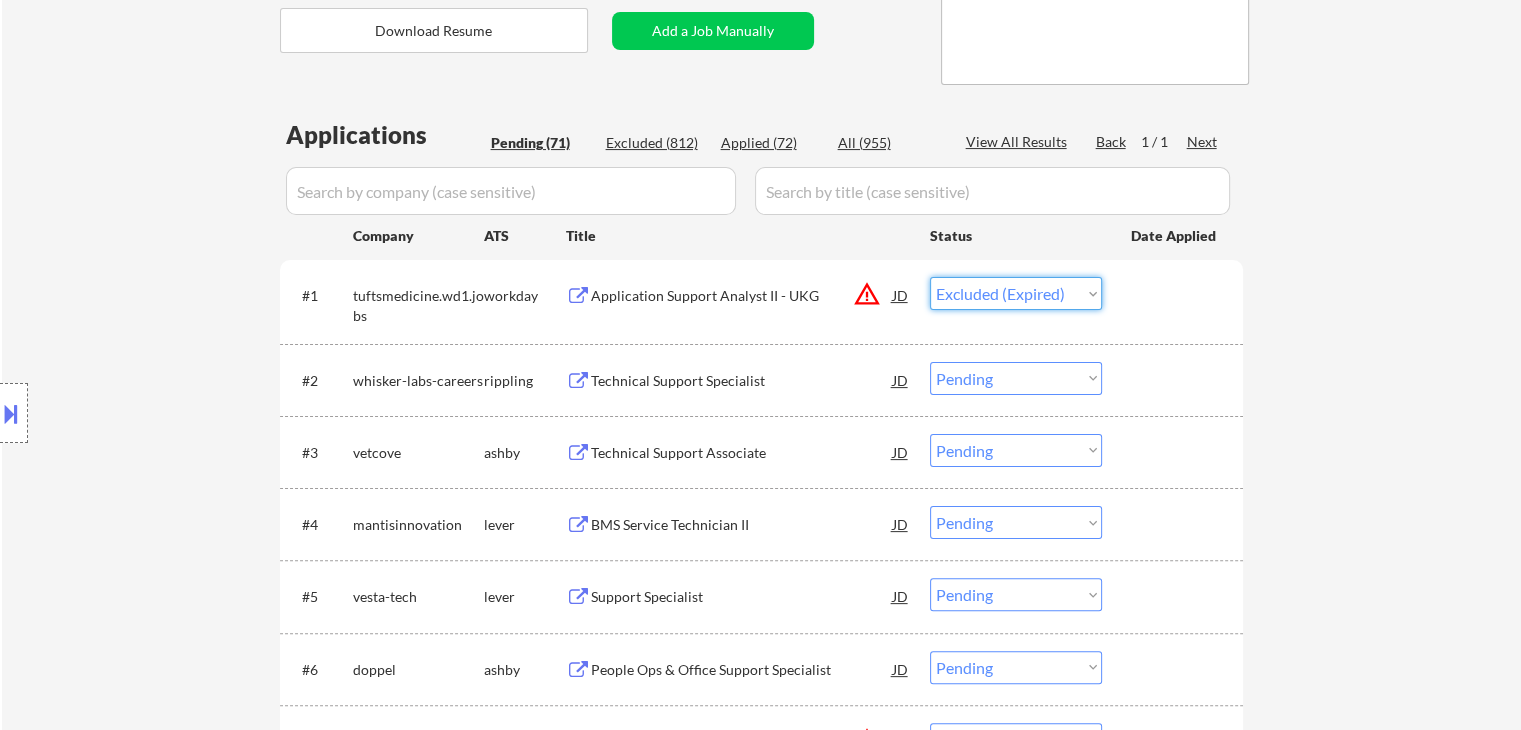 click on "Choose an option... Pending Applied Excluded (Questions) Excluded (Expired) Excluded (Location) Excluded (Bad Match) Excluded (Blocklist) Excluded (Salary) Excluded (Other)" at bounding box center (1016, 293) 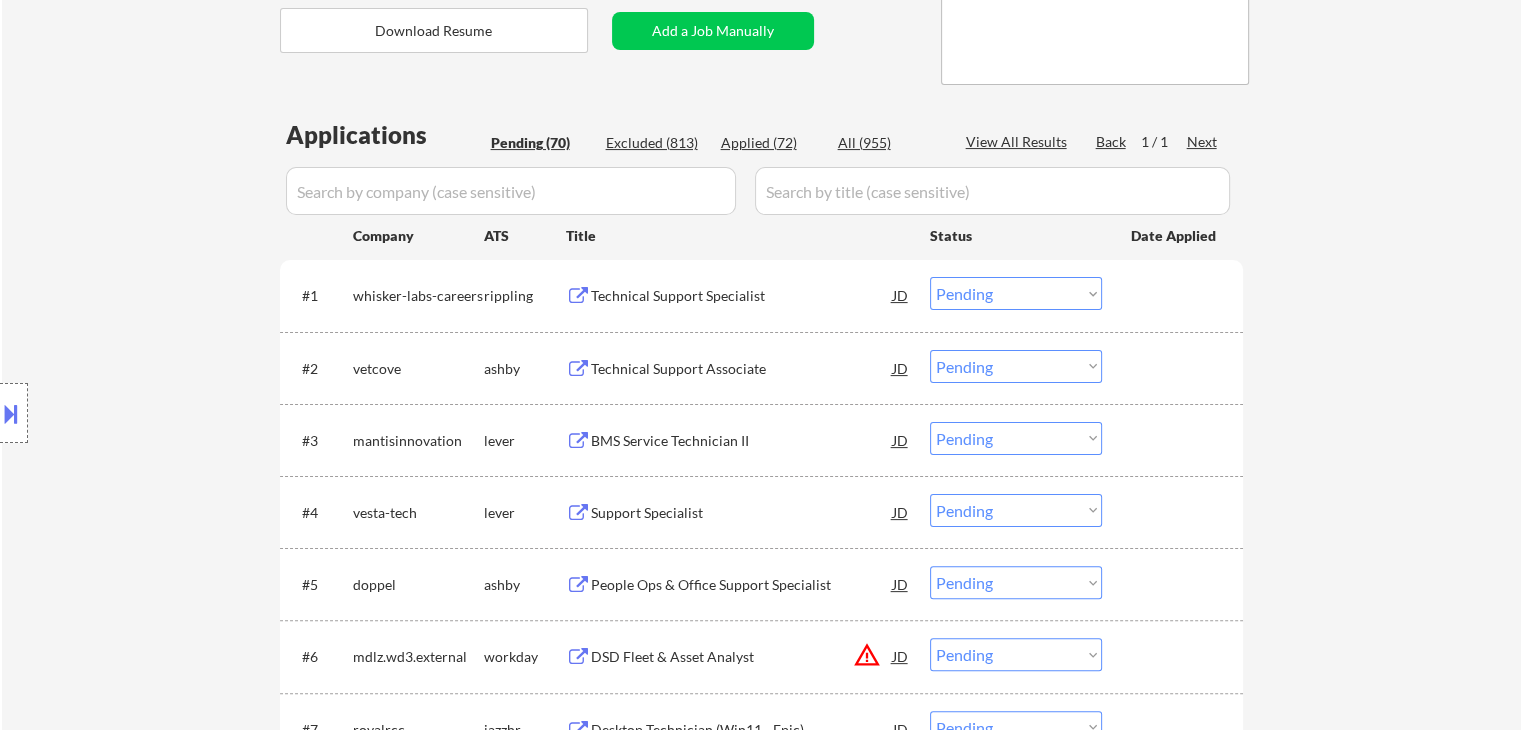 click on "Technical Support Specialist" at bounding box center [742, 296] 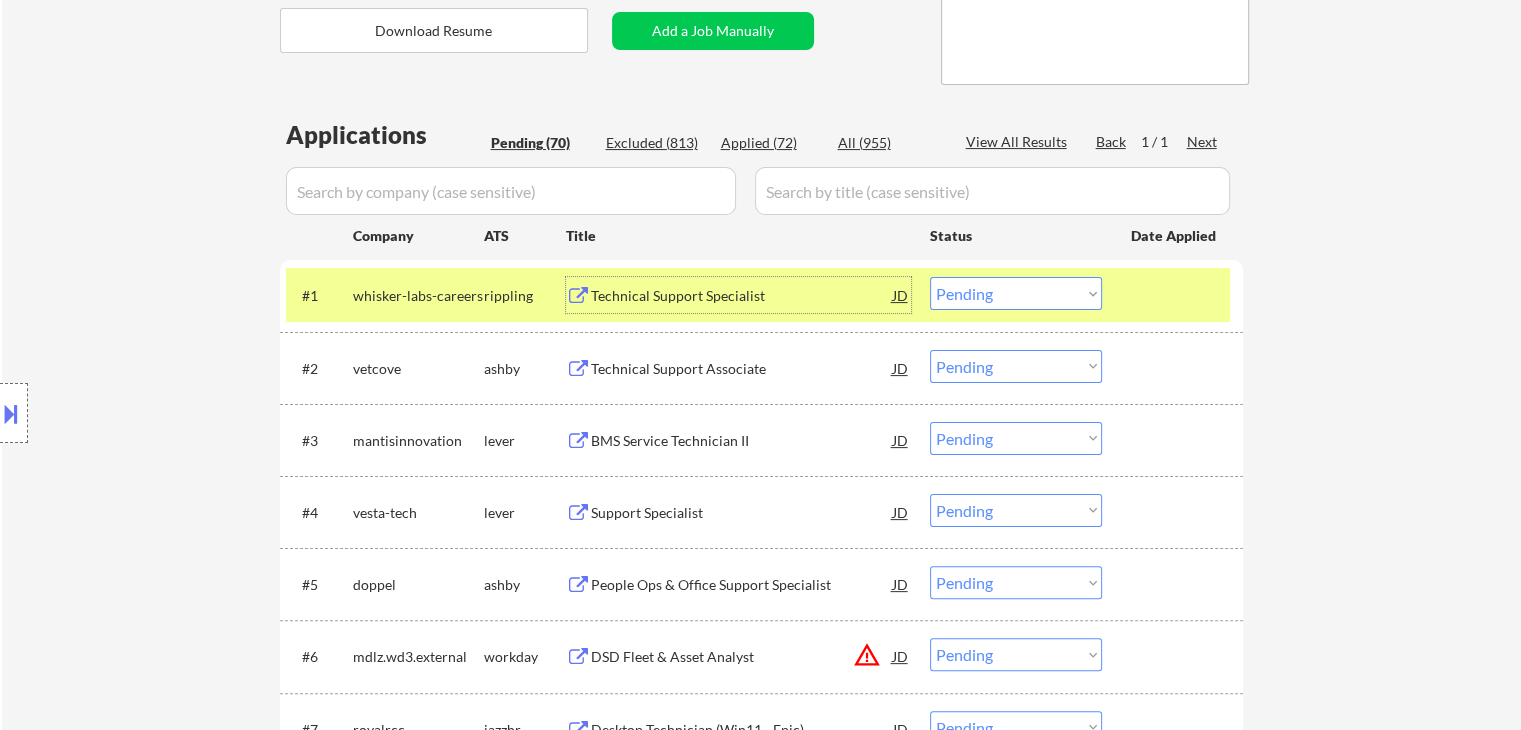 drag, startPoint x: 952, startPoint y: 290, endPoint x: 949, endPoint y: 308, distance: 18.248287 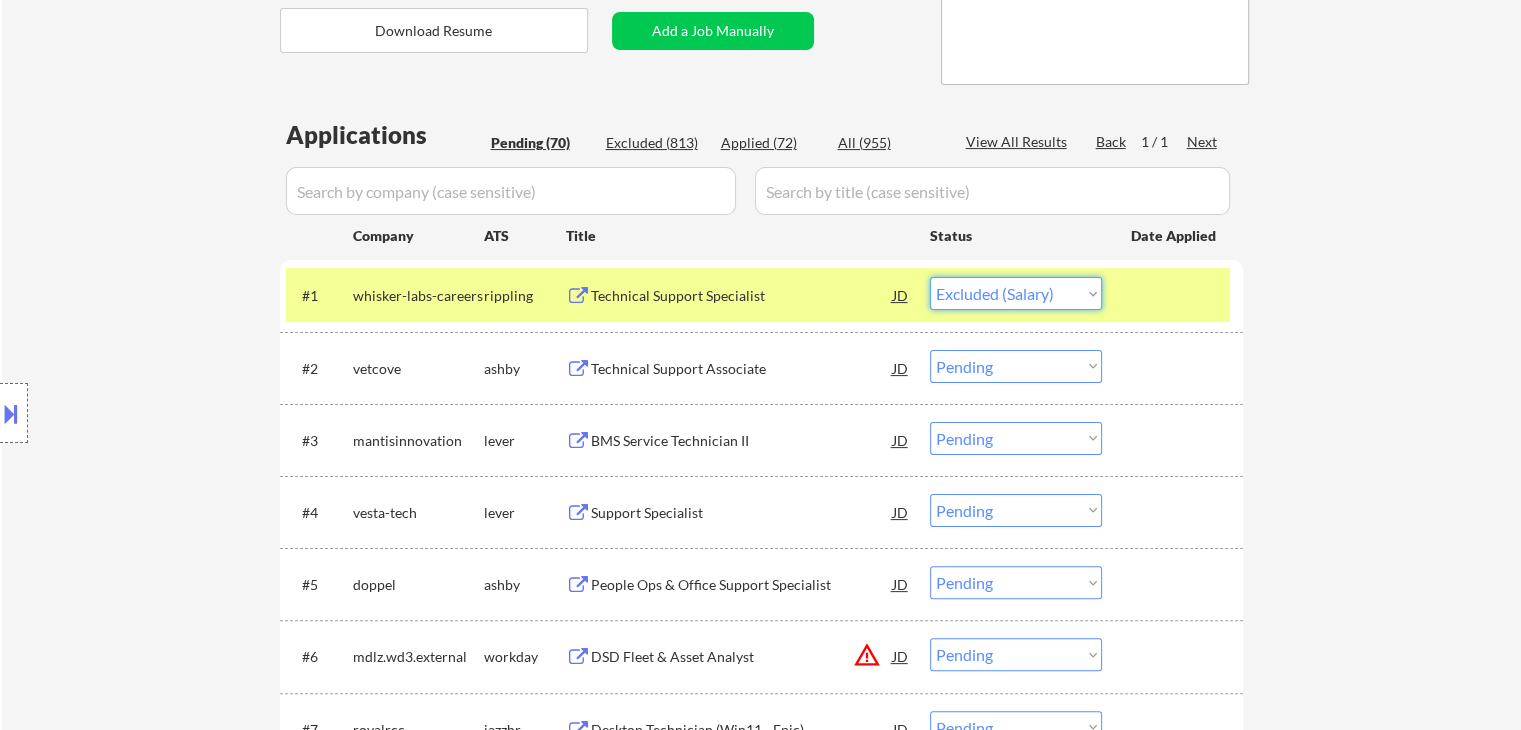 click on "Choose an option... Pending Applied Excluded (Questions) Excluded (Expired) Excluded (Location) Excluded (Bad Match) Excluded (Blocklist) Excluded (Salary) Excluded (Other)" at bounding box center (1016, 293) 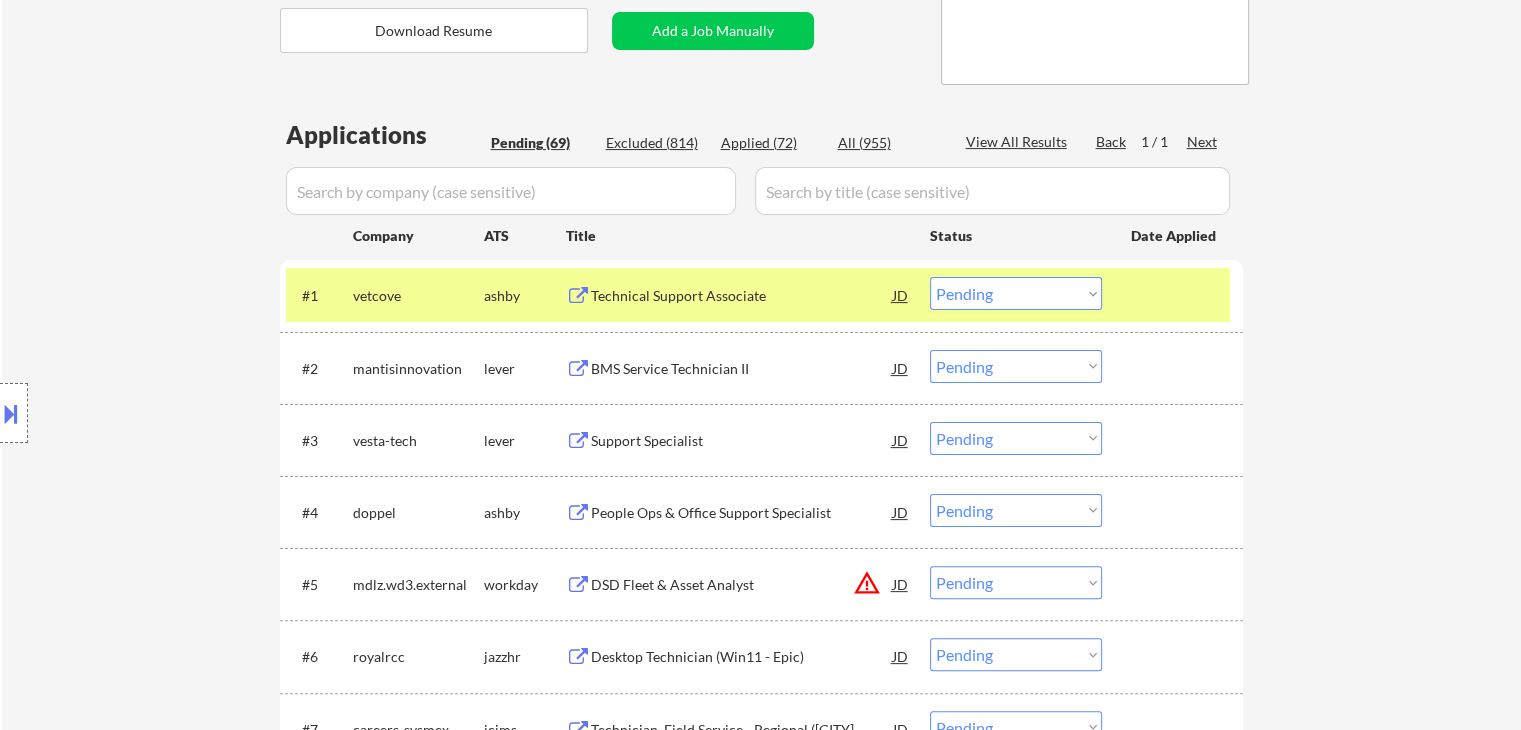 click on "Technical Support Associate" at bounding box center [742, 296] 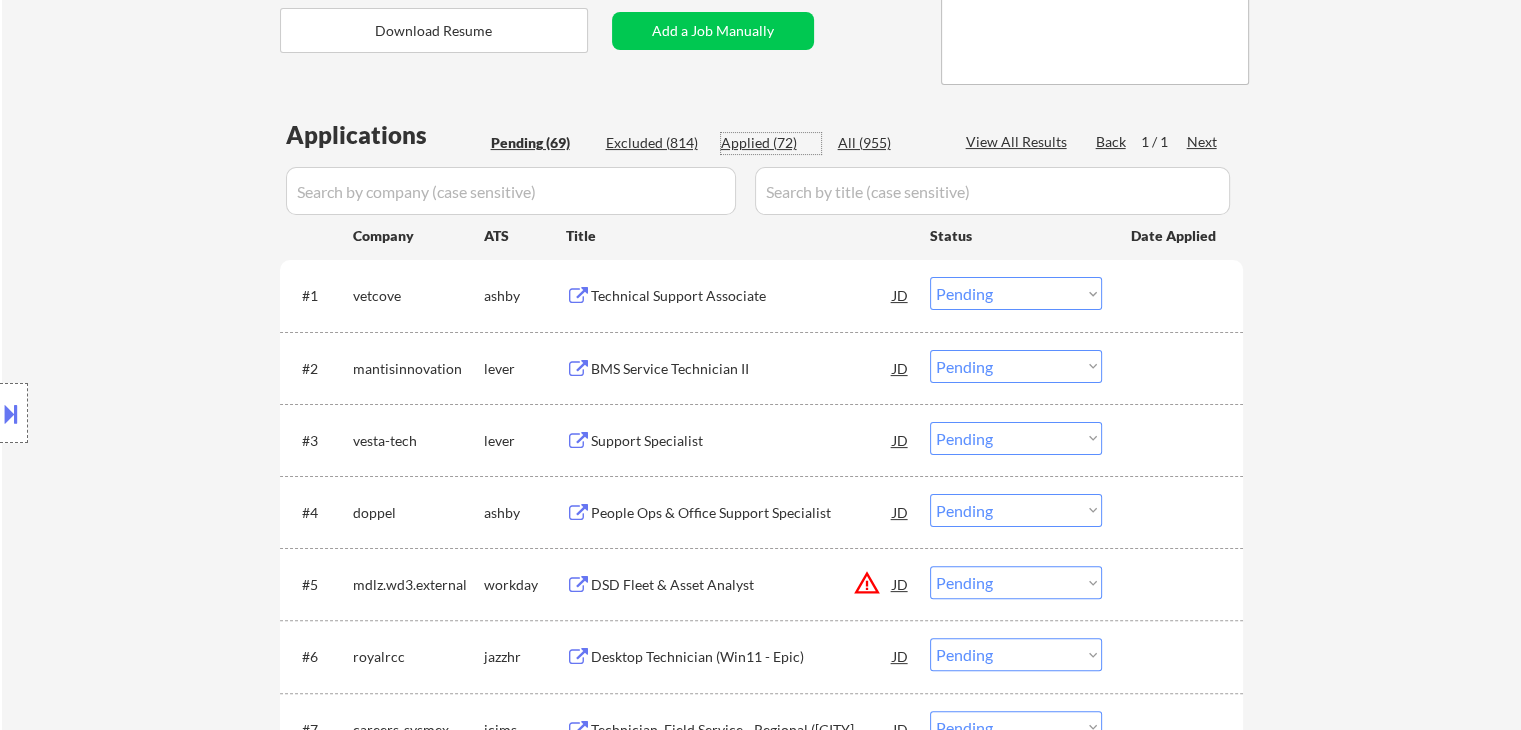 click on "Applied (72)" at bounding box center (771, 143) 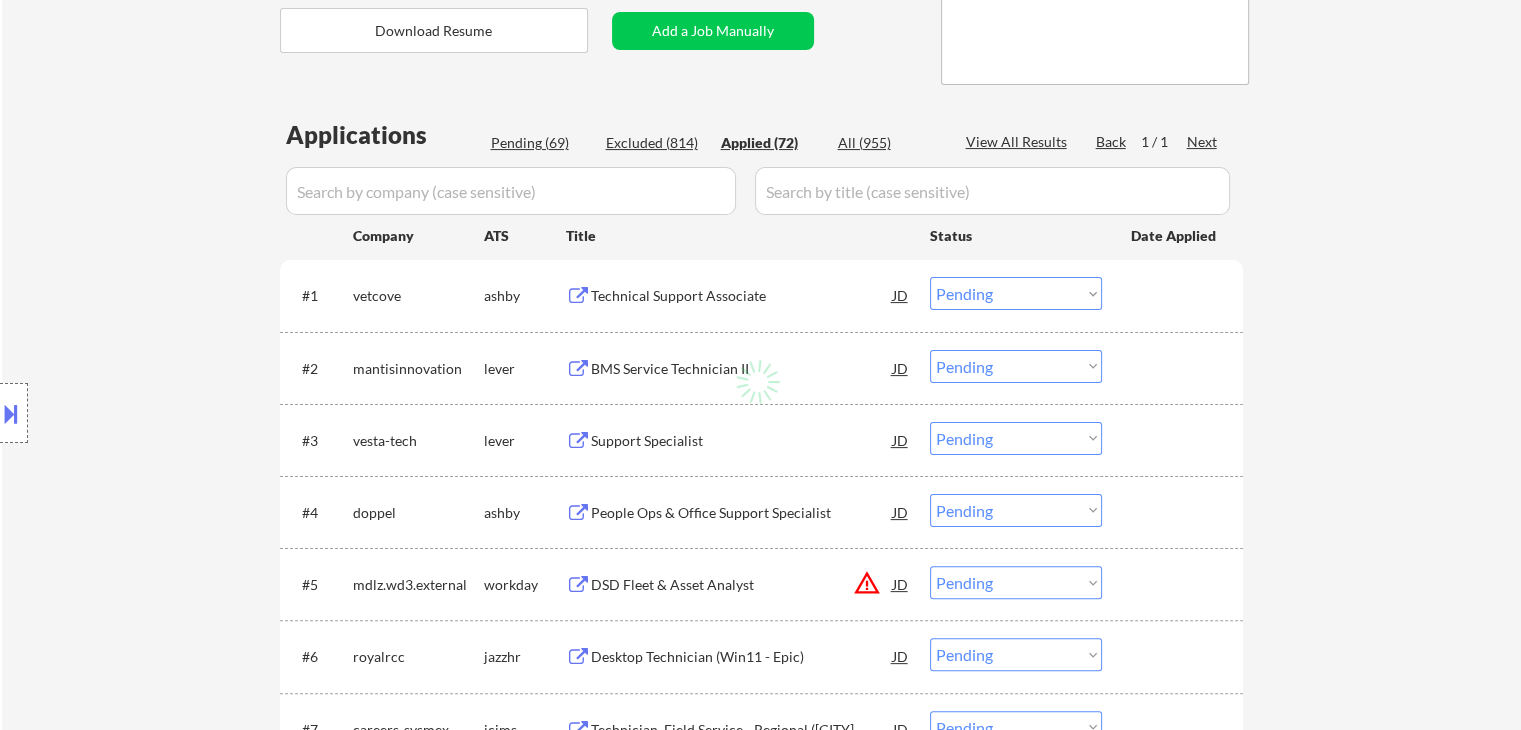 select on ""applied"" 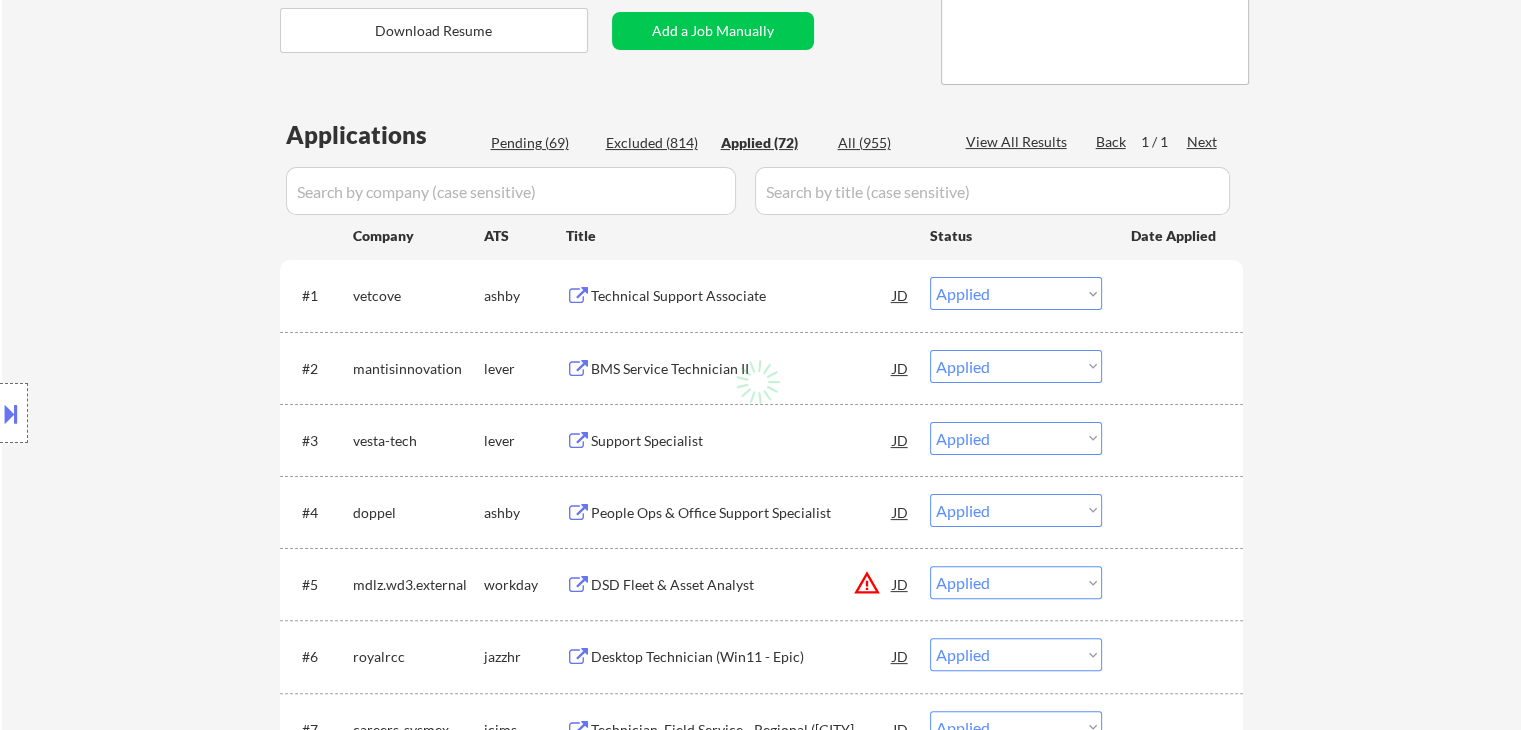 select on ""applied"" 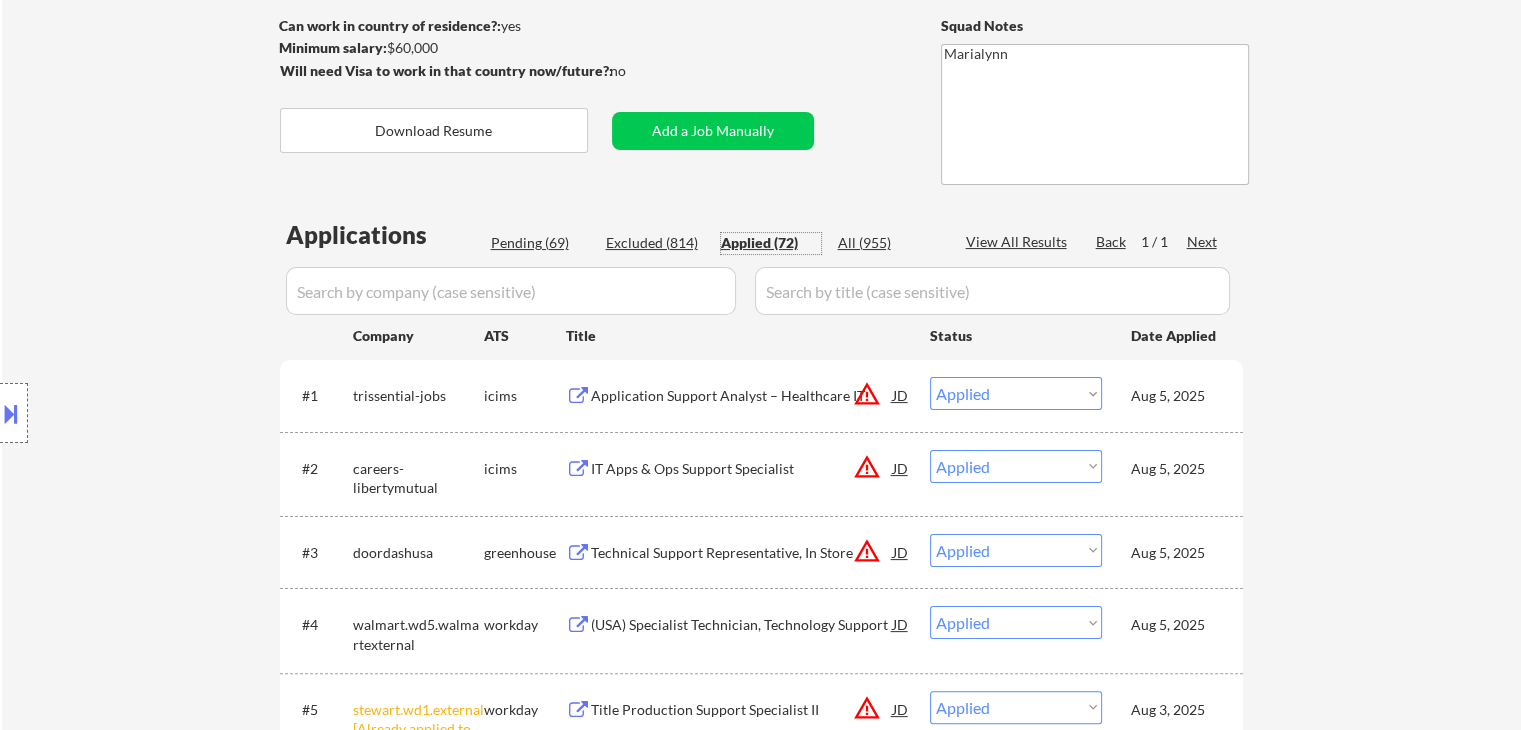 scroll, scrollTop: 0, scrollLeft: 0, axis: both 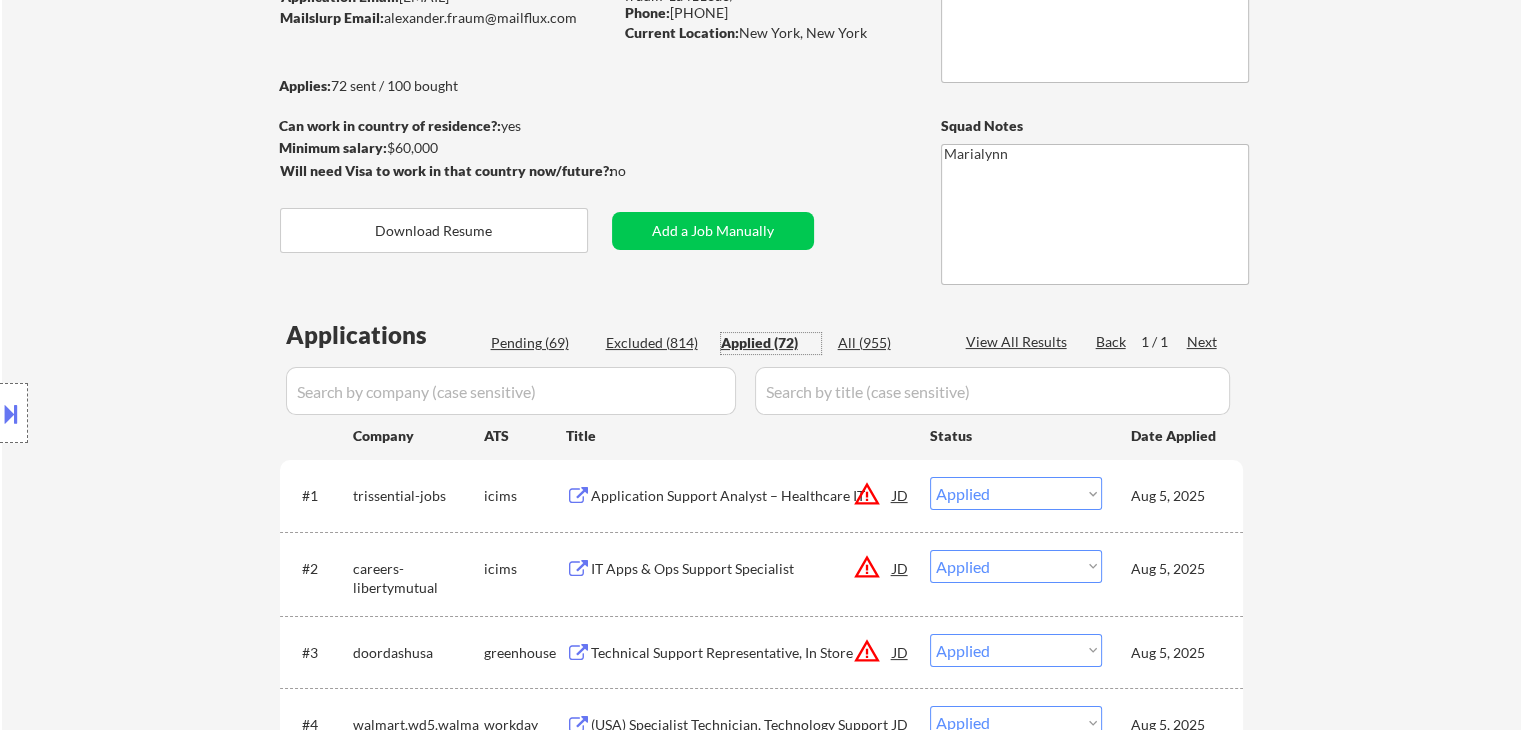 click on "Pending (69)" at bounding box center (541, 343) 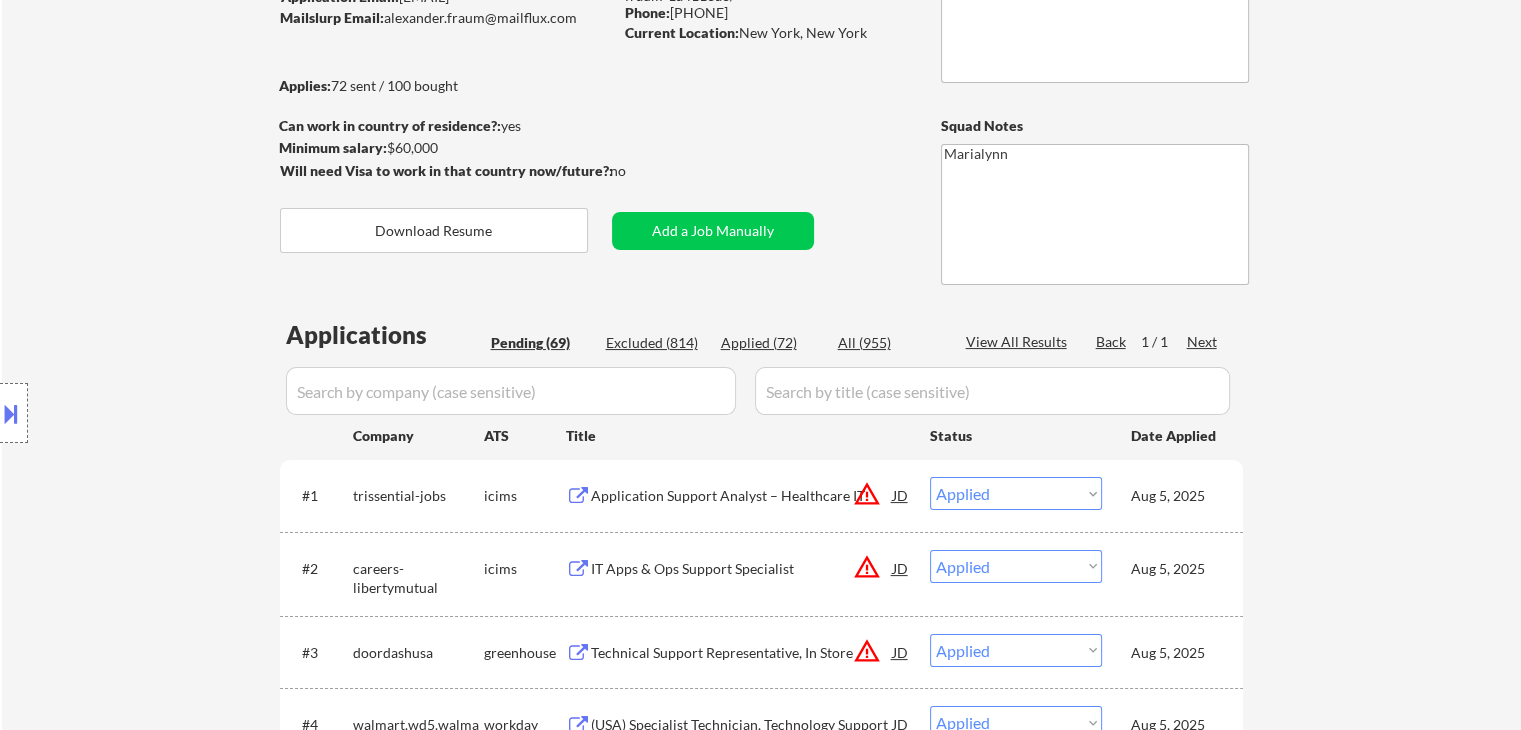 select on ""pending"" 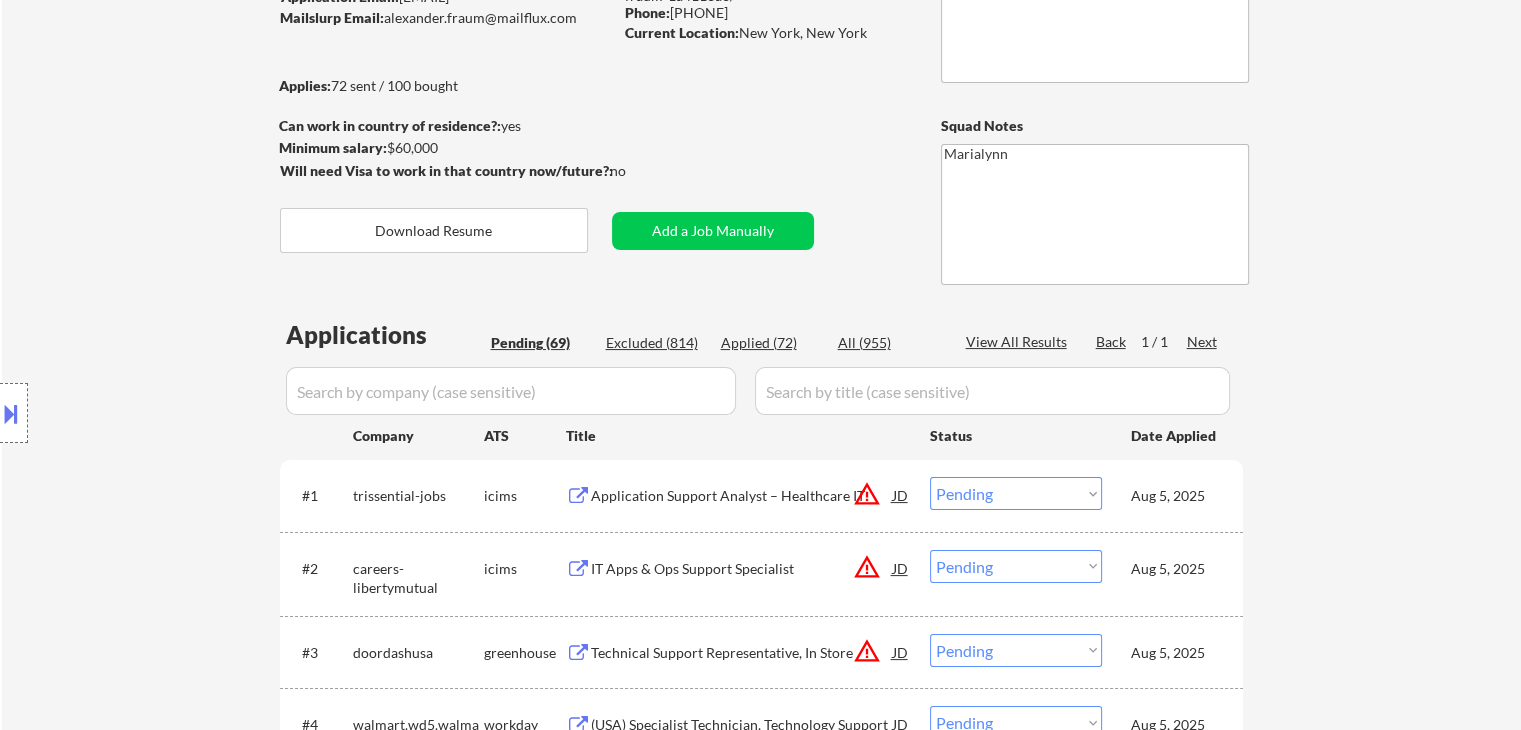 select on ""pending"" 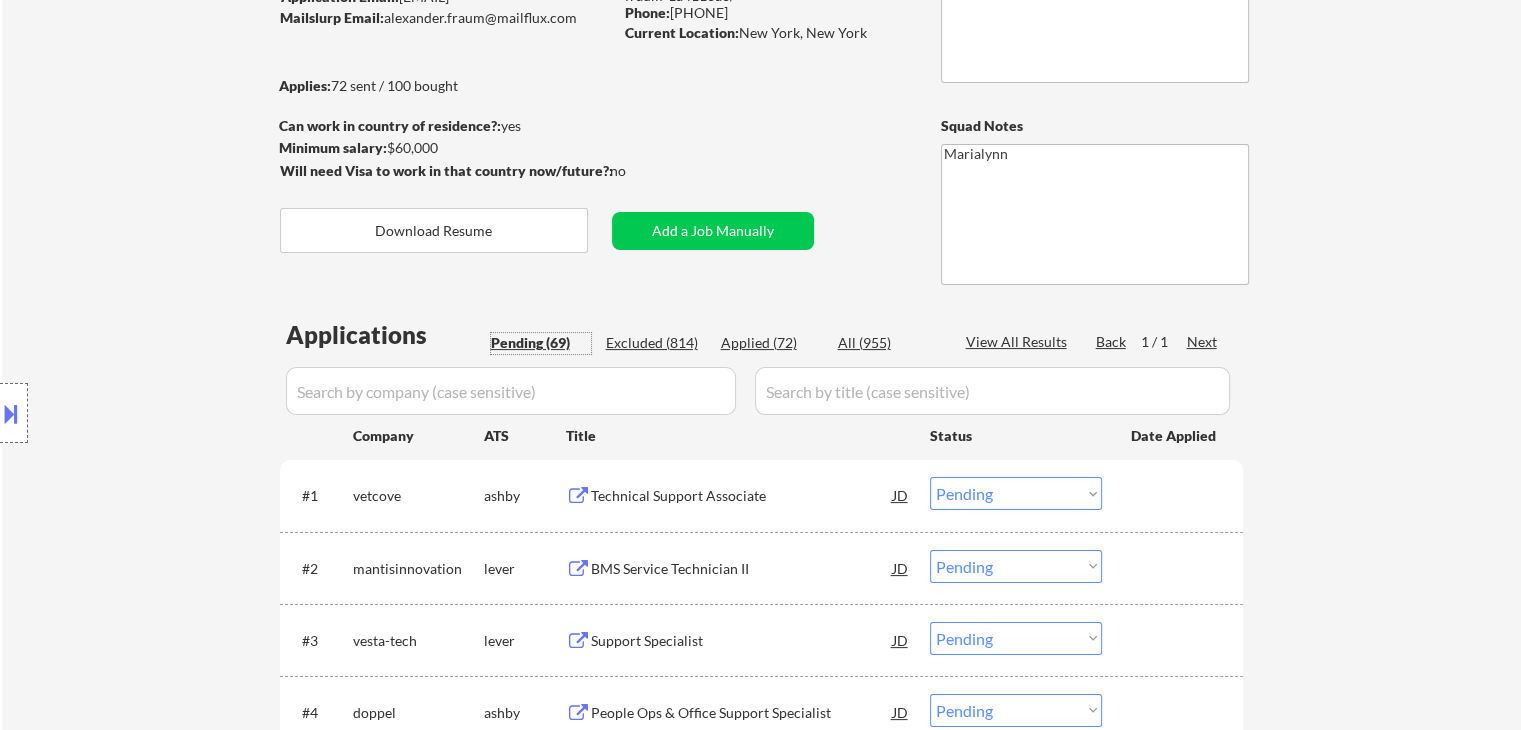 click on "Choose an option... Pending Applied Excluded (Questions) Excluded (Expired) Excluded (Location) Excluded (Bad Match) Excluded (Blocklist) Excluded (Salary) Excluded (Other)" at bounding box center (1016, 493) 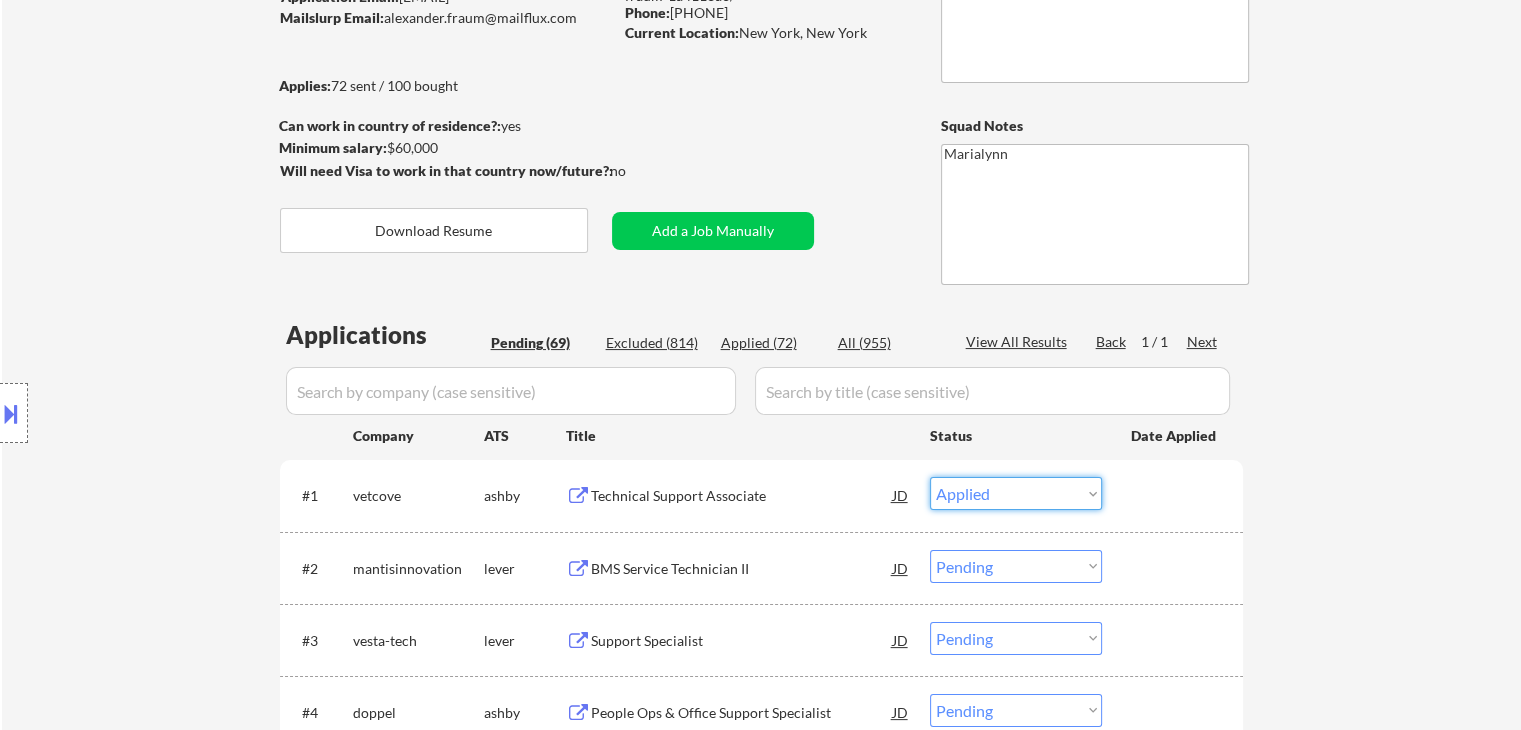 click on "Choose an option... Pending Applied Excluded (Questions) Excluded (Expired) Excluded (Location) Excluded (Bad Match) Excluded (Blocklist) Excluded (Salary) Excluded (Other)" at bounding box center [1016, 493] 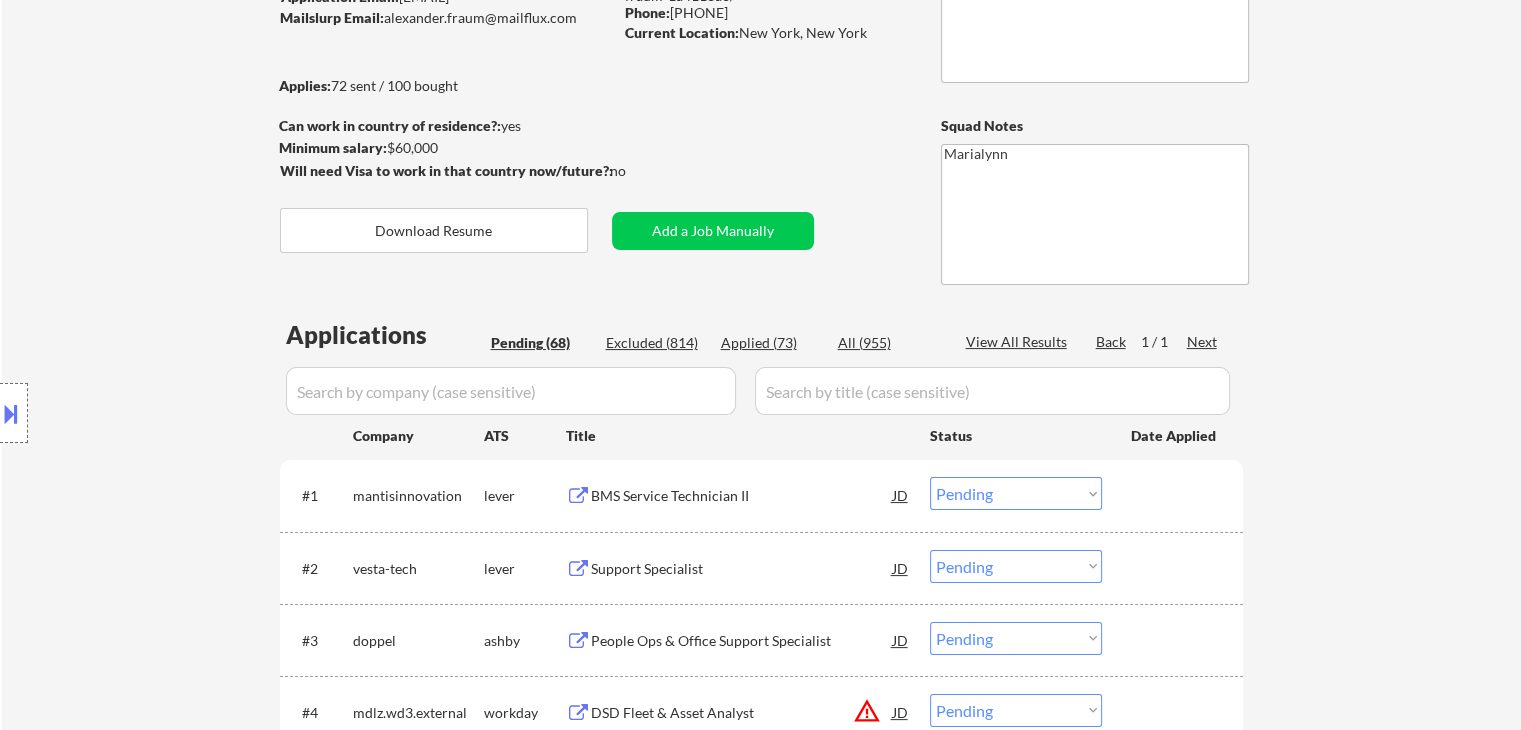 scroll, scrollTop: 200, scrollLeft: 0, axis: vertical 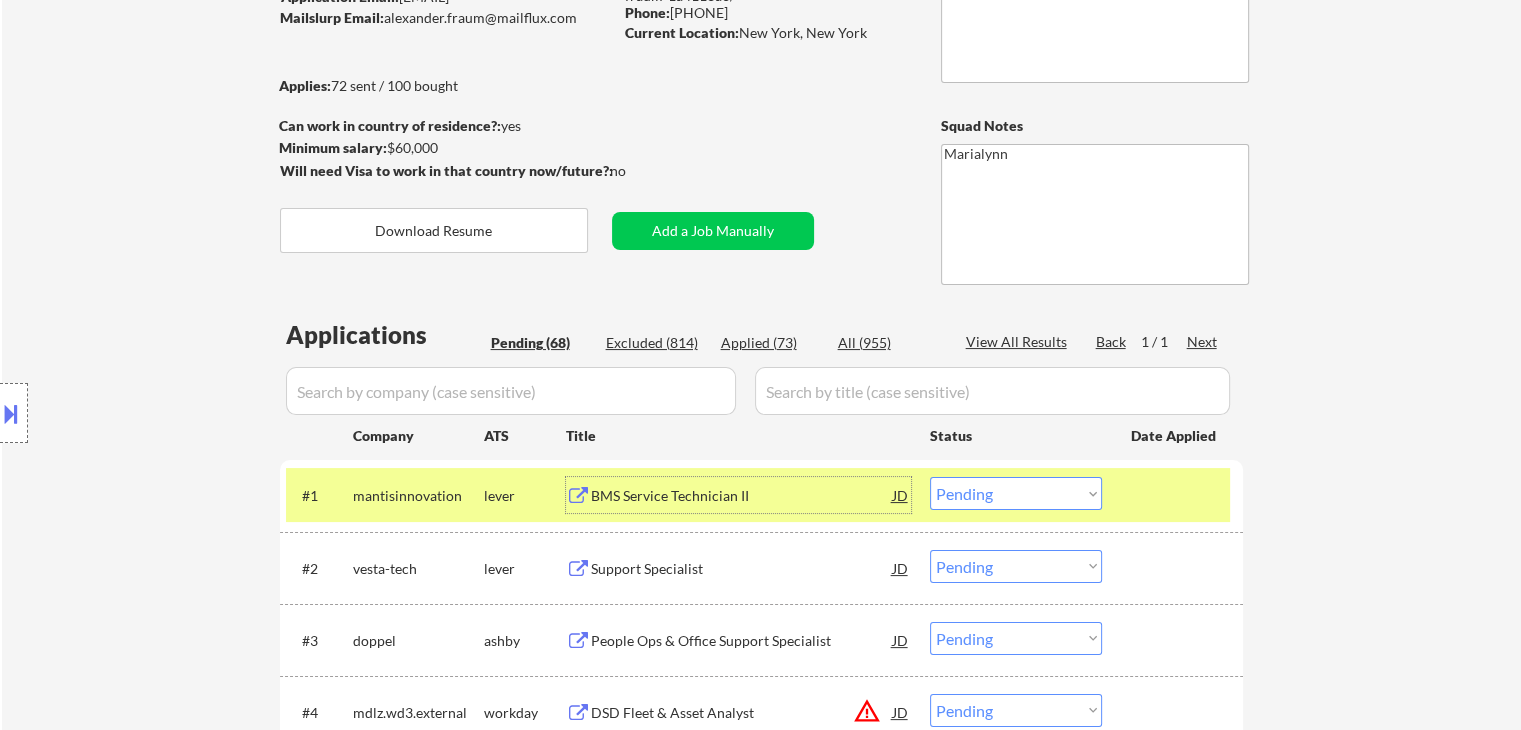 click on "Choose an option... Pending Applied Excluded (Questions) Excluded (Expired) Excluded (Location) Excluded (Bad Match) Excluded (Blocklist) Excluded (Salary) Excluded (Other)" at bounding box center [1016, 493] 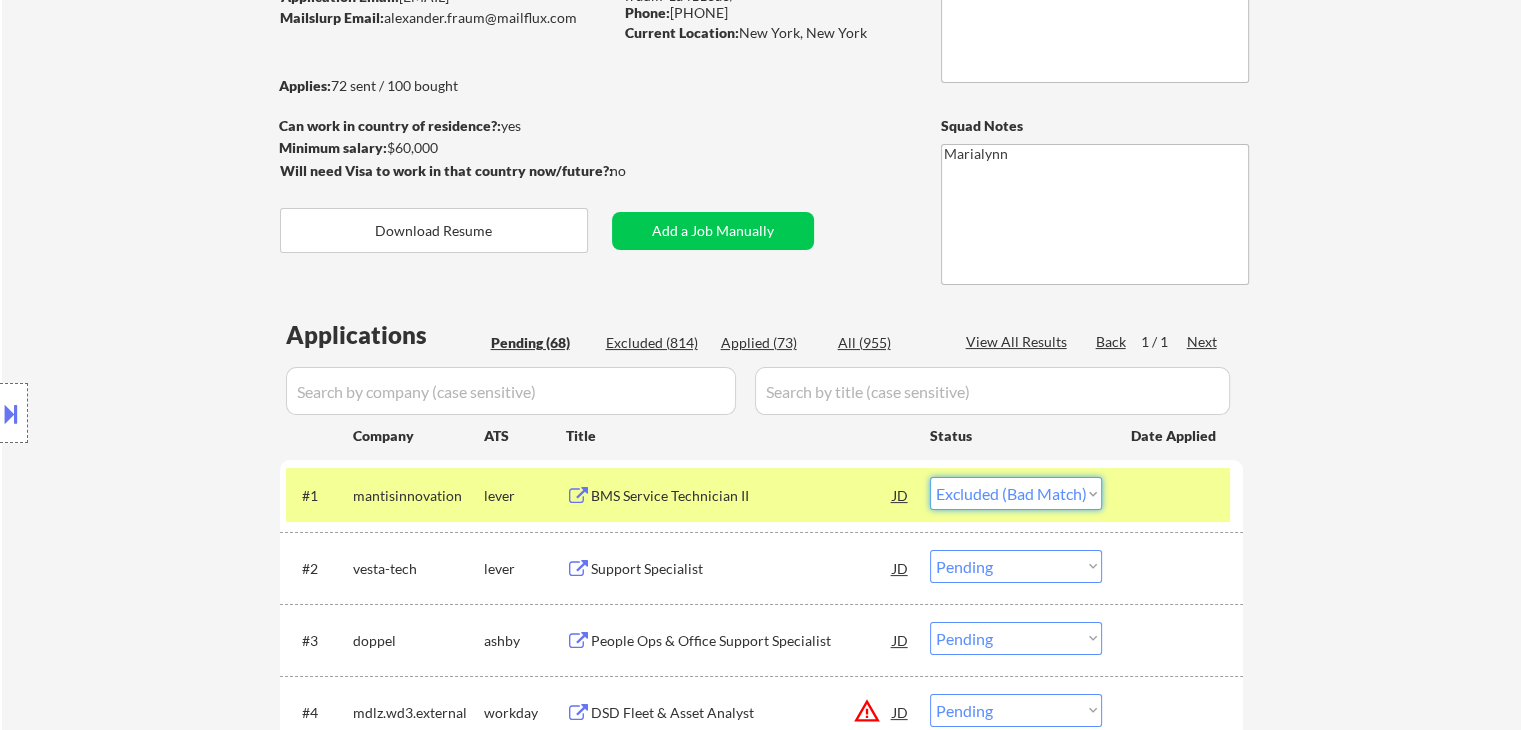 click on "Choose an option... Pending Applied Excluded (Questions) Excluded (Expired) Excluded (Location) Excluded (Bad Match) Excluded (Blocklist) Excluded (Salary) Excluded (Other)" at bounding box center [1016, 493] 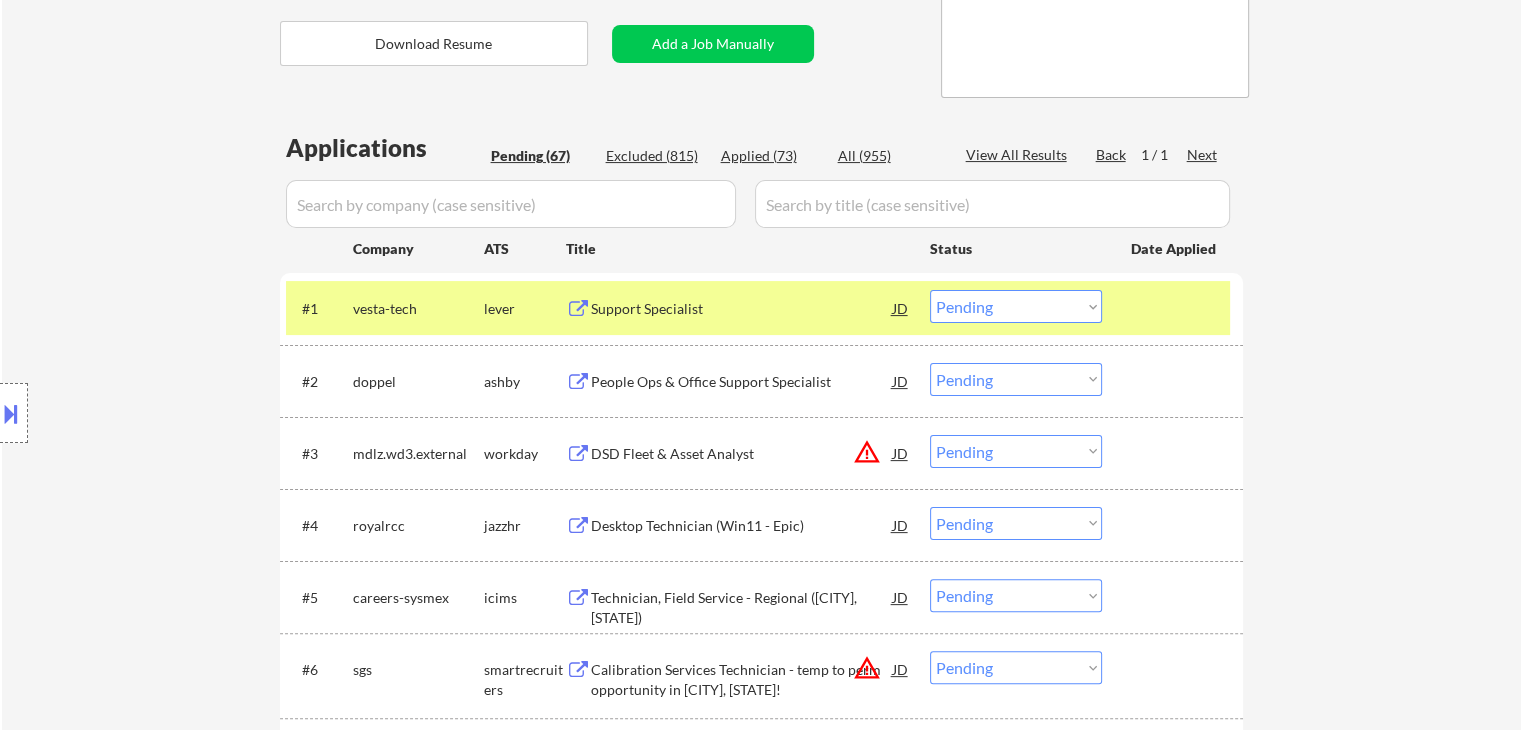 scroll, scrollTop: 400, scrollLeft: 0, axis: vertical 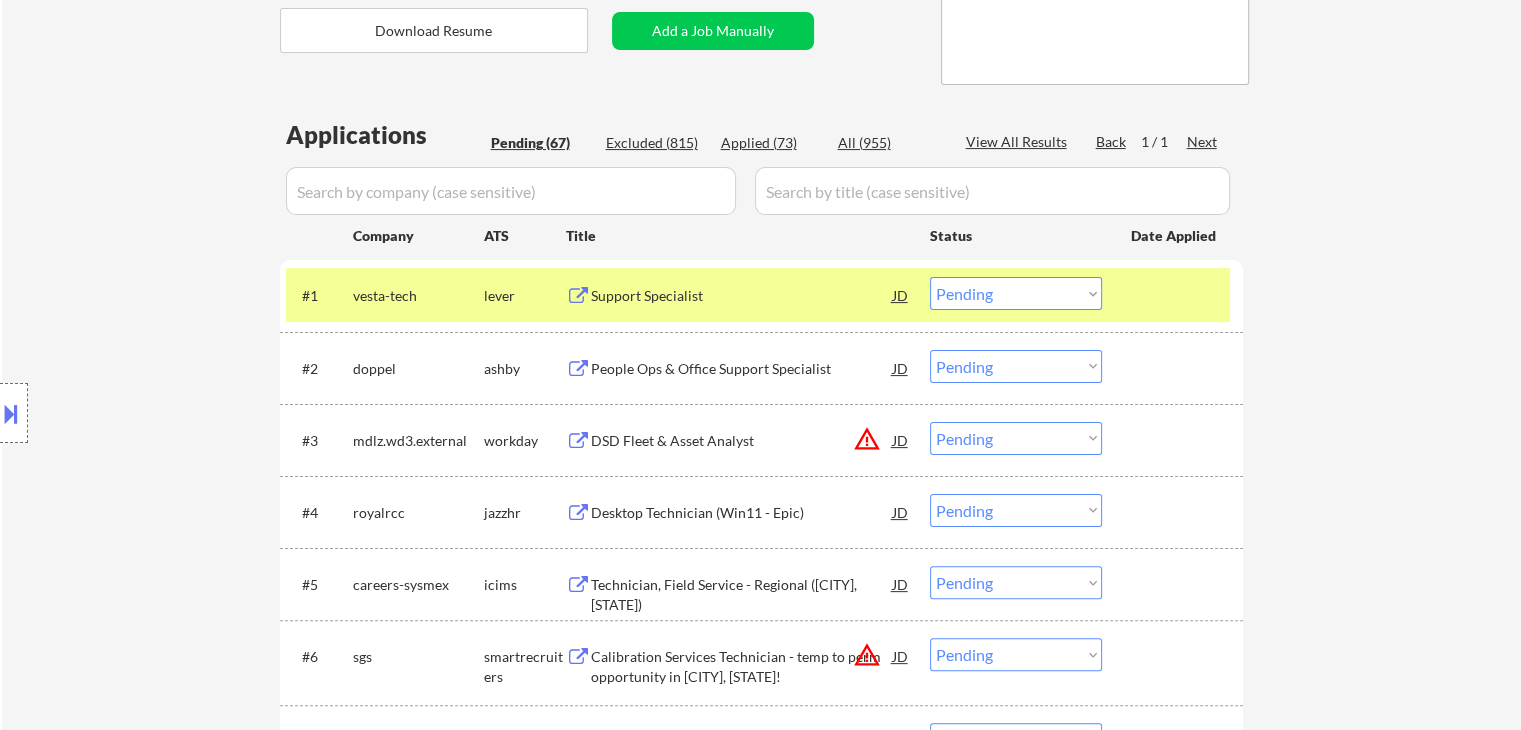 click on "Support Specialist" at bounding box center (742, 296) 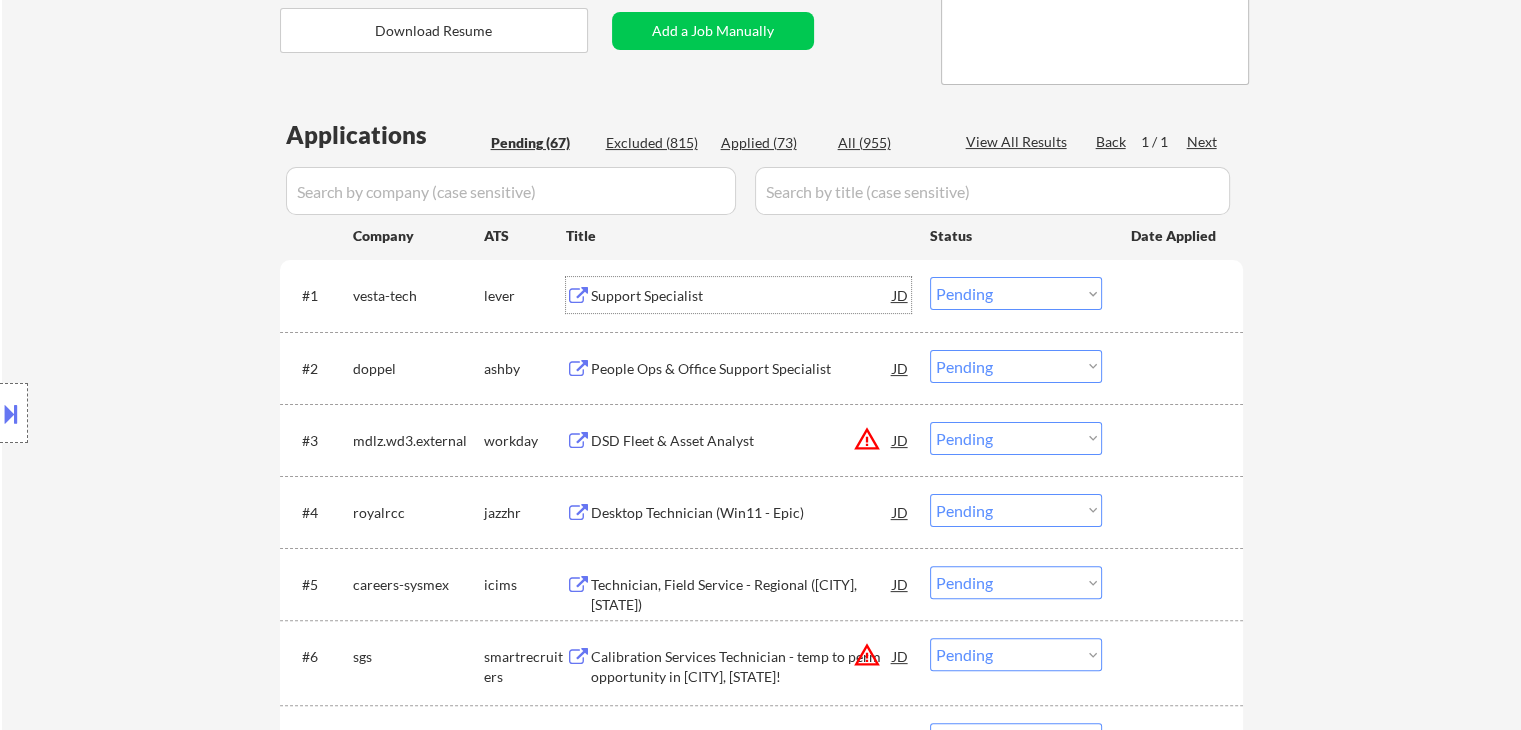 click on "Applied (73)" at bounding box center [771, 143] 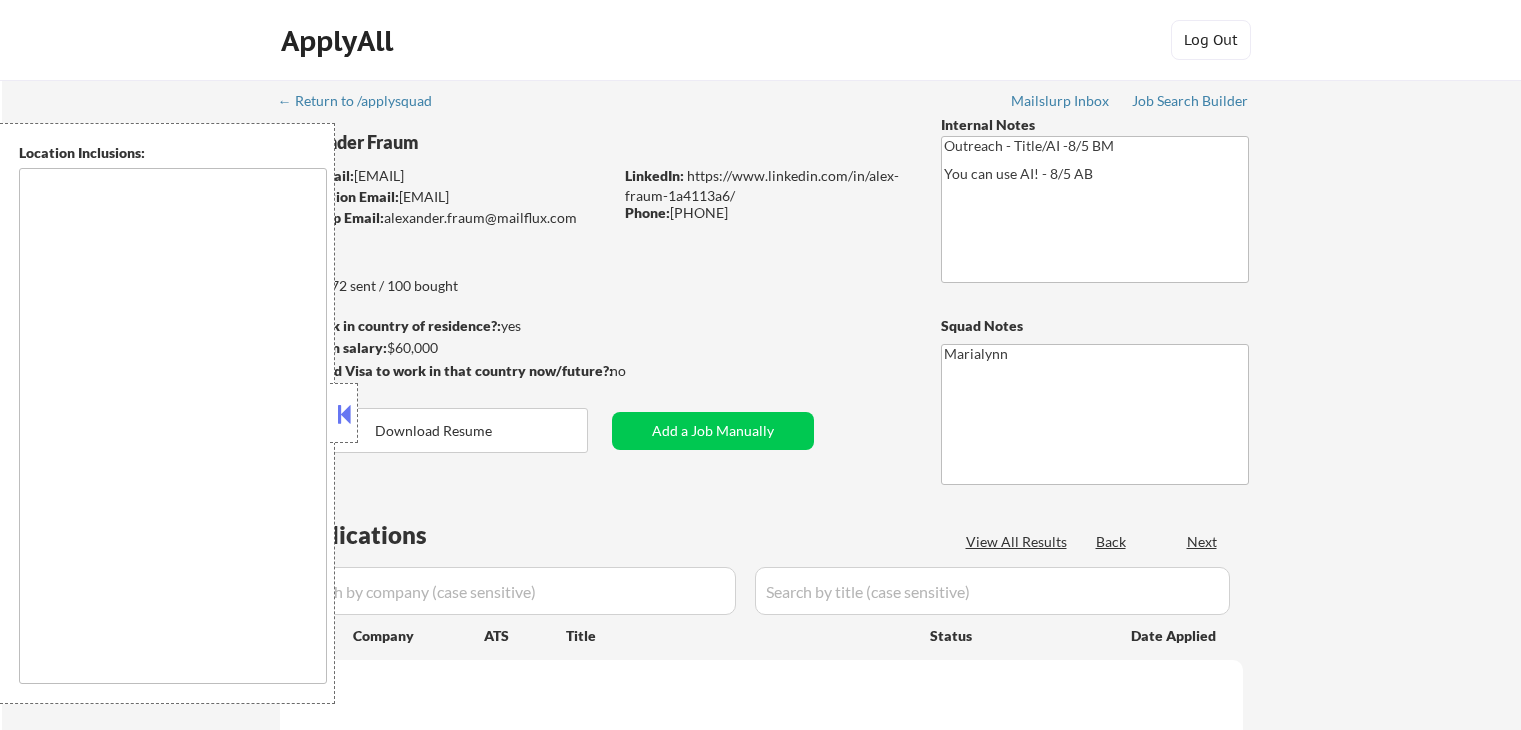 scroll, scrollTop: 0, scrollLeft: 0, axis: both 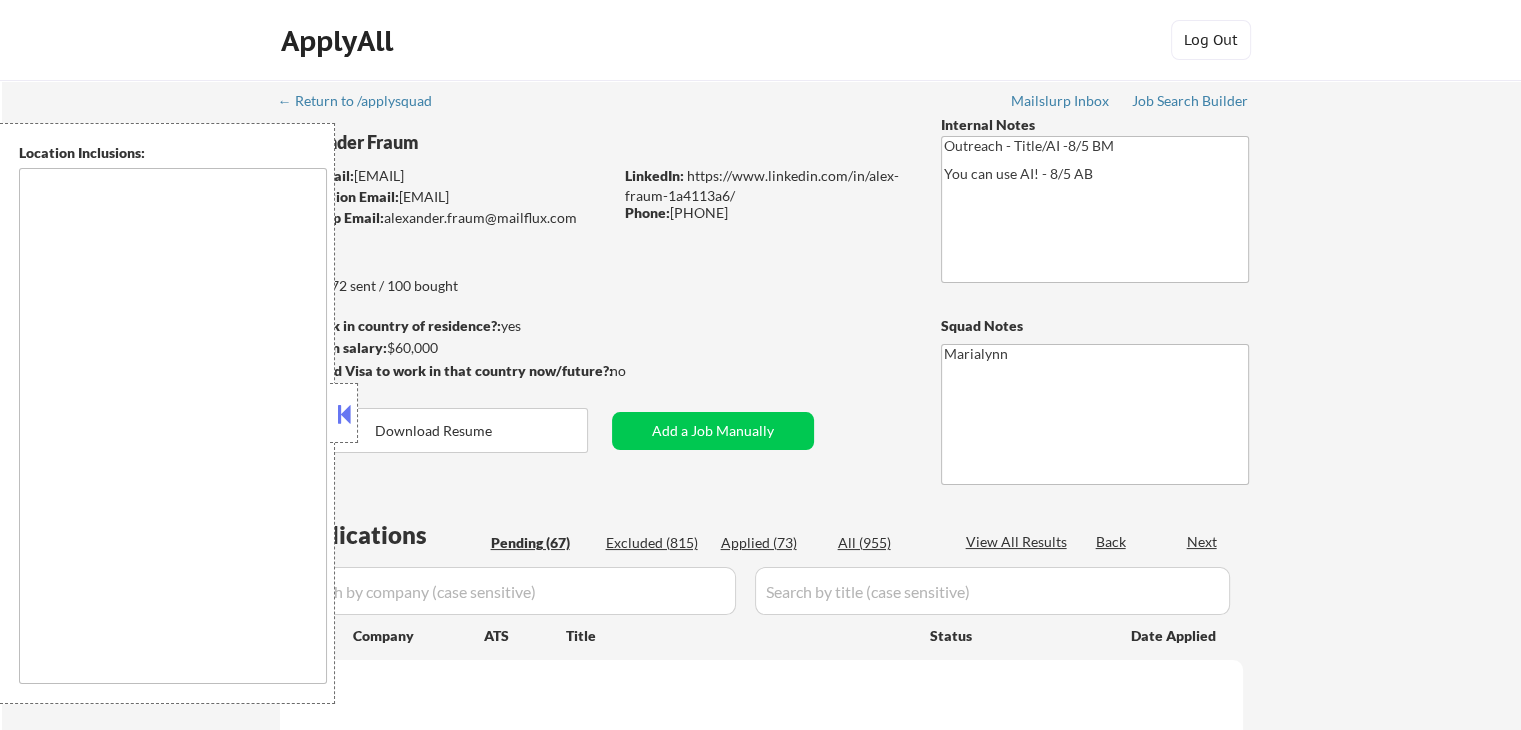 type on "[STATE][STATE]" 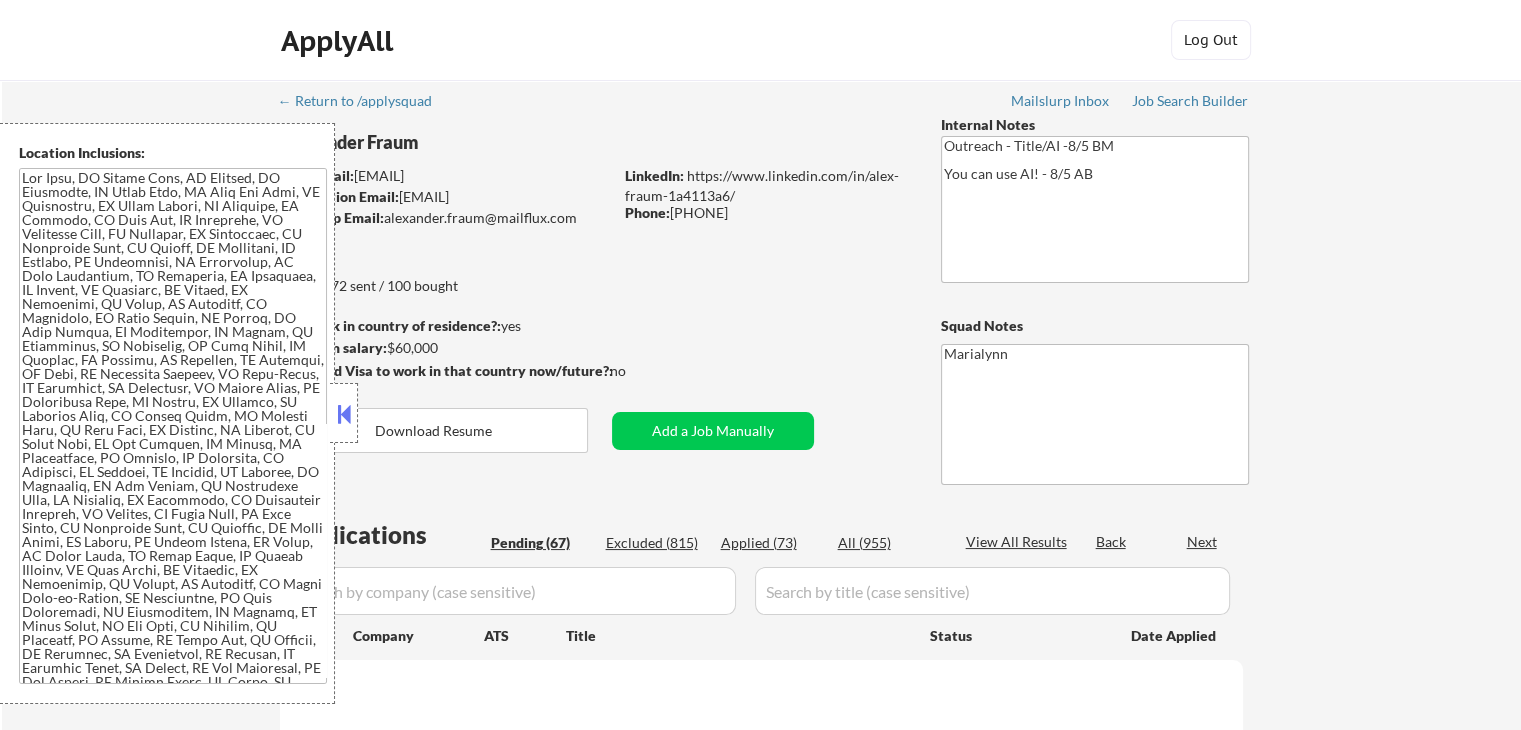 click at bounding box center [344, 414] 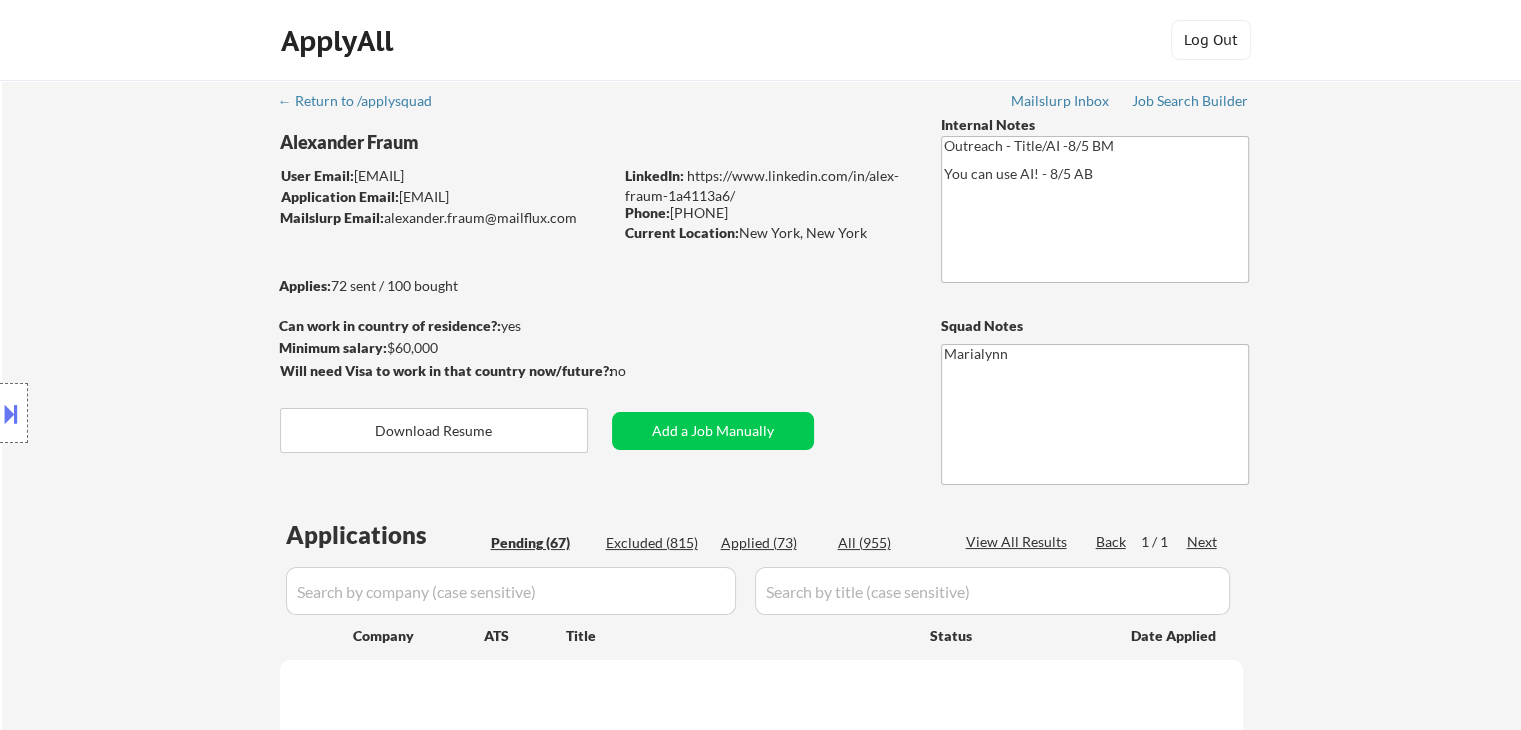 select on ""pending"" 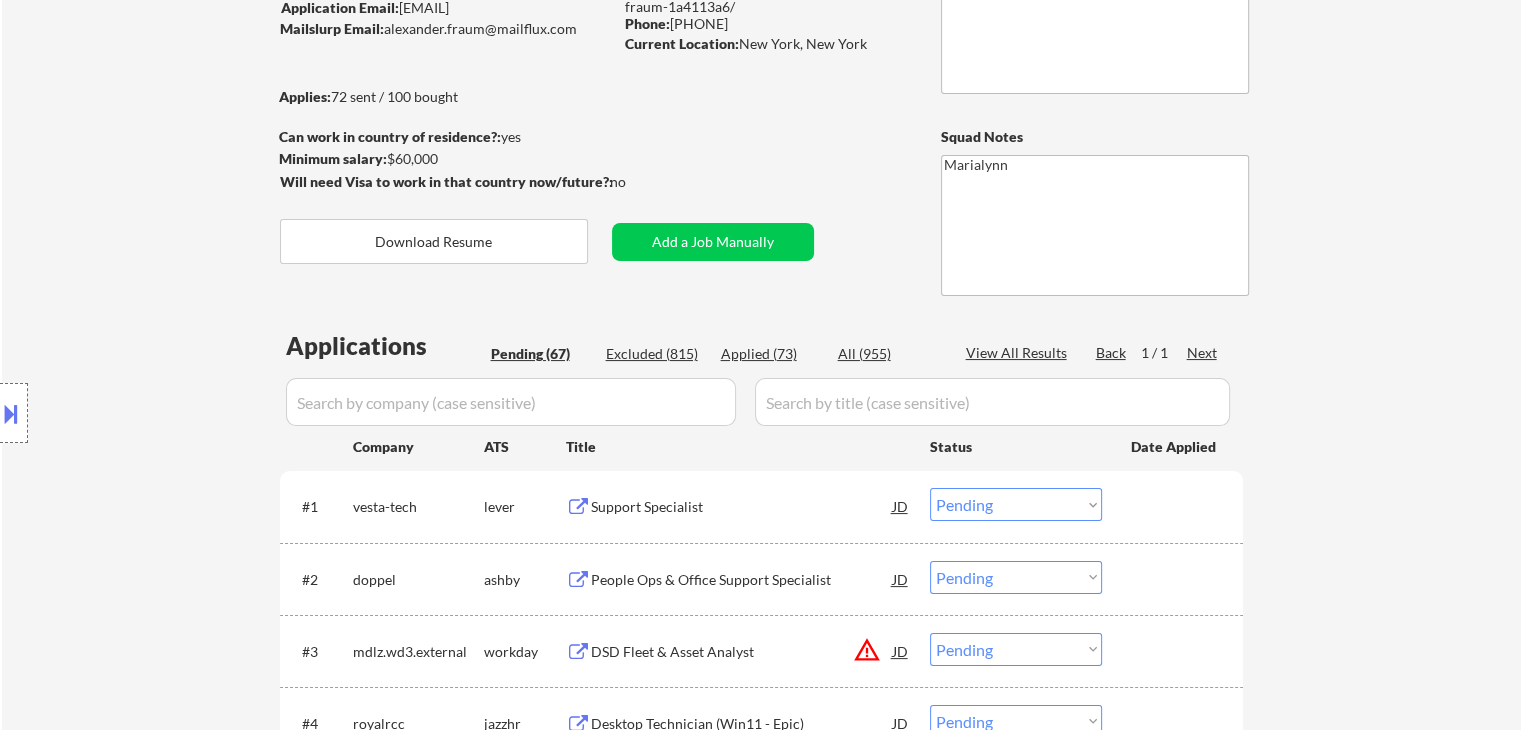 scroll, scrollTop: 200, scrollLeft: 0, axis: vertical 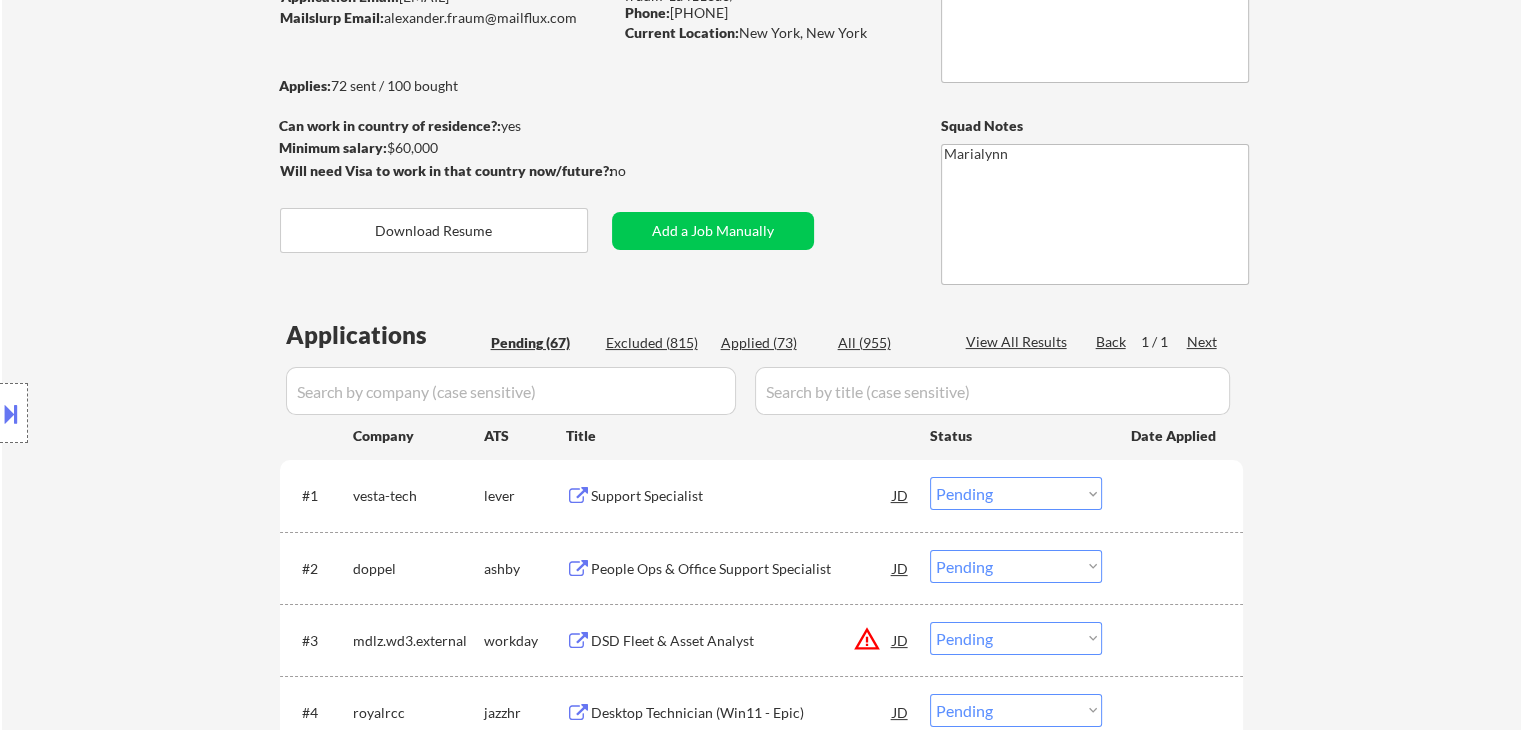 click on "Choose an option... Pending Applied Excluded (Questions) Excluded (Expired) Excluded (Location) Excluded (Bad Match) Excluded (Blocklist) Excluded (Salary) Excluded (Other)" at bounding box center [1016, 493] 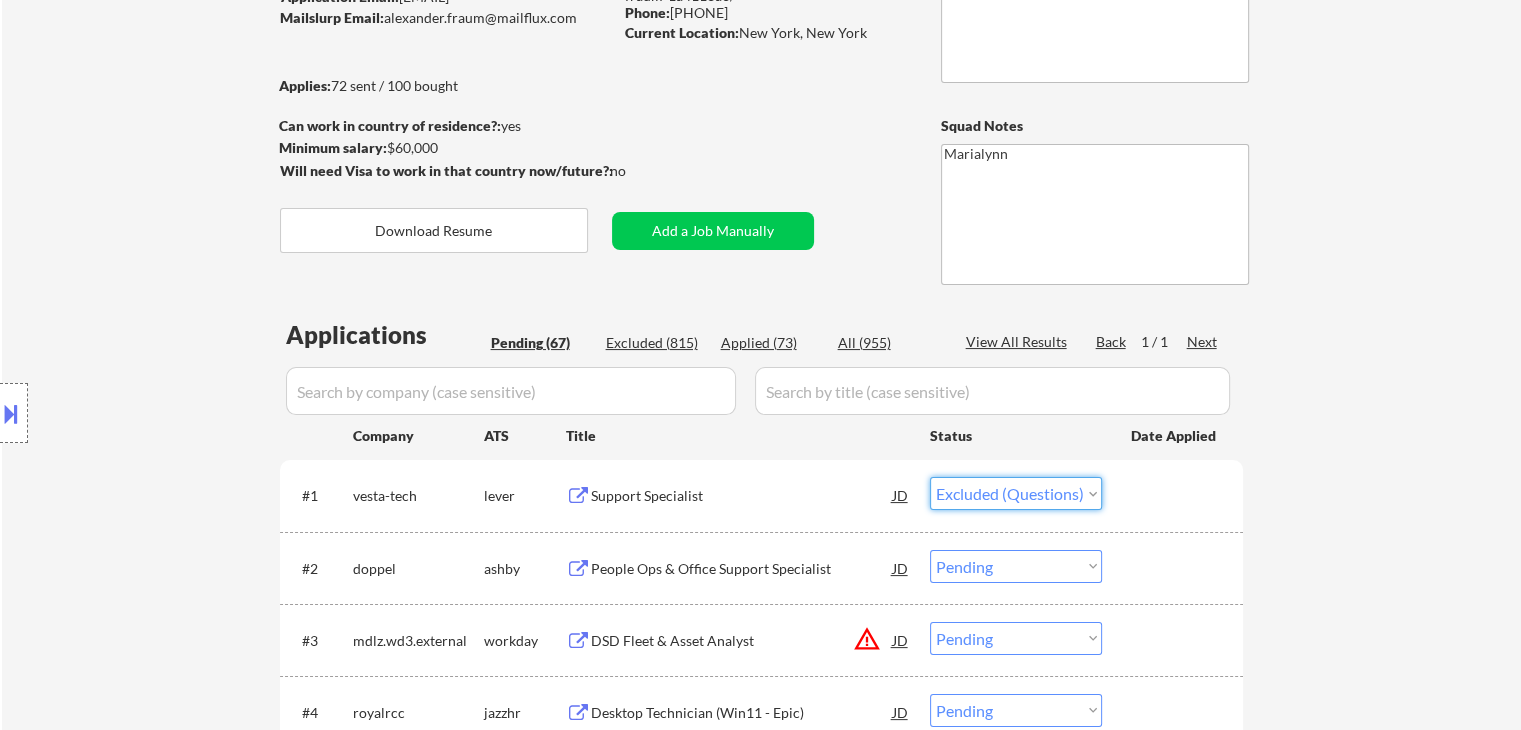 click on "Choose an option... Pending Applied Excluded (Questions) Excluded (Expired) Excluded (Location) Excluded (Bad Match) Excluded (Blocklist) Excluded (Salary) Excluded (Other)" at bounding box center [1016, 493] 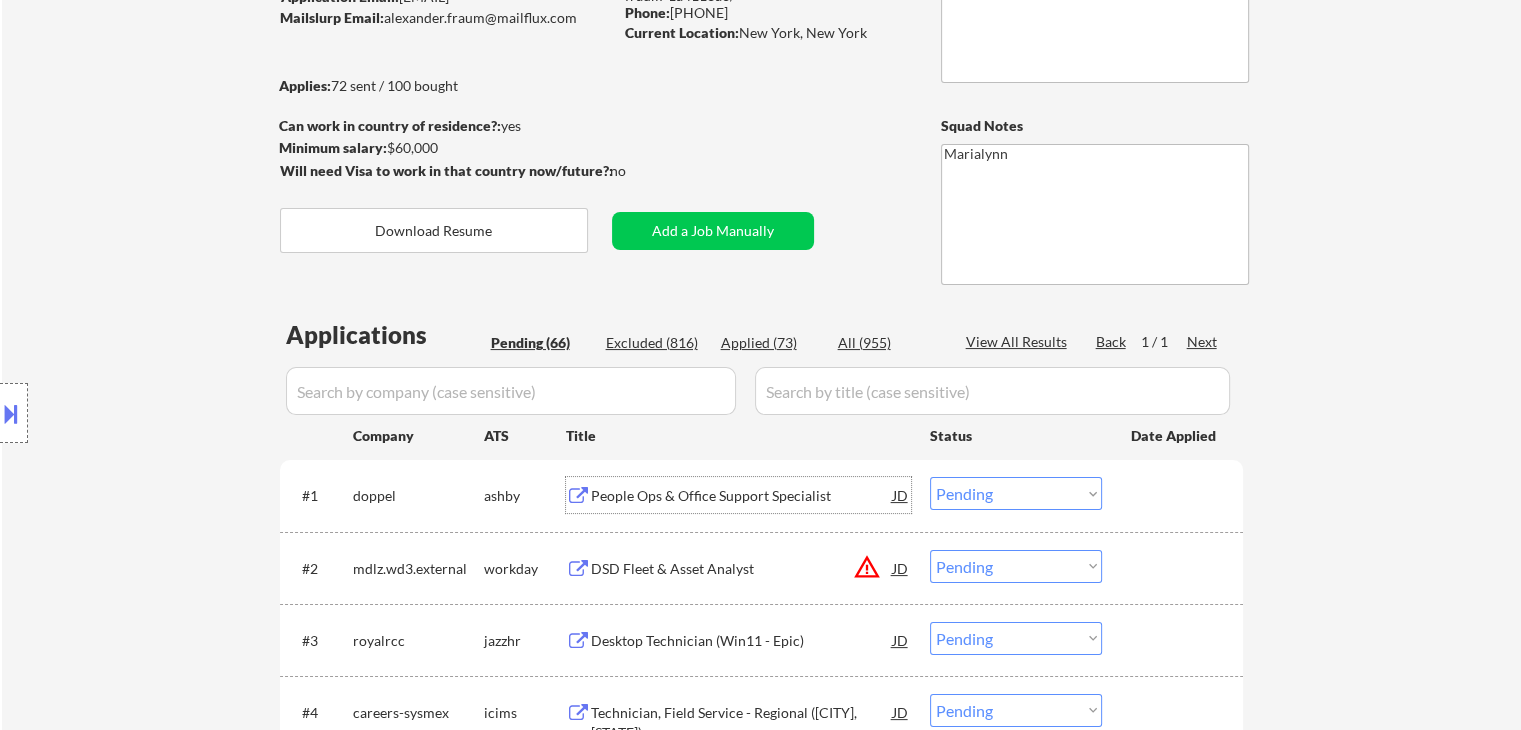 click on "People Ops & Office Support Specialist" at bounding box center (742, 496) 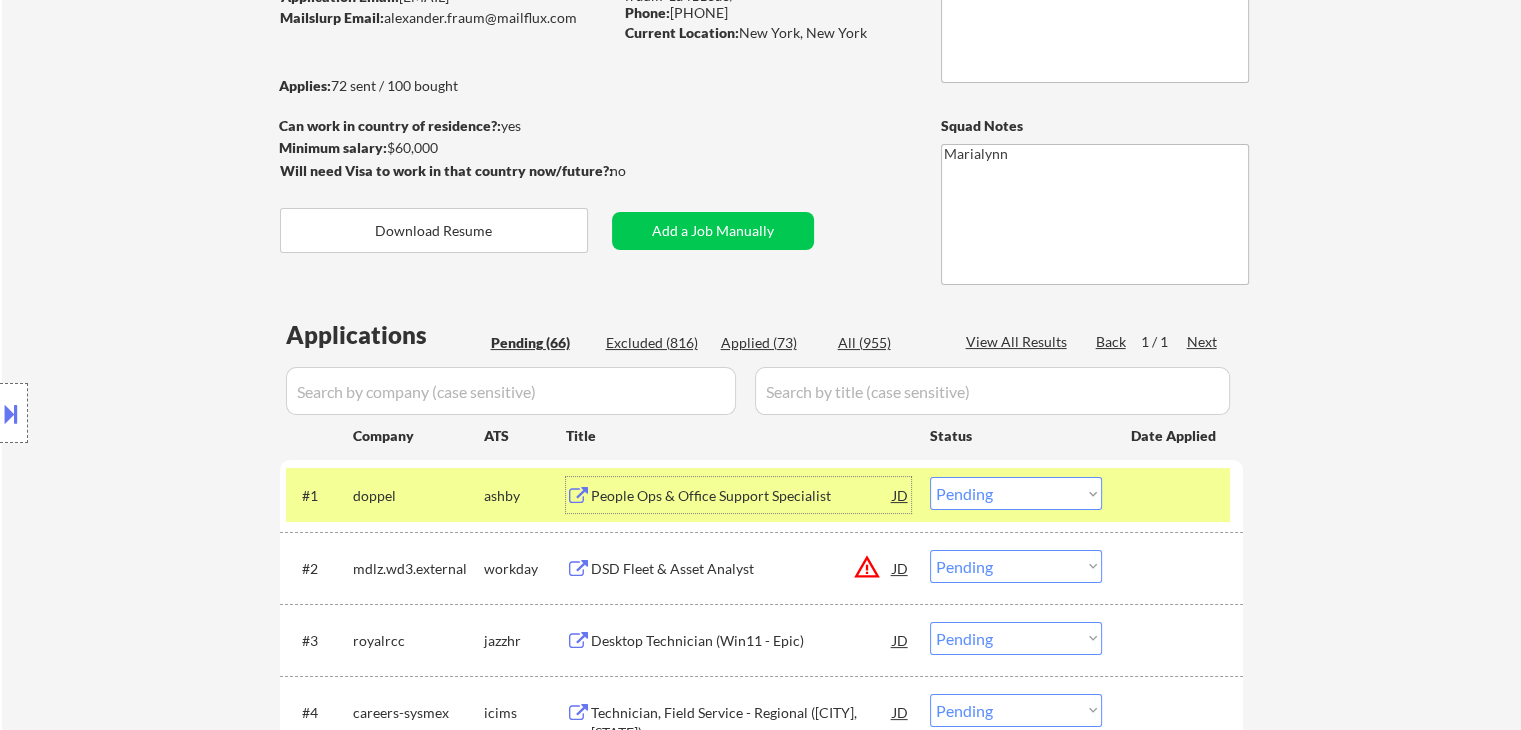 click on "Choose an option... Pending Applied Excluded (Questions) Excluded (Expired) Excluded (Location) Excluded (Bad Match) Excluded (Blocklist) Excluded (Salary) Excluded (Other)" at bounding box center [1016, 493] 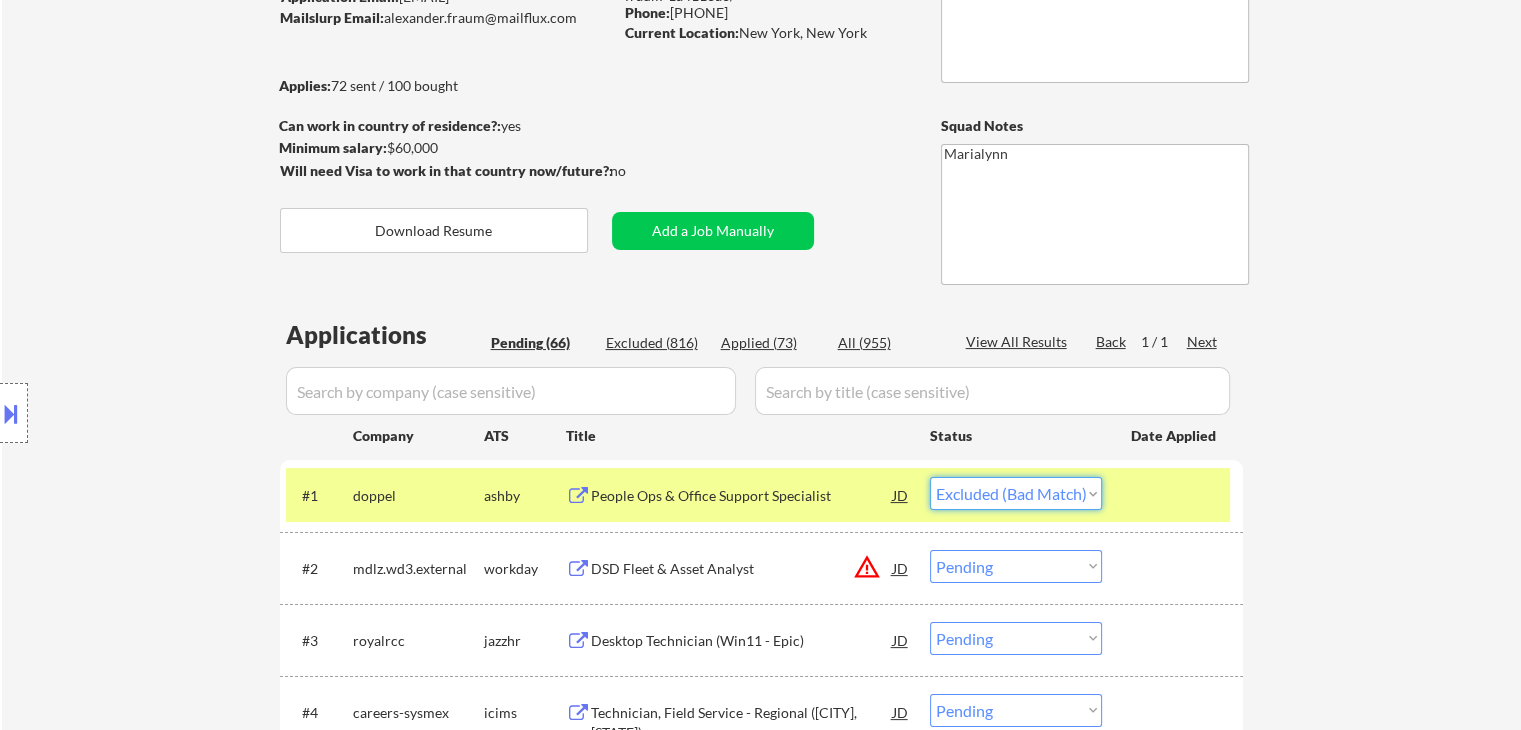 click on "Choose an option... Pending Applied Excluded (Questions) Excluded (Expired) Excluded (Location) Excluded (Bad Match) Excluded (Blocklist) Excluded (Salary) Excluded (Other)" at bounding box center (1016, 493) 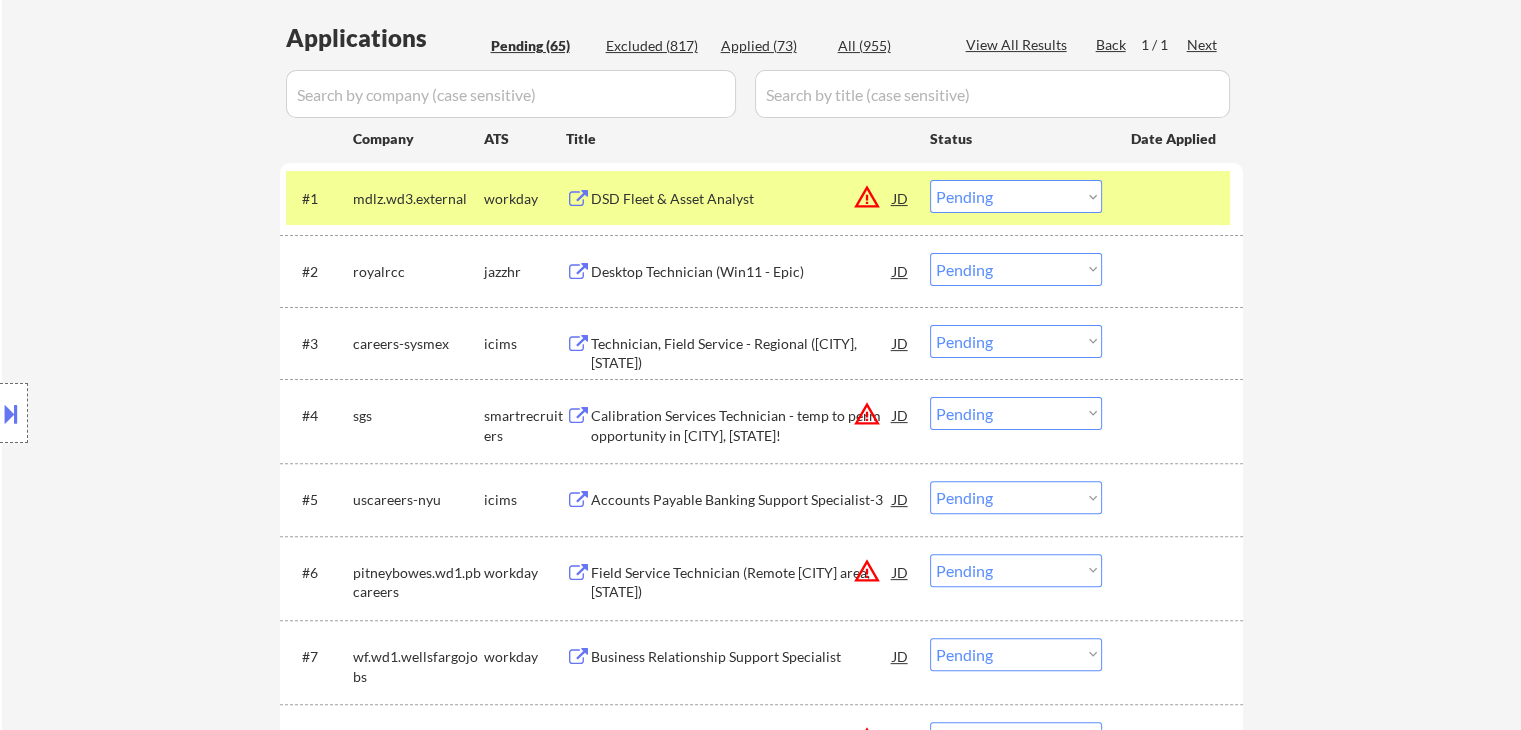 scroll, scrollTop: 500, scrollLeft: 0, axis: vertical 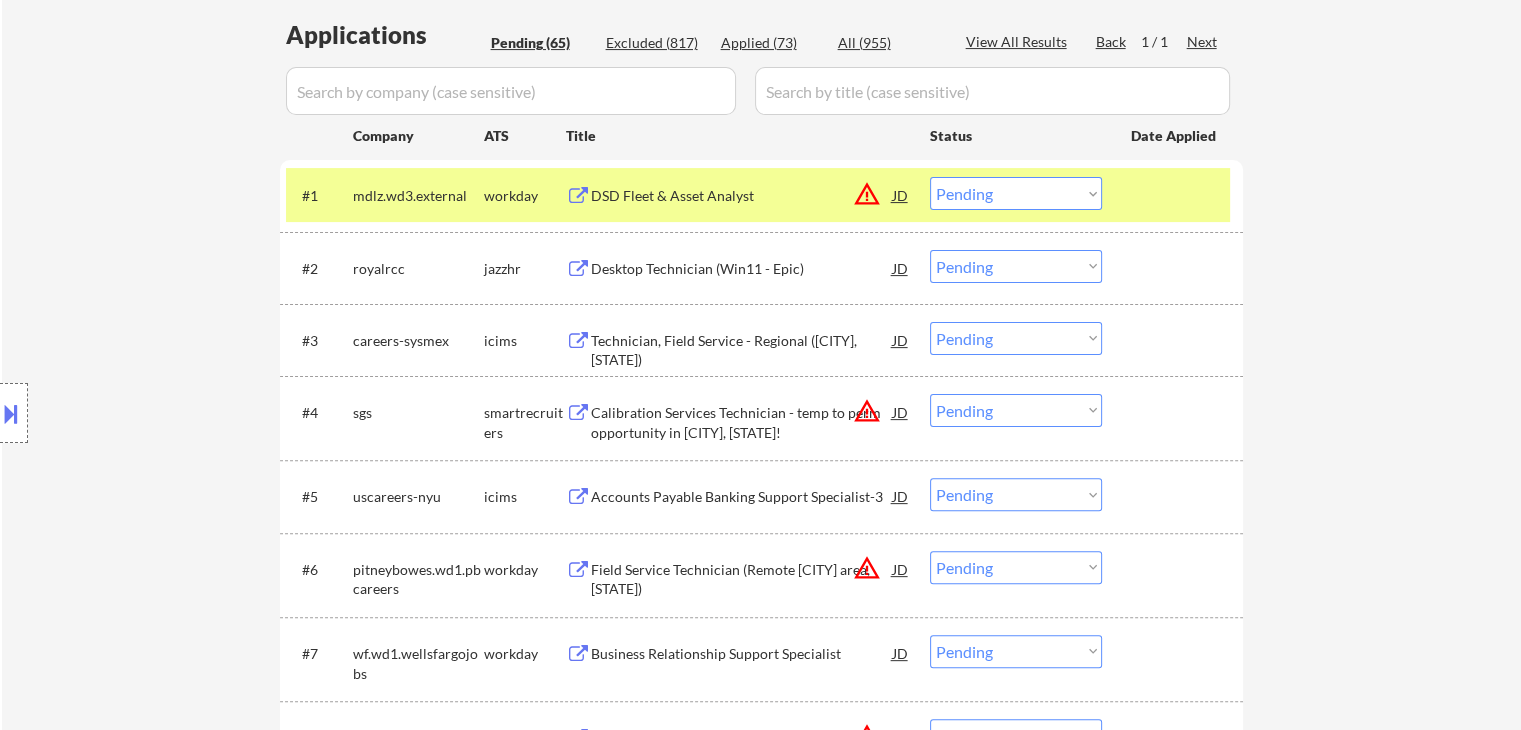 click on "DSD Fleet & Asset Analyst" at bounding box center (742, 196) 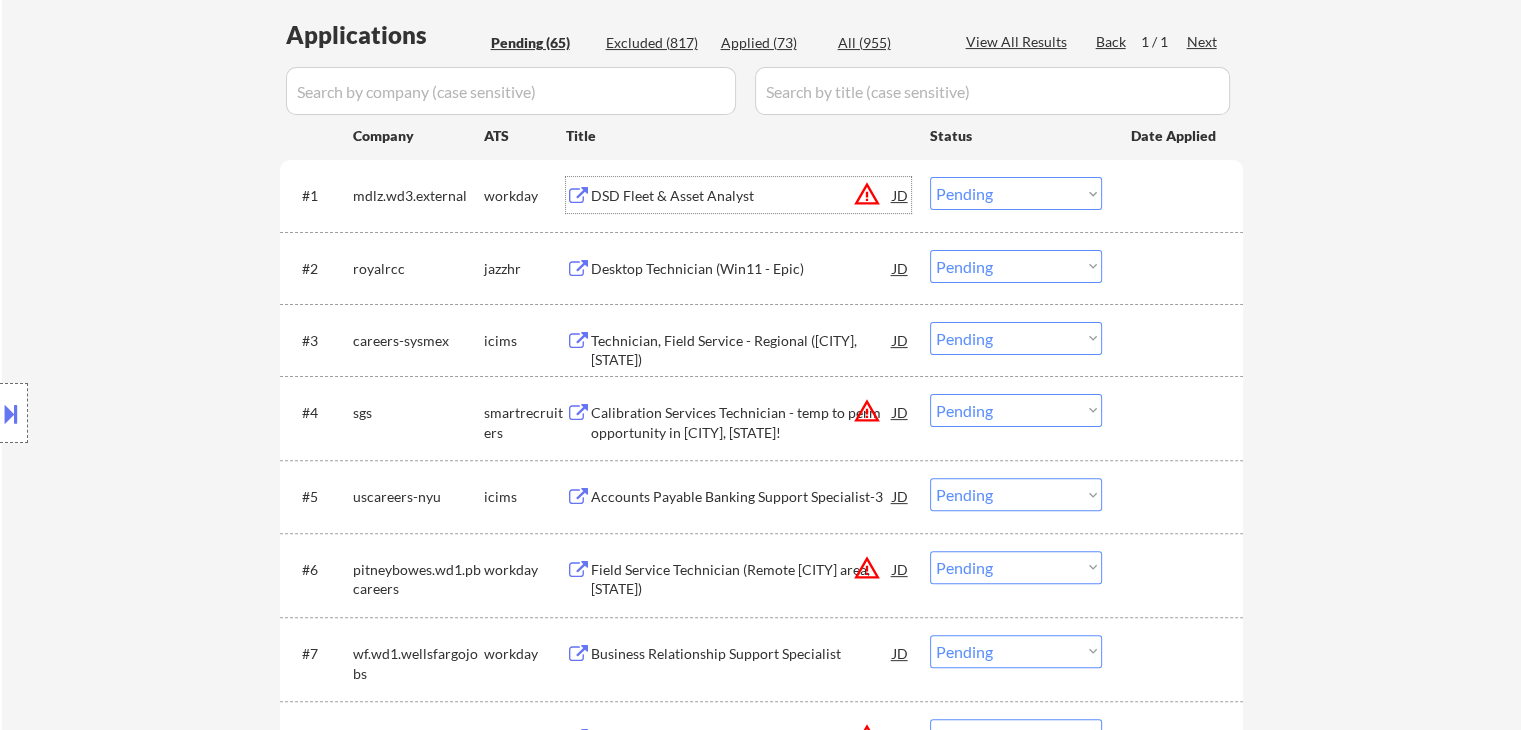 click on "Choose an option... Pending Applied Excluded (Questions) Excluded (Expired) Excluded (Location) Excluded (Bad Match) Excluded (Blocklist) Excluded (Salary) Excluded (Other)" at bounding box center (1016, 193) 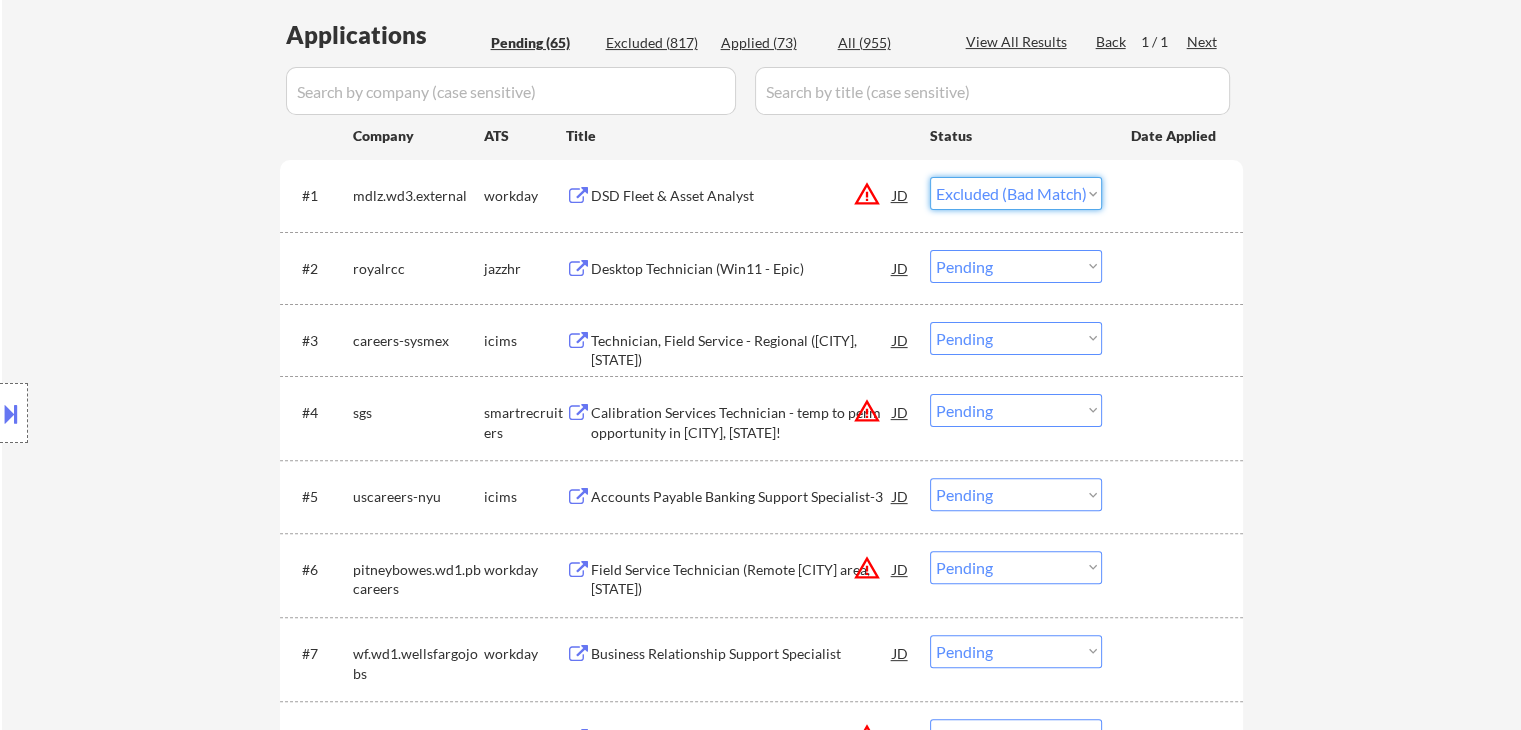 click on "Choose an option... Pending Applied Excluded (Questions) Excluded (Expired) Excluded (Location) Excluded (Bad Match) Excluded (Blocklist) Excluded (Salary) Excluded (Other)" at bounding box center (1016, 193) 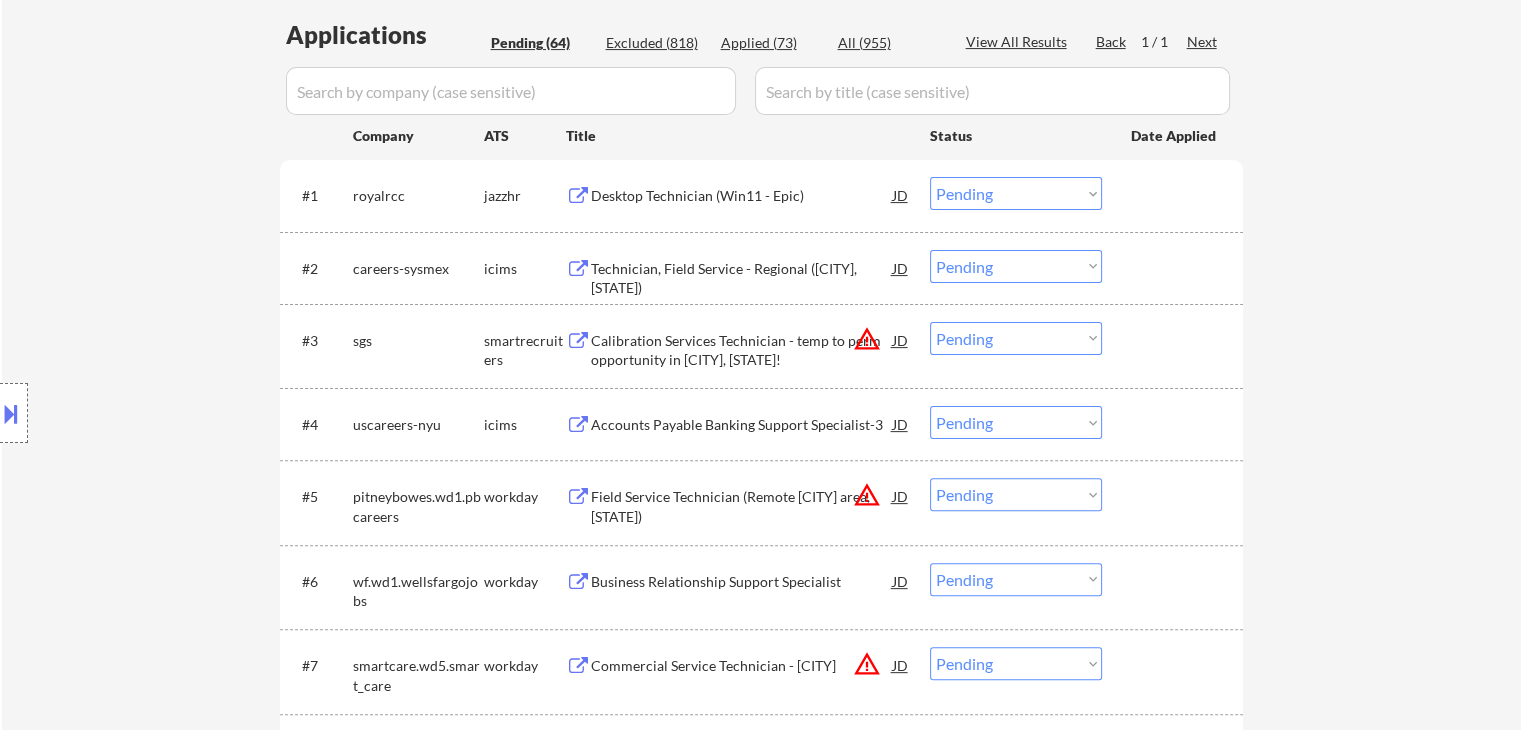 click on "Desktop Technician (Win11 - Epic)" at bounding box center [742, 196] 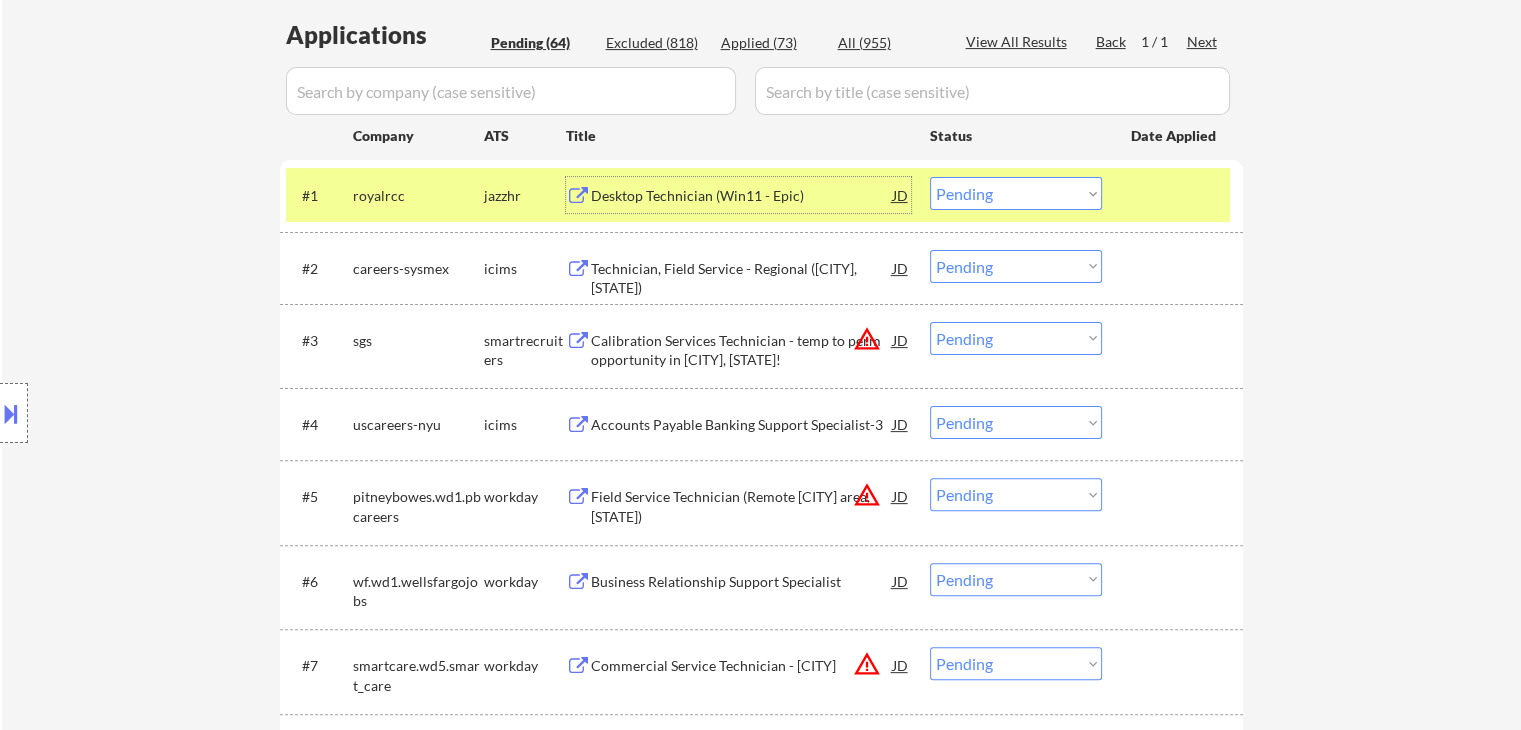 scroll, scrollTop: 100, scrollLeft: 0, axis: vertical 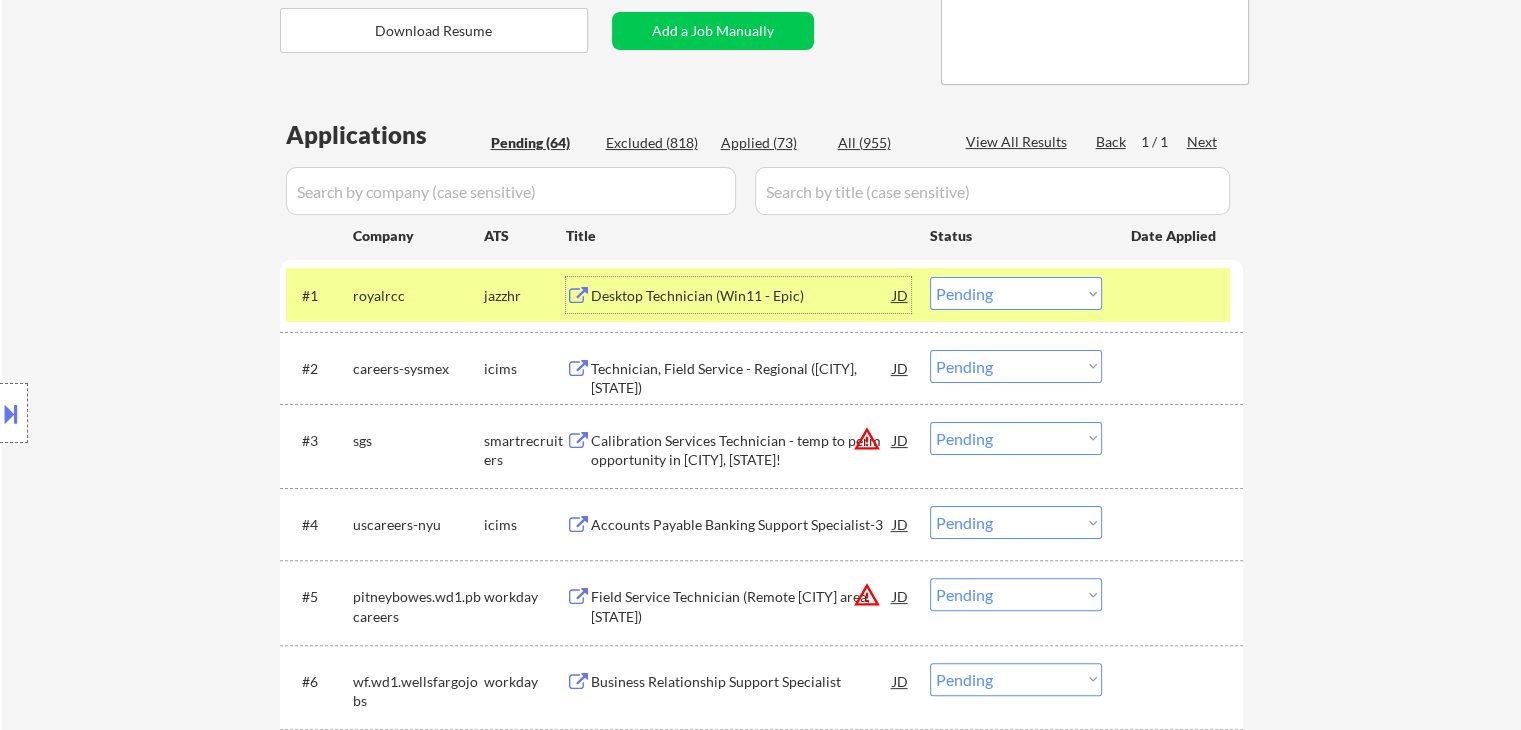 click on "Choose an option... Pending Applied Excluded (Questions) Excluded (Expired) Excluded (Location) Excluded (Bad Match) Excluded (Blocklist) Excluded (Salary) Excluded (Other)" at bounding box center [1016, 293] 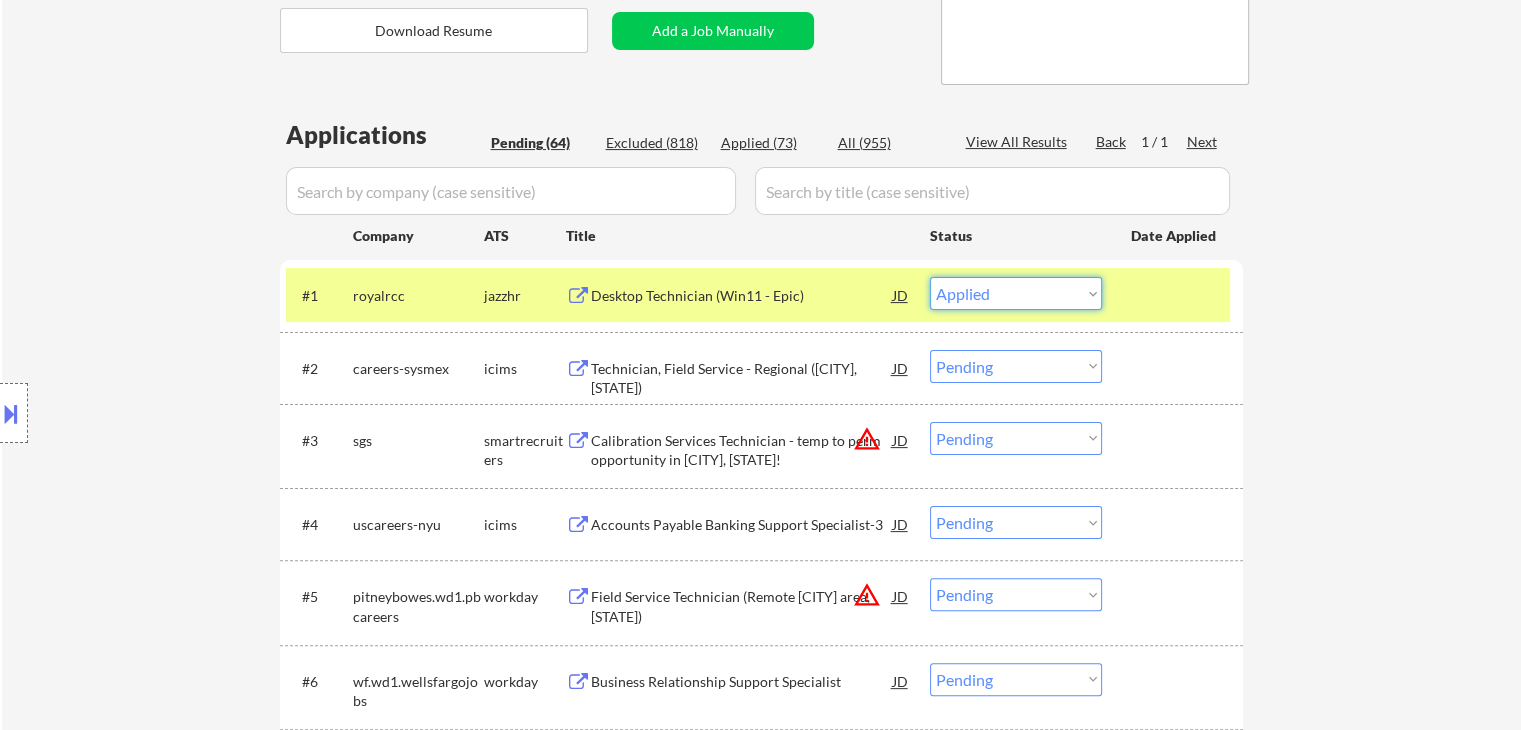 click on "Choose an option... Pending Applied Excluded (Questions) Excluded (Expired) Excluded (Location) Excluded (Bad Match) Excluded (Blocklist) Excluded (Salary) Excluded (Other)" at bounding box center (1016, 293) 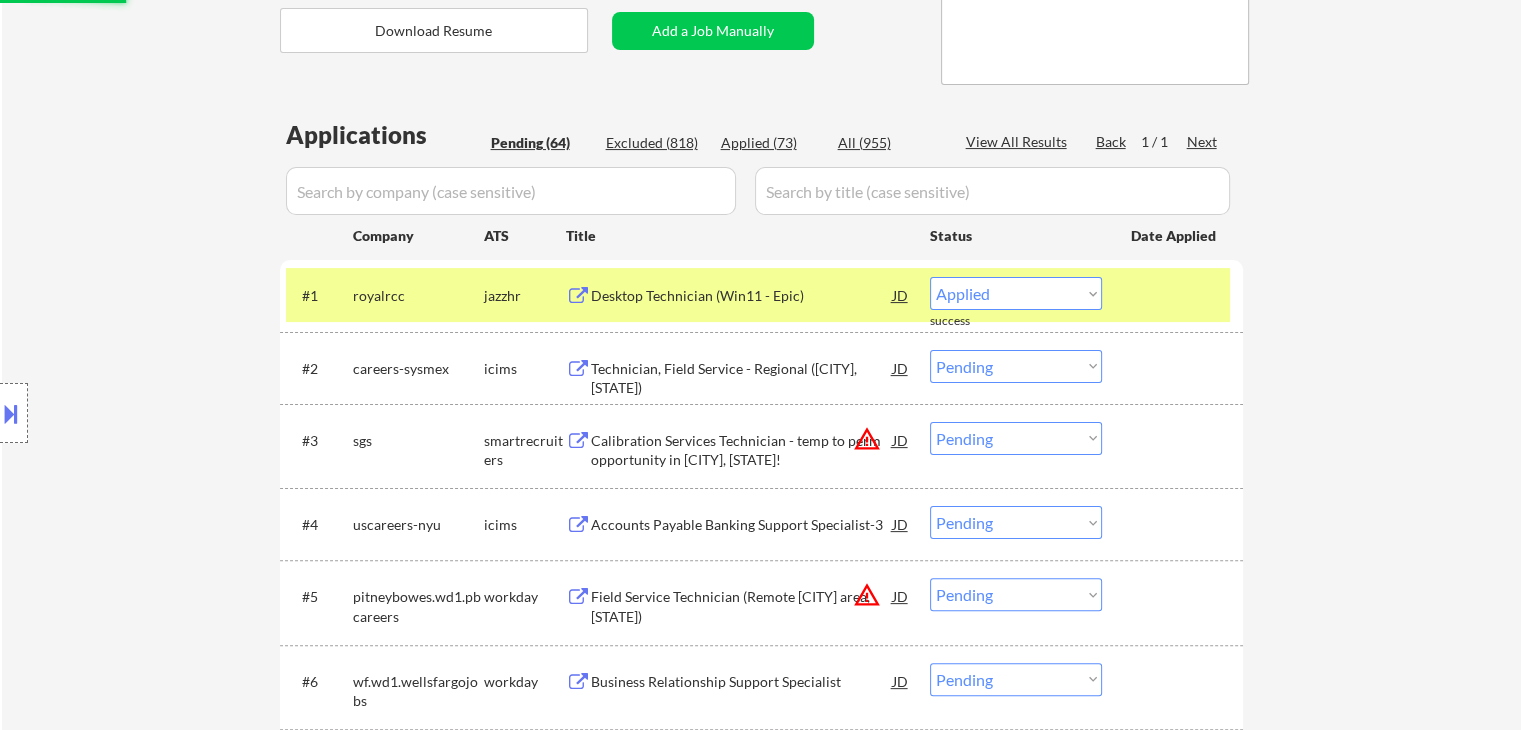 select on ""pending"" 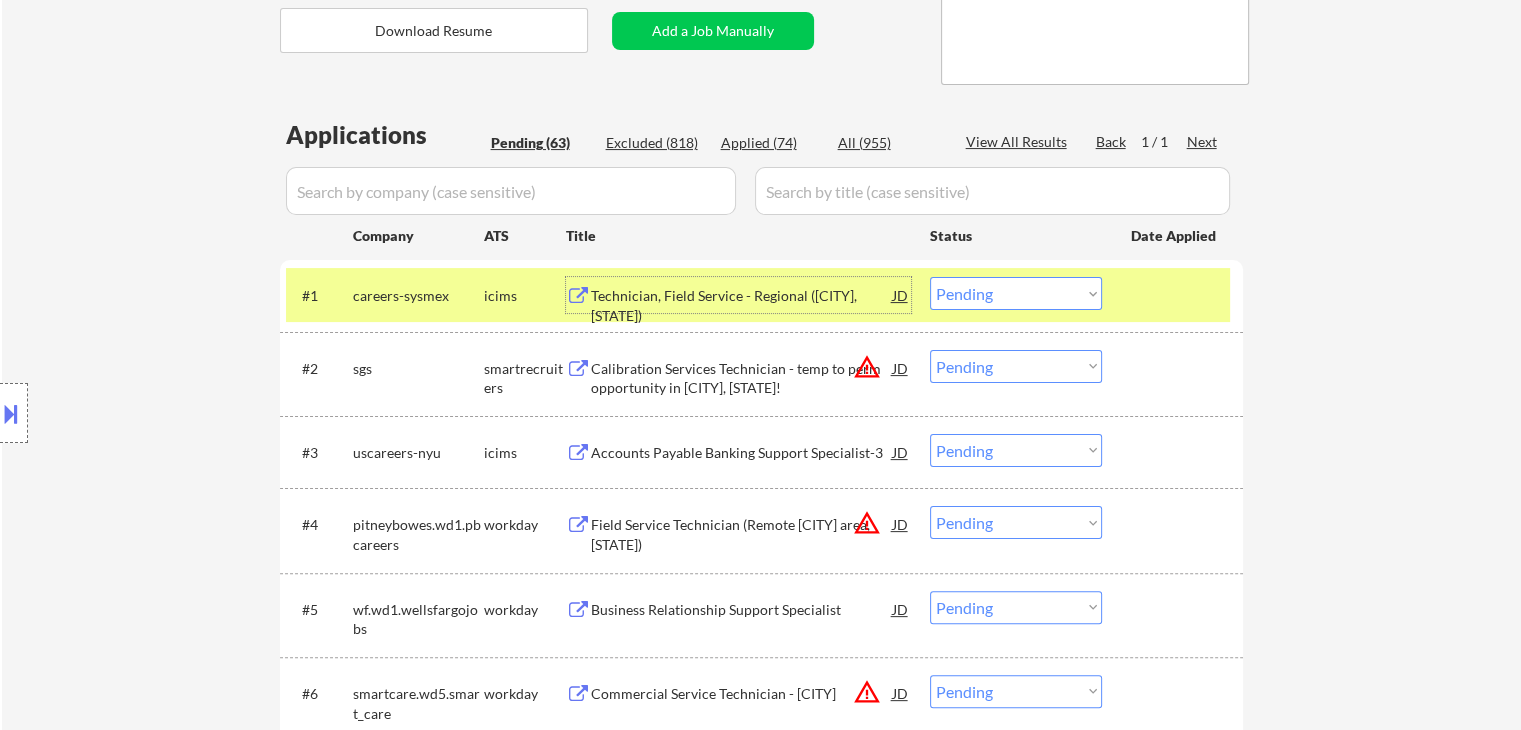 click on "Technician, Field Service - Regional ([CITY], [STATE])" at bounding box center (742, 305) 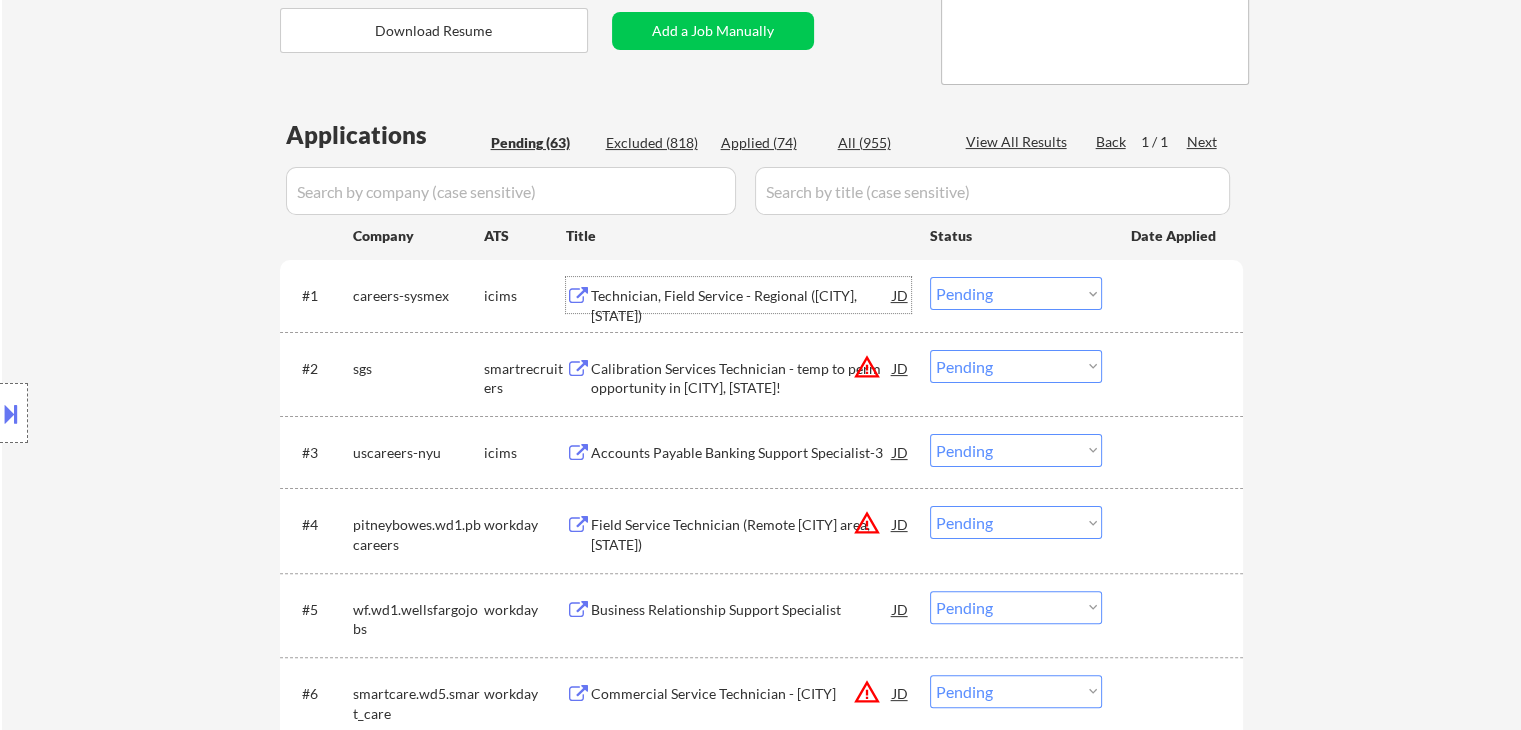 click on "Accounts Payable Banking Support Specialist-3" at bounding box center [742, 452] 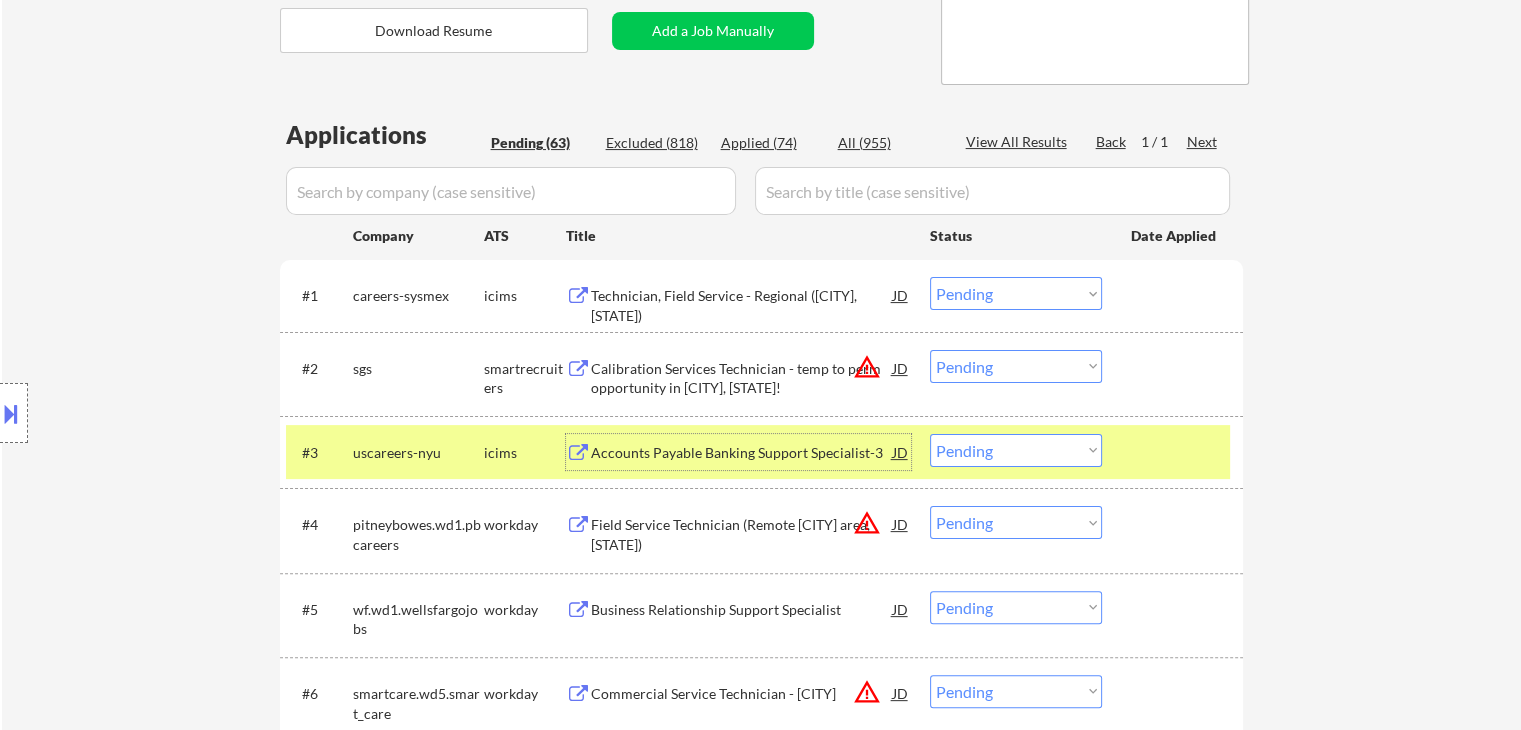click on "Choose an option... Pending Applied Excluded (Questions) Excluded (Expired) Excluded (Location) Excluded (Bad Match) Excluded (Blocklist) Excluded (Salary) Excluded (Other)" at bounding box center (1016, 450) 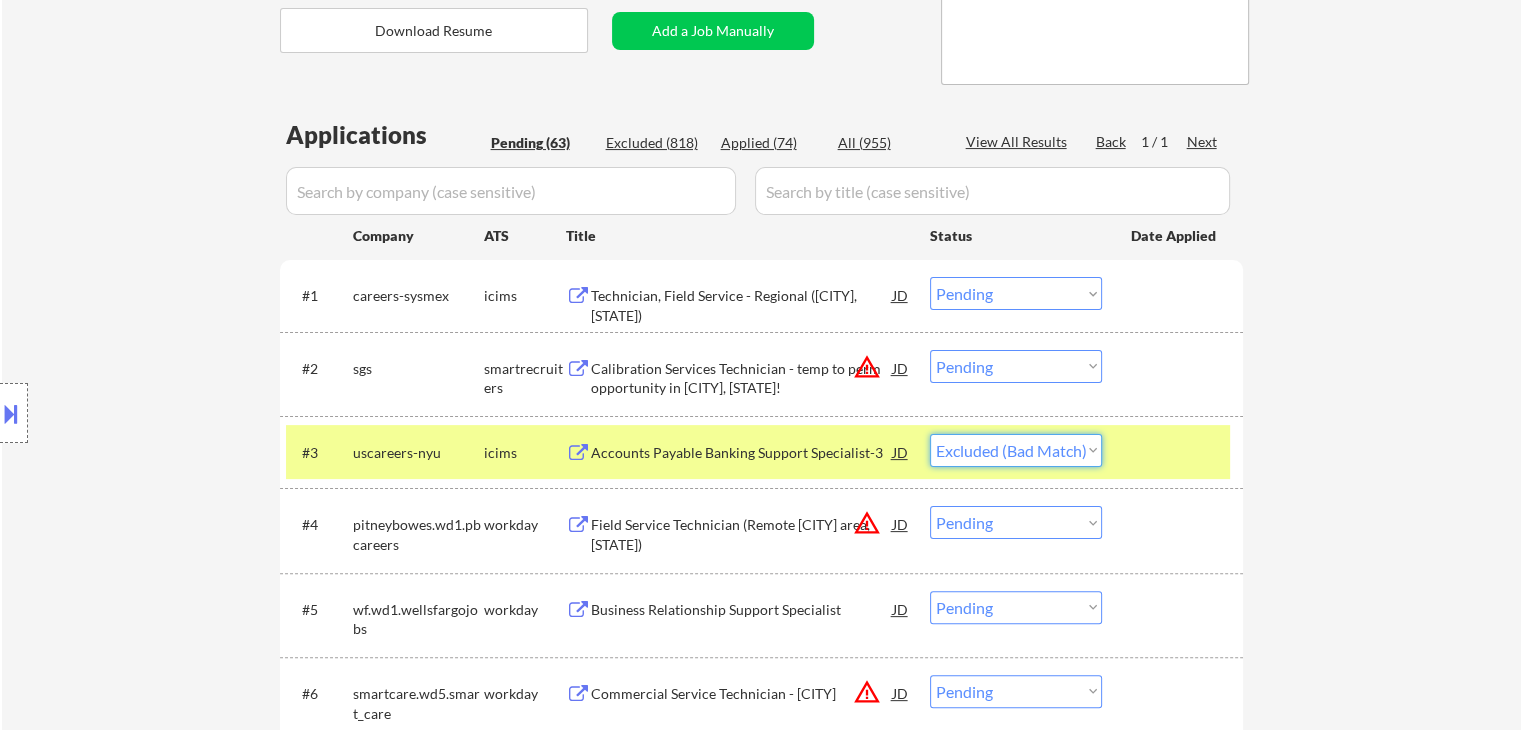 click on "Choose an option... Pending Applied Excluded (Questions) Excluded (Expired) Excluded (Location) Excluded (Bad Match) Excluded (Blocklist) Excluded (Salary) Excluded (Other)" at bounding box center [1016, 450] 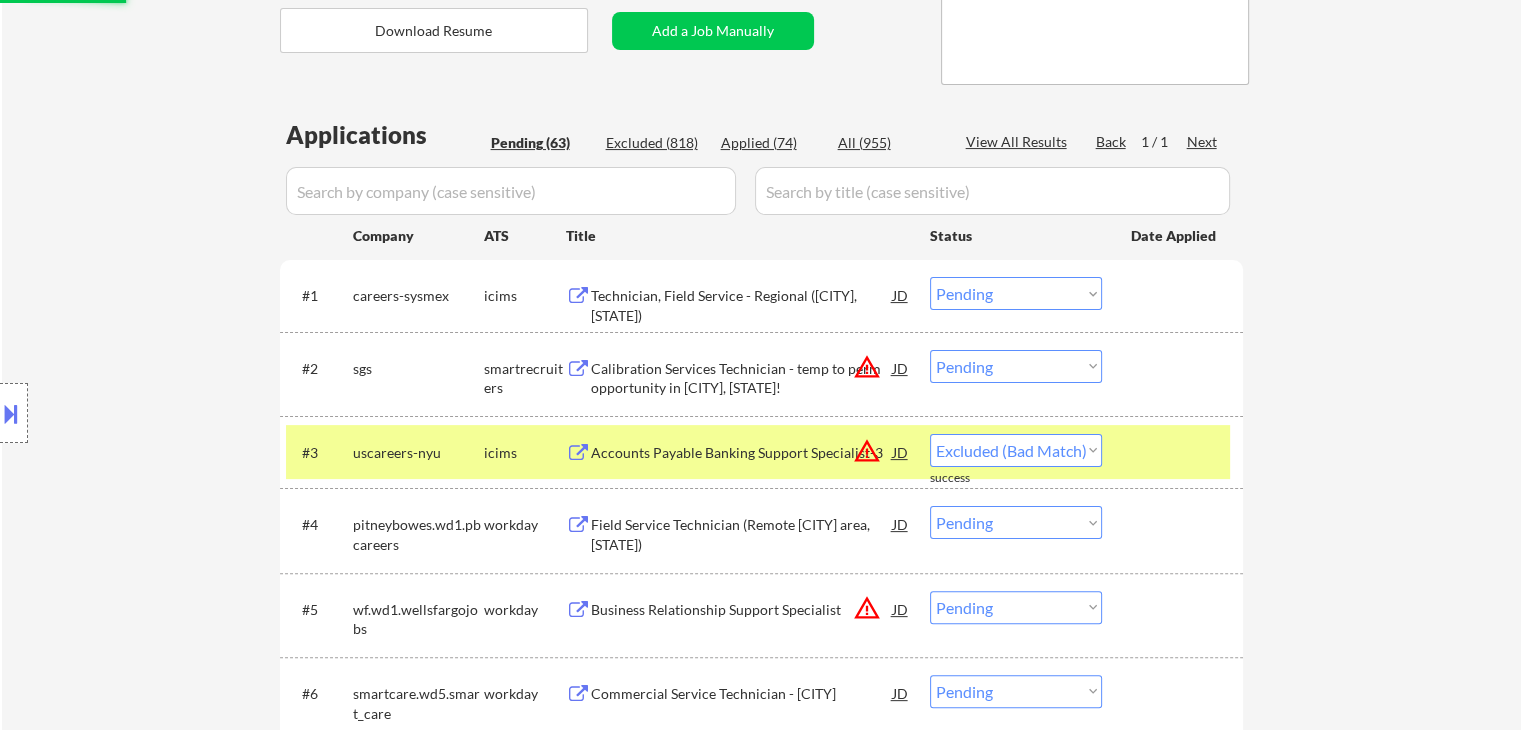 select on ""pending"" 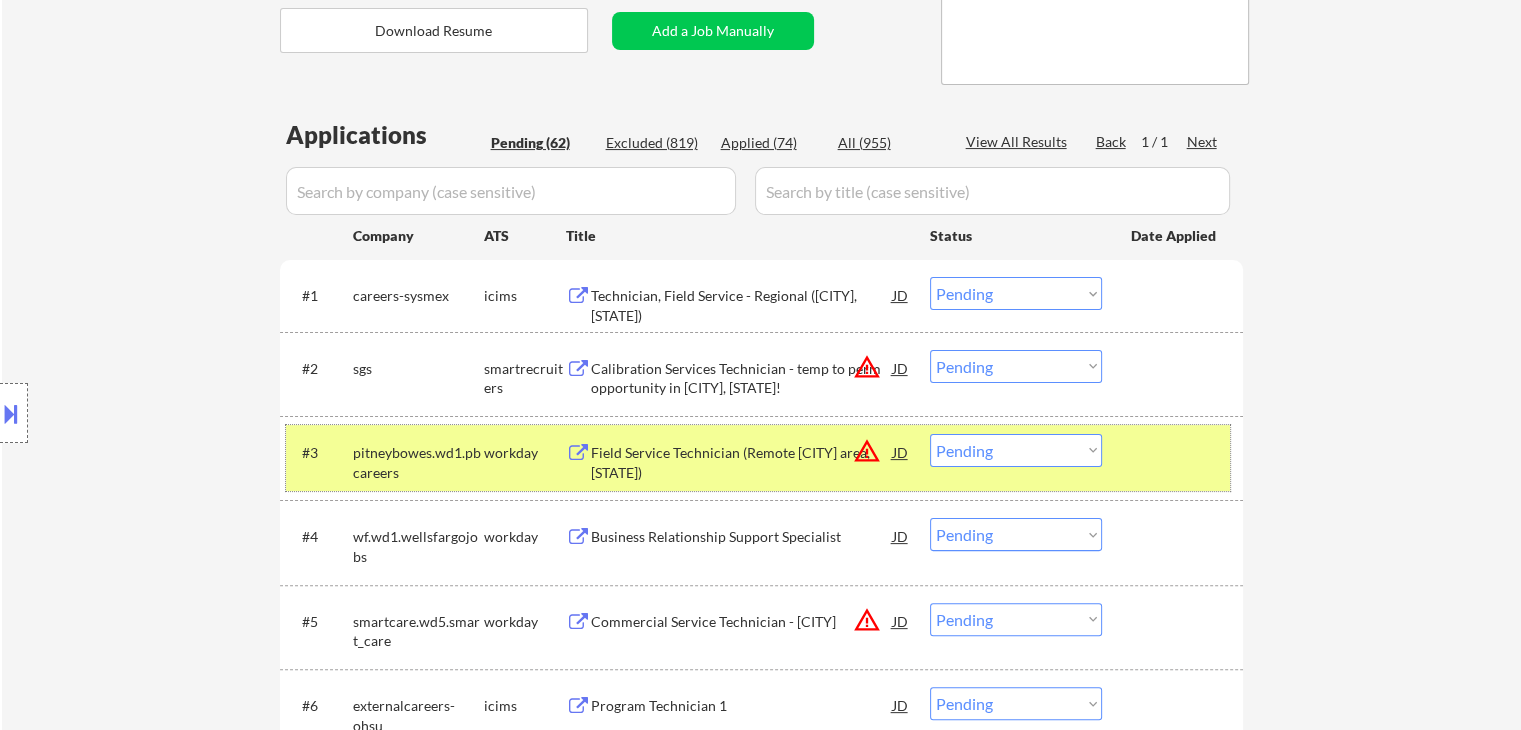 drag, startPoint x: 384, startPoint y: 457, endPoint x: 420, endPoint y: 474, distance: 39.812057 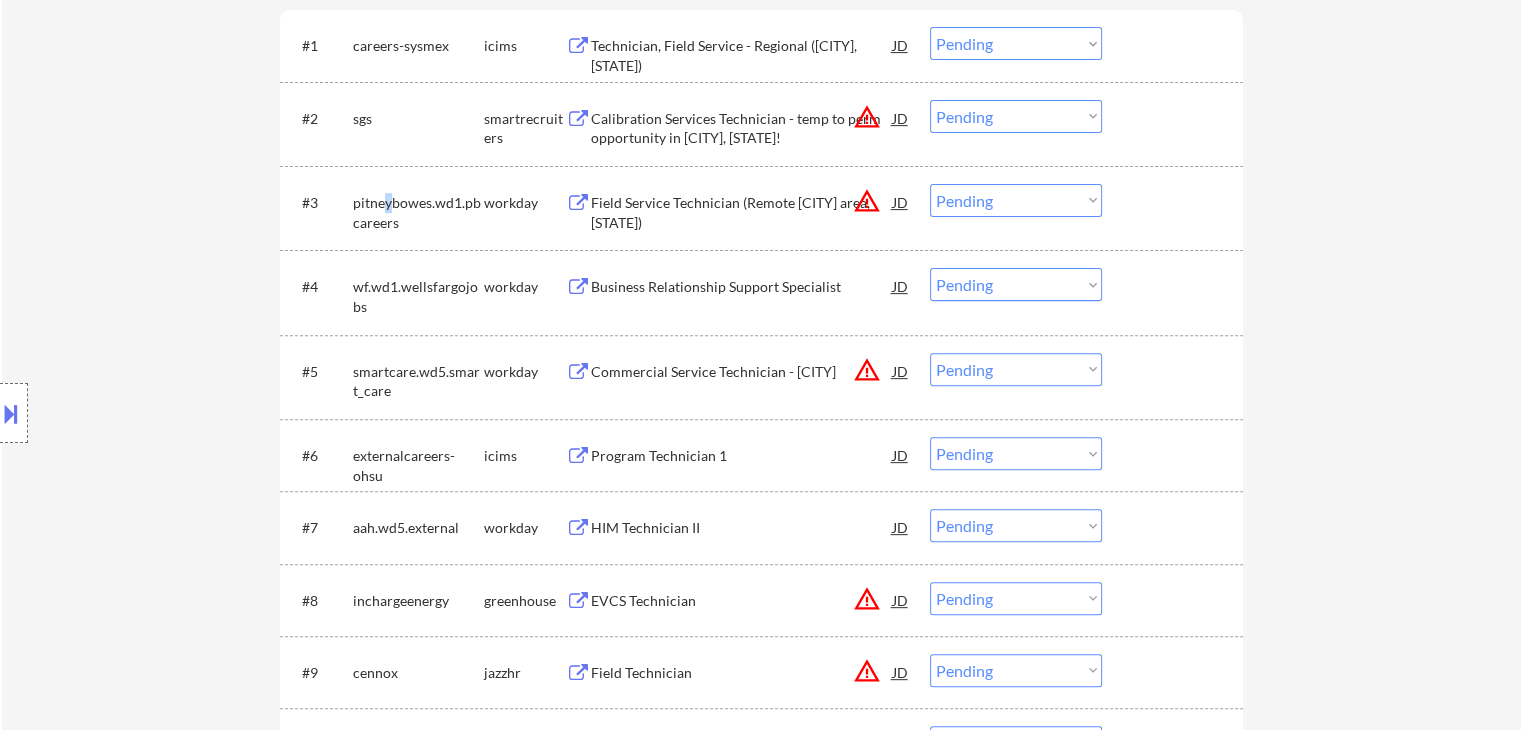 scroll, scrollTop: 700, scrollLeft: 0, axis: vertical 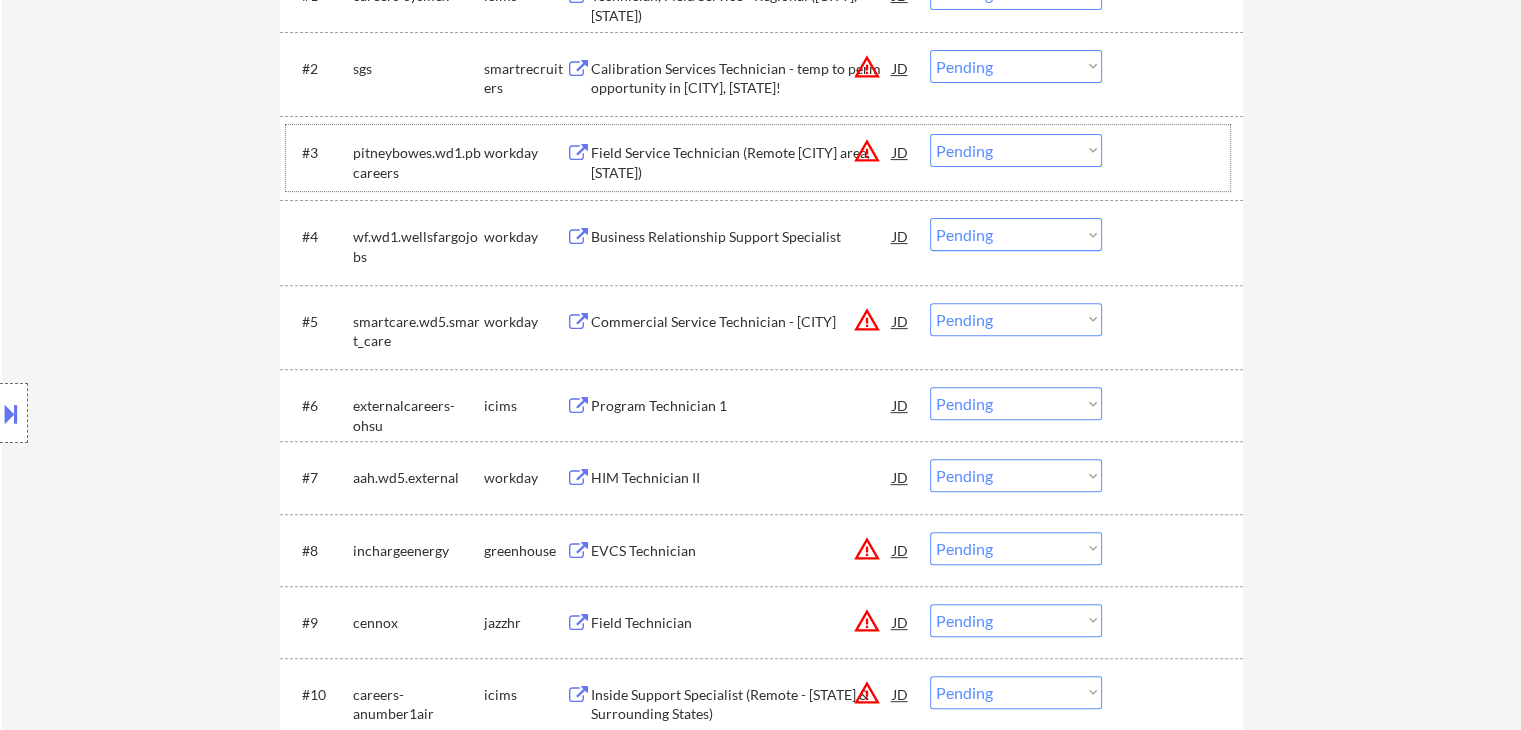 click on "Business Relationship Support Specialist" at bounding box center (742, 237) 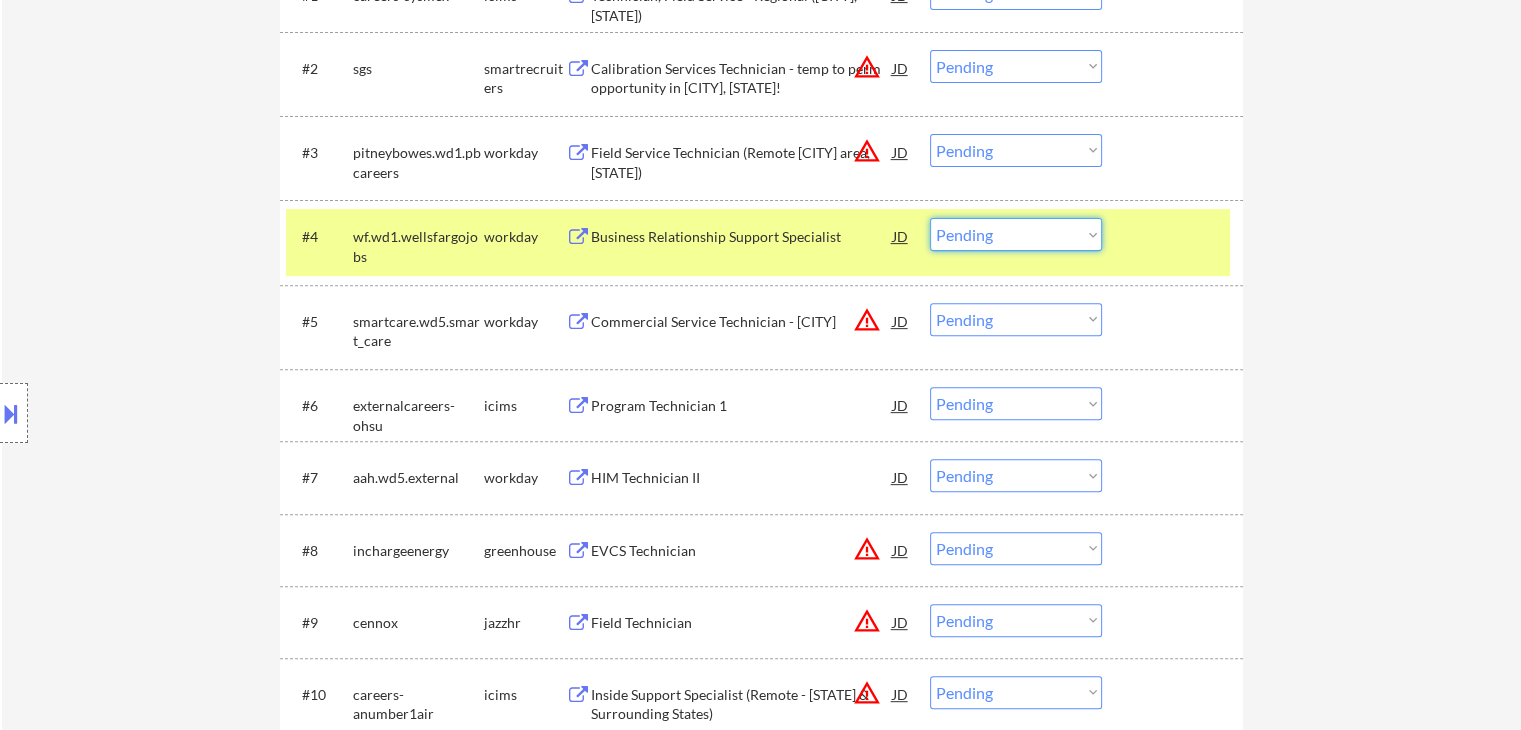 click on "Choose an option... Pending Applied Excluded (Questions) Excluded (Expired) Excluded (Location) Excluded (Bad Match) Excluded (Blocklist) Excluded (Salary) Excluded (Other)" at bounding box center [1016, 234] 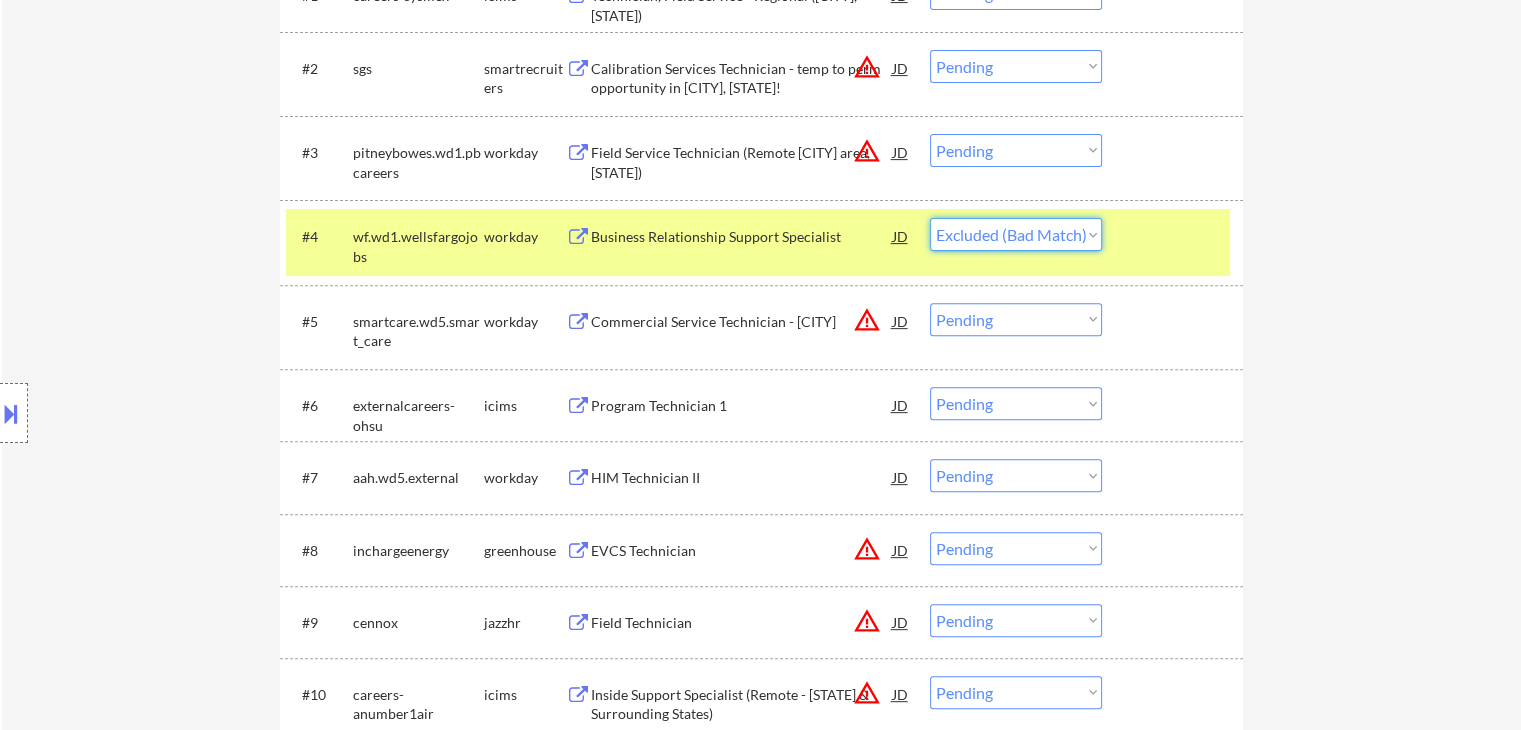 click on "Choose an option... Pending Applied Excluded (Questions) Excluded (Expired) Excluded (Location) Excluded (Bad Match) Excluded (Blocklist) Excluded (Salary) Excluded (Other)" at bounding box center [1016, 234] 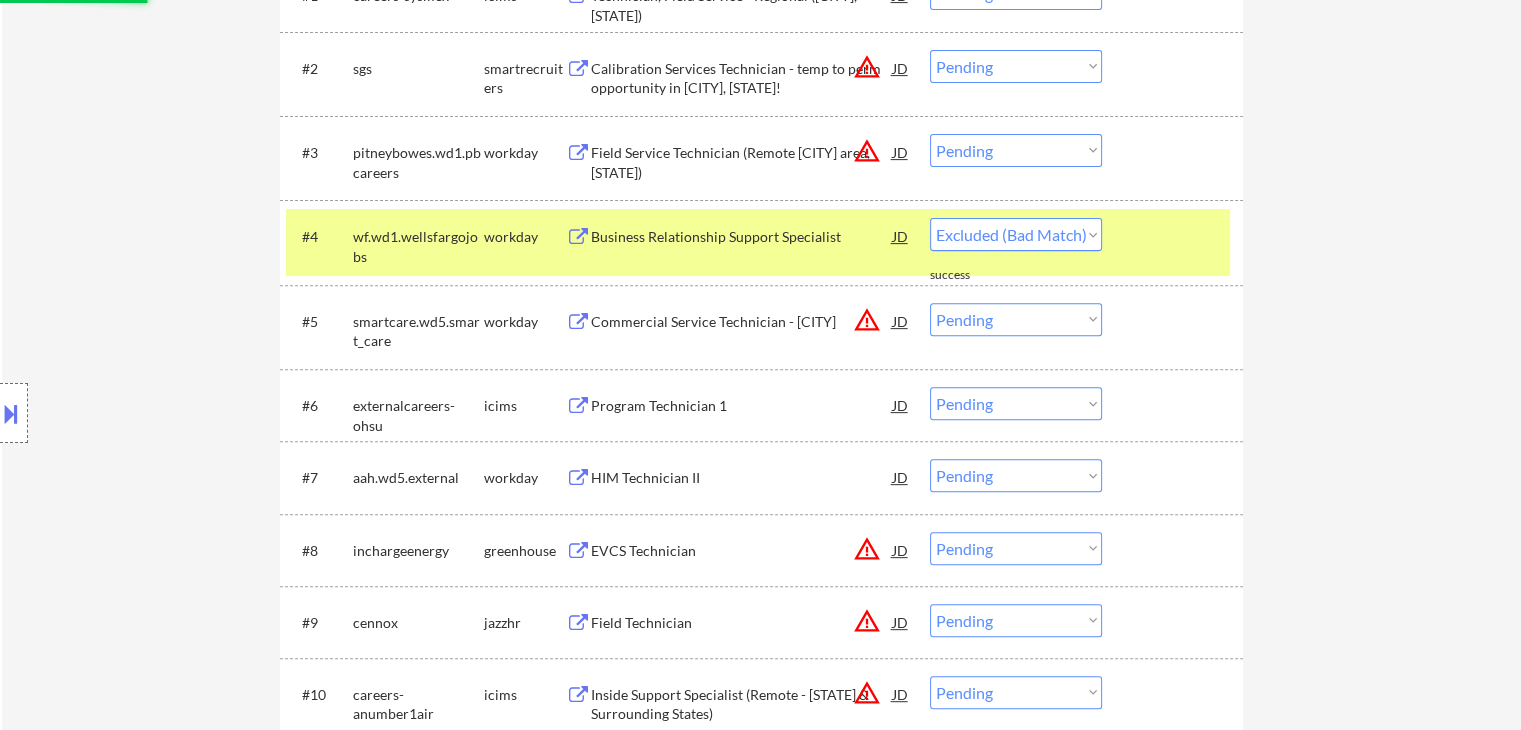 select on ""pending"" 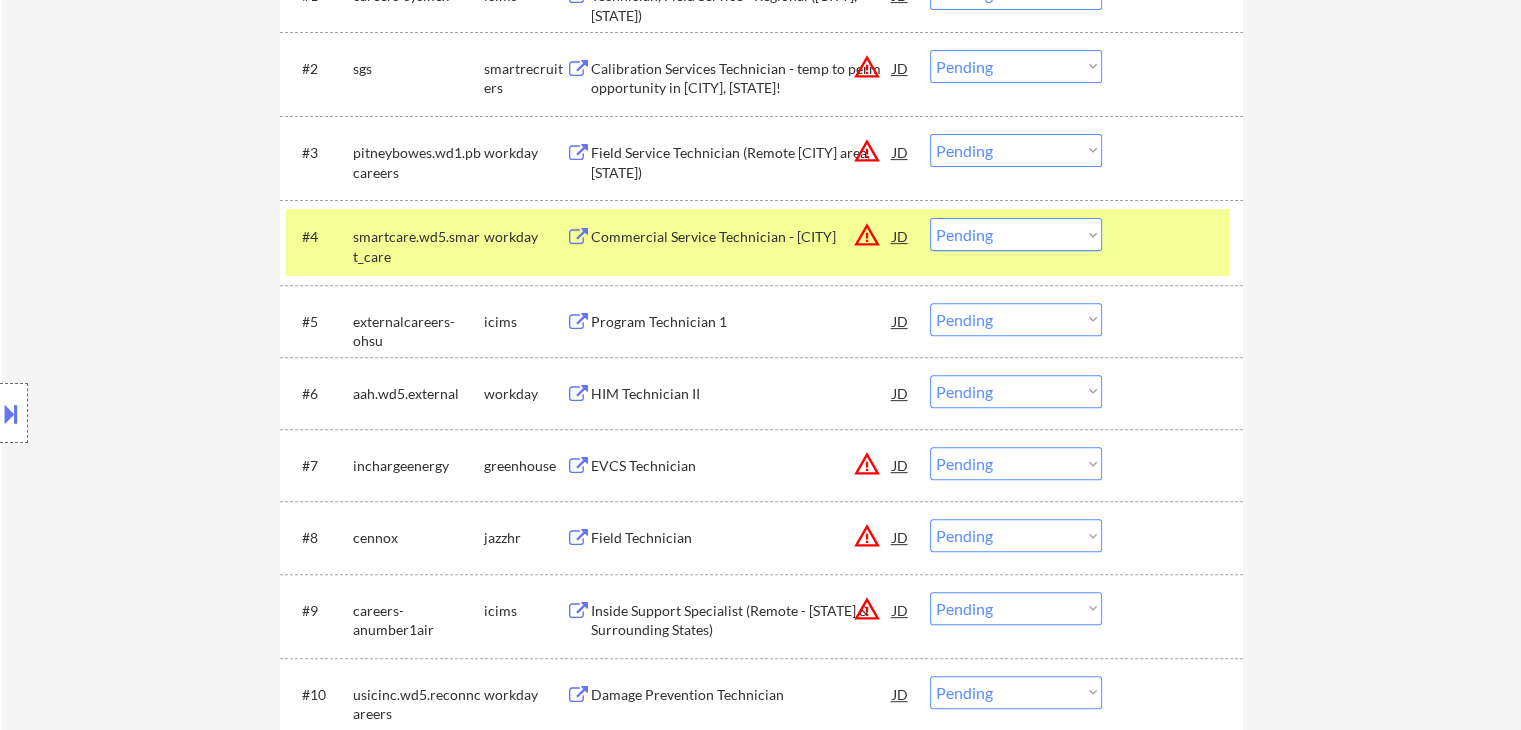 click on "smartcare.wd5.smart_care" at bounding box center (418, 246) 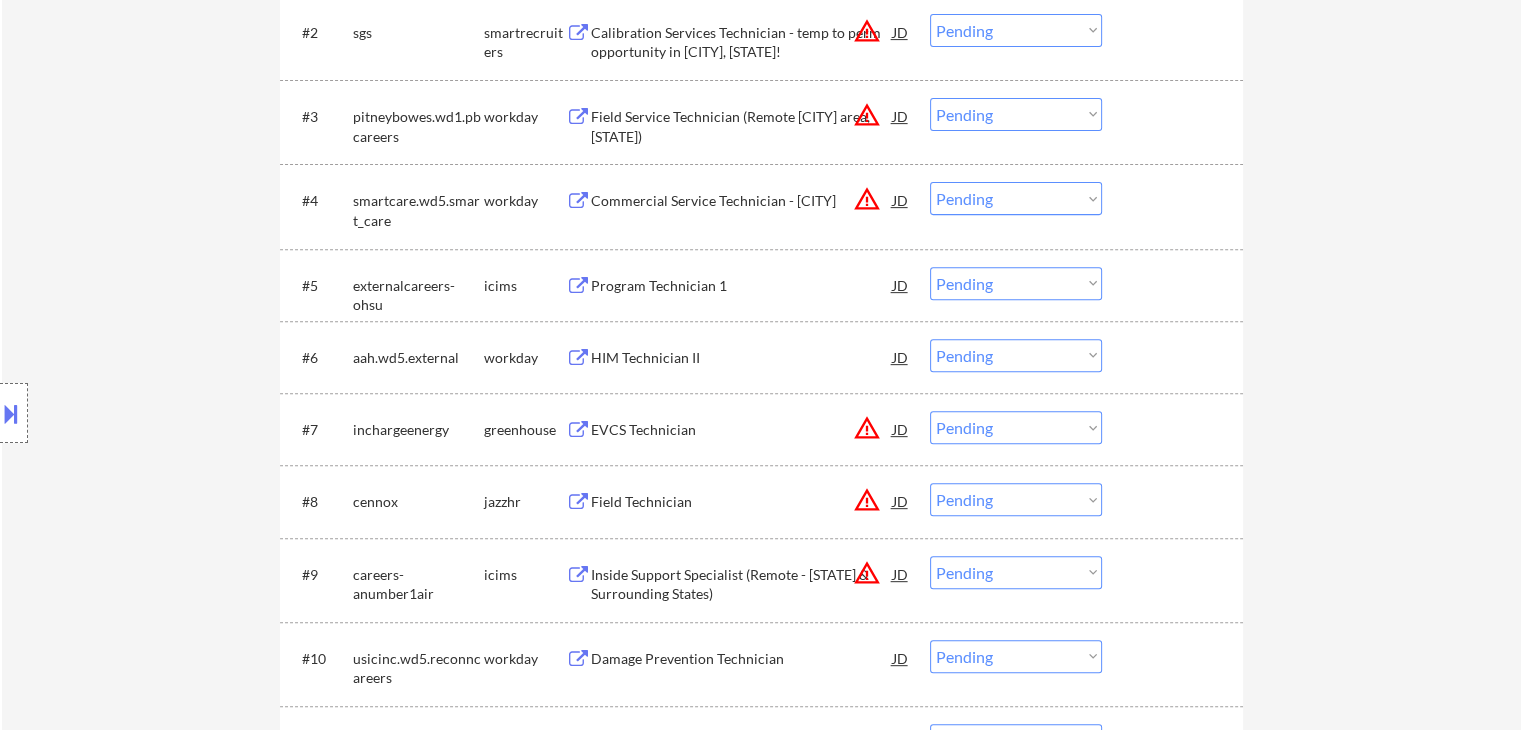 scroll, scrollTop: 800, scrollLeft: 0, axis: vertical 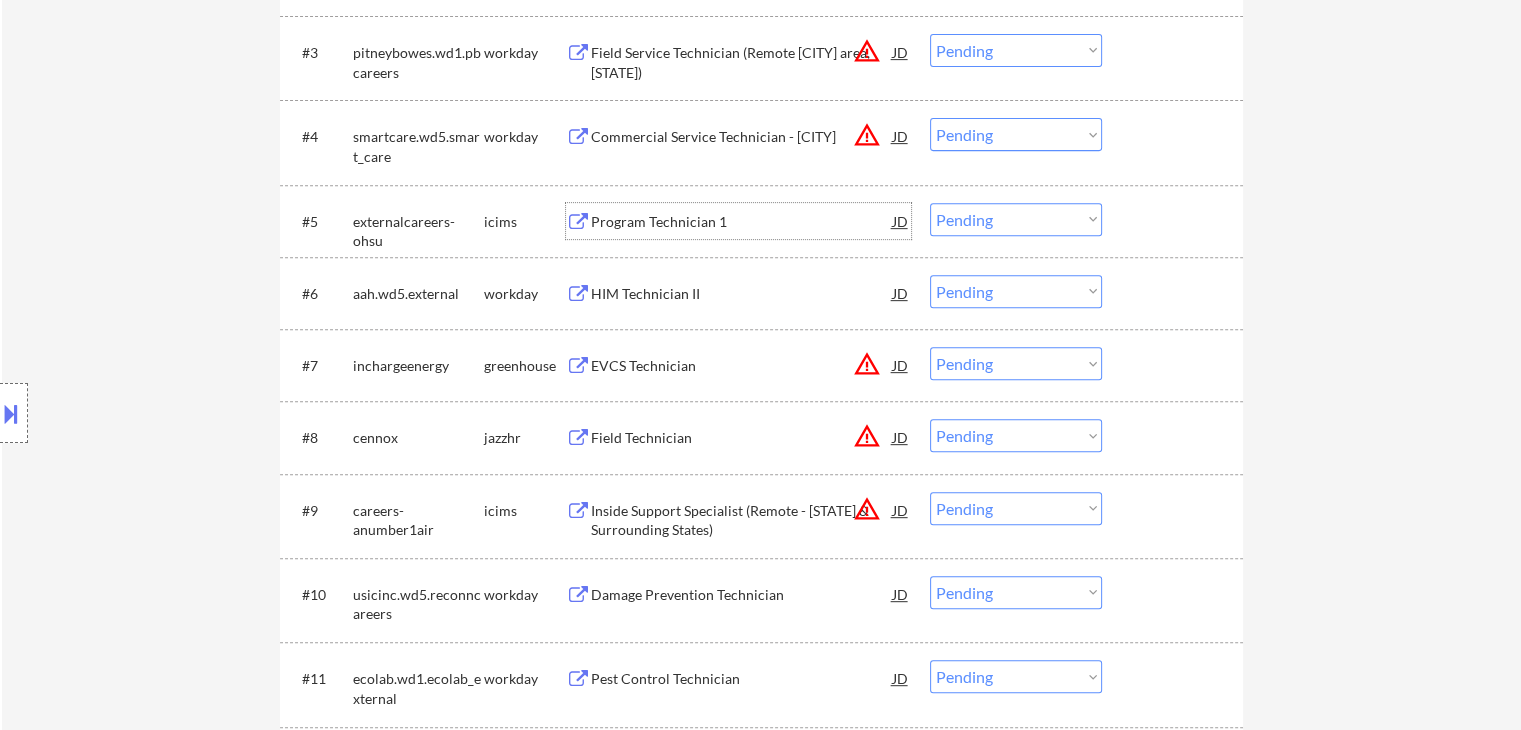 click on "Program Technician 1" at bounding box center [742, 222] 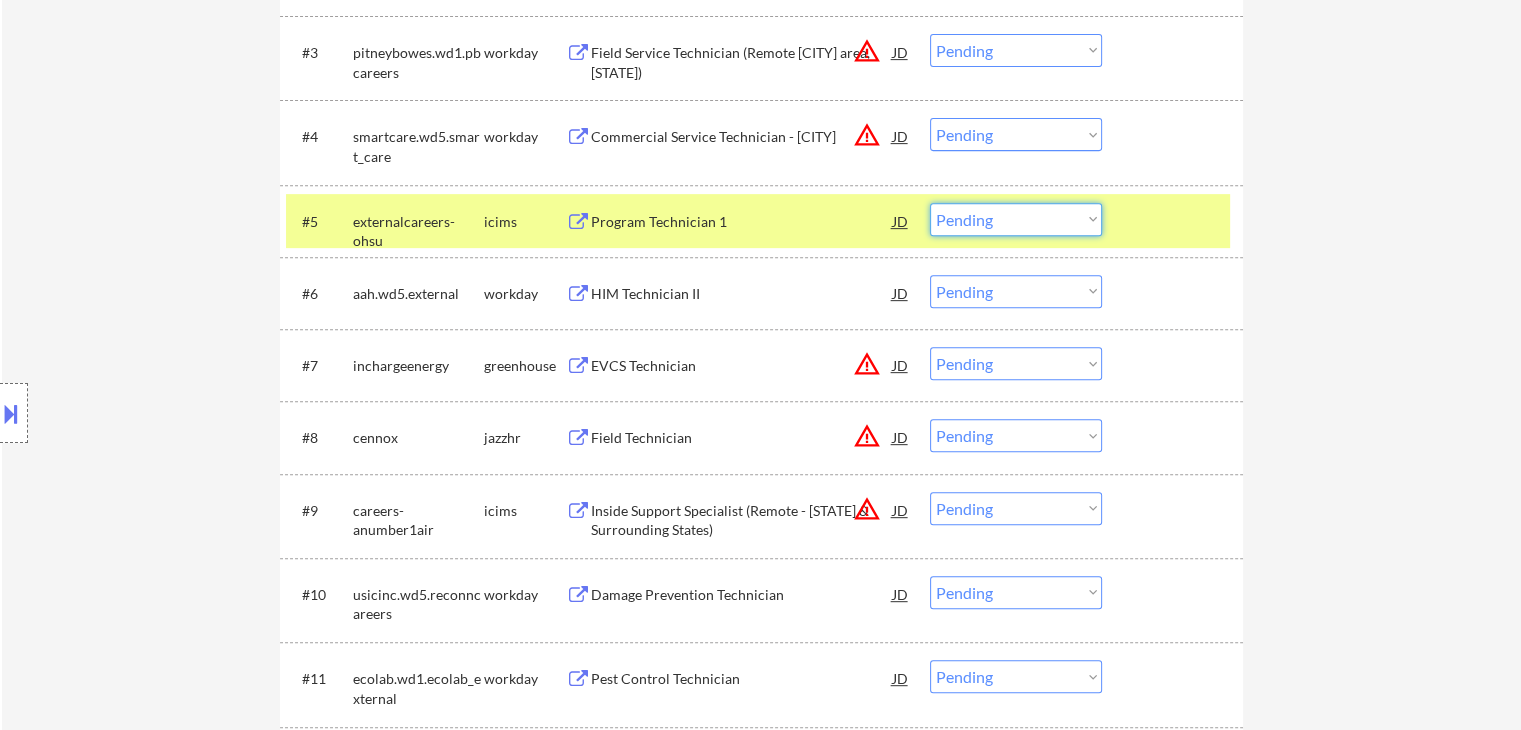 drag, startPoint x: 1004, startPoint y: 214, endPoint x: 1034, endPoint y: 232, distance: 34.98571 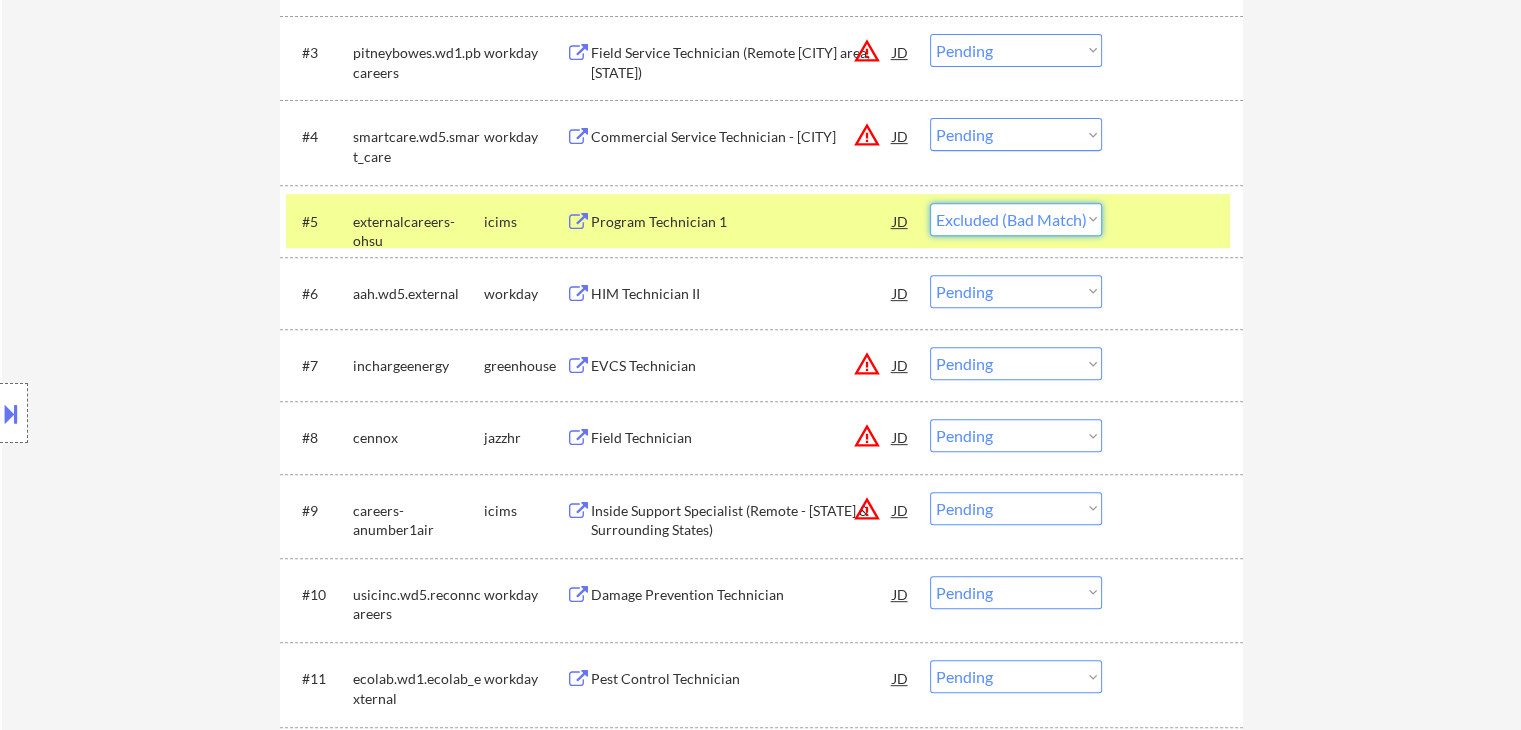 click on "Choose an option... Pending Applied Excluded (Questions) Excluded (Expired) Excluded (Location) Excluded (Bad Match) Excluded (Blocklist) Excluded (Salary) Excluded (Other)" at bounding box center [1016, 219] 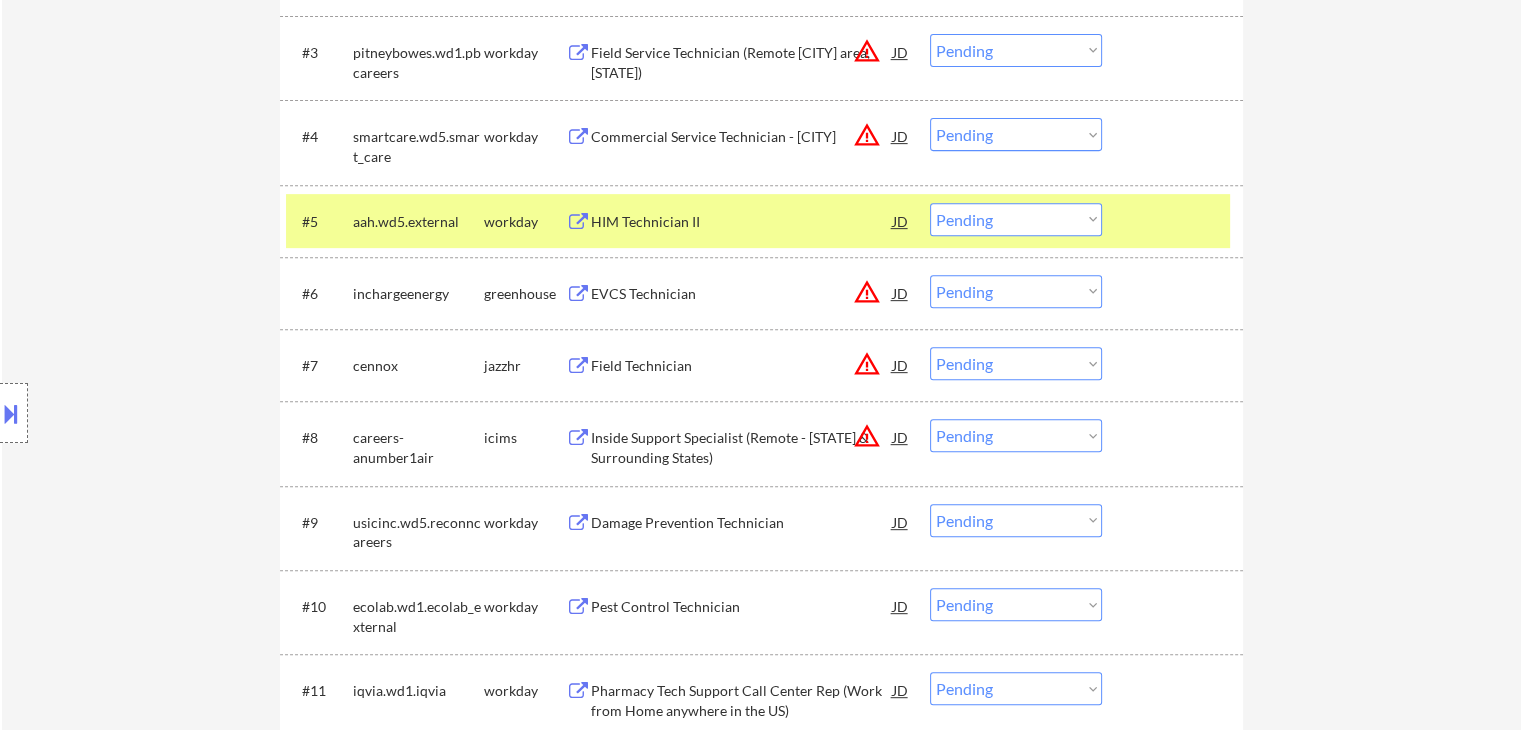 click on "HIM Technician II" at bounding box center (742, 222) 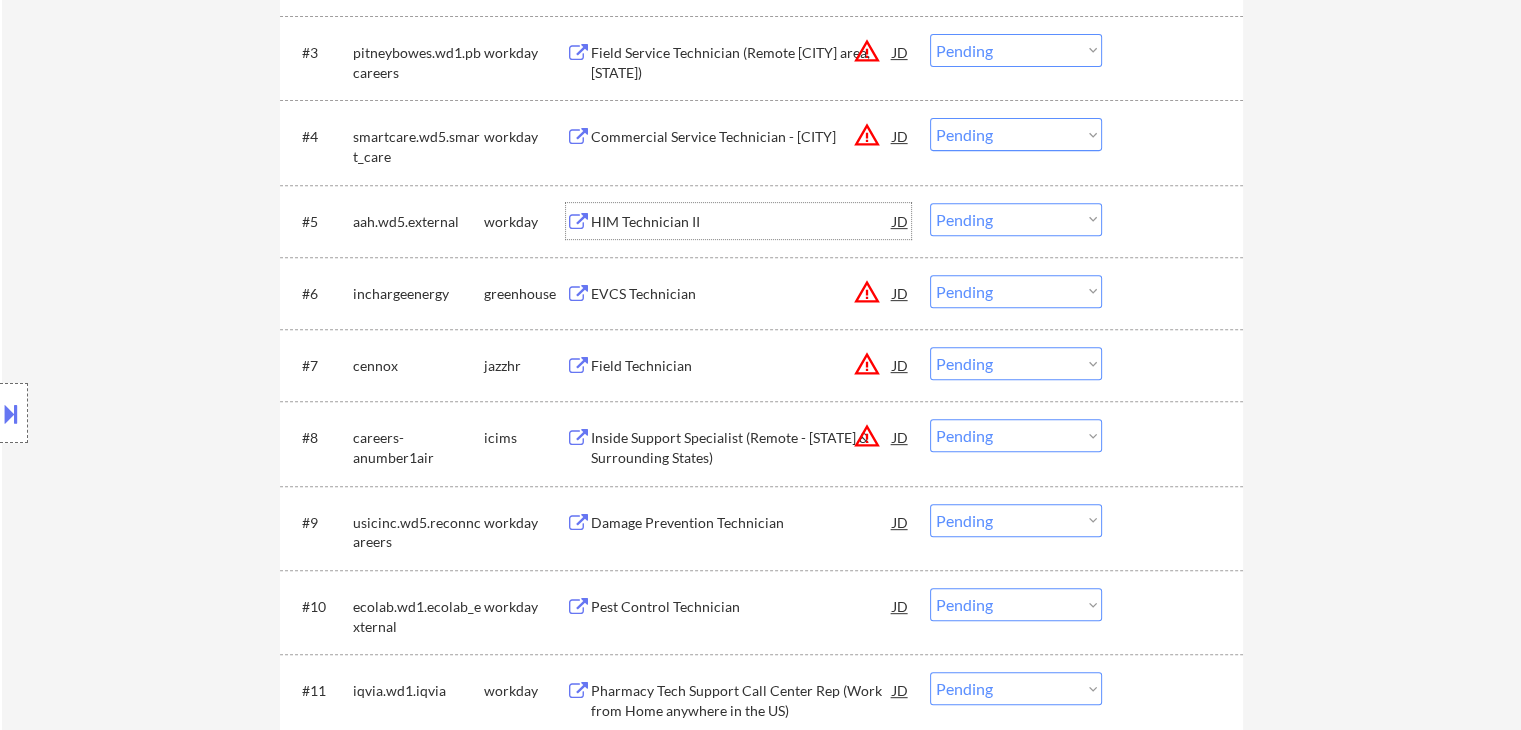 click on "Choose an option... Pending Applied Excluded (Questions) Excluded (Expired) Excluded (Location) Excluded (Bad Match) Excluded (Blocklist) Excluded (Salary) Excluded (Other)" at bounding box center (1016, 219) 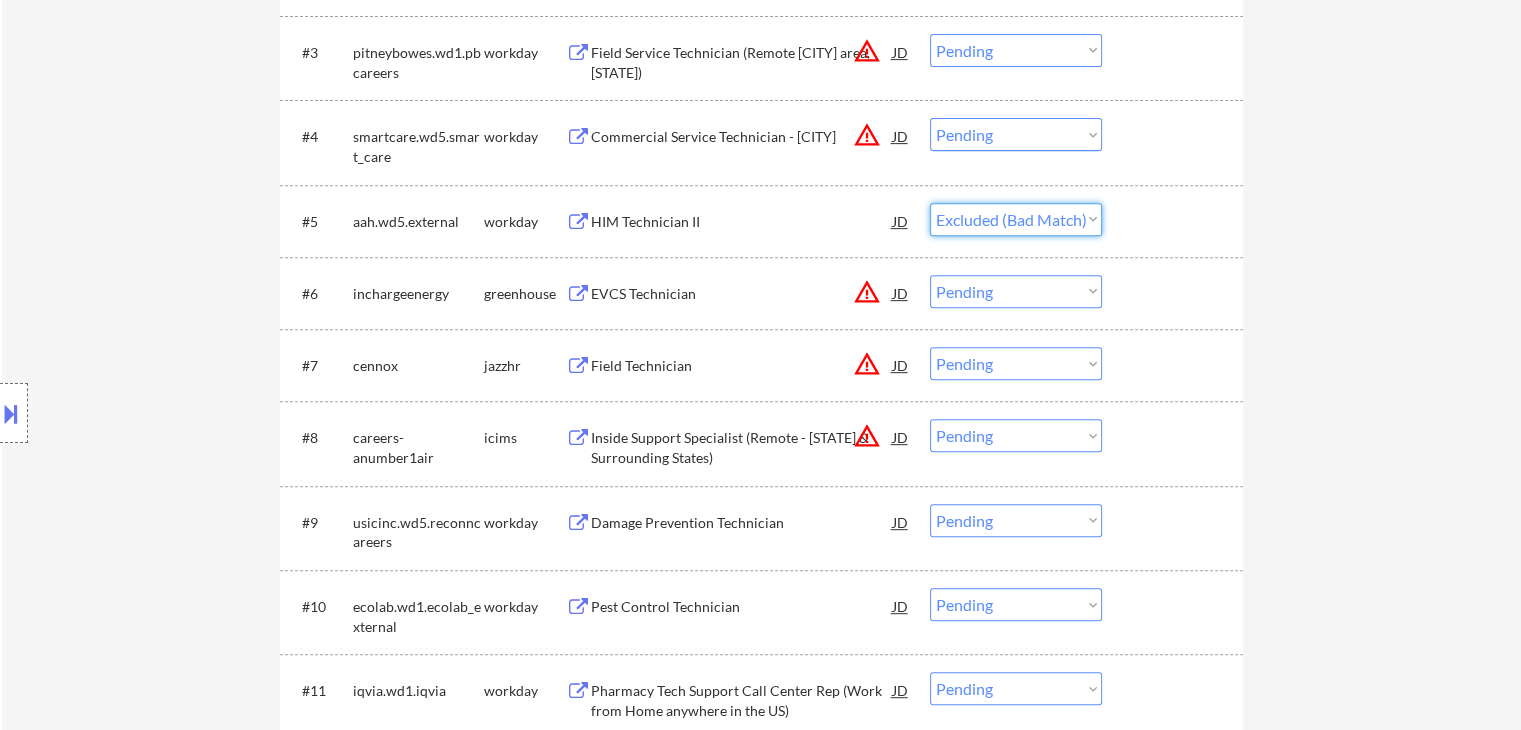 click on "Choose an option... Pending Applied Excluded (Questions) Excluded (Expired) Excluded (Location) Excluded (Bad Match) Excluded (Blocklist) Excluded (Salary) Excluded (Other)" at bounding box center [1016, 219] 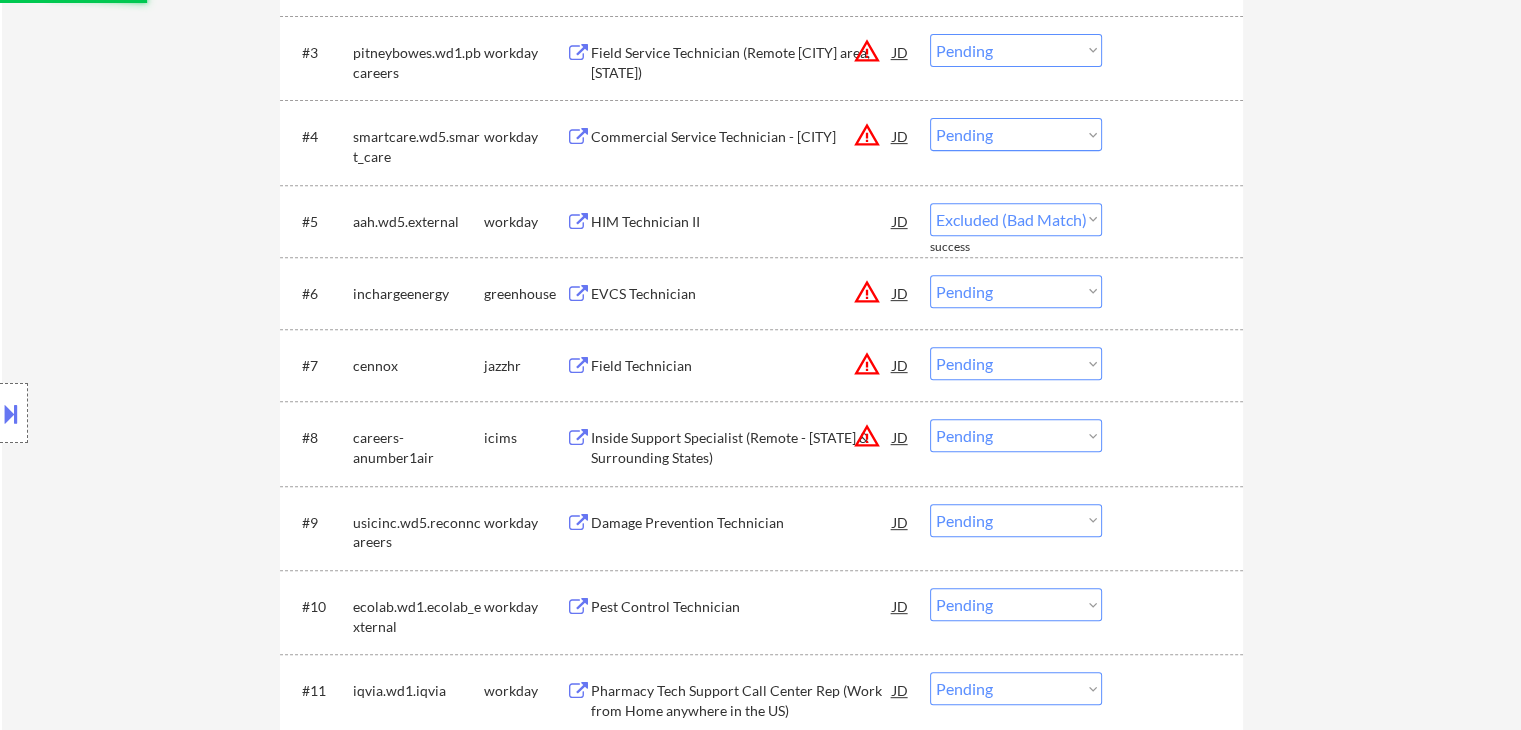 select on ""pending"" 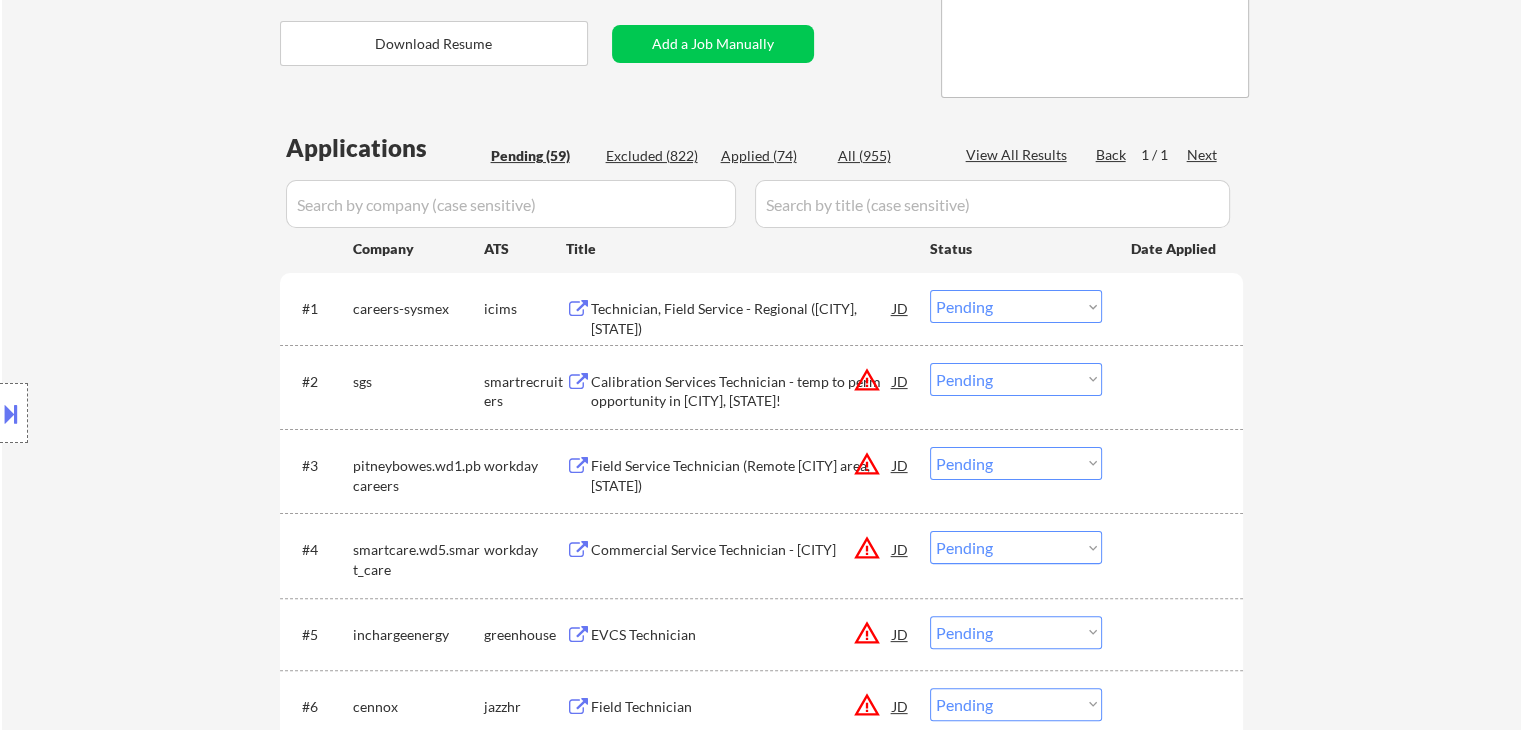 scroll, scrollTop: 400, scrollLeft: 0, axis: vertical 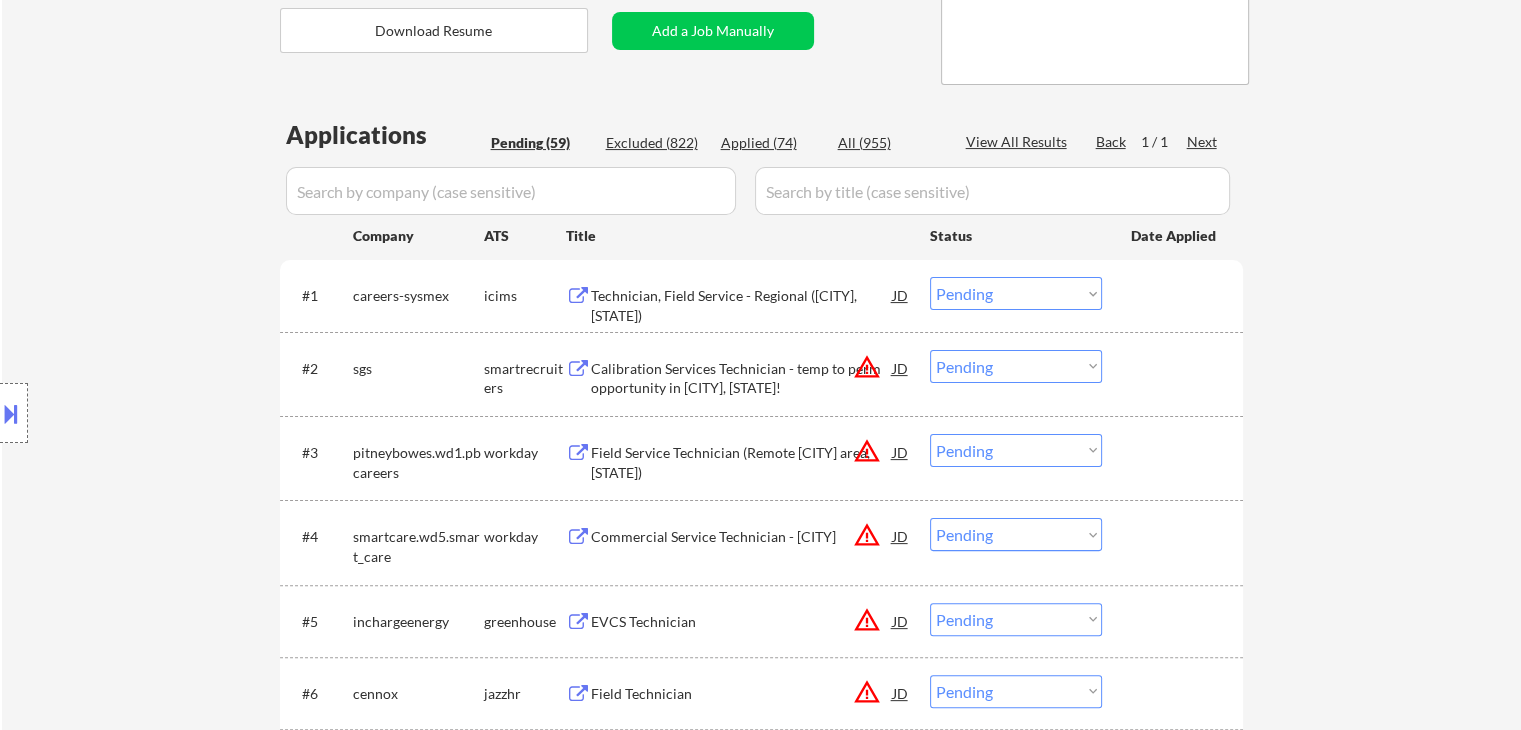 click on "Technician, Field Service - Regional ([CITY], [STATE])" at bounding box center [742, 305] 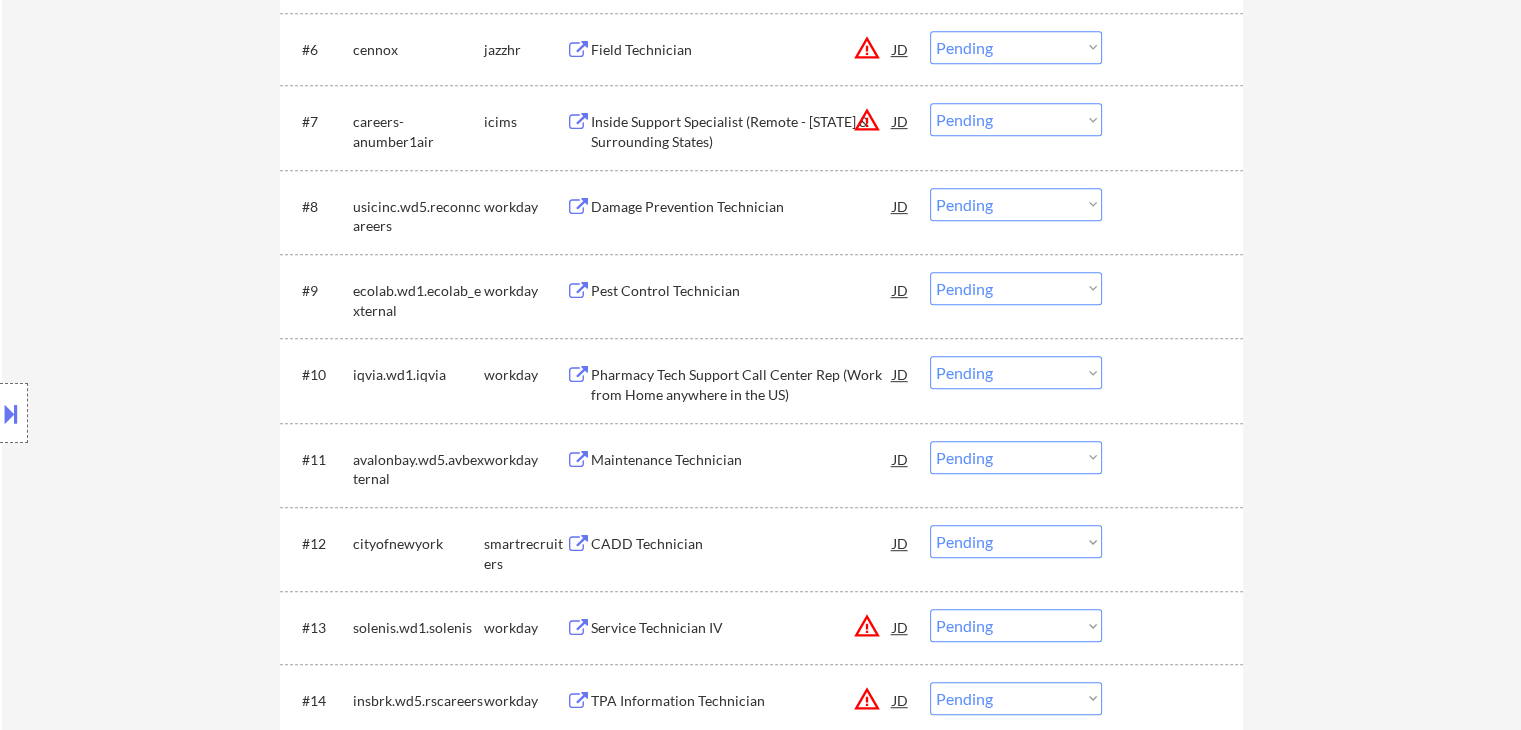 scroll, scrollTop: 700, scrollLeft: 0, axis: vertical 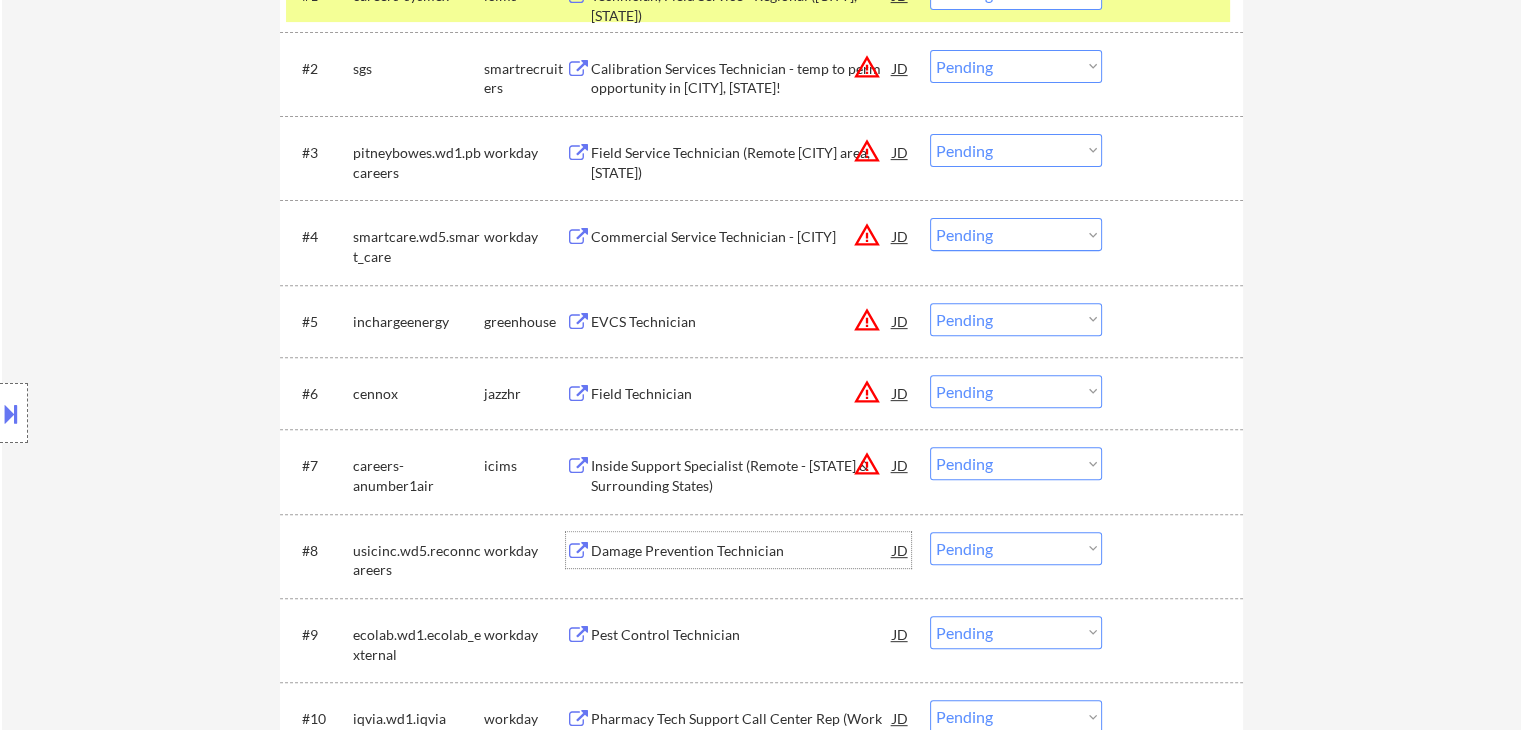 click on "Damage Prevention Technician" at bounding box center (742, 551) 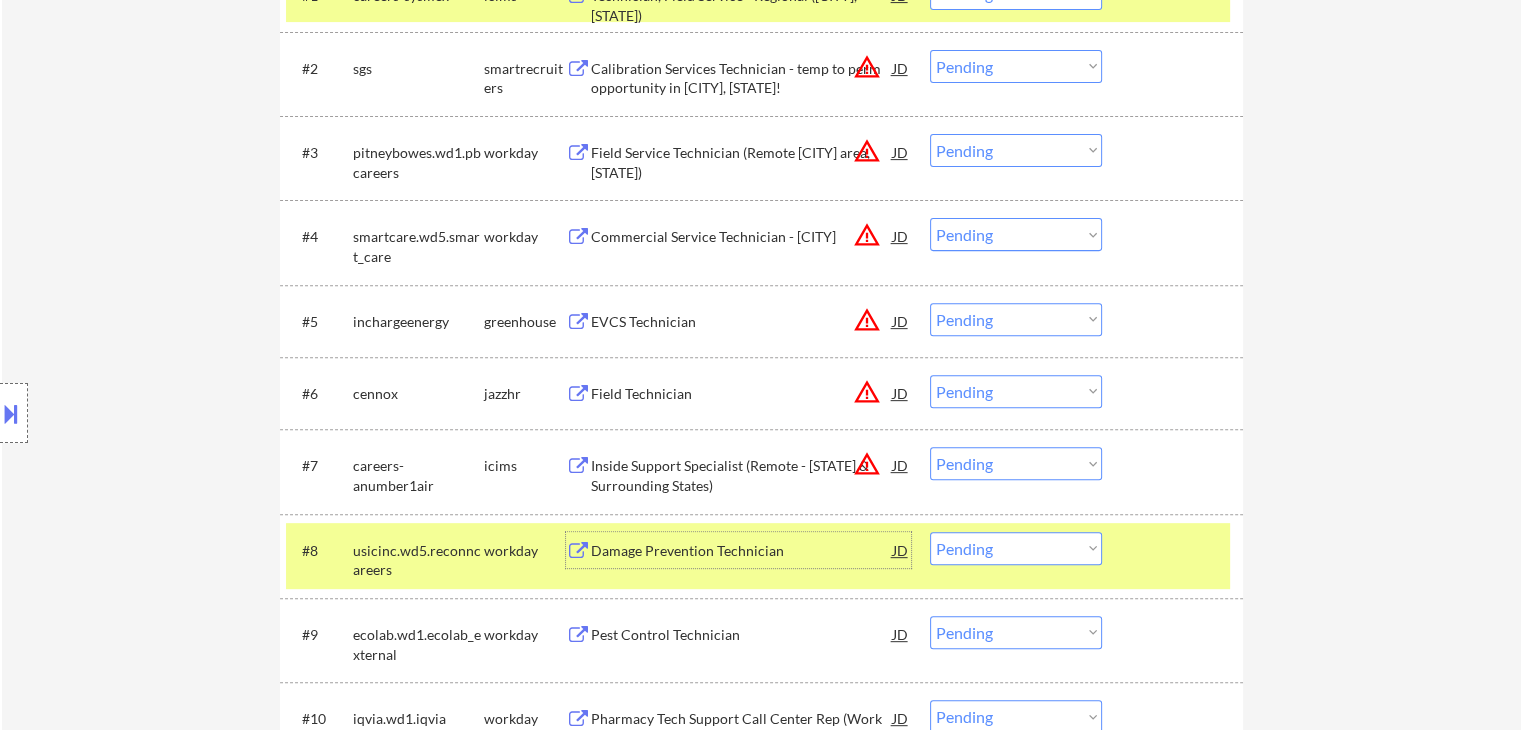 click on "Choose an option... Pending Applied Excluded (Questions) Excluded (Expired) Excluded (Location) Excluded (Bad Match) Excluded (Blocklist) Excluded (Salary) Excluded (Other)" at bounding box center (1016, 548) 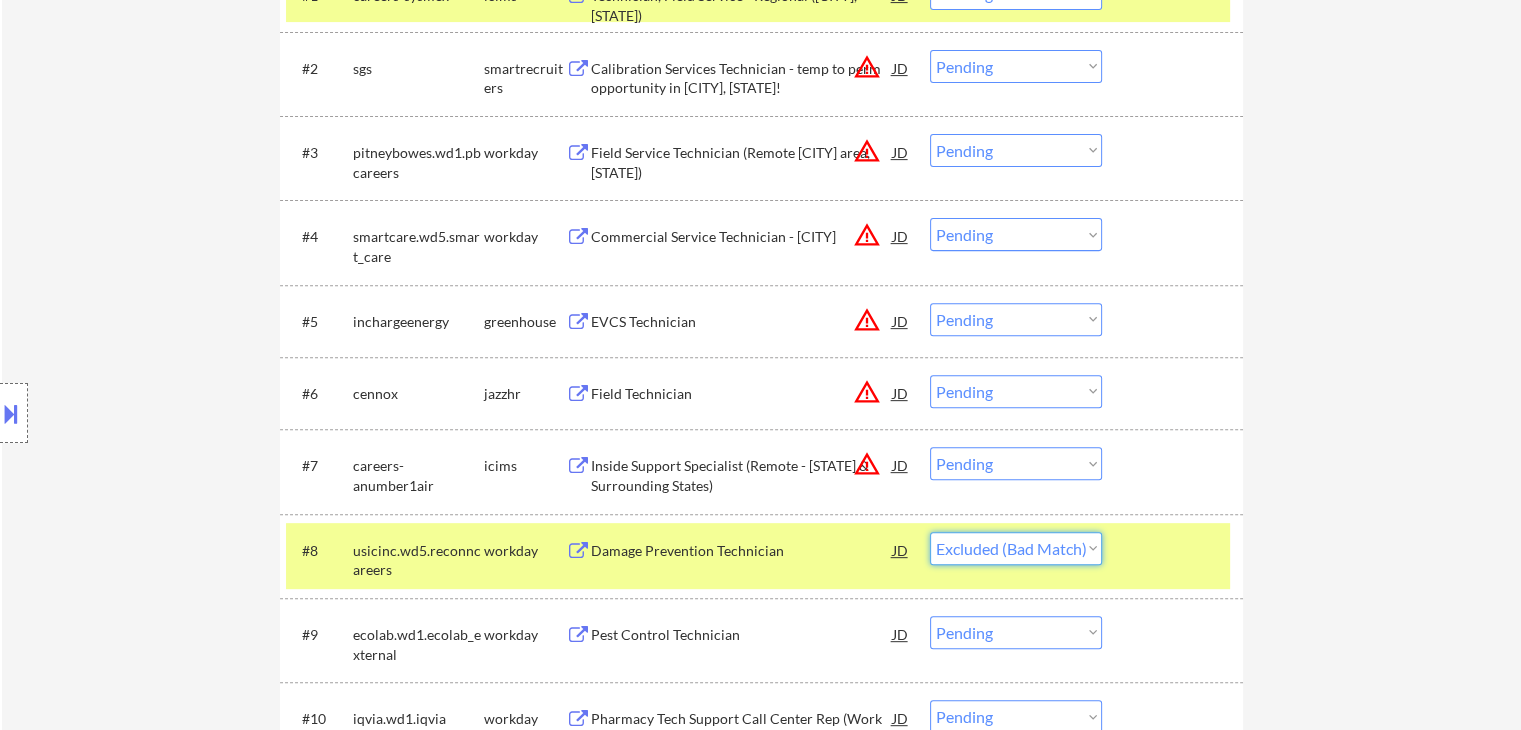 click on "Choose an option... Pending Applied Excluded (Questions) Excluded (Expired) Excluded (Location) Excluded (Bad Match) Excluded (Blocklist) Excluded (Salary) Excluded (Other)" at bounding box center (1016, 548) 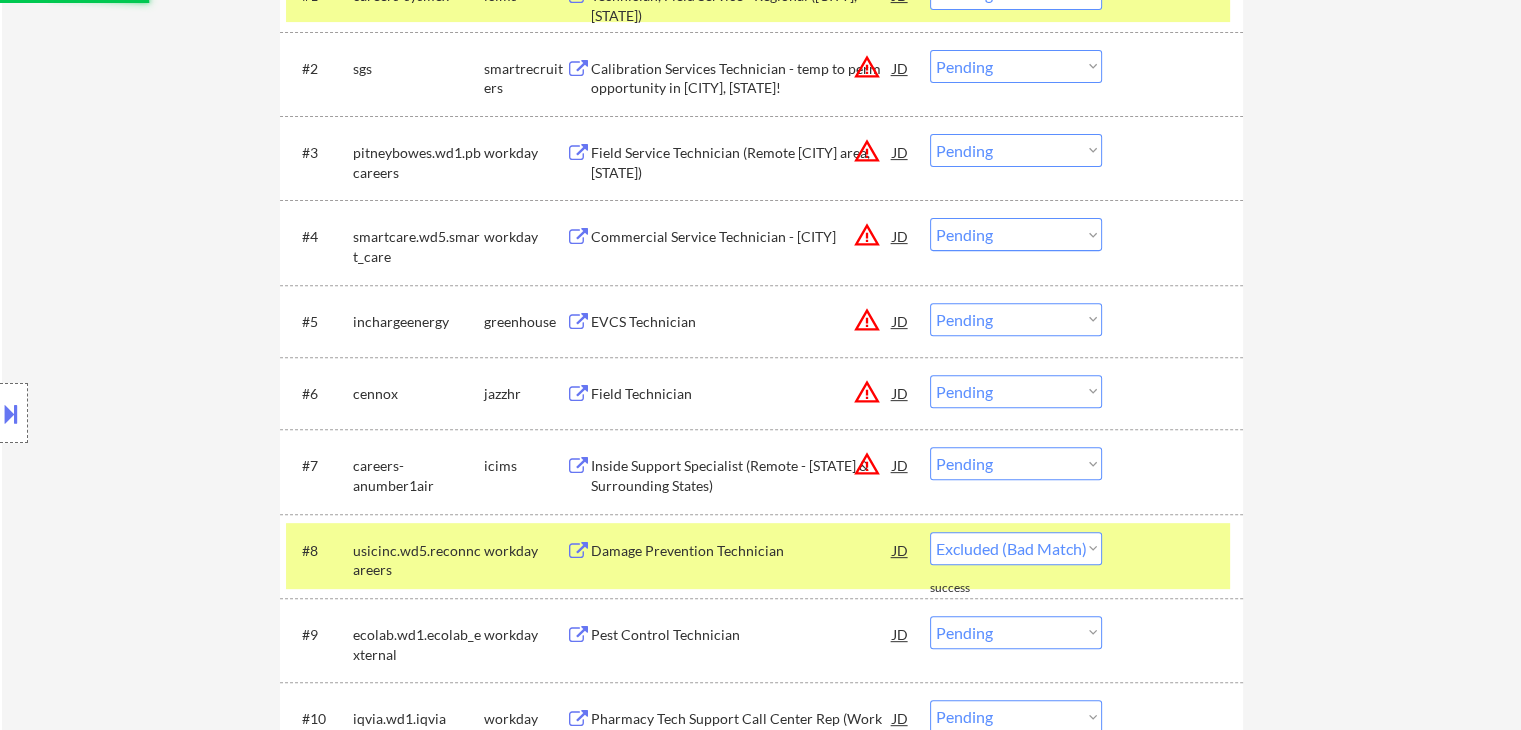 select on ""pending"" 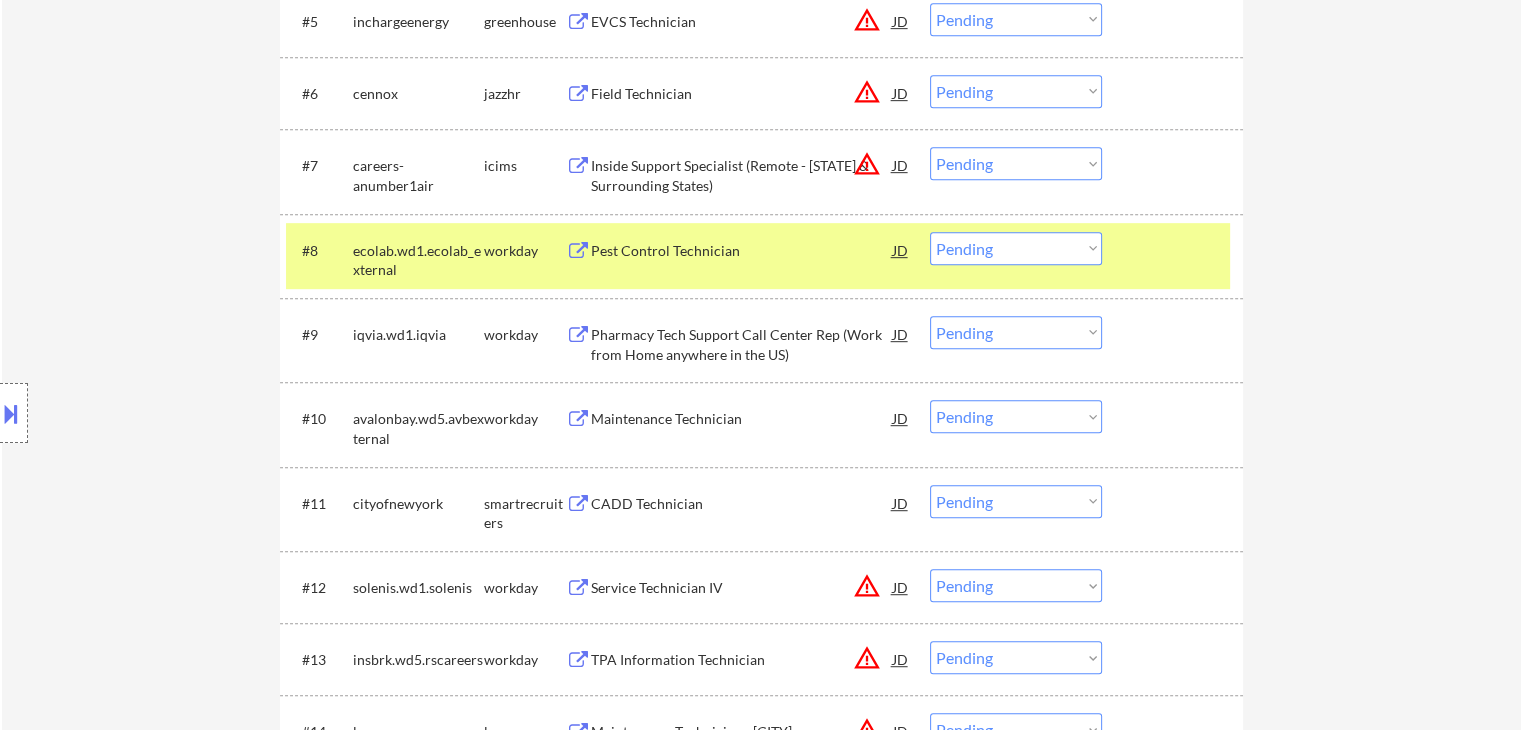 scroll, scrollTop: 300, scrollLeft: 0, axis: vertical 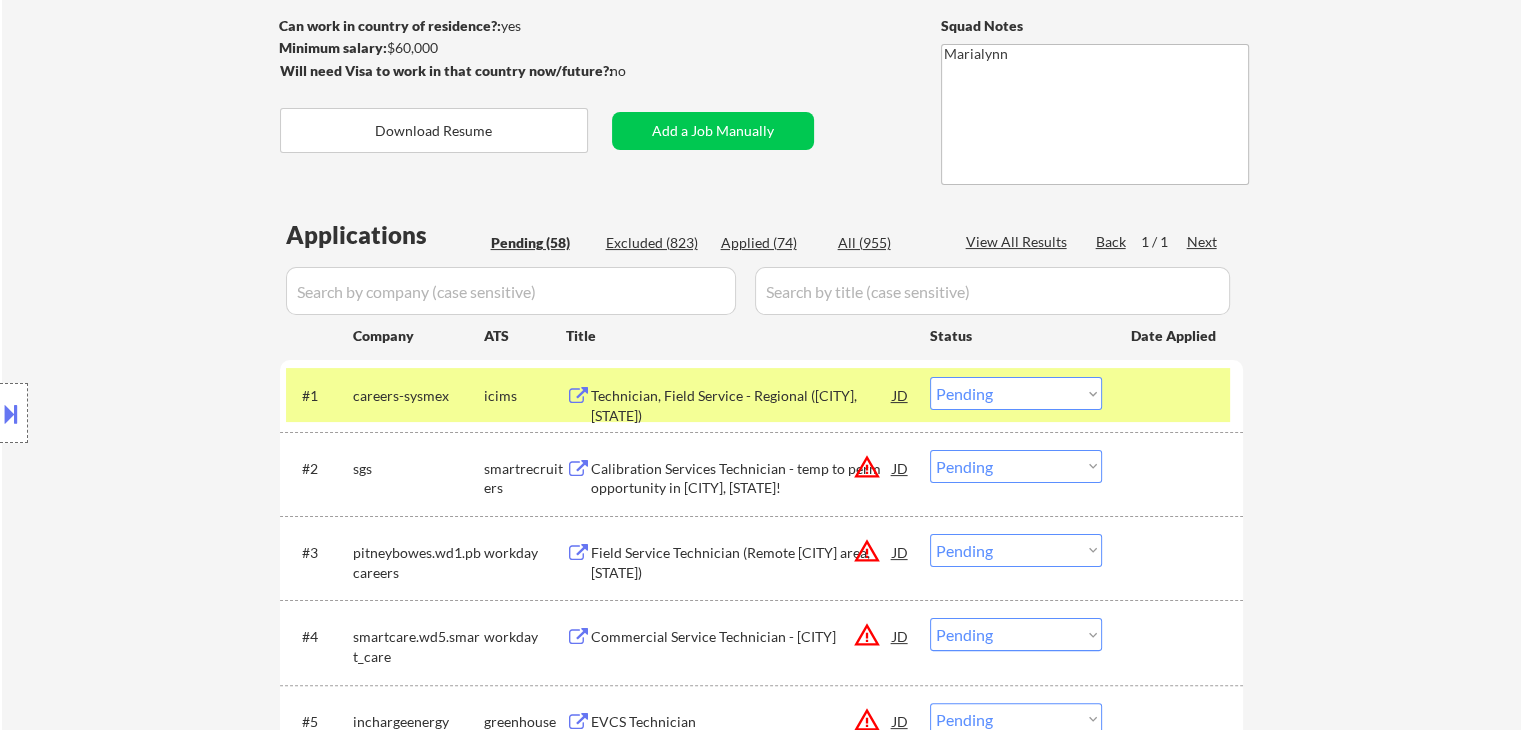 click on "Choose an option... Pending Applied Excluded (Questions) Excluded (Expired) Excluded (Location) Excluded (Bad Match) Excluded (Blocklist) Excluded (Salary) Excluded (Other)" at bounding box center [1016, 393] 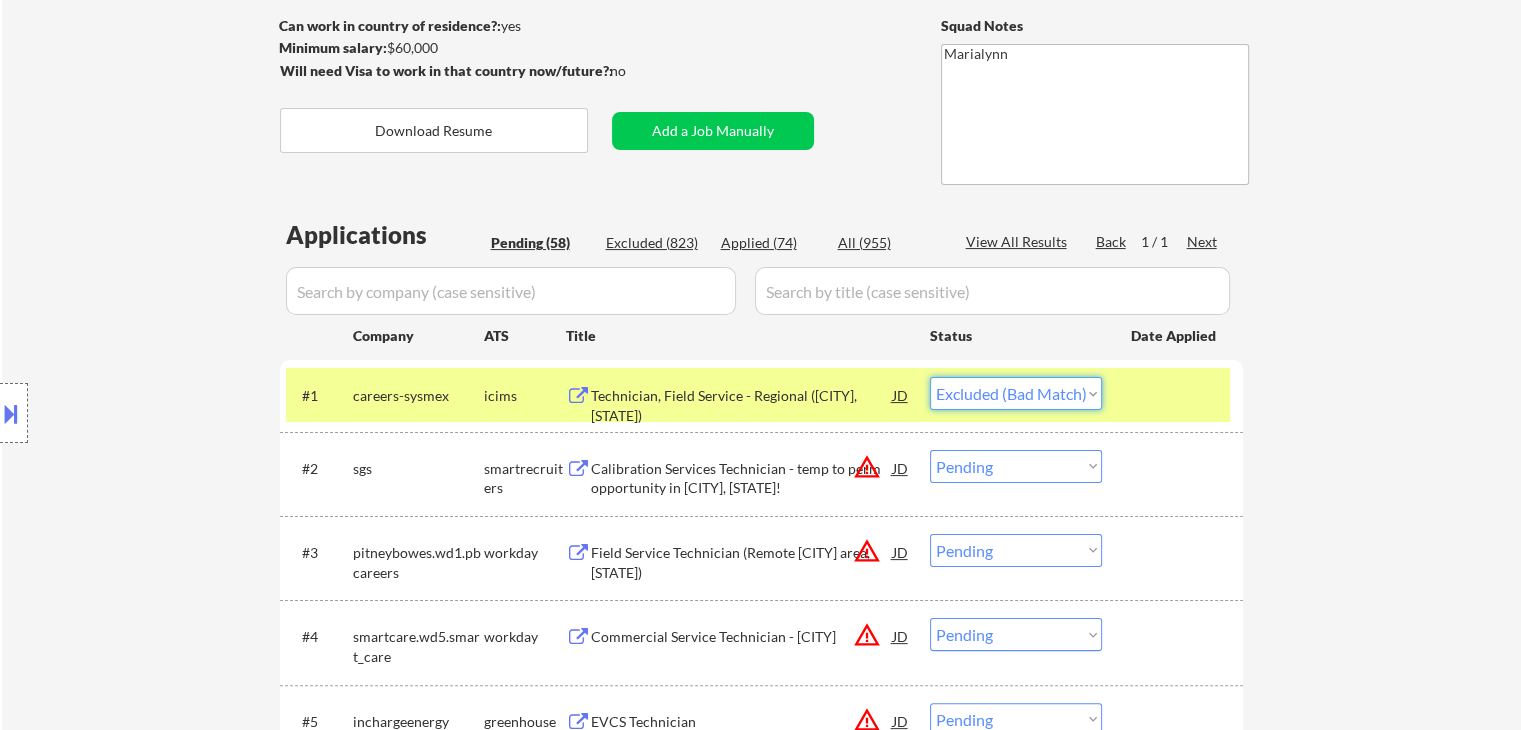 click on "Choose an option... Pending Applied Excluded (Questions) Excluded (Expired) Excluded (Location) Excluded (Bad Match) Excluded (Blocklist) Excluded (Salary) Excluded (Other)" at bounding box center [1016, 393] 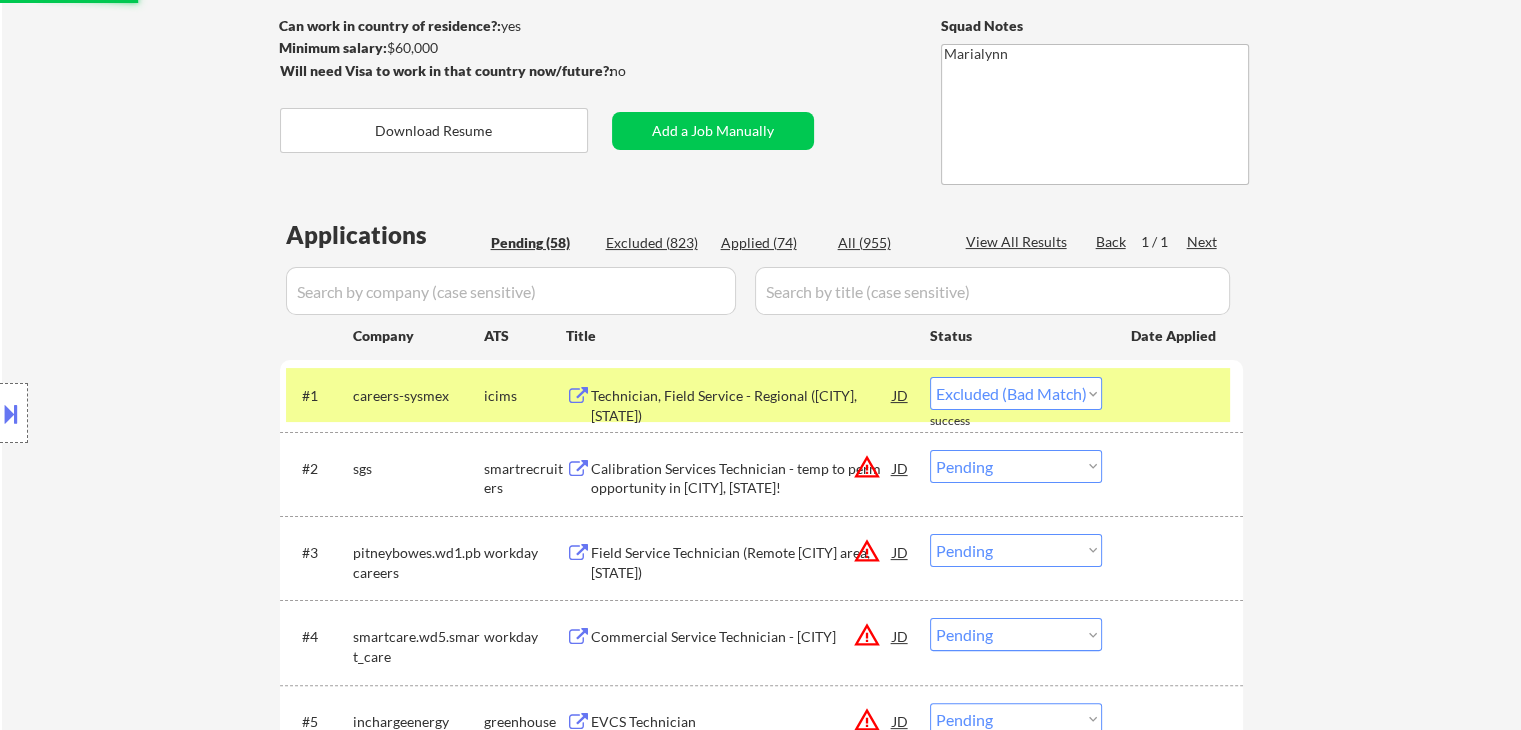 select on ""pending"" 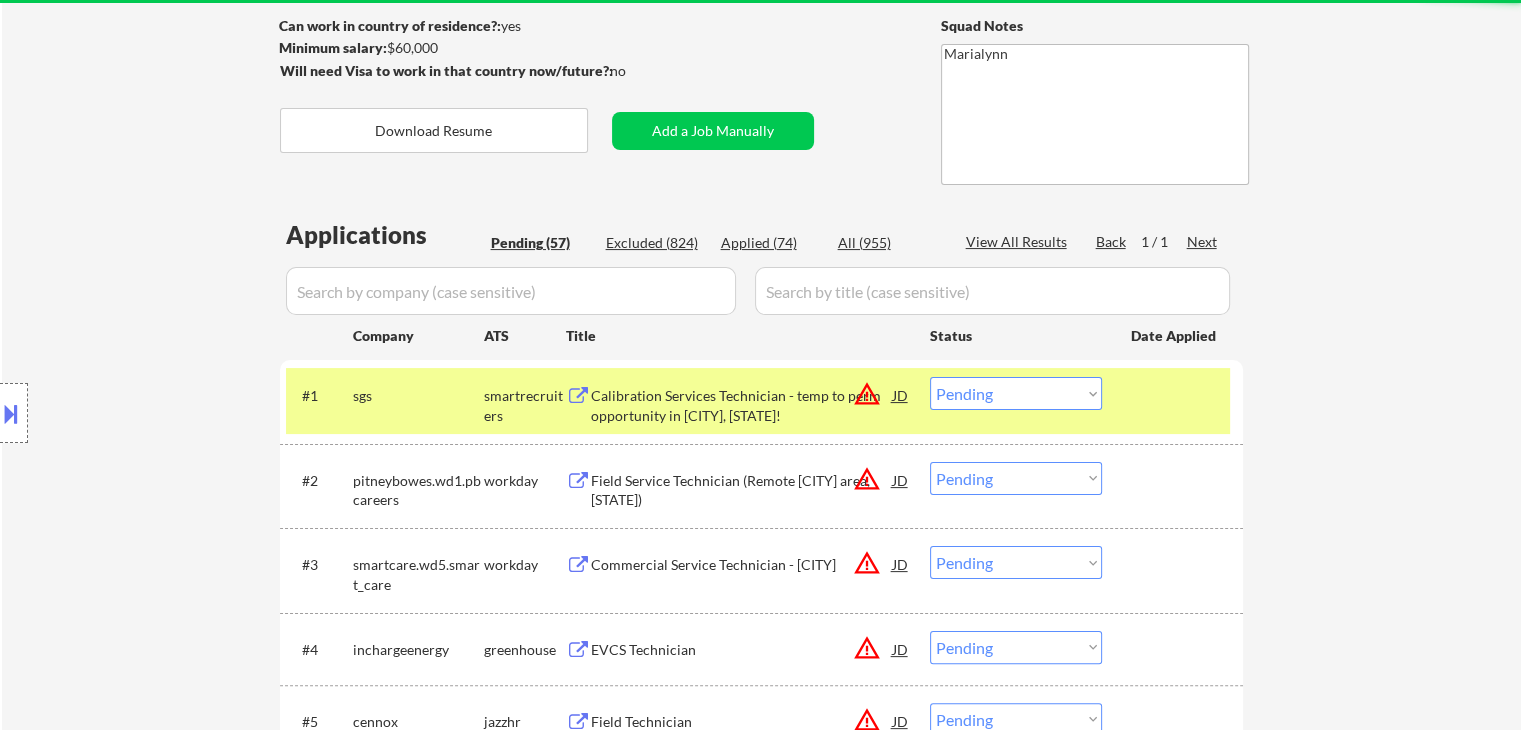 drag, startPoint x: 402, startPoint y: 402, endPoint x: 412, endPoint y: 400, distance: 10.198039 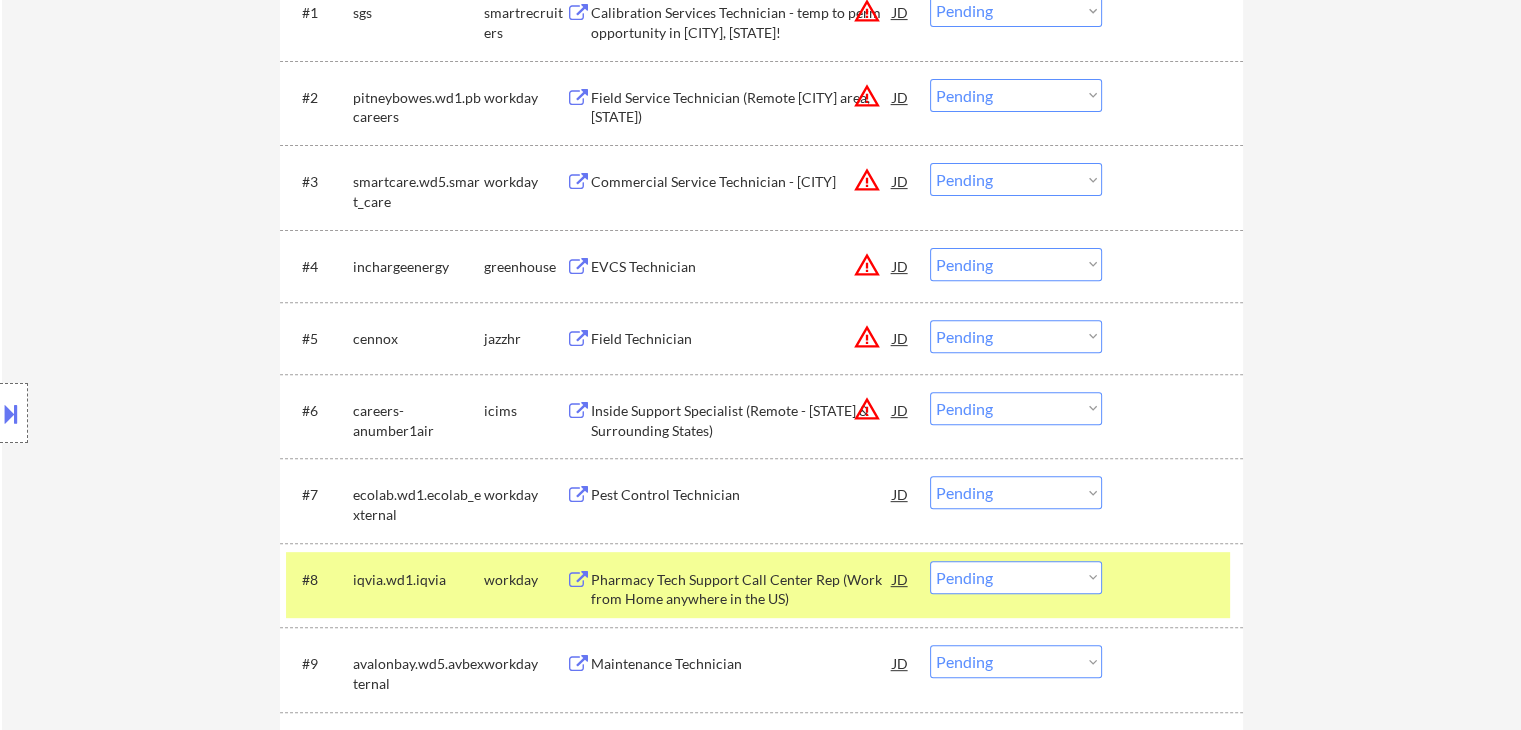 scroll, scrollTop: 800, scrollLeft: 0, axis: vertical 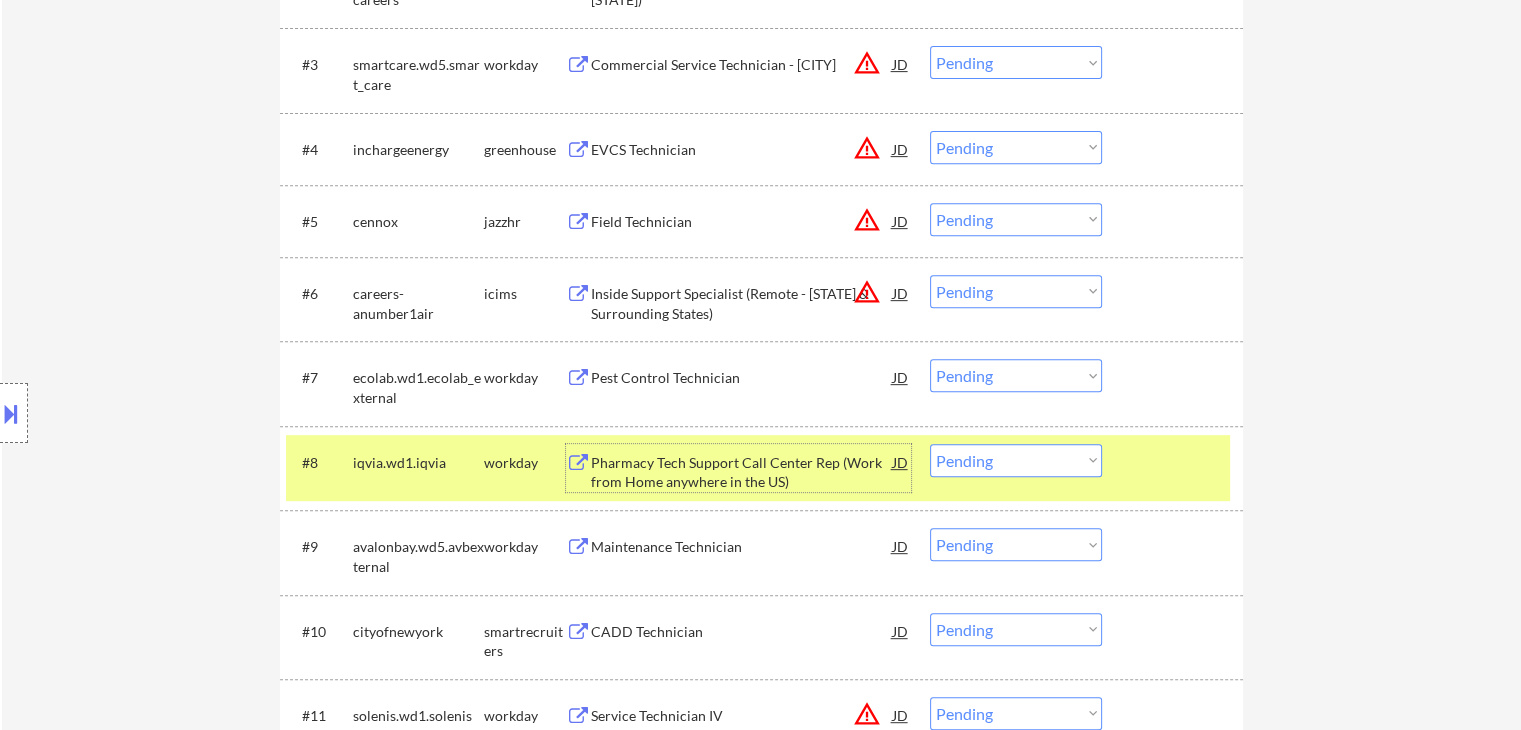 click on "Pharmacy Tech Support Call Center Rep (Work from Home anywhere in the US)" at bounding box center [742, 472] 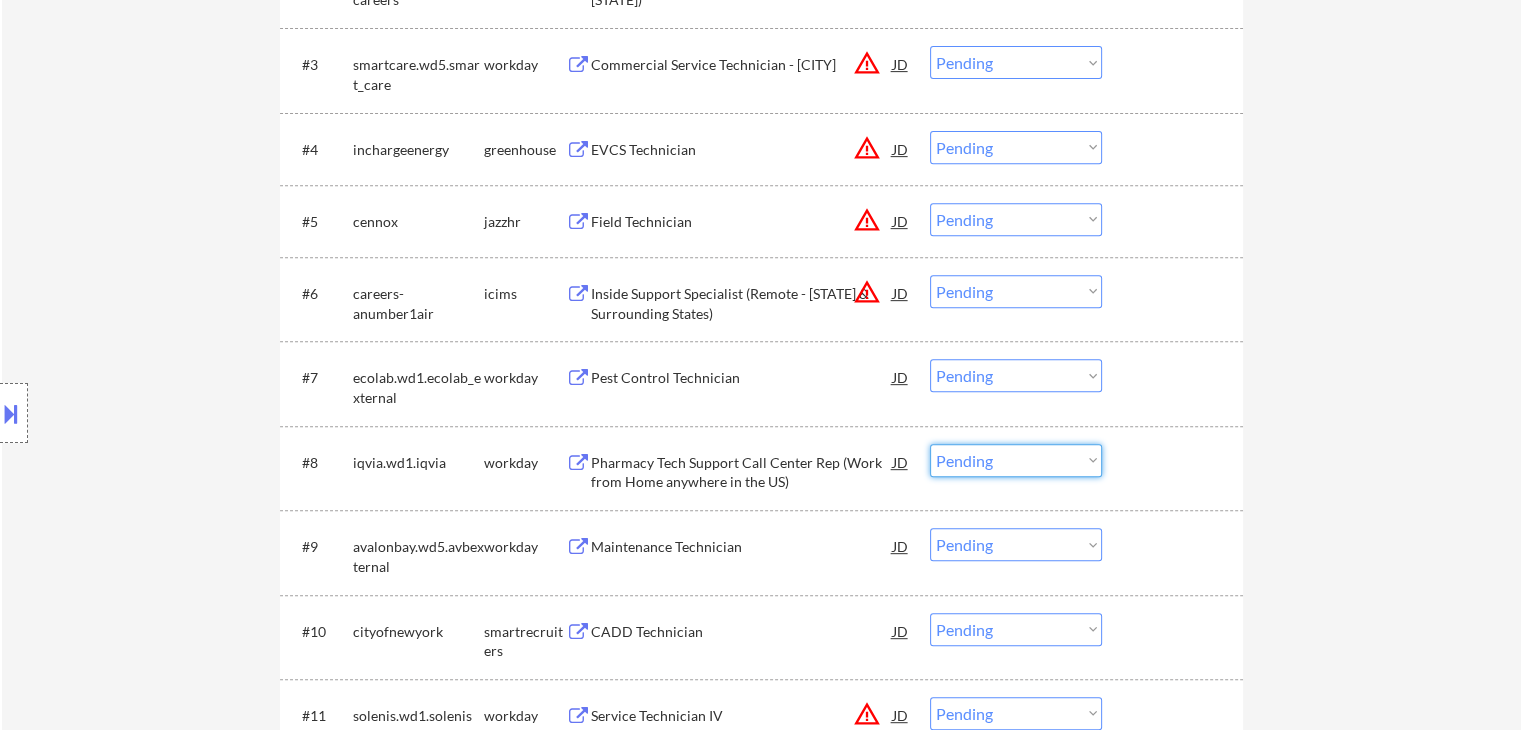 drag, startPoint x: 1022, startPoint y: 470, endPoint x: 1038, endPoint y: 473, distance: 16.27882 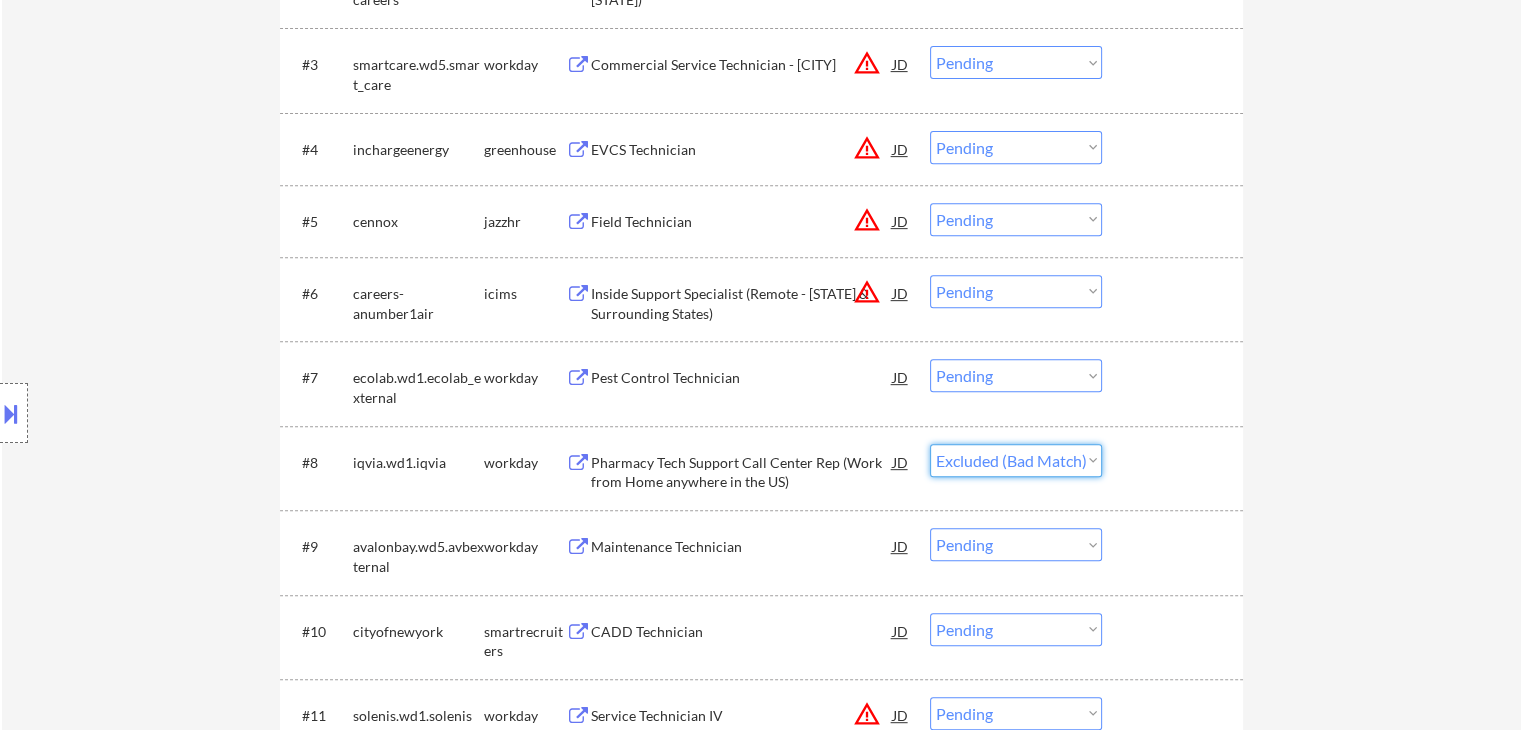 click on "Choose an option... Pending Applied Excluded (Questions) Excluded (Expired) Excluded (Location) Excluded (Bad Match) Excluded (Blocklist) Excluded (Salary) Excluded (Other)" at bounding box center [1016, 460] 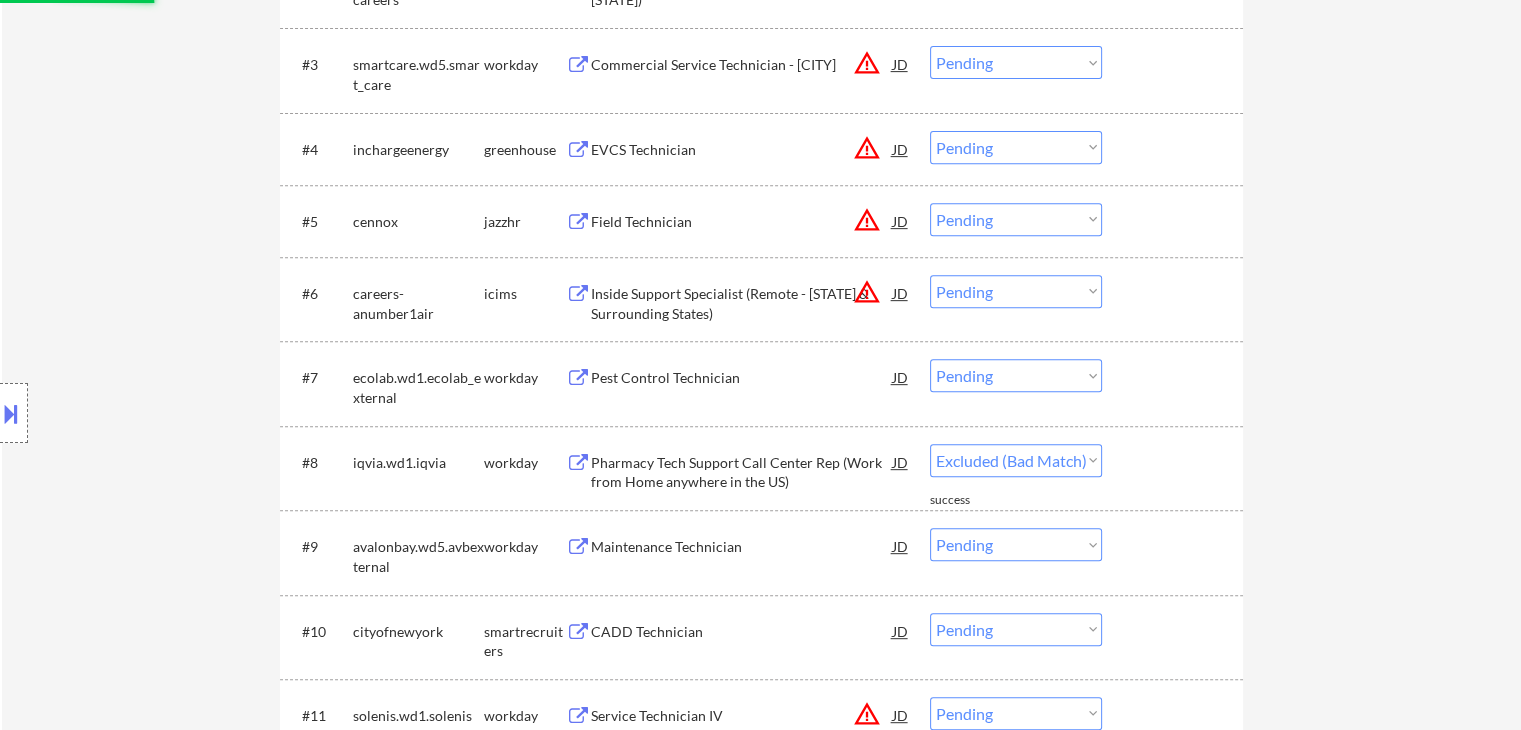 select on ""pending"" 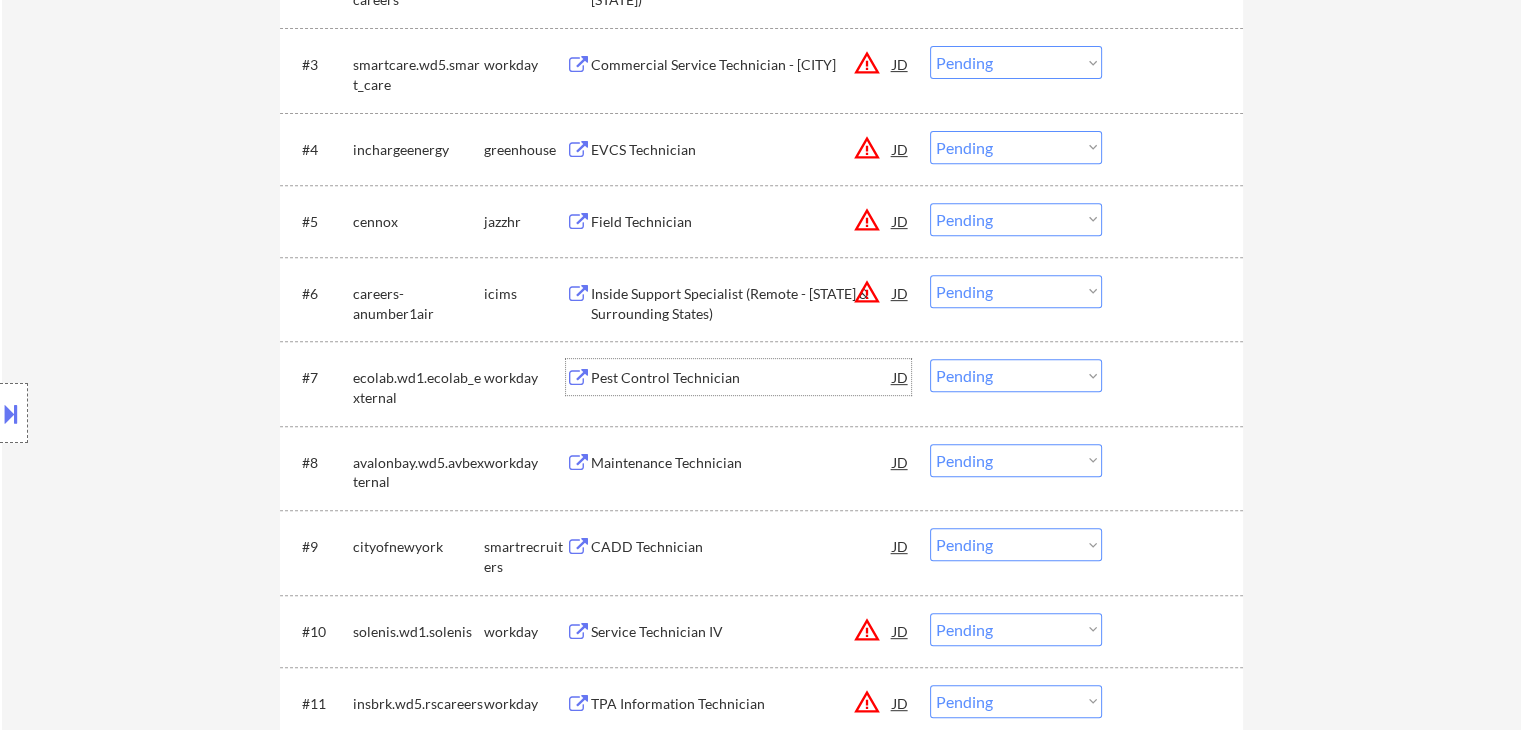 click on "Pest Control Technician" at bounding box center (742, 378) 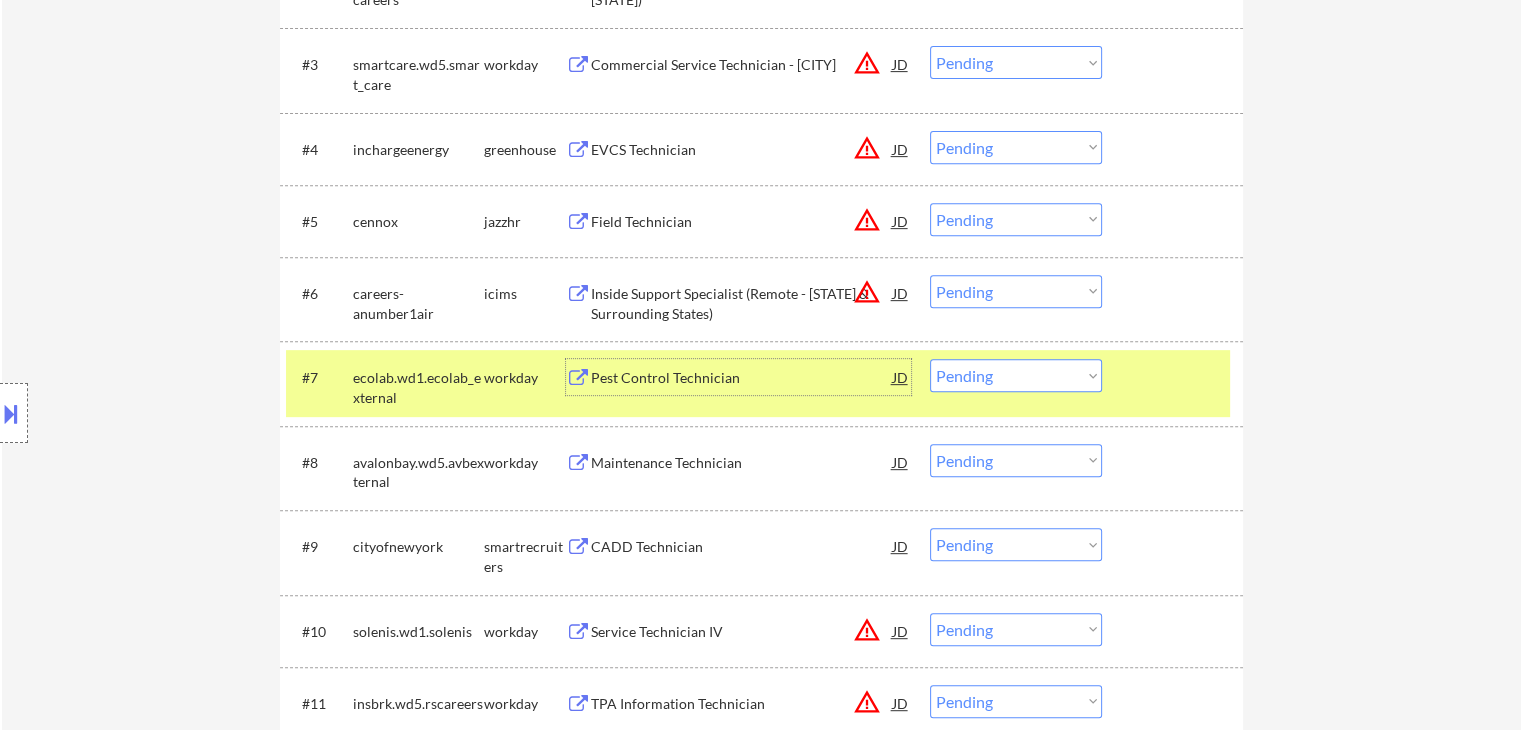 click on "Choose an option... Pending Applied Excluded (Questions) Excluded (Expired) Excluded (Location) Excluded (Bad Match) Excluded (Blocklist) Excluded (Salary) Excluded (Other)" at bounding box center [1016, 375] 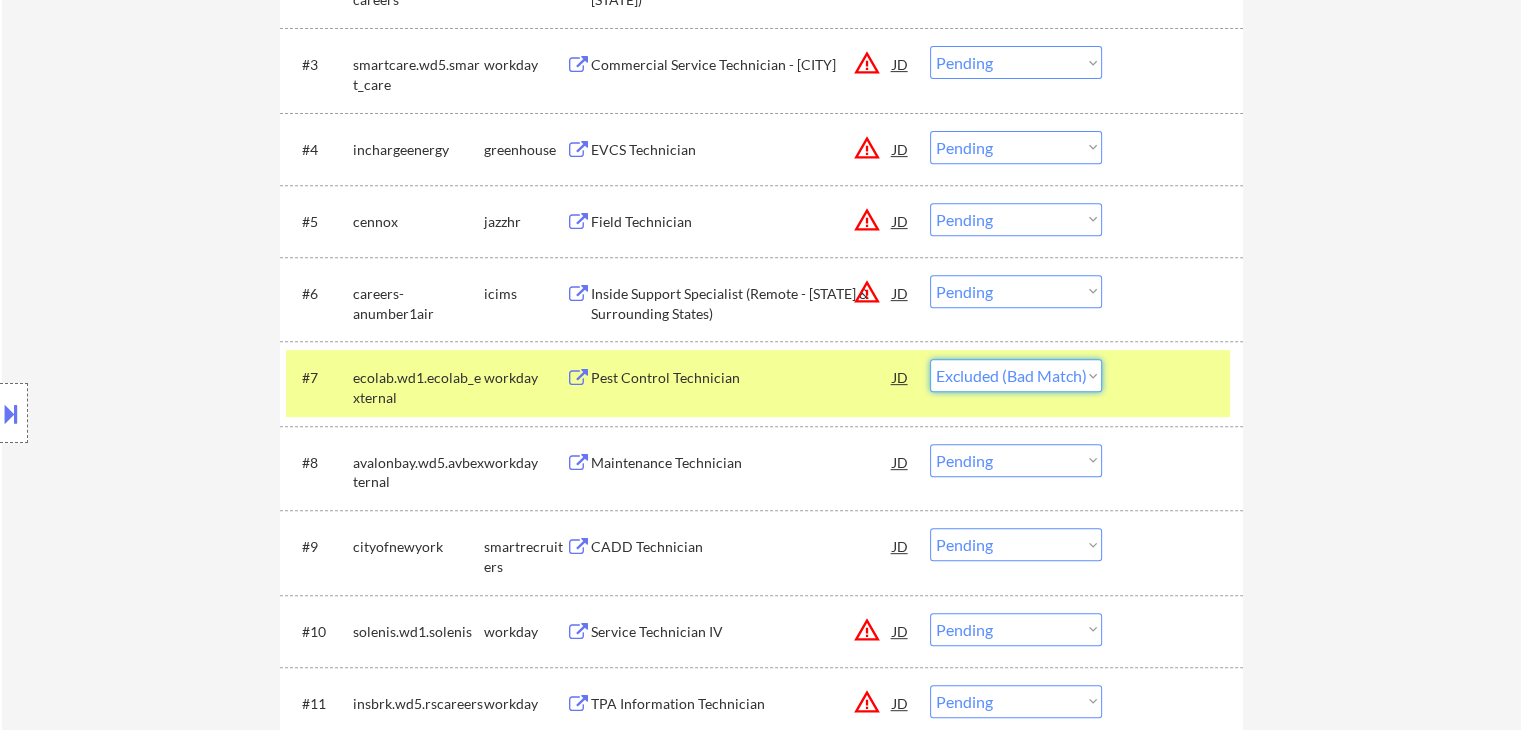click on "Choose an option... Pending Applied Excluded (Questions) Excluded (Expired) Excluded (Location) Excluded (Bad Match) Excluded (Blocklist) Excluded (Salary) Excluded (Other)" at bounding box center [1016, 375] 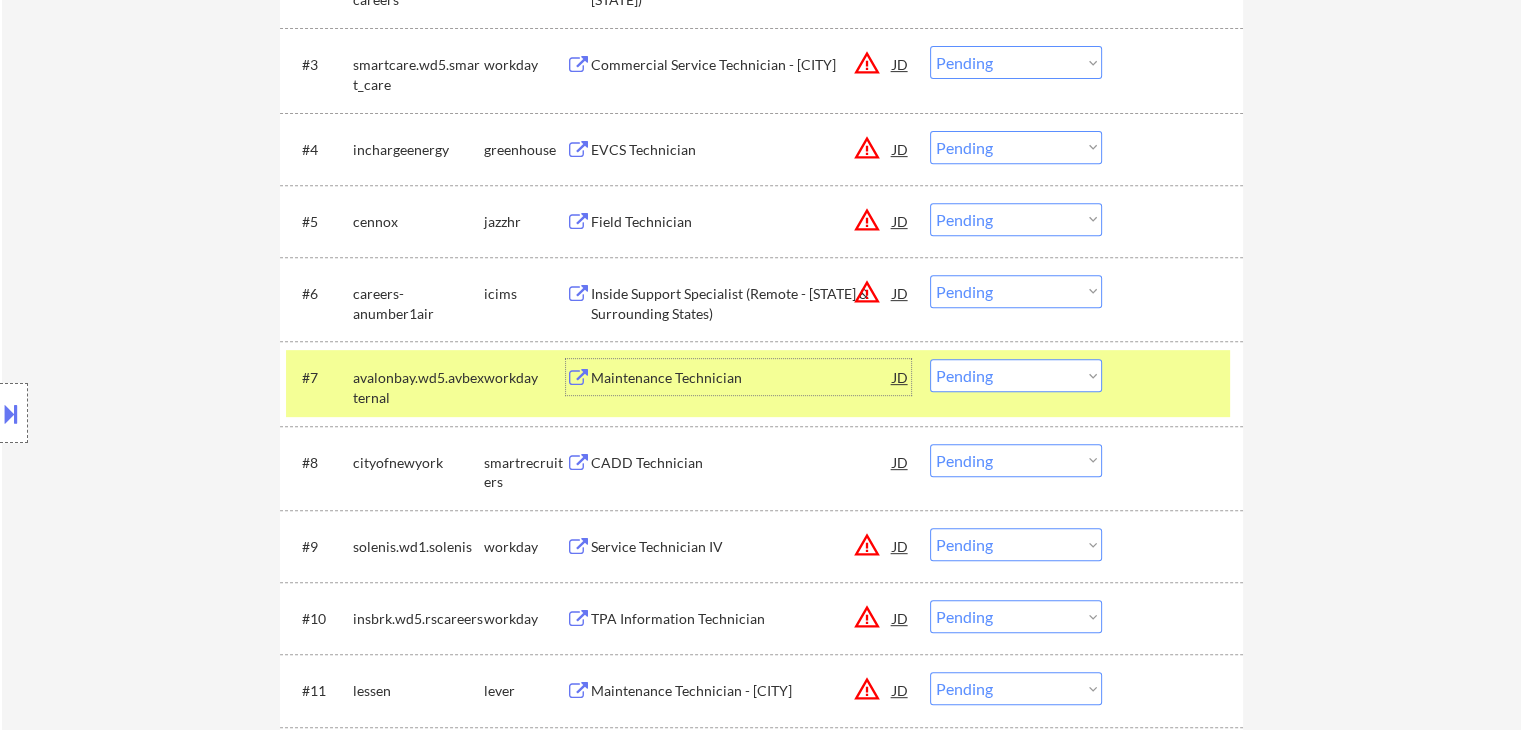 click on "Maintenance Technician" at bounding box center (742, 378) 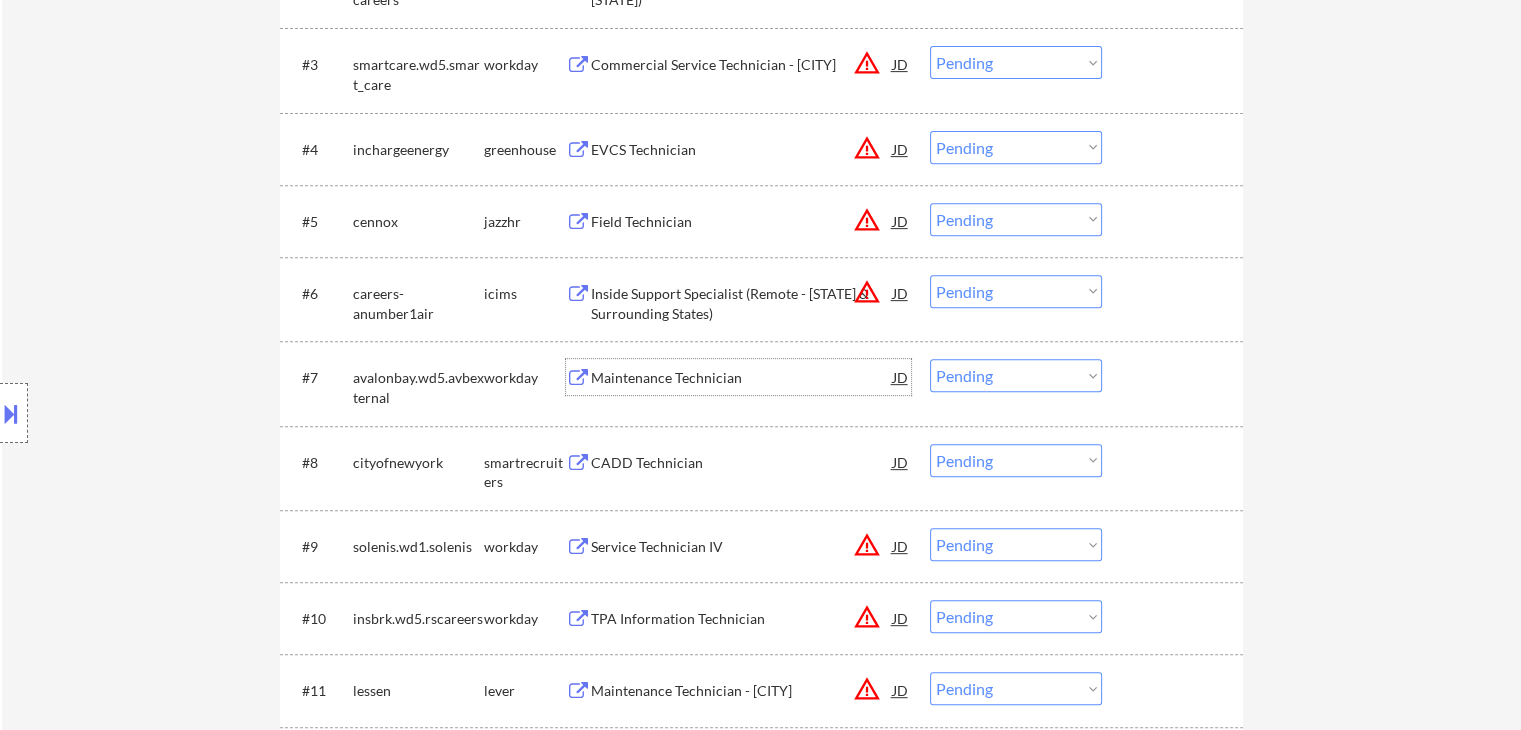 click on "Choose an option... Pending Applied Excluded (Questions) Excluded (Expired) Excluded (Location) Excluded (Bad Match) Excluded (Blocklist) Excluded (Salary) Excluded (Other)" at bounding box center (1016, 375) 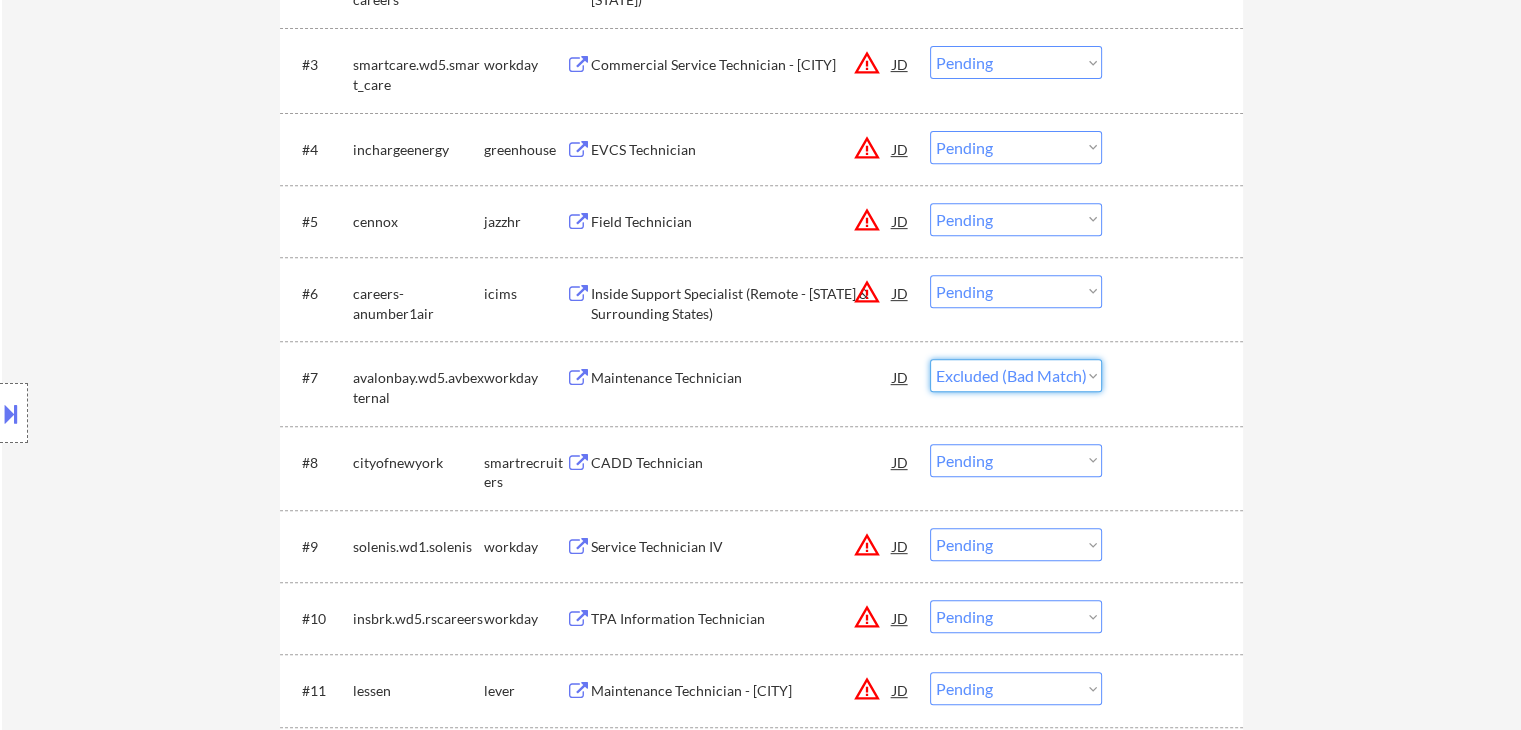 click on "Choose an option... Pending Applied Excluded (Questions) Excluded (Expired) Excluded (Location) Excluded (Bad Match) Excluded (Blocklist) Excluded (Salary) Excluded (Other)" at bounding box center (1016, 375) 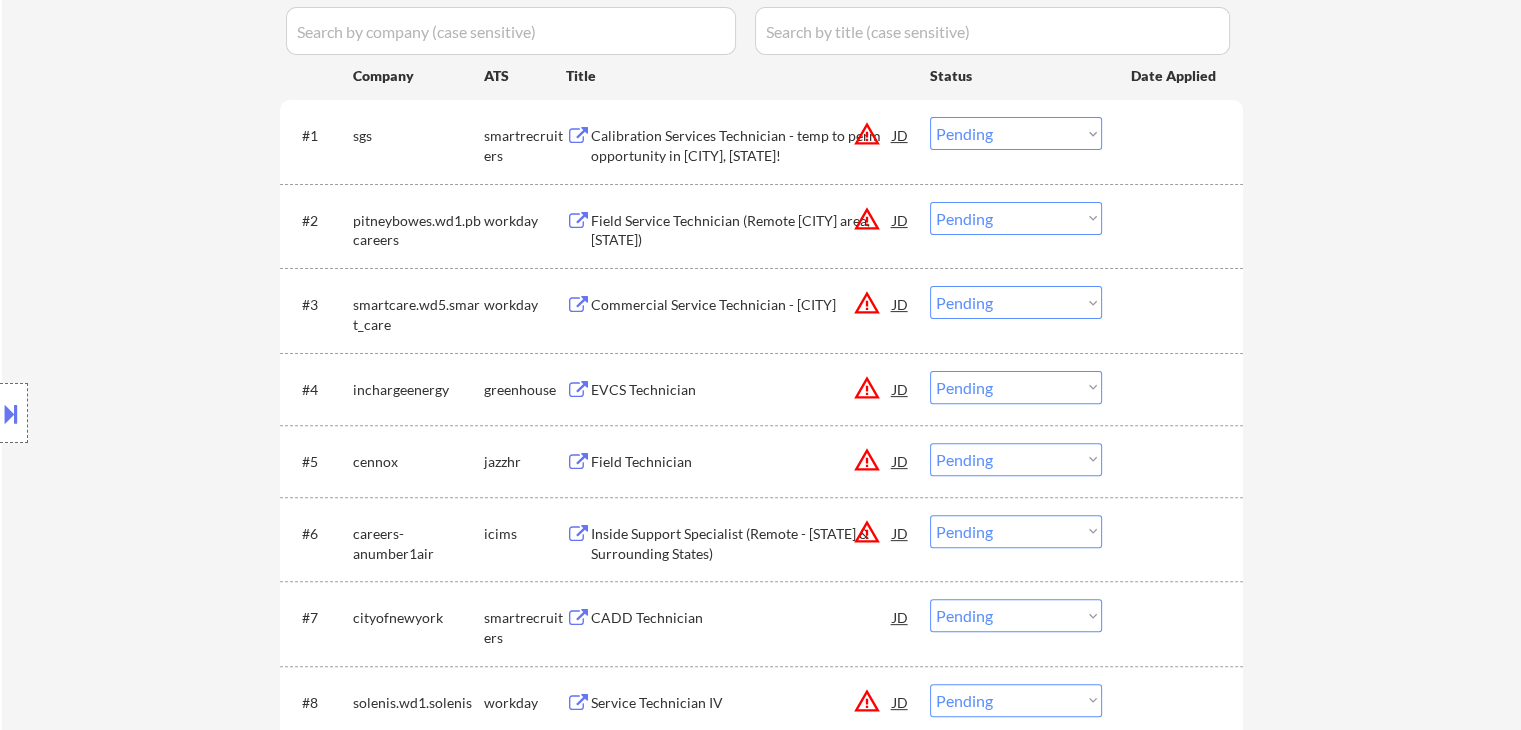 scroll, scrollTop: 800, scrollLeft: 0, axis: vertical 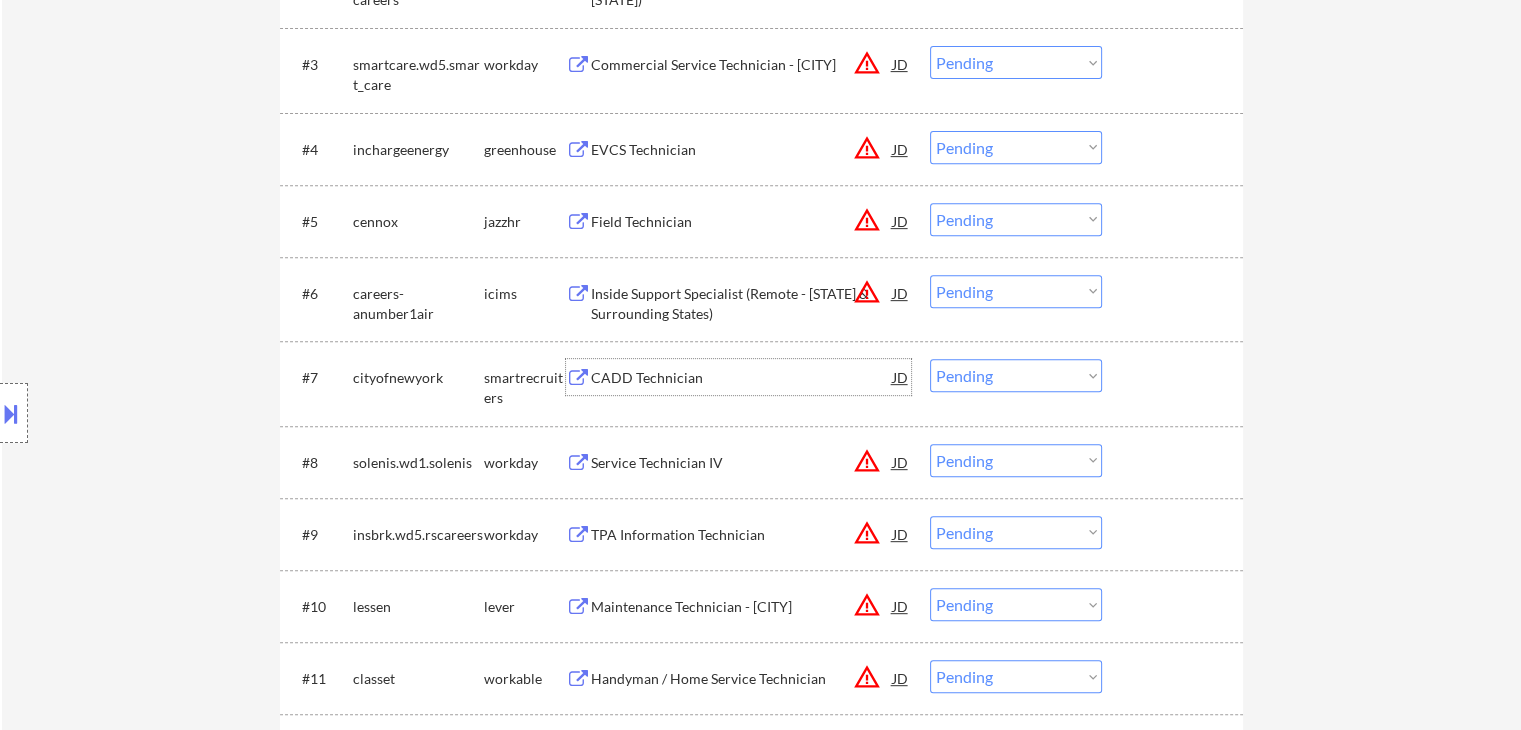 click on "CADD Technician" at bounding box center (742, 377) 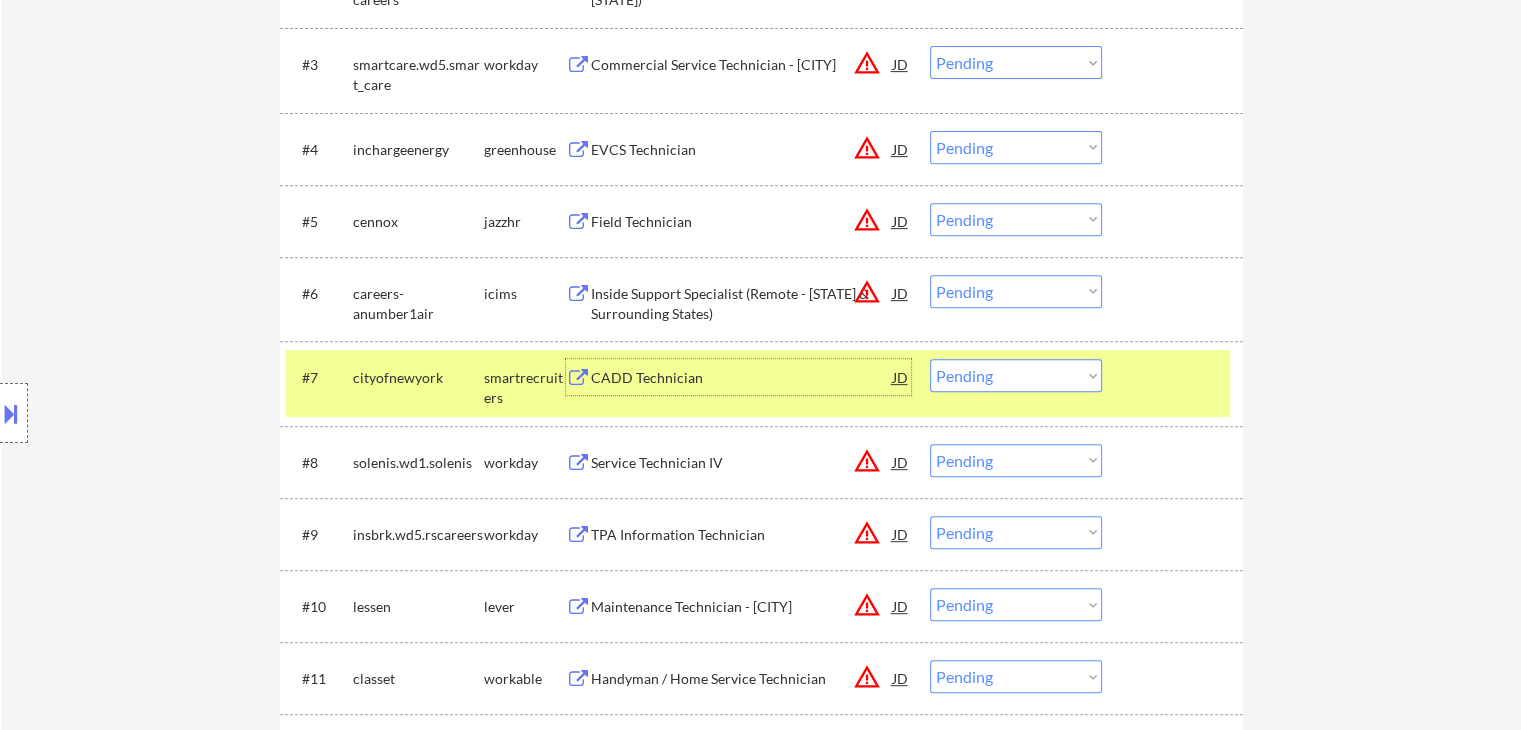 click on "Choose an option... Pending Applied Excluded (Questions) Excluded (Expired) Excluded (Location) Excluded (Bad Match) Excluded (Blocklist) Excluded (Salary) Excluded (Other)" at bounding box center (1016, 375) 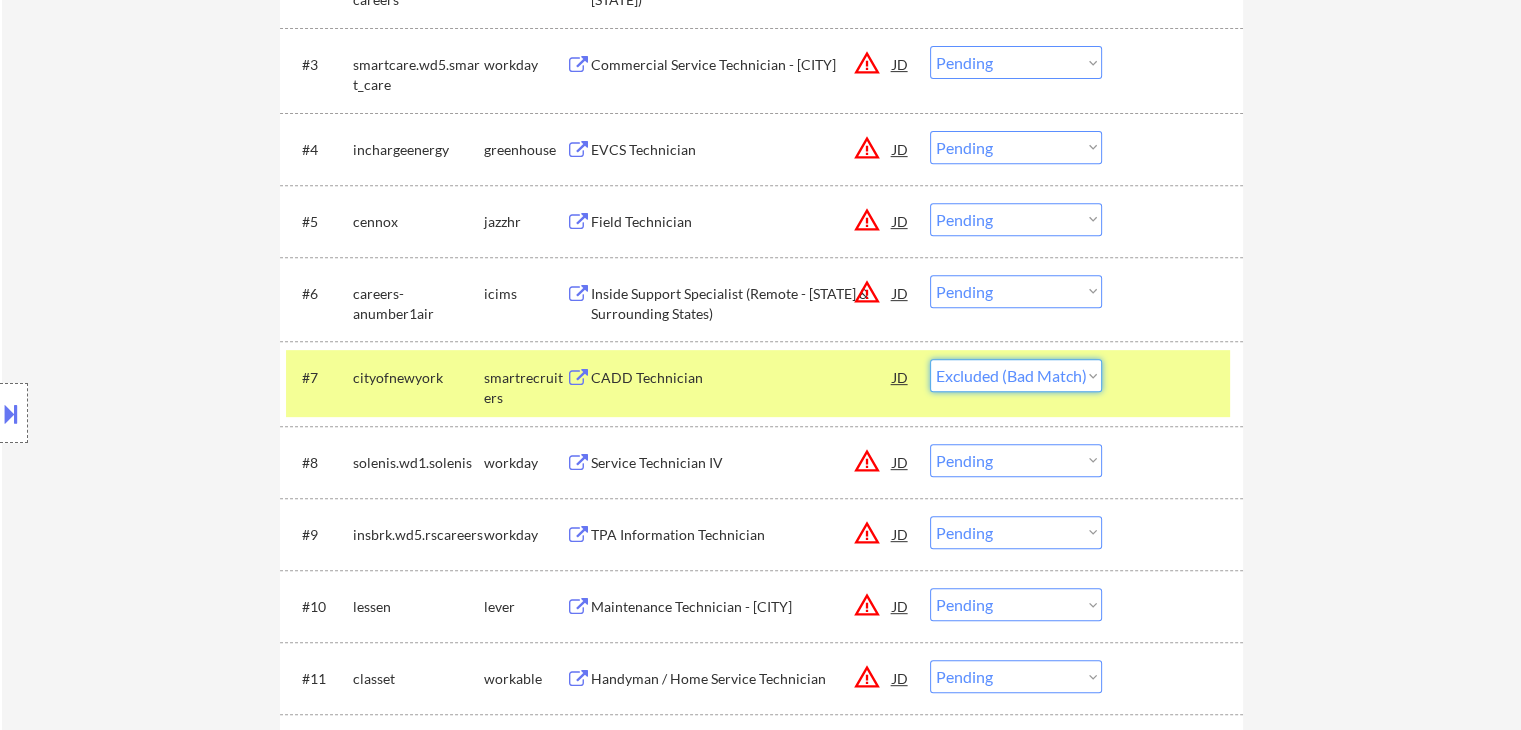 click on "Choose an option... Pending Applied Excluded (Questions) Excluded (Expired) Excluded (Location) Excluded (Bad Match) Excluded (Blocklist) Excluded (Salary) Excluded (Other)" at bounding box center (1016, 375) 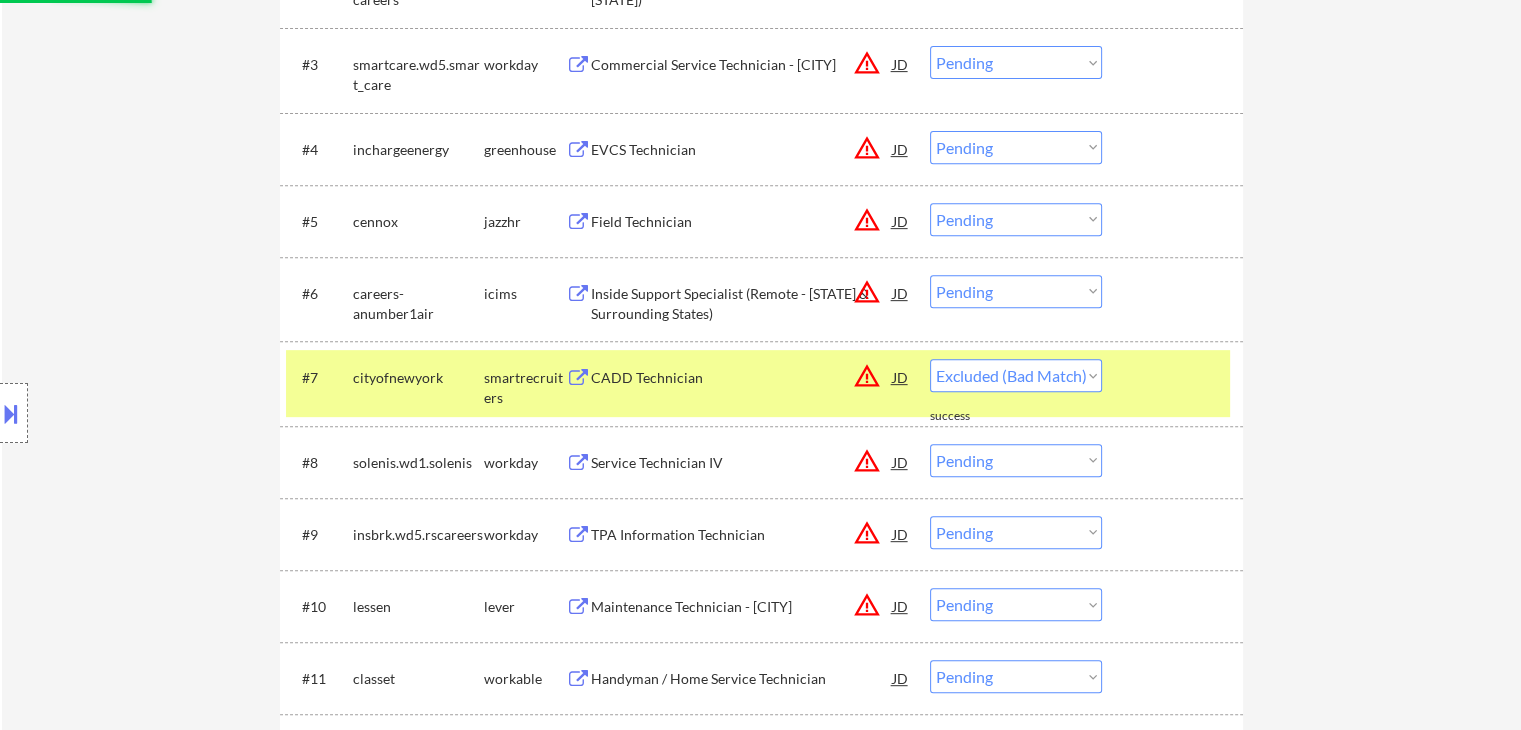 select on ""pending"" 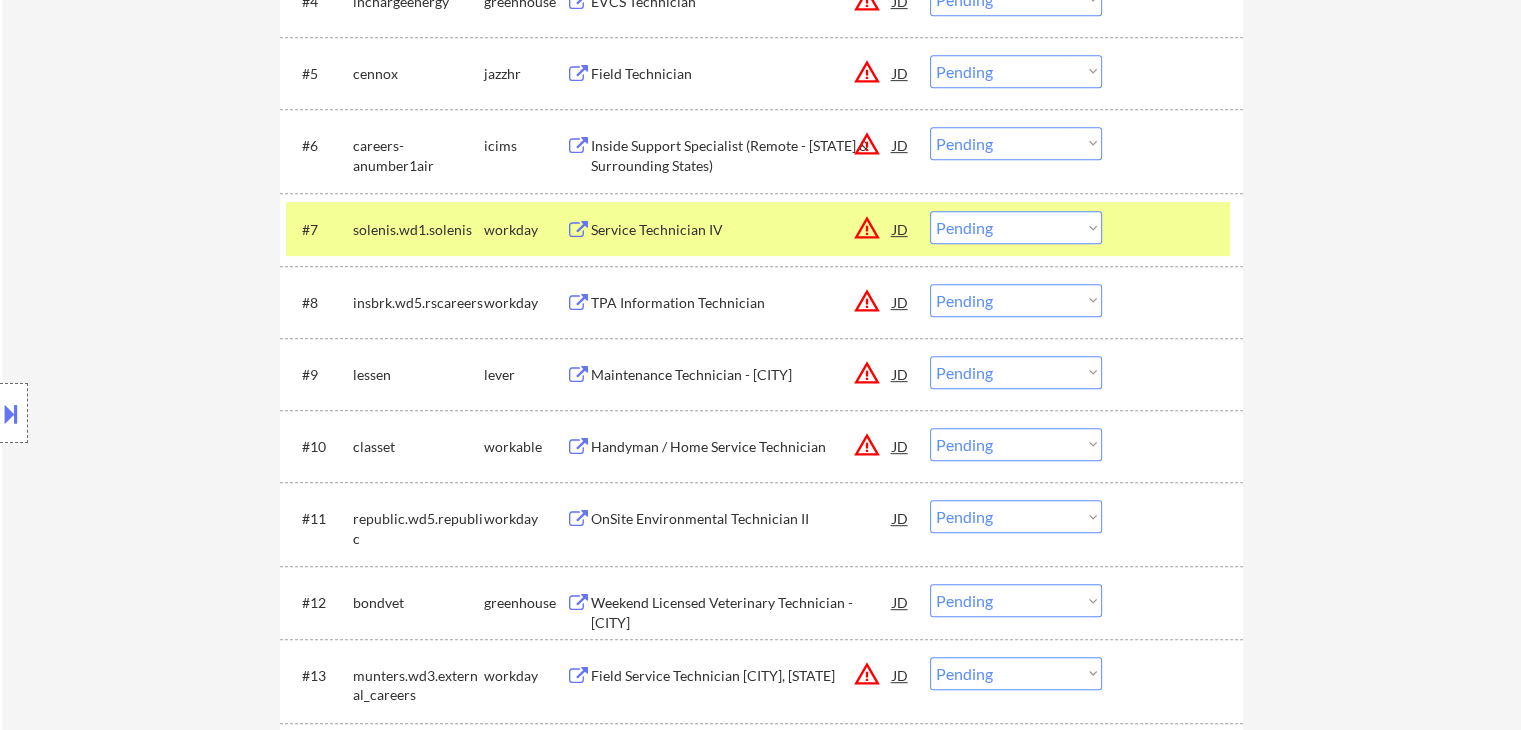 scroll, scrollTop: 900, scrollLeft: 0, axis: vertical 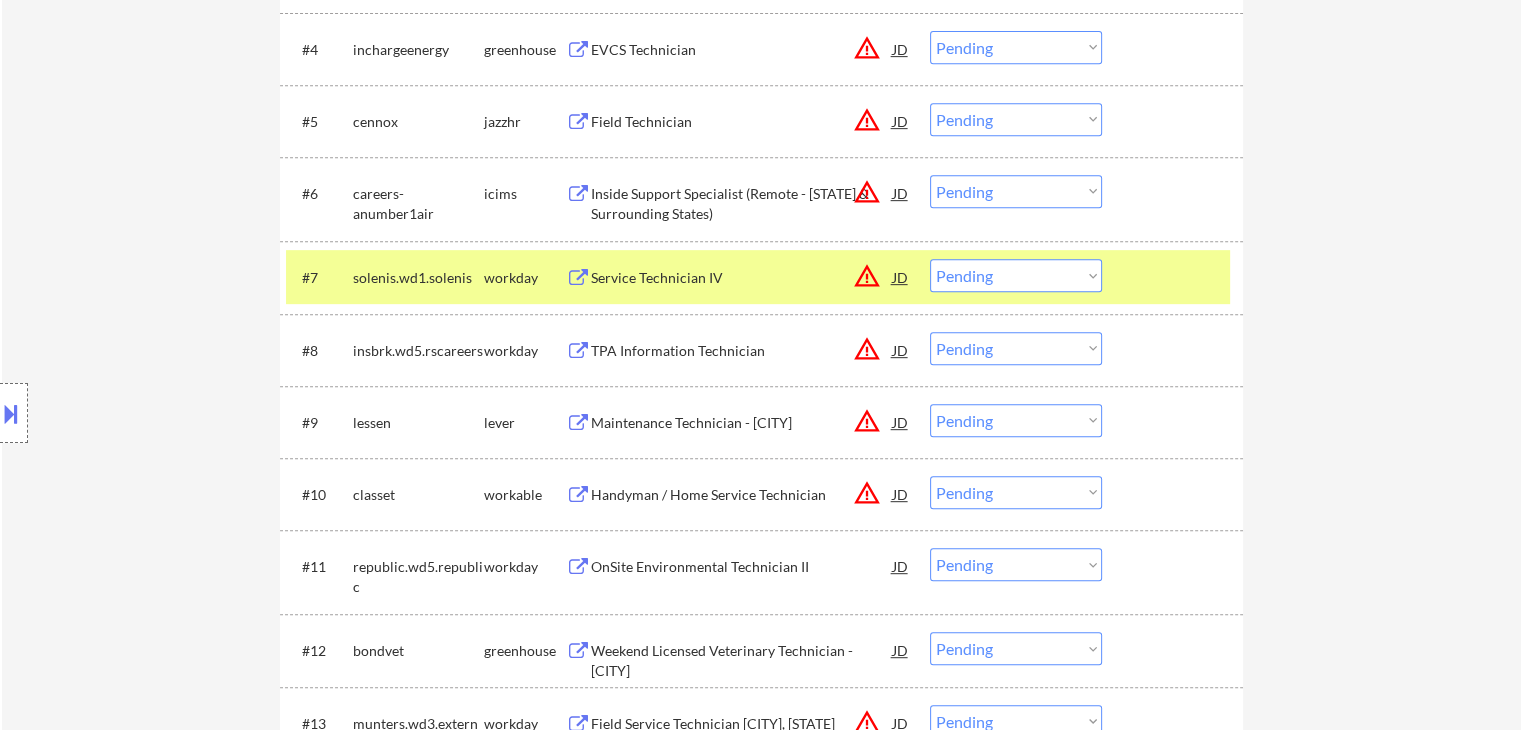 drag, startPoint x: 392, startPoint y: 289, endPoint x: 404, endPoint y: 284, distance: 13 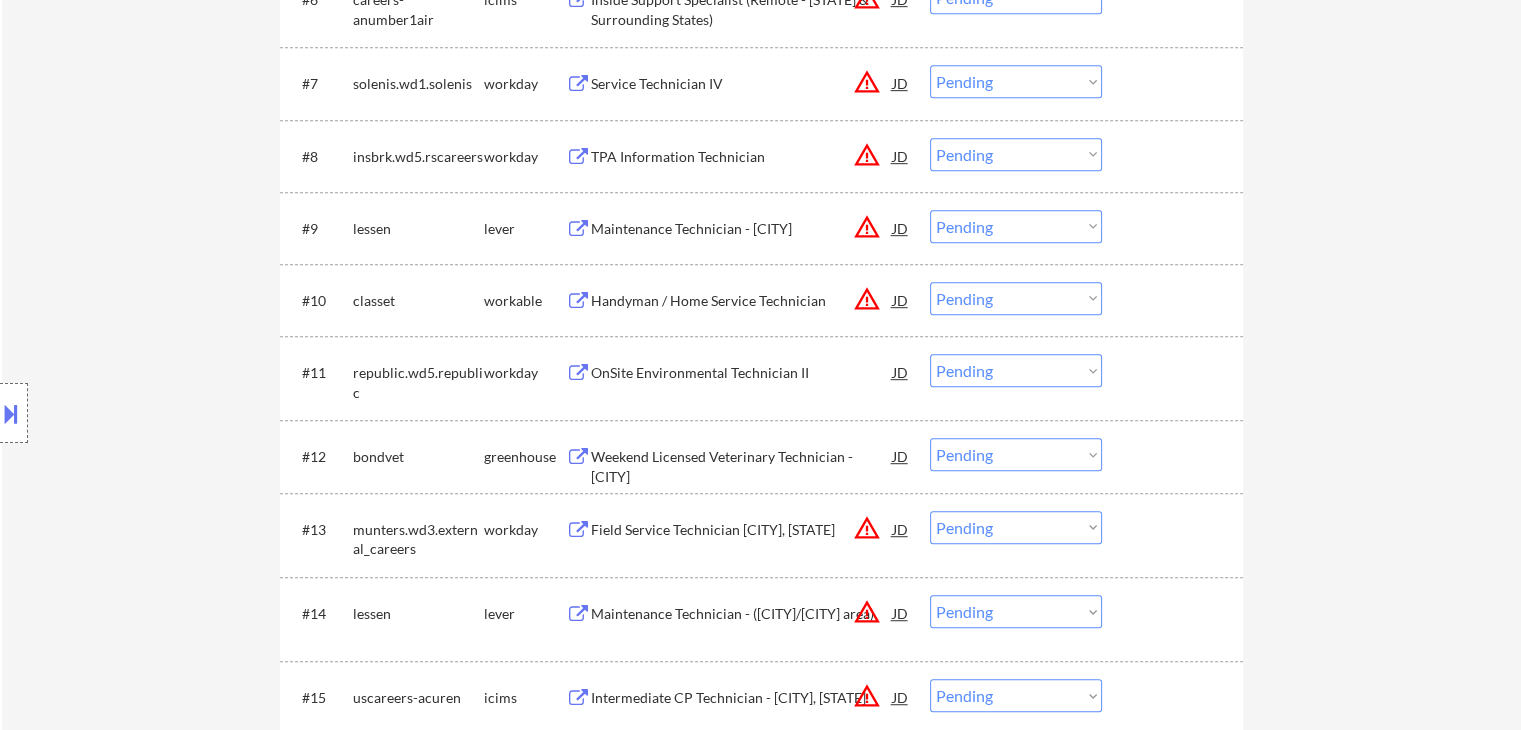 scroll, scrollTop: 1200, scrollLeft: 0, axis: vertical 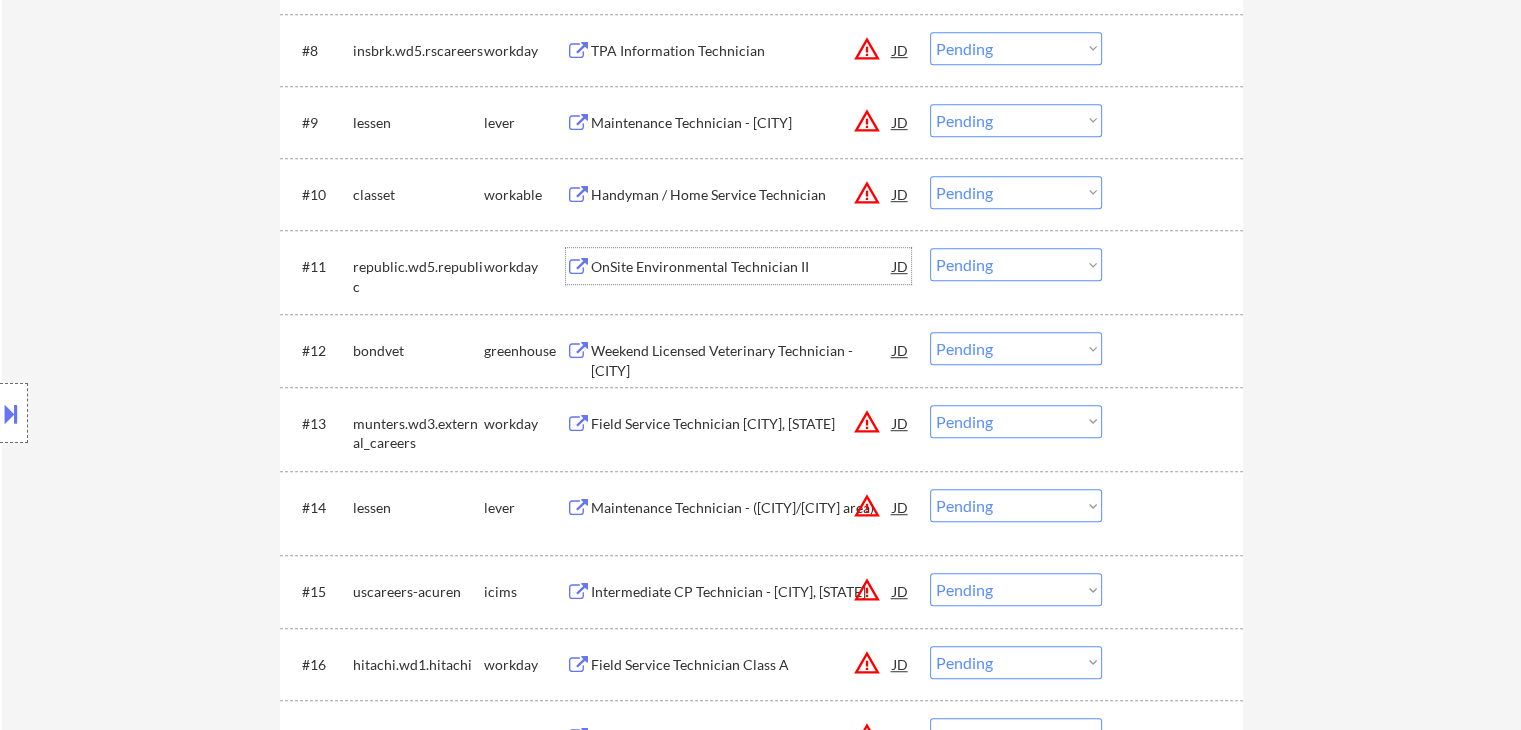 click on "OnSite Environmental Technician II" at bounding box center (742, 267) 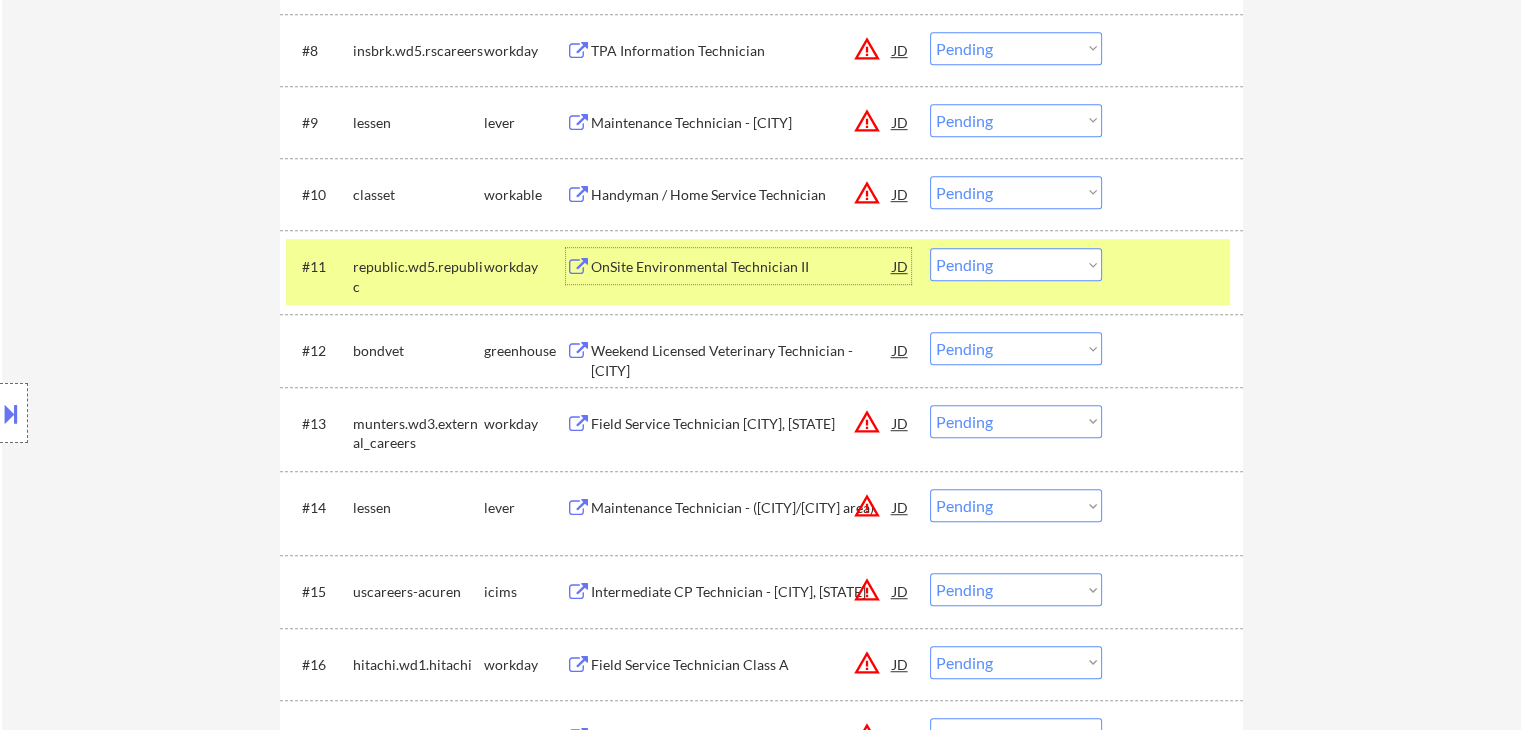 drag, startPoint x: 1004, startPoint y: 262, endPoint x: 1016, endPoint y: 275, distance: 17.691807 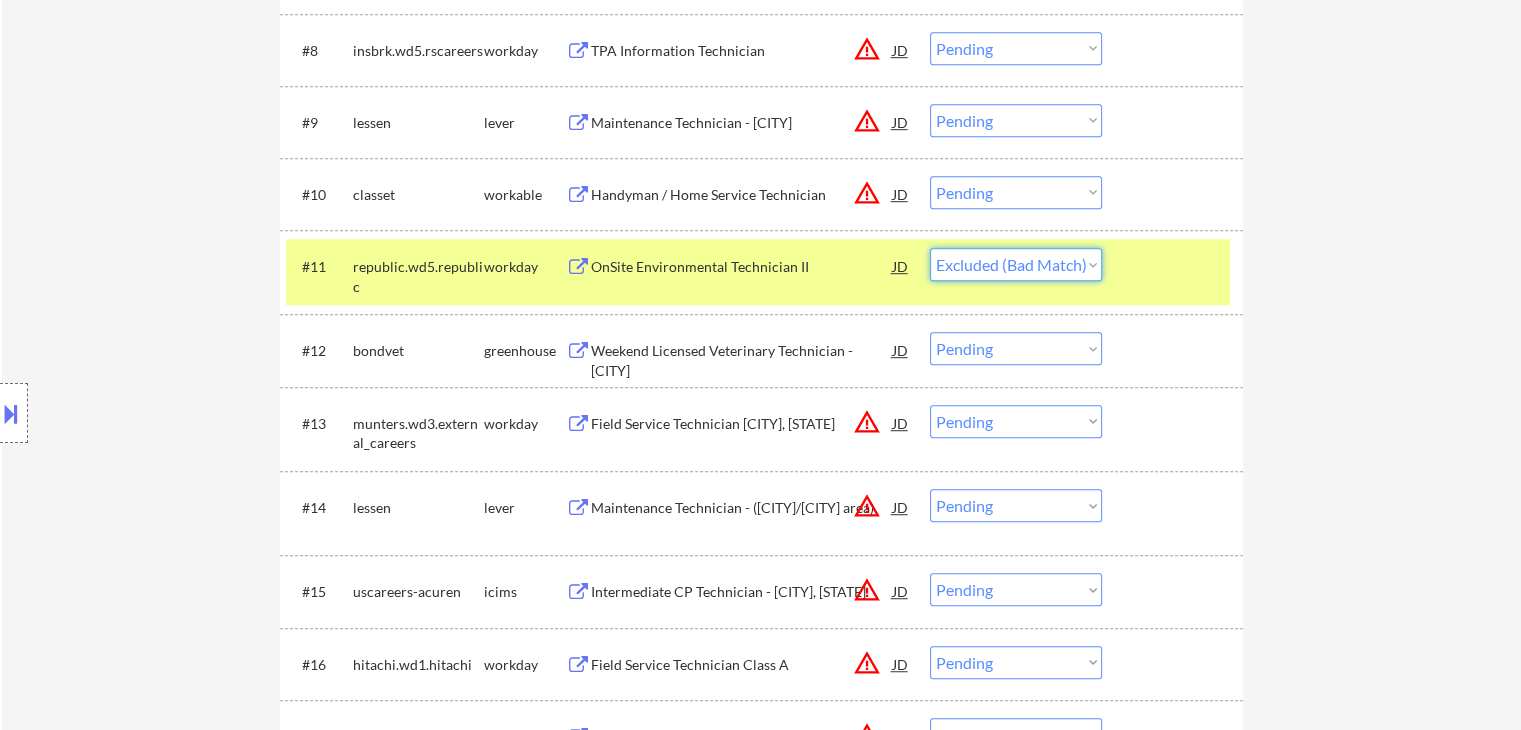 click on "Choose an option... Pending Applied Excluded (Questions) Excluded (Expired) Excluded (Location) Excluded (Bad Match) Excluded (Blocklist) Excluded (Salary) Excluded (Other)" at bounding box center (1016, 264) 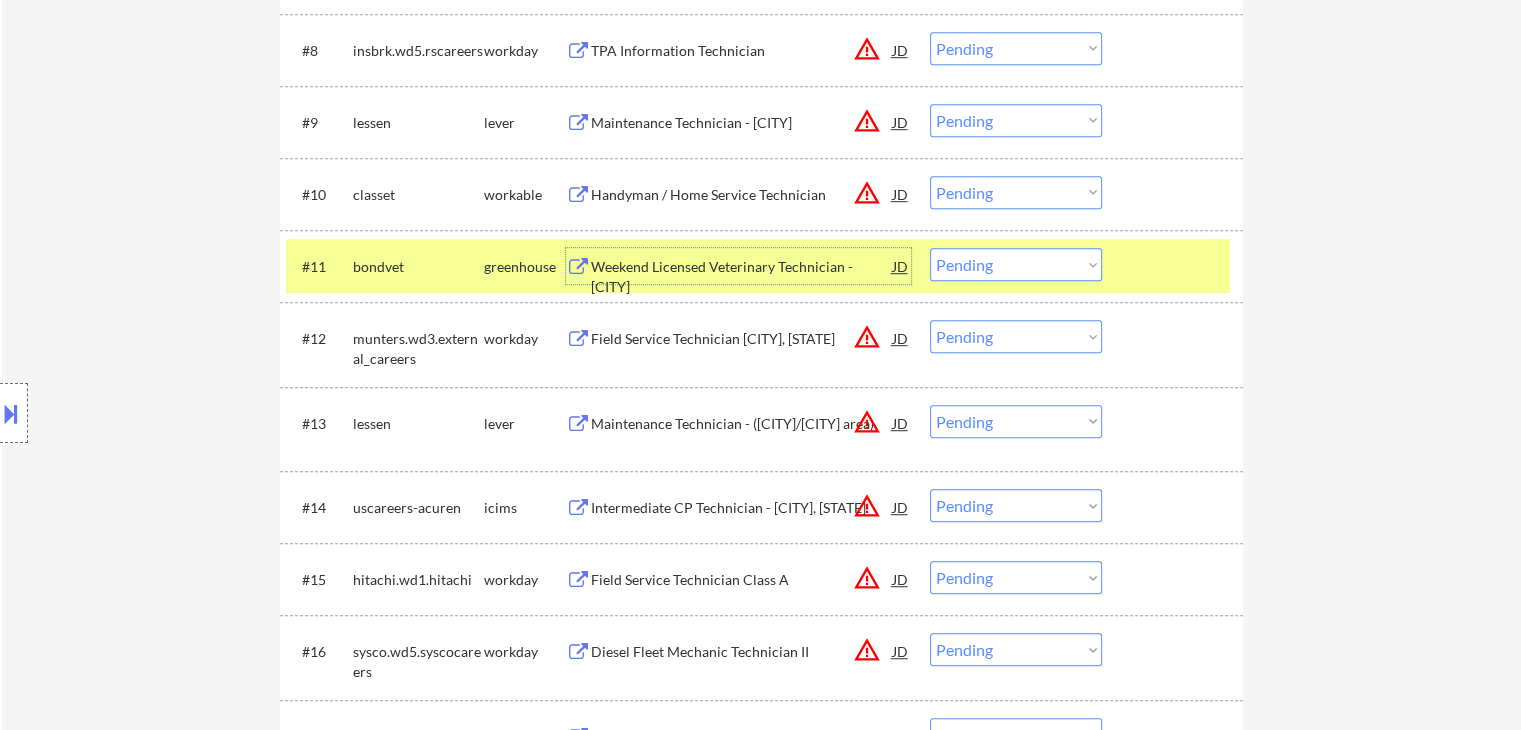 click on "Weekend Licensed Veterinary Technician - [CITY]" at bounding box center (742, 276) 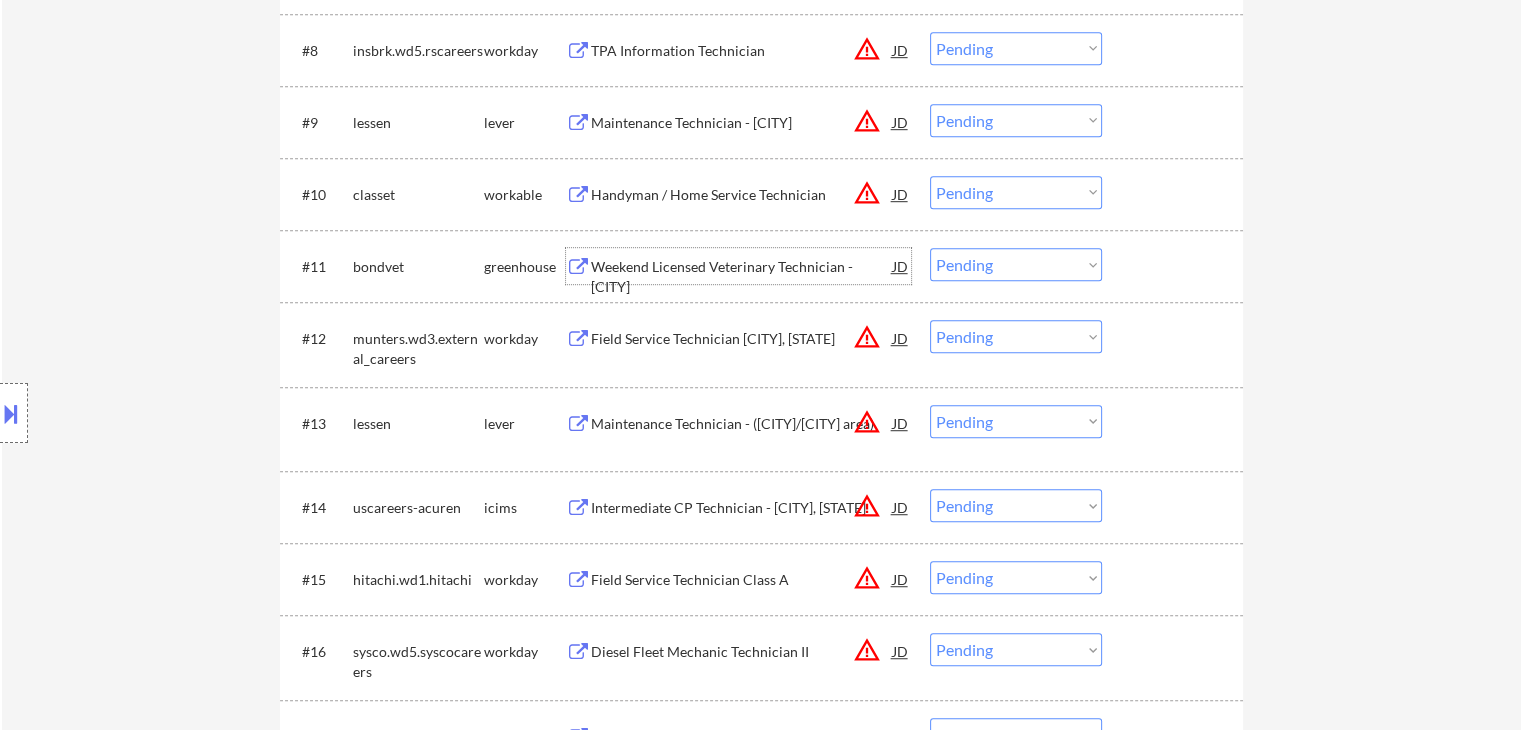 click on "Choose an option... Pending Applied Excluded (Questions) Excluded (Expired) Excluded (Location) Excluded (Bad Match) Excluded (Blocklist) Excluded (Salary) Excluded (Other)" at bounding box center (1016, 264) 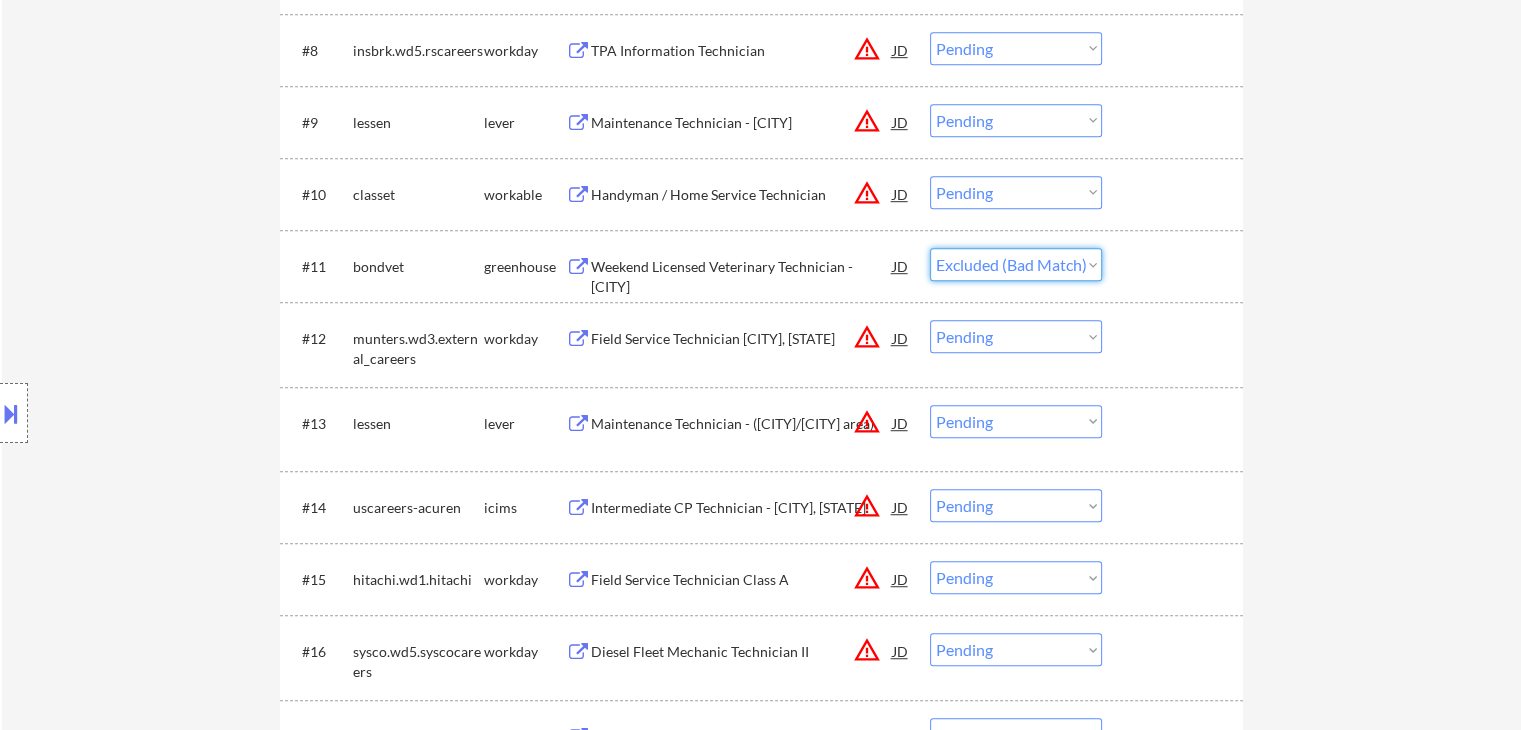click on "Choose an option... Pending Applied Excluded (Questions) Excluded (Expired) Excluded (Location) Excluded (Bad Match) Excluded (Blocklist) Excluded (Salary) Excluded (Other)" at bounding box center [1016, 264] 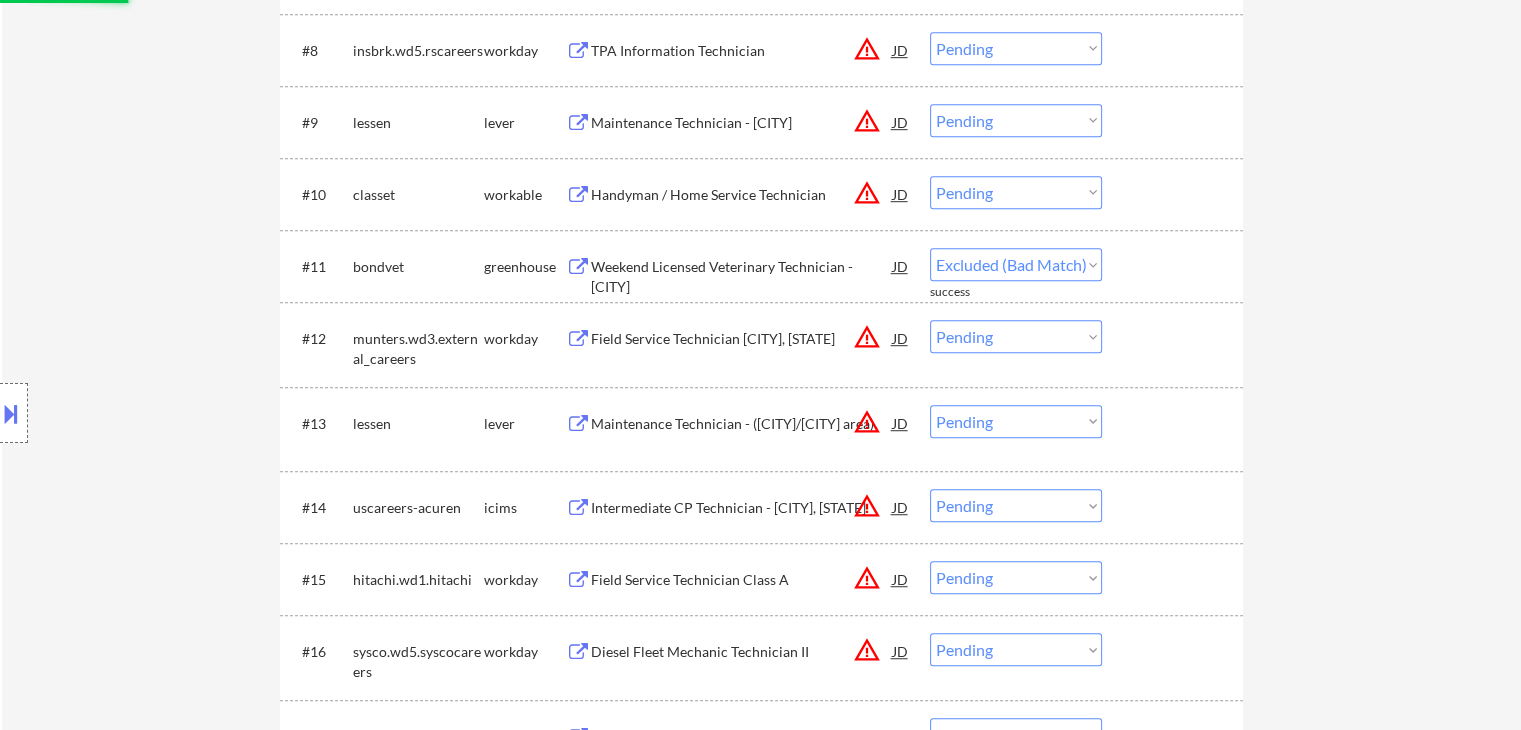 select on ""pending"" 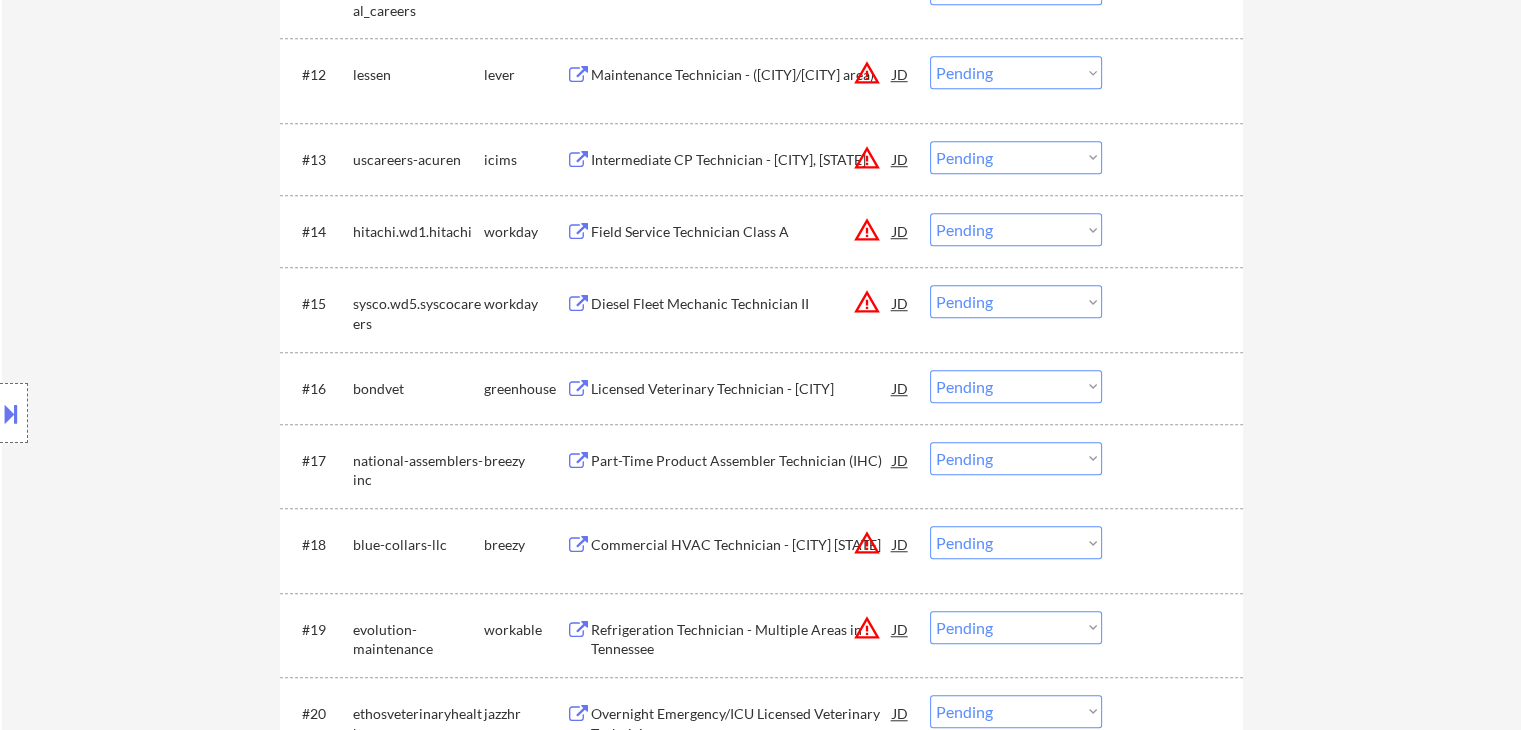 scroll, scrollTop: 1500, scrollLeft: 0, axis: vertical 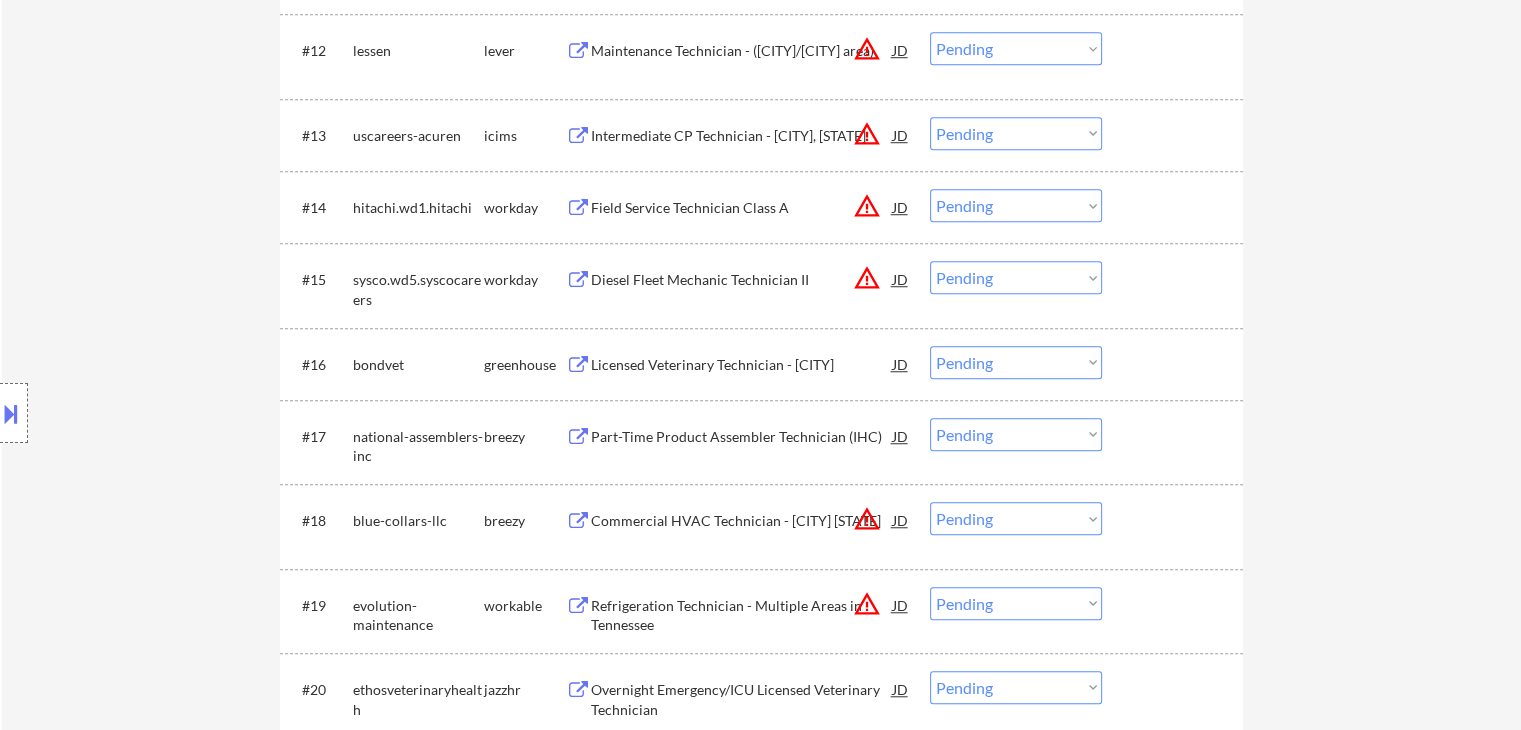 click on "Licensed Veterinary Technician - [CITY]" at bounding box center [742, 365] 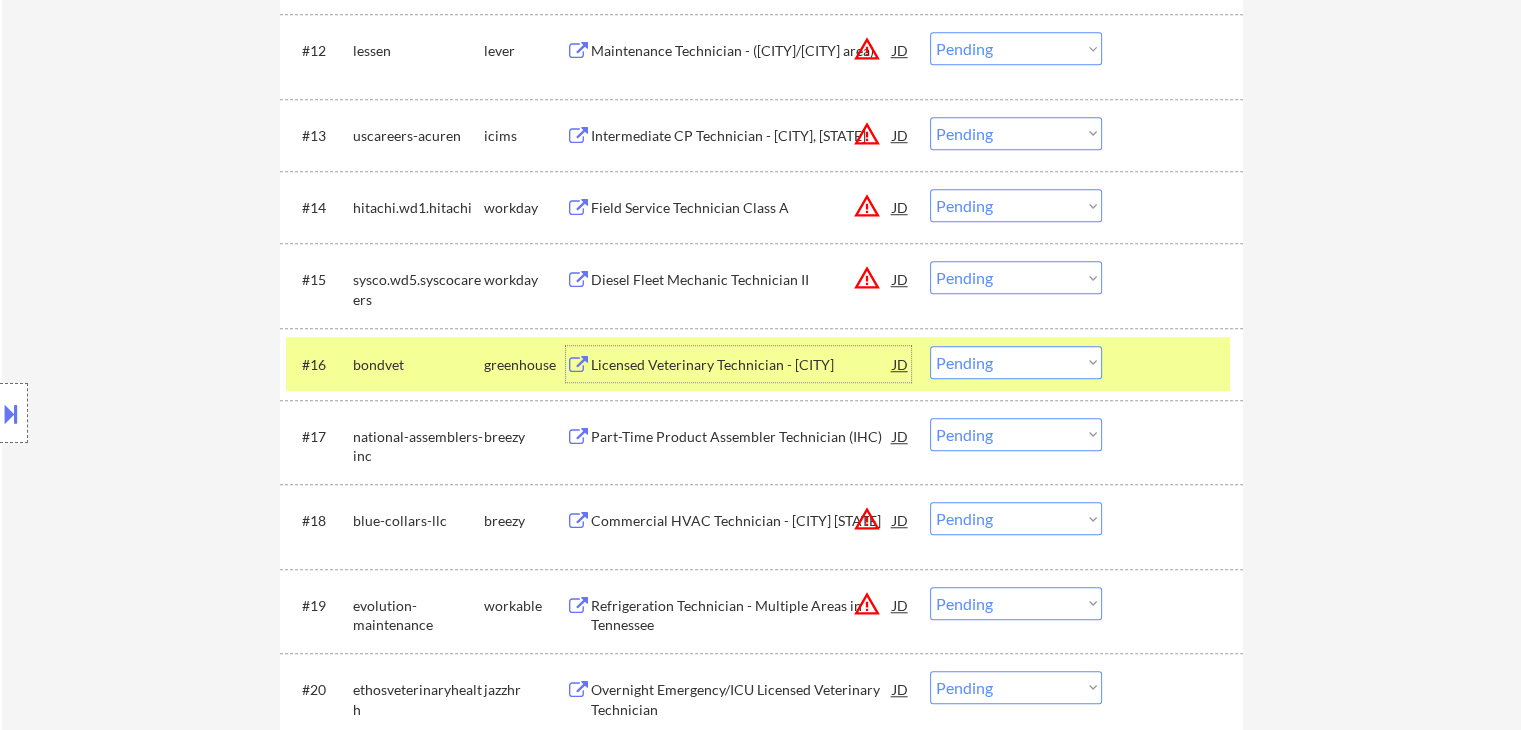 click on "Choose an option... Pending Applied Excluded (Questions) Excluded (Expired) Excluded (Location) Excluded (Bad Match) Excluded (Blocklist) Excluded (Salary) Excluded (Other)" at bounding box center [1016, 362] 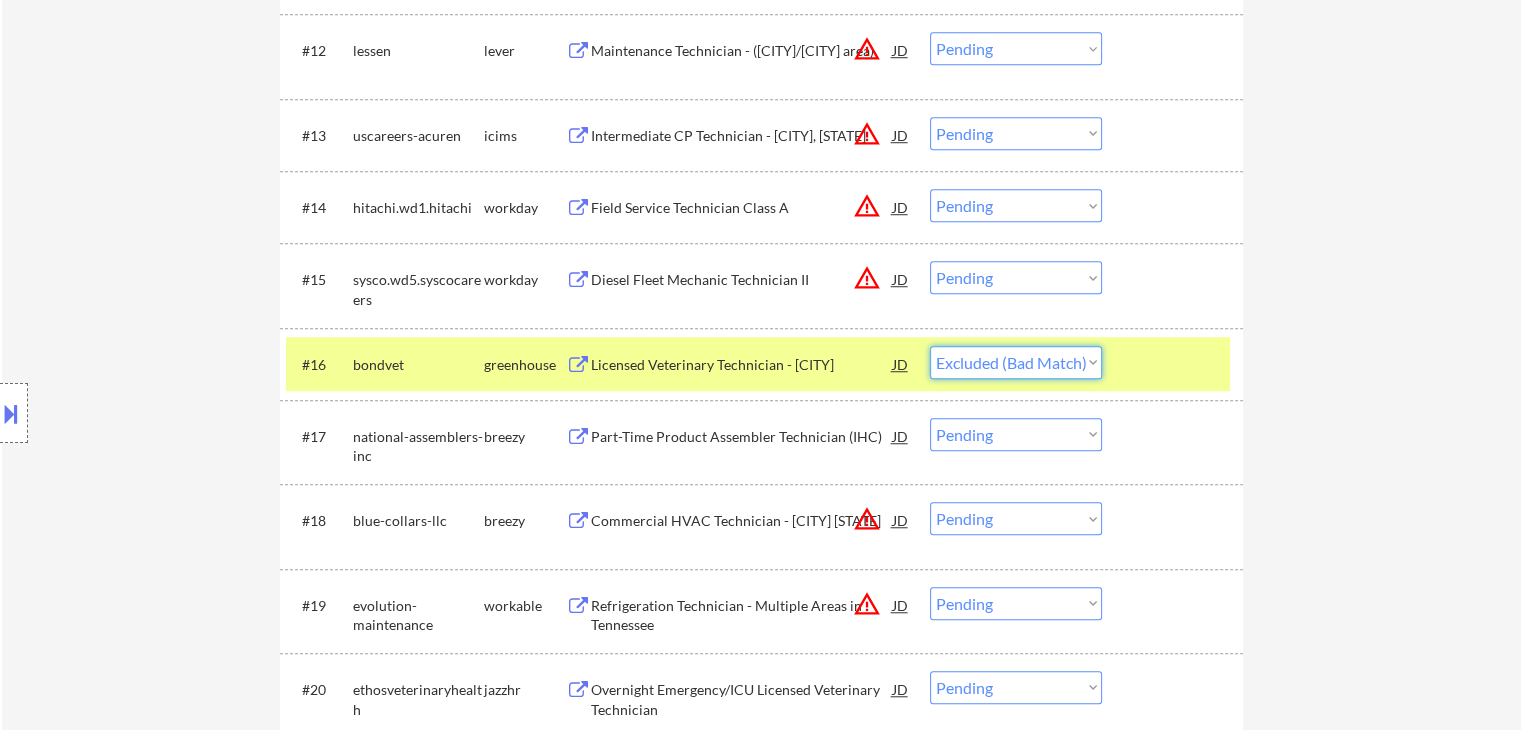 click on "Choose an option... Pending Applied Excluded (Questions) Excluded (Expired) Excluded (Location) Excluded (Bad Match) Excluded (Blocklist) Excluded (Salary) Excluded (Other)" at bounding box center (1016, 362) 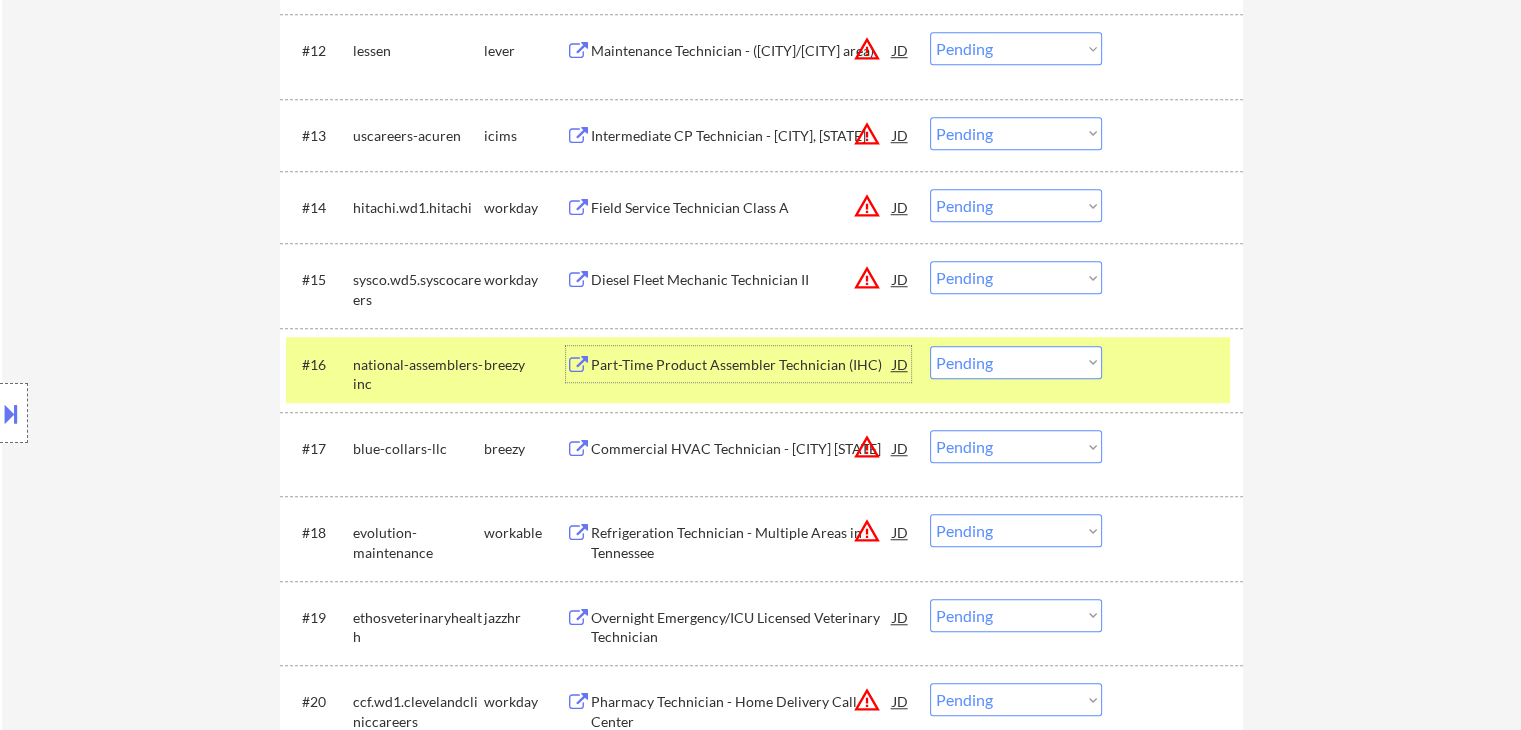 click on "Part-Time Product Assembler Technician (IHC)" at bounding box center [742, 365] 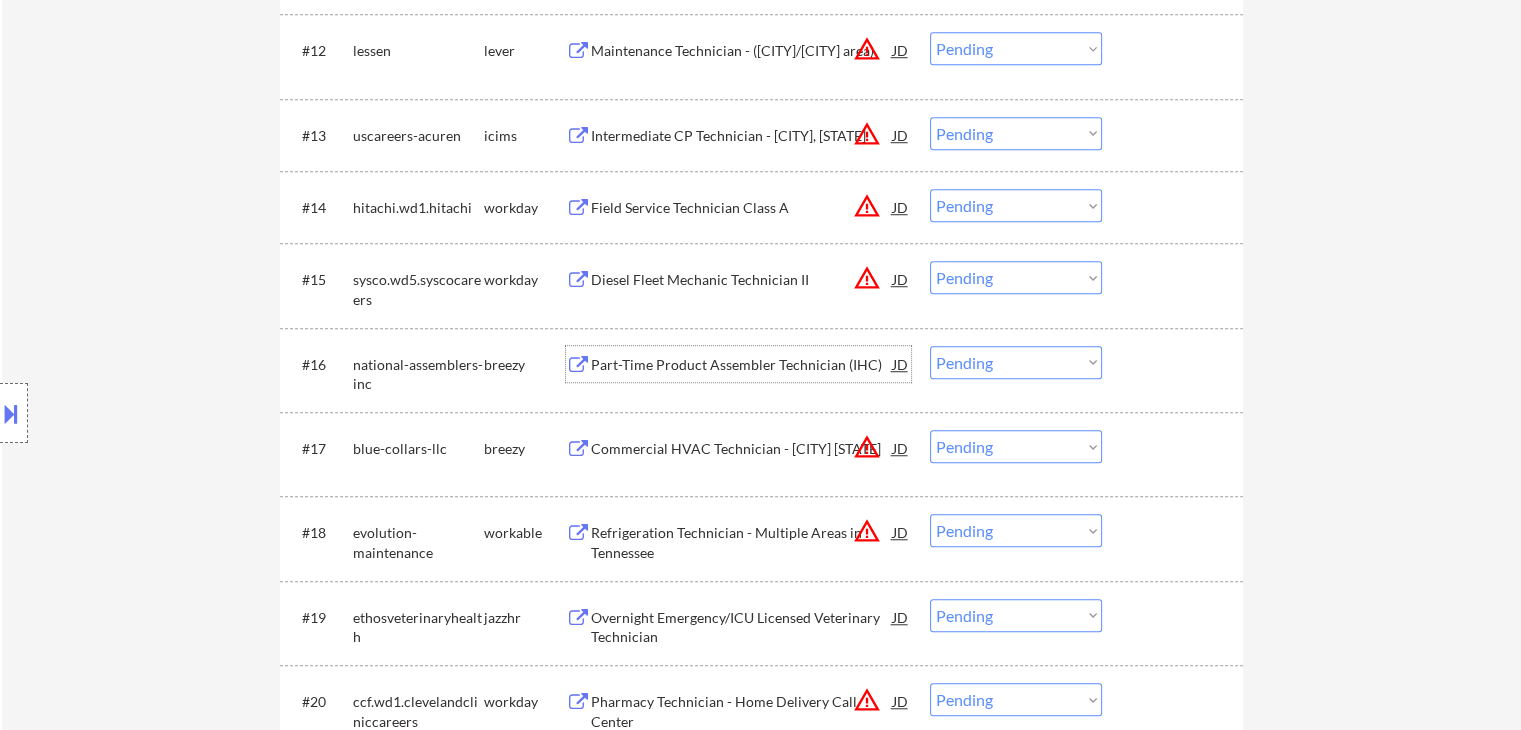 click on "Choose an option... Pending Applied Excluded (Questions) Excluded (Expired) Excluded (Location) Excluded (Bad Match) Excluded (Blocklist) Excluded (Salary) Excluded (Other)" at bounding box center [1016, 362] 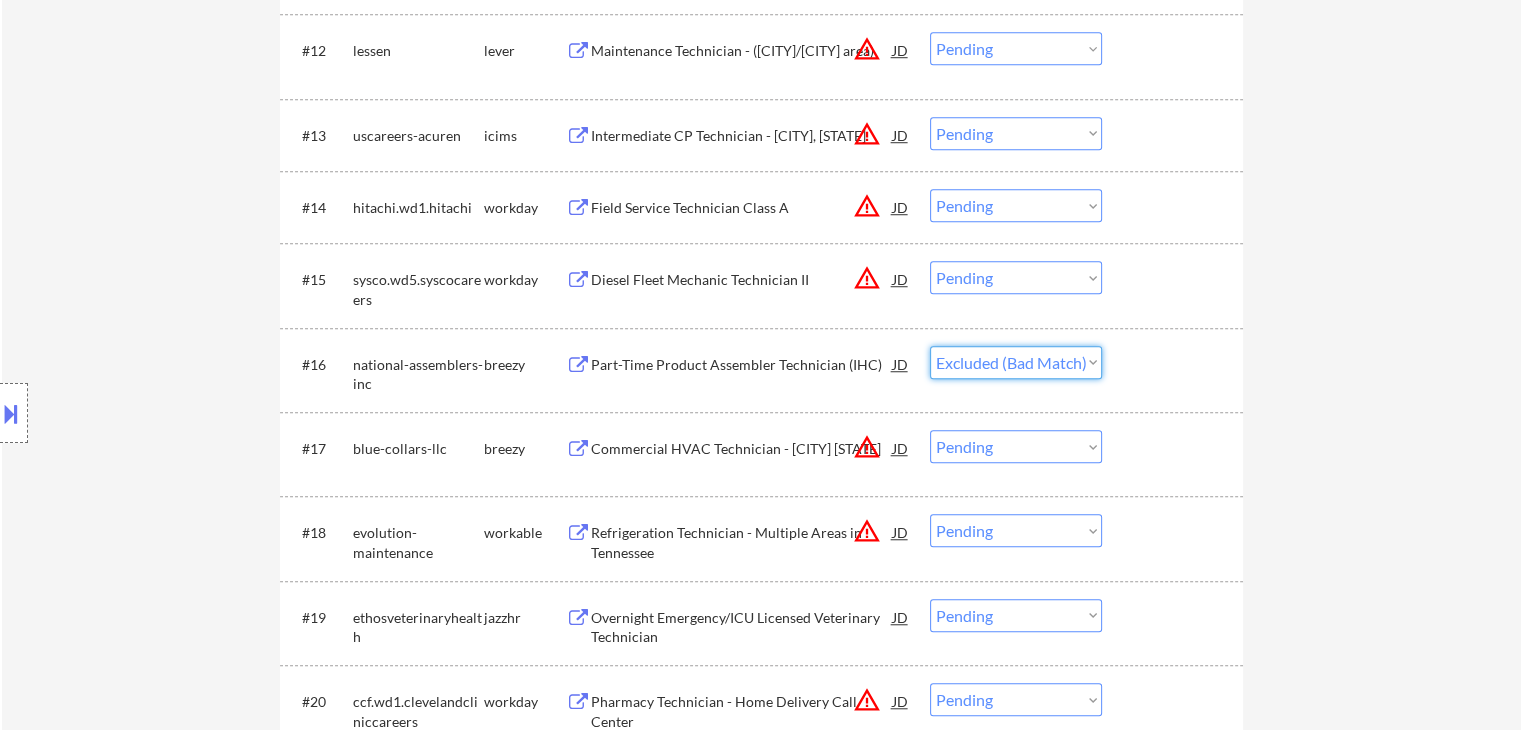 click on "Choose an option... Pending Applied Excluded (Questions) Excluded (Expired) Excluded (Location) Excluded (Bad Match) Excluded (Blocklist) Excluded (Salary) Excluded (Other)" at bounding box center [1016, 362] 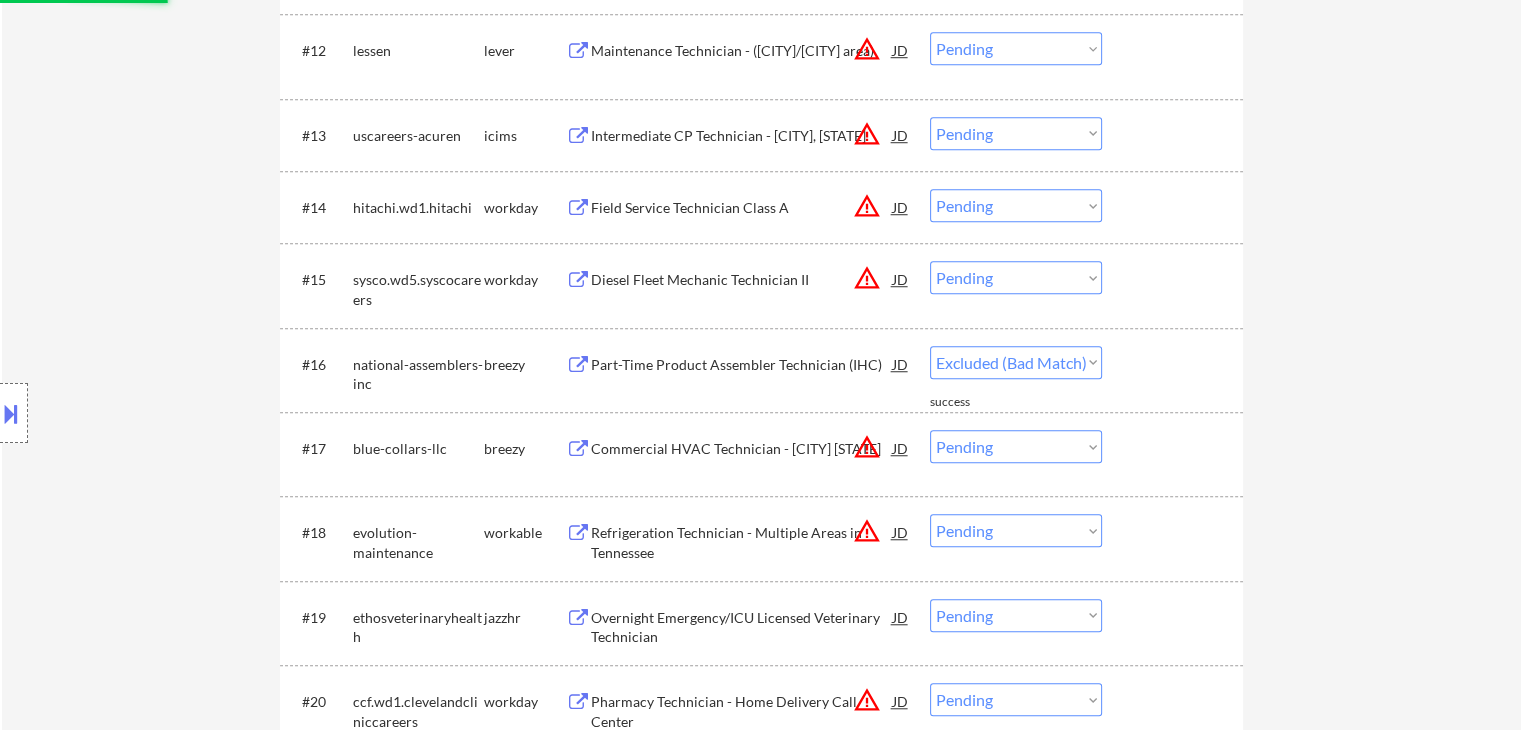 select on ""pending"" 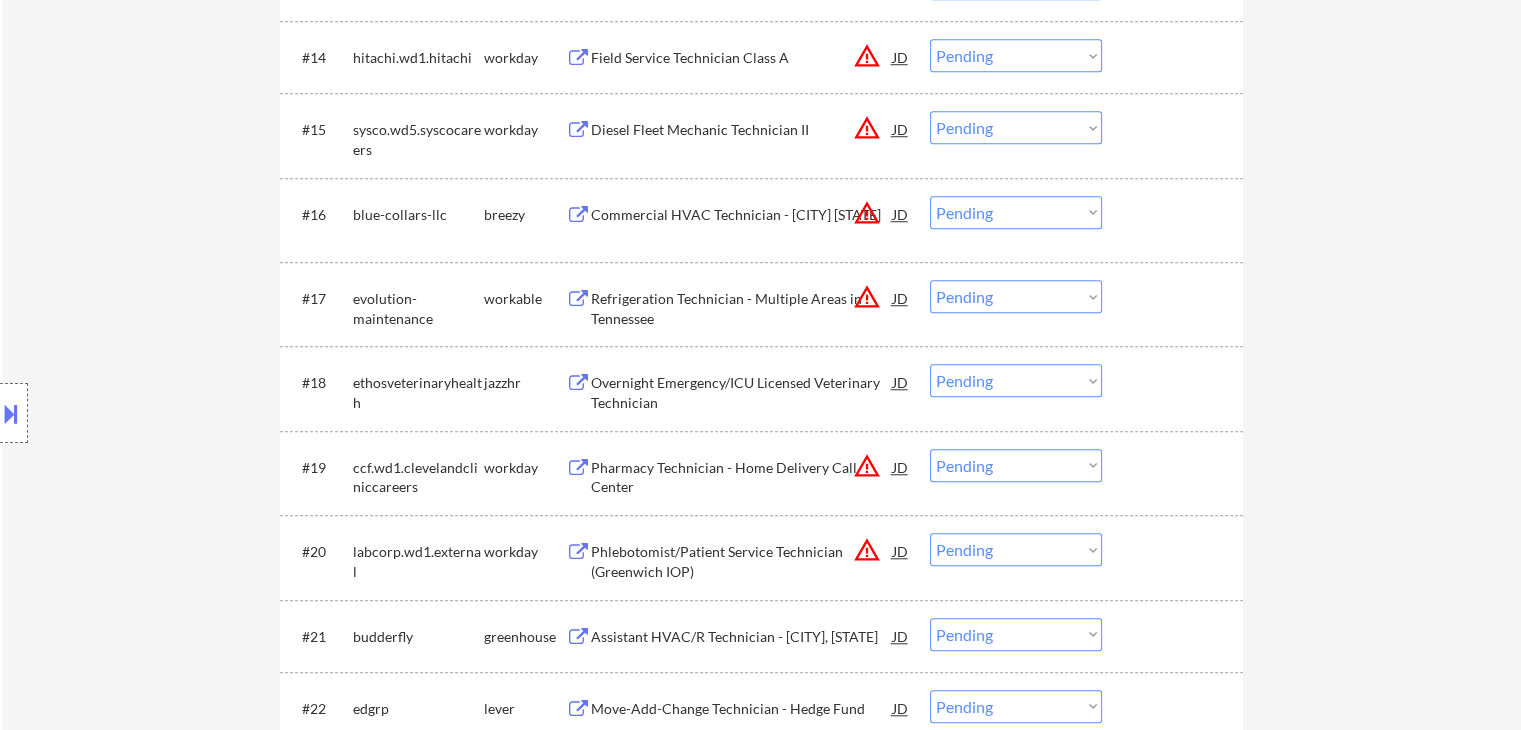 scroll, scrollTop: 1700, scrollLeft: 0, axis: vertical 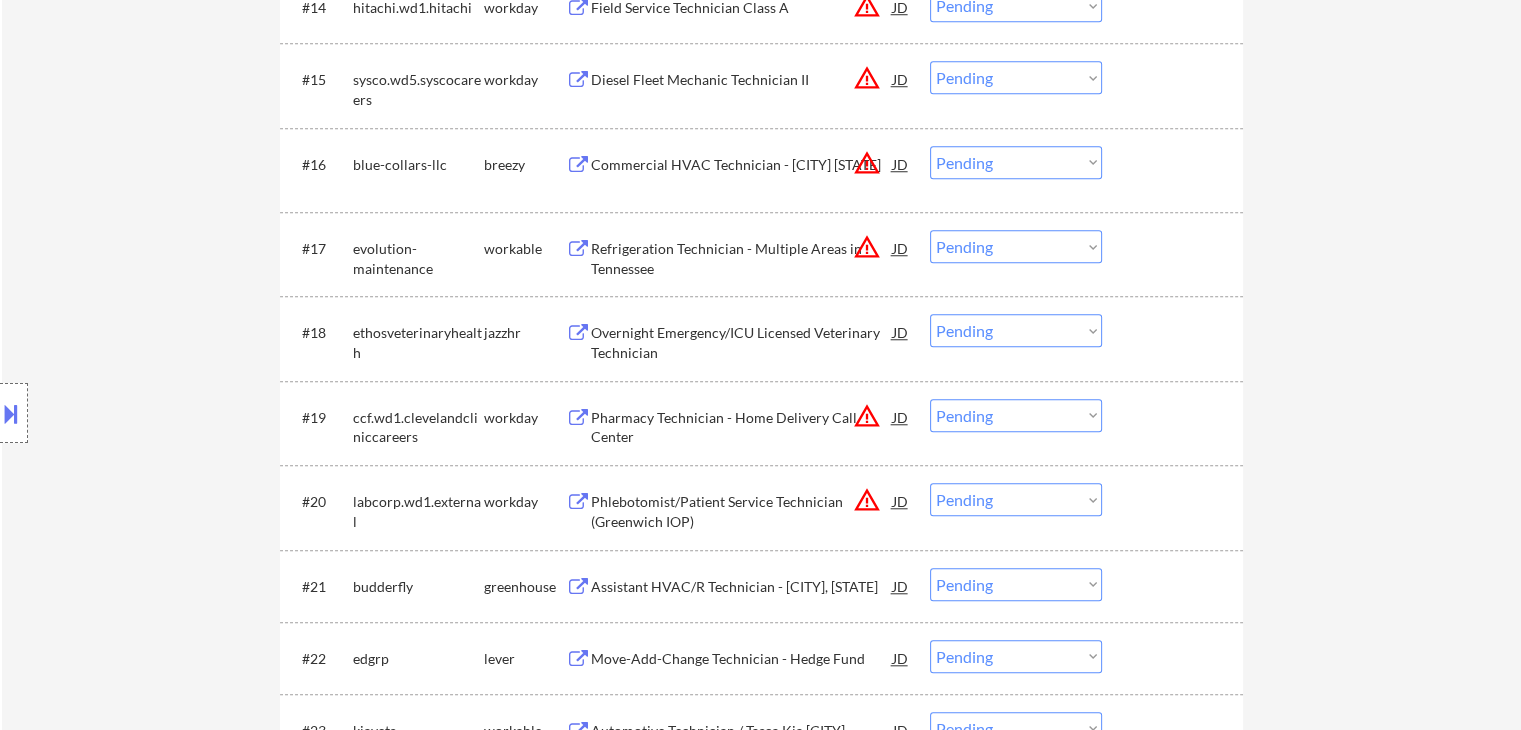click on "Overnight Emergency/ICU Licensed Veterinary Technician" at bounding box center (742, 342) 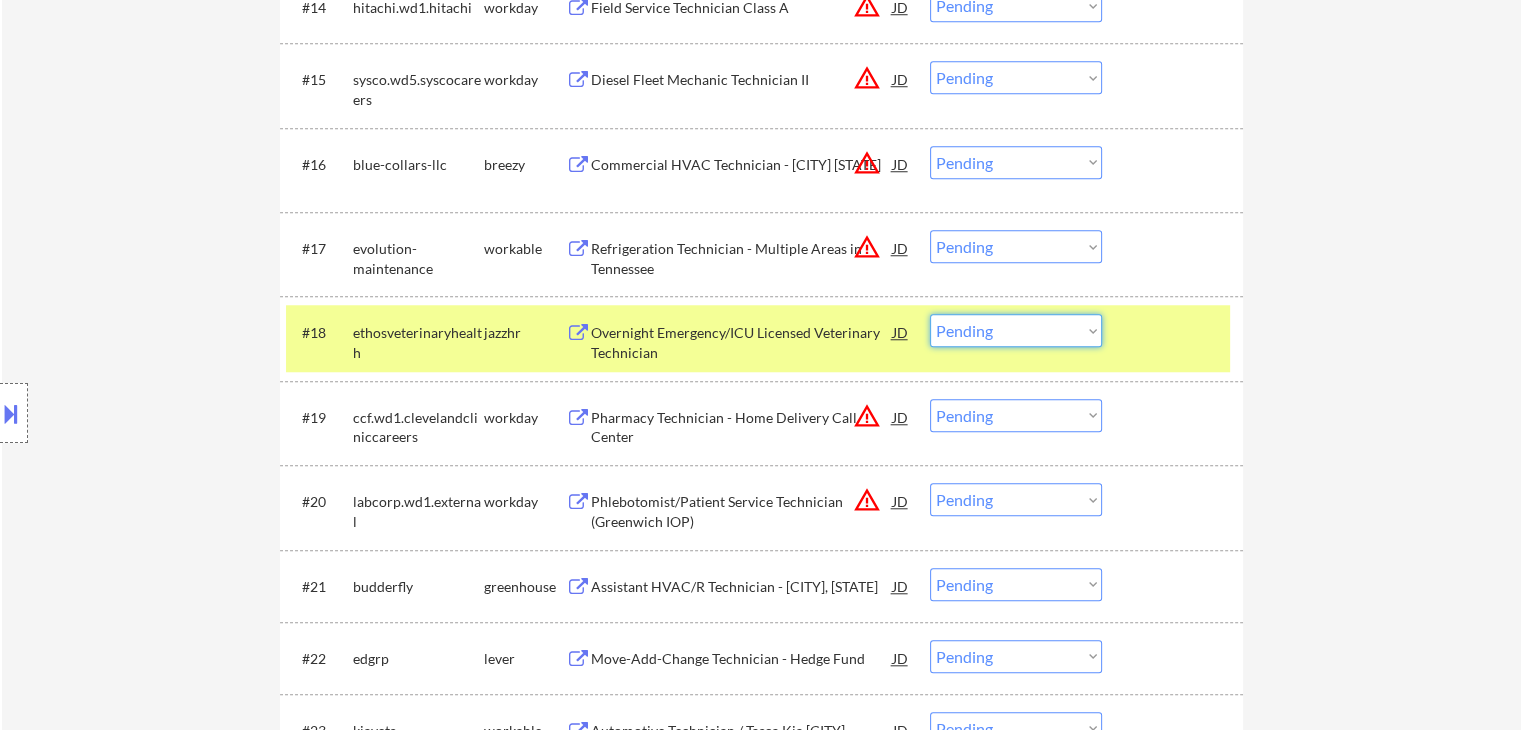 drag, startPoint x: 1013, startPoint y: 329, endPoint x: 1020, endPoint y: 337, distance: 10.630146 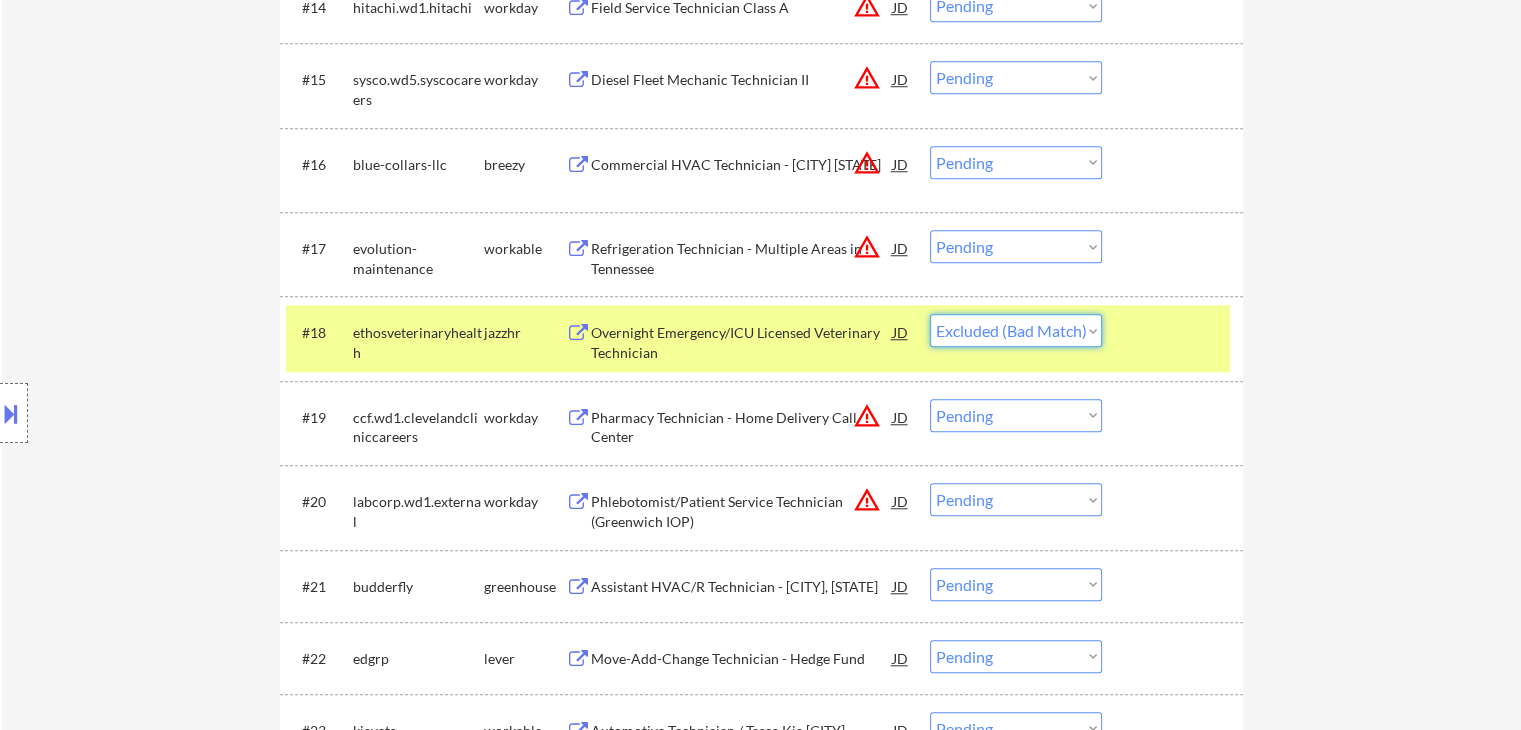 click on "Choose an option... Pending Applied Excluded (Questions) Excluded (Expired) Excluded (Location) Excluded (Bad Match) Excluded (Blocklist) Excluded (Salary) Excluded (Other)" at bounding box center [1016, 330] 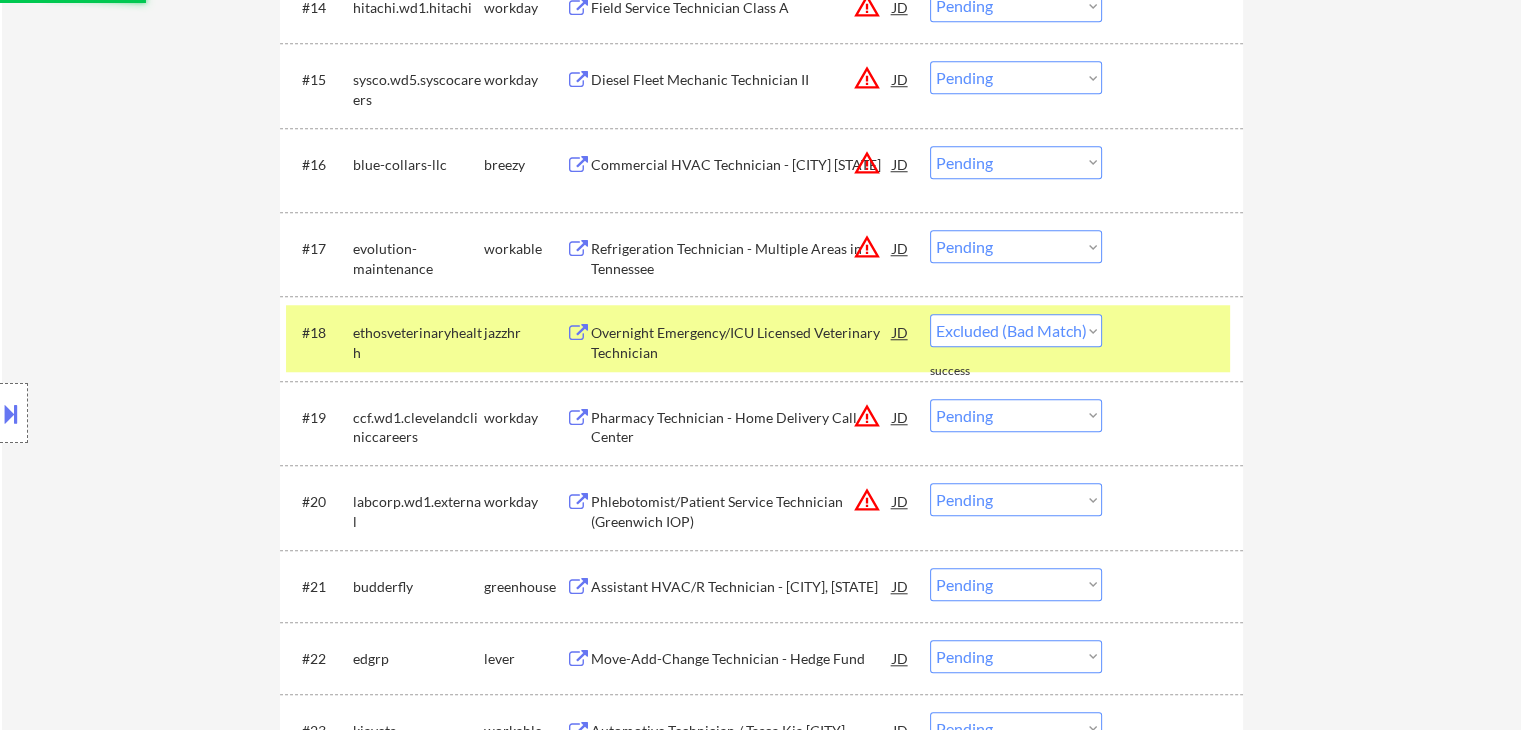 select on ""pending"" 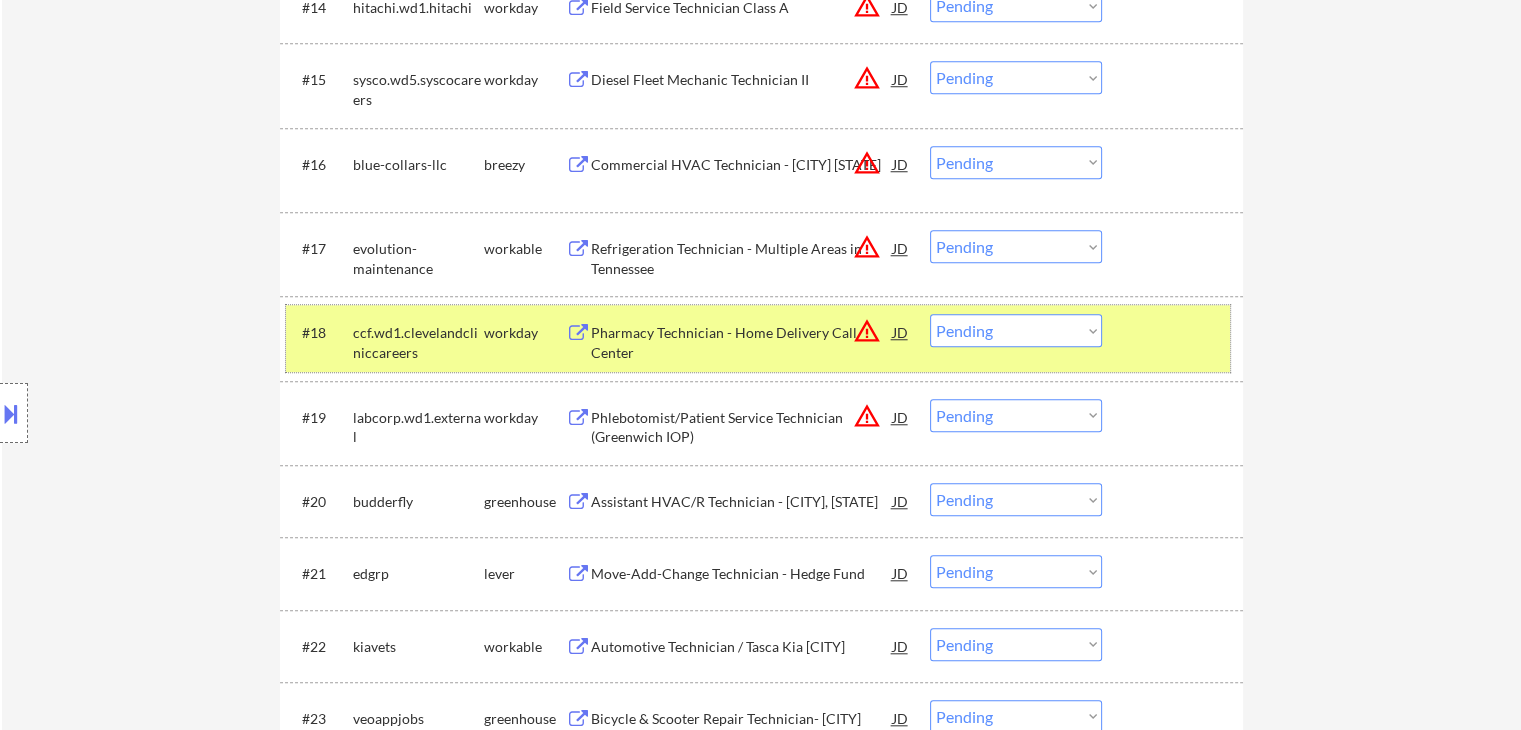 drag, startPoint x: 456, startPoint y: 336, endPoint x: 665, endPoint y: 337, distance: 209.0024 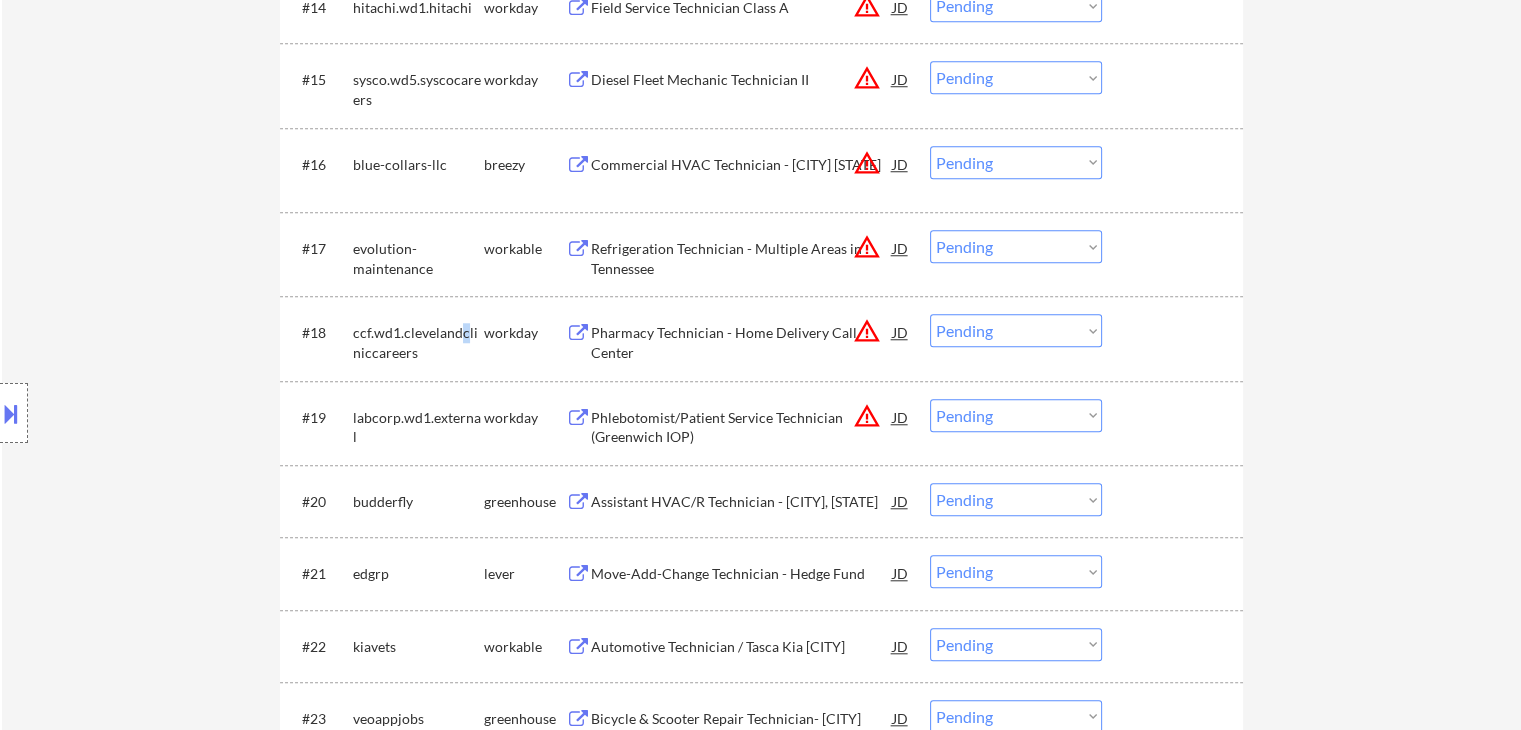 scroll, scrollTop: 2000, scrollLeft: 0, axis: vertical 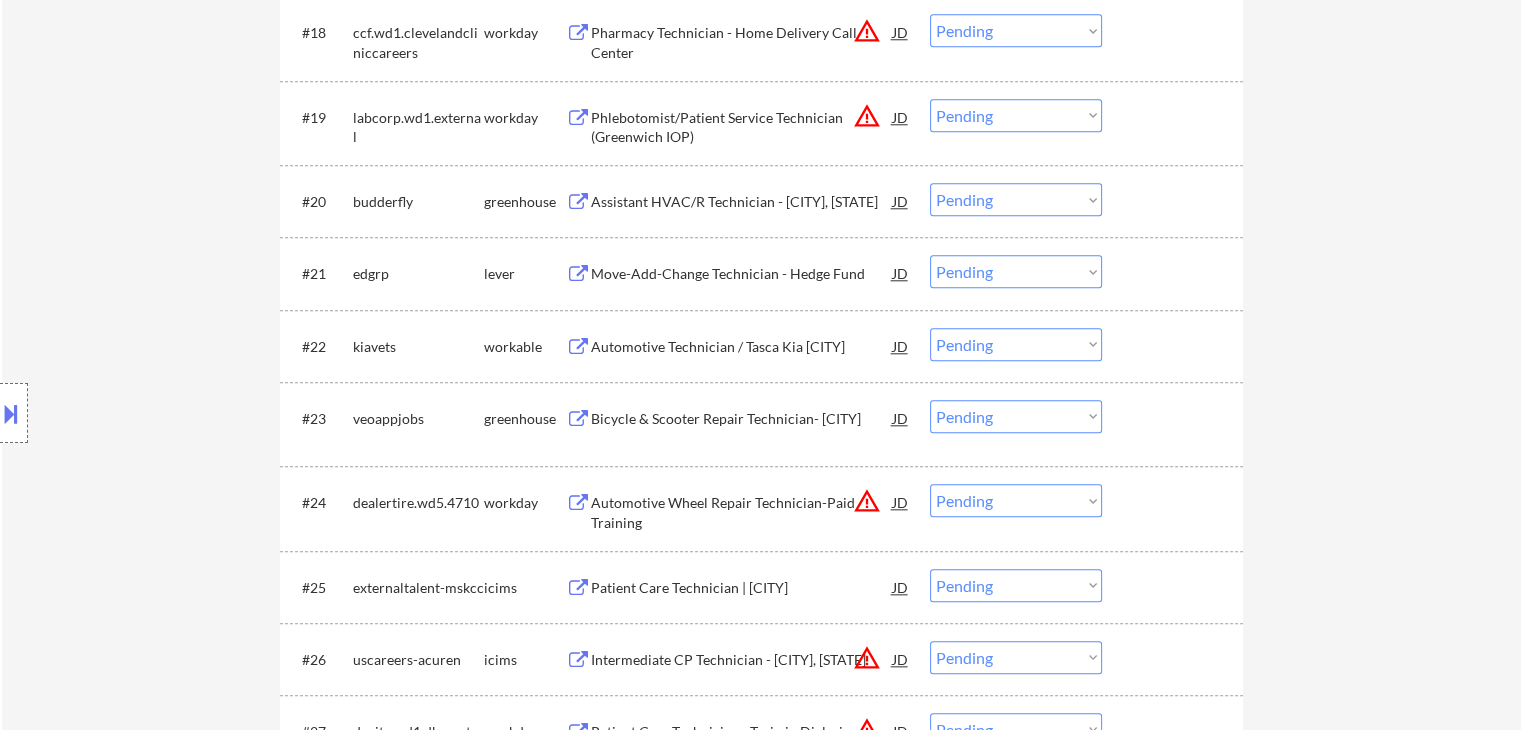 click on "← Return to /applysquad Mailslurp Inbox Job Search Builder [FIRST] [LAST] User Email:  [EMAIL] Application Email:  [EMAIL] Mailslurp Email:  [EMAIL] LinkedIn:   https://www.linkedin.com/in/[FIRST]-[LAST]-[ID]/
Phone:  [PHONE] Current Location:  [CITY], [STATE] Applies:  72 sent / 100 bought Internal Notes Outreach - Title/AI -8/5 BM
You can use AI! - 8/5 AB Can work in country of residence?:  yes Squad Notes Minimum salary:  $60,000 Will need Visa to work in that country now/future?:   no Download Resume Add a Job Manually Marialynn Applications Pending (48) Excluded (833) Applied (74) All (955) View All Results Back 1 / 1
Next Company ATS Title Status Date Applied #1 sgs smartrecruiters Calibration Services Technician - temp to perm opportunity in [CITY], [STATE]! JD warning_amber Choose an option... Pending Applied Excluded (Questions) Excluded (Expired) Excluded (Location) Excluded (Bad Match) Excluded (Blocklist) Excluded (Salary) success #2" at bounding box center (761, 368) 